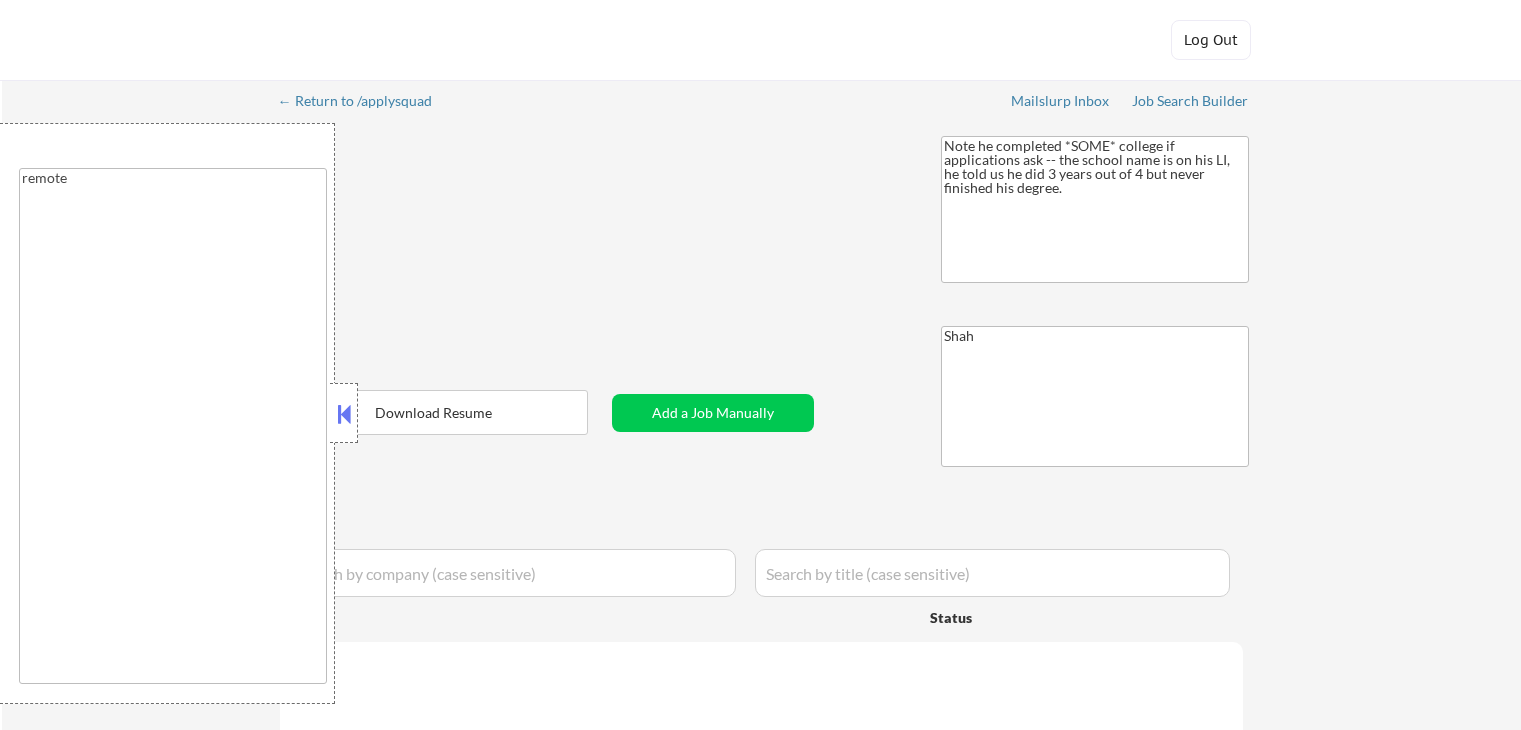 type on "remote" 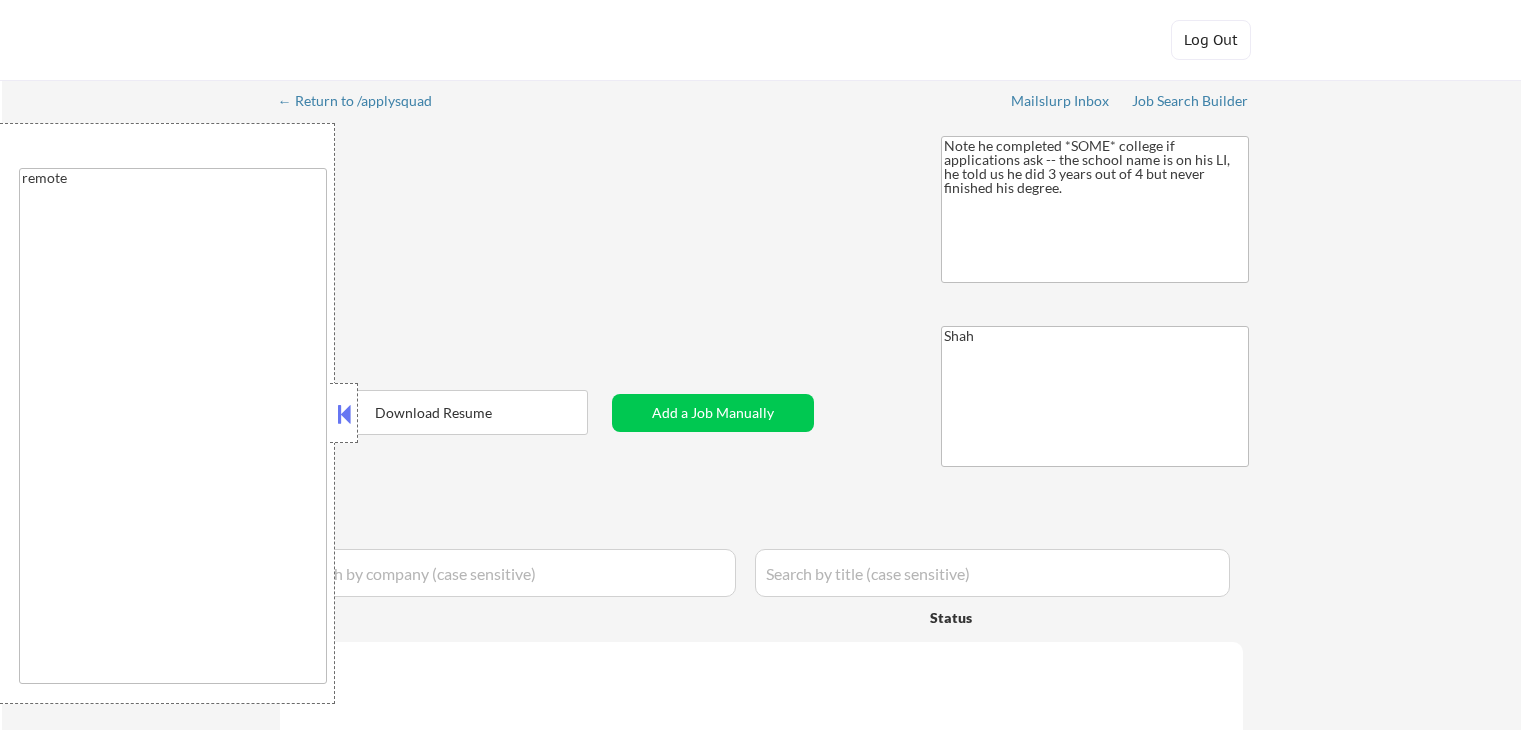 select on ""applied"" 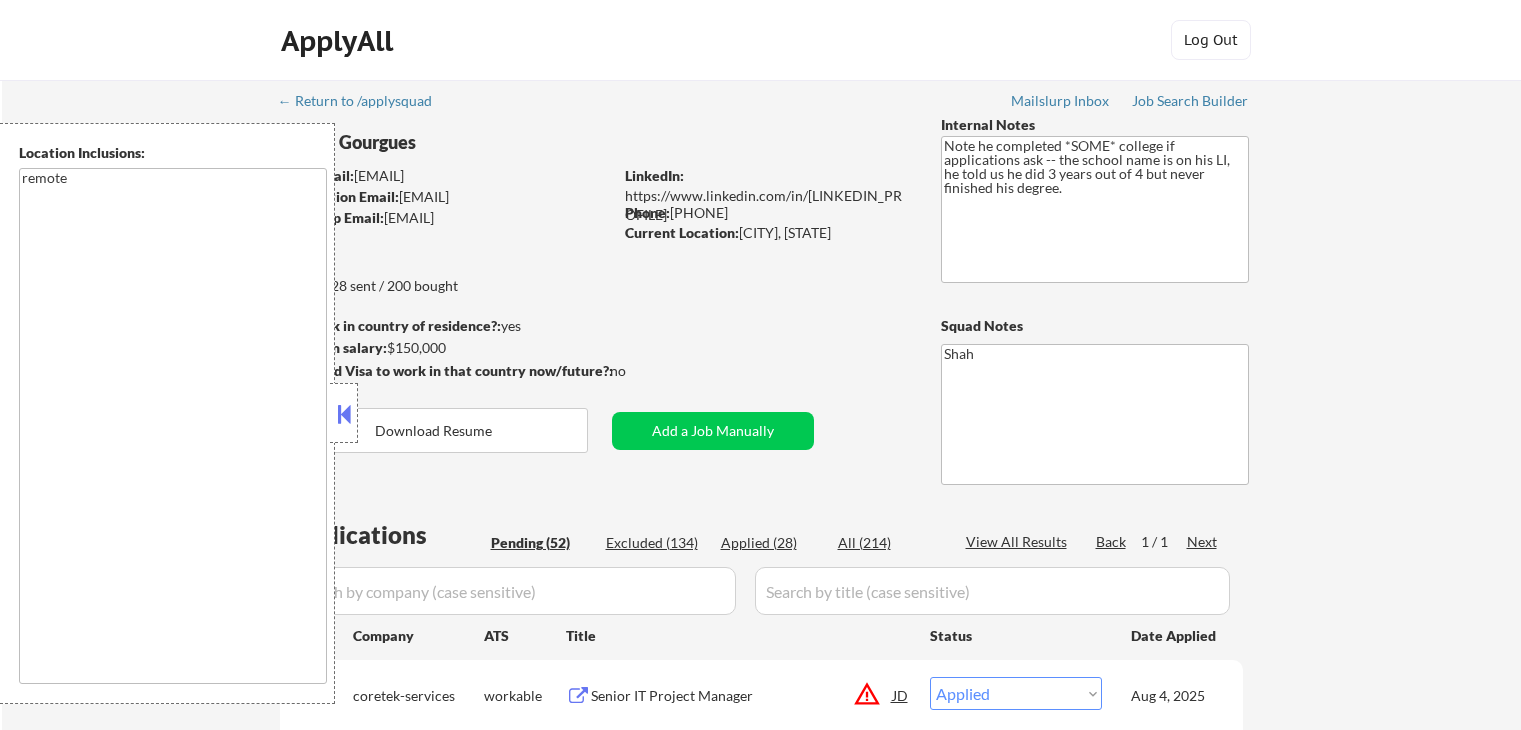 select on ""pending"" 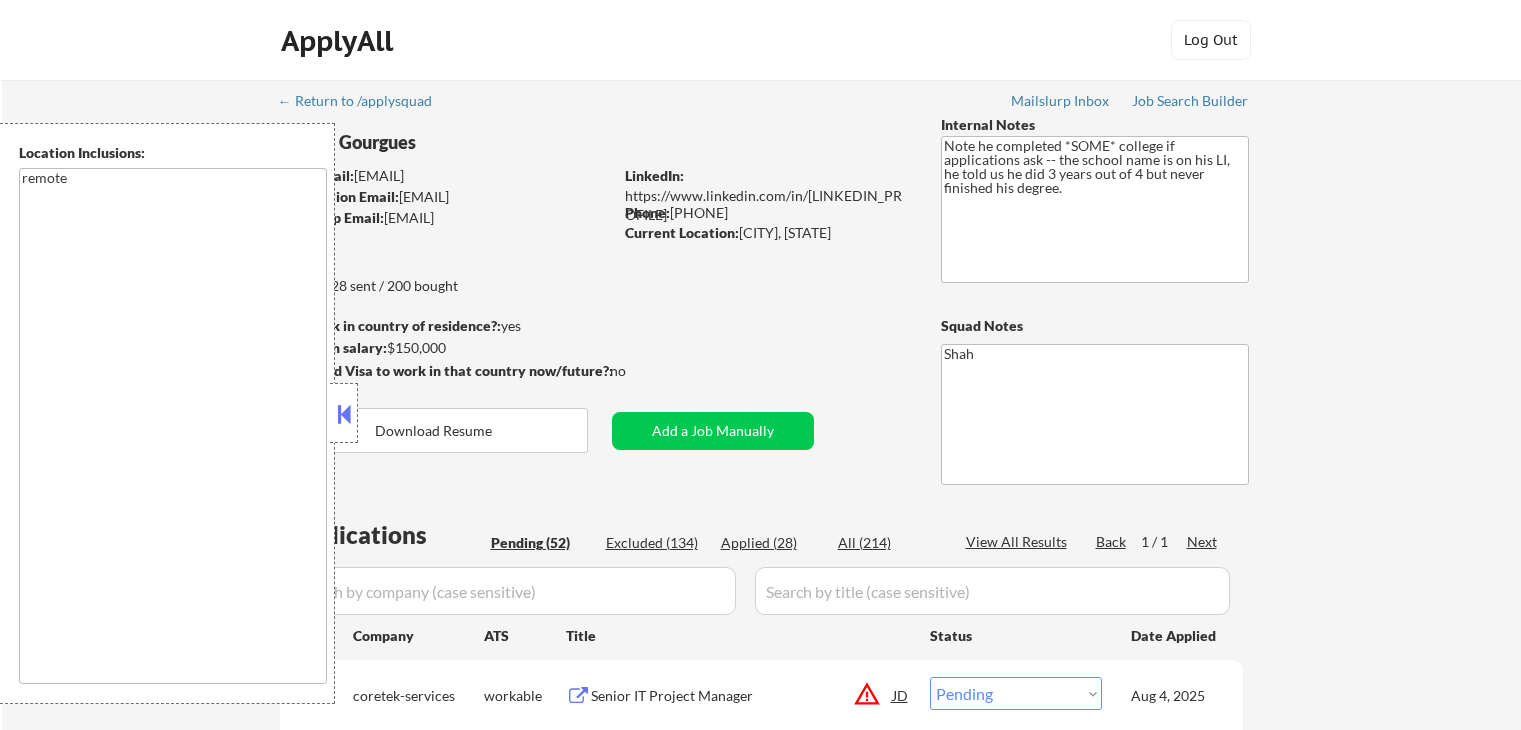 select on ""pending"" 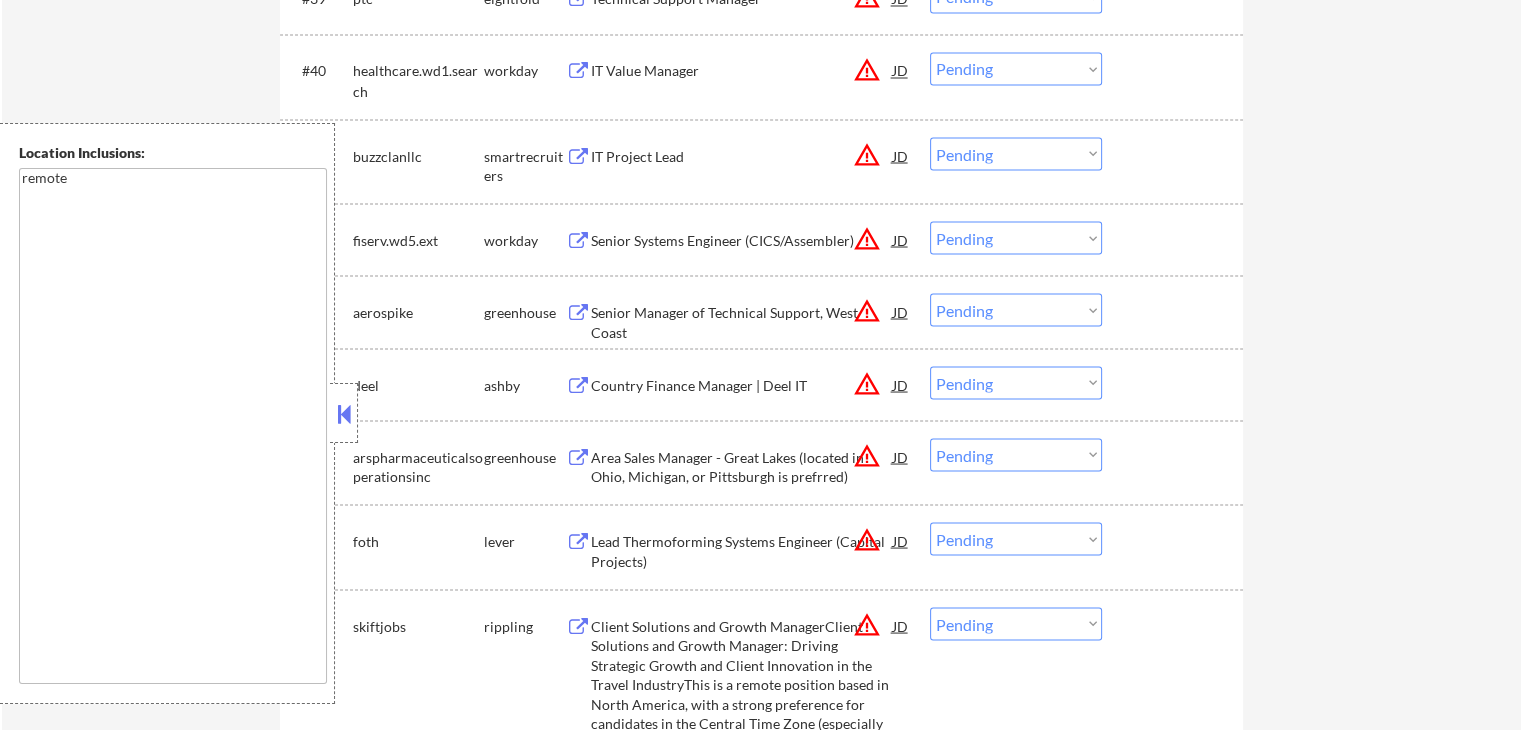 scroll, scrollTop: 3800, scrollLeft: 0, axis: vertical 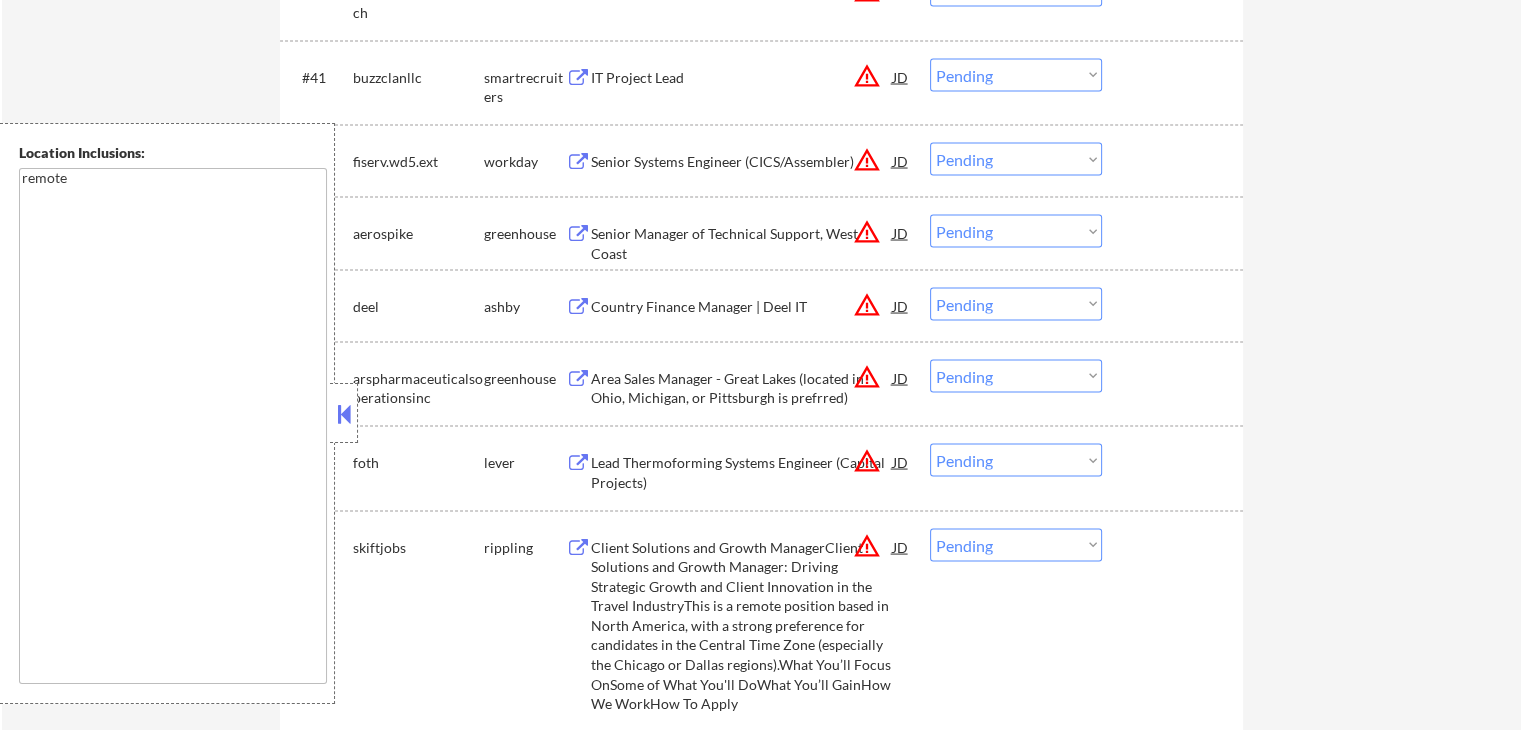 click at bounding box center [344, 414] 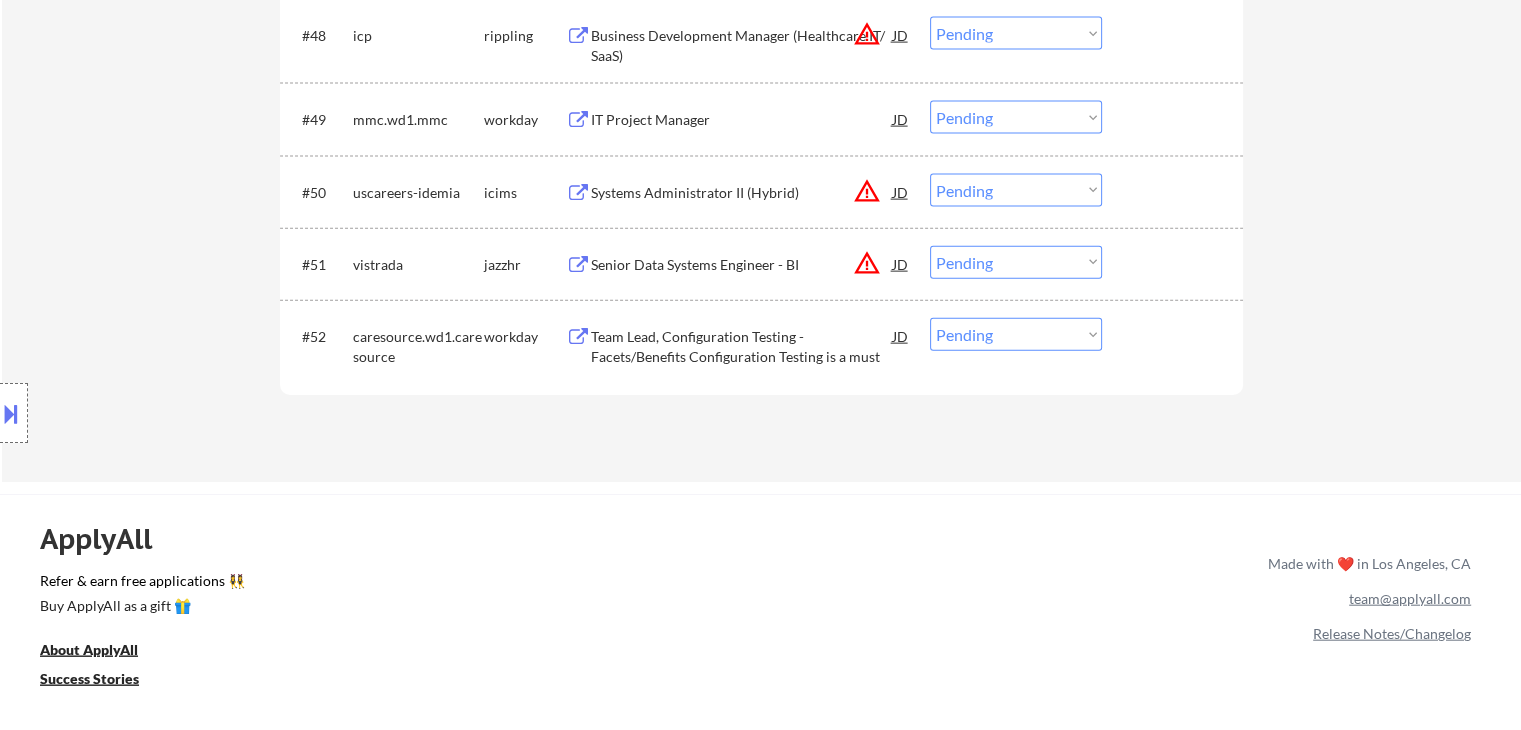 scroll, scrollTop: 4500, scrollLeft: 0, axis: vertical 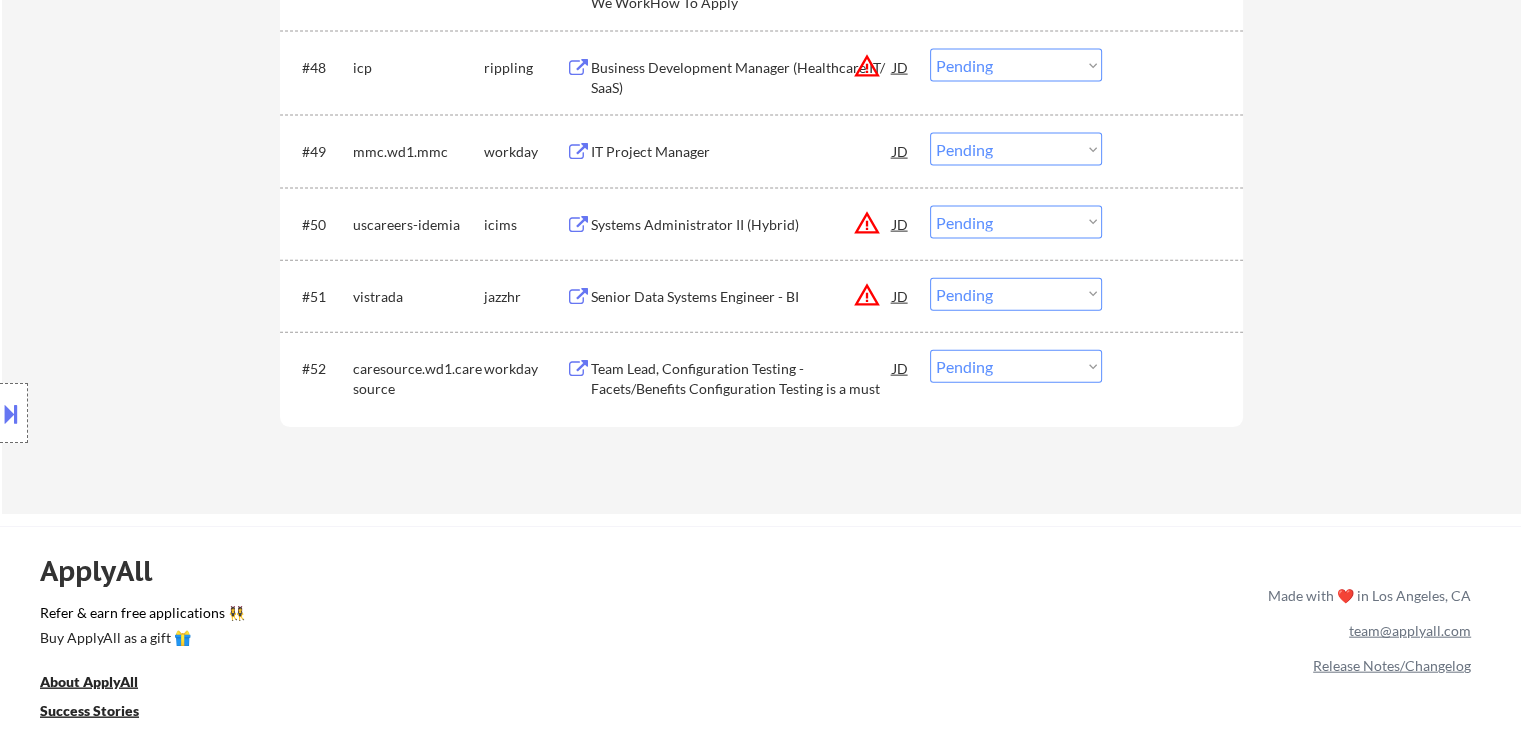 click on "Senior Data Systems Engineer - BI" at bounding box center [742, 297] 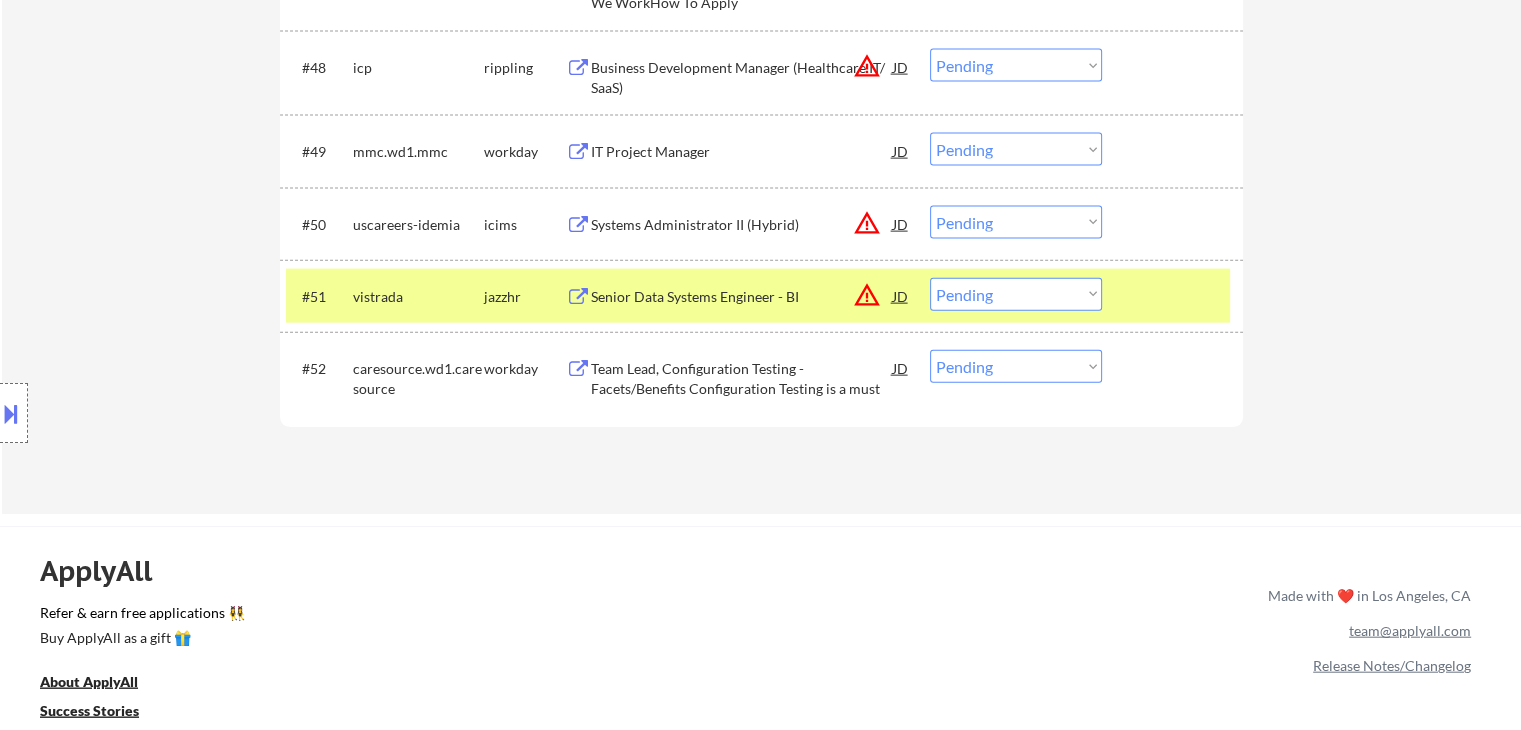click at bounding box center [11, 413] 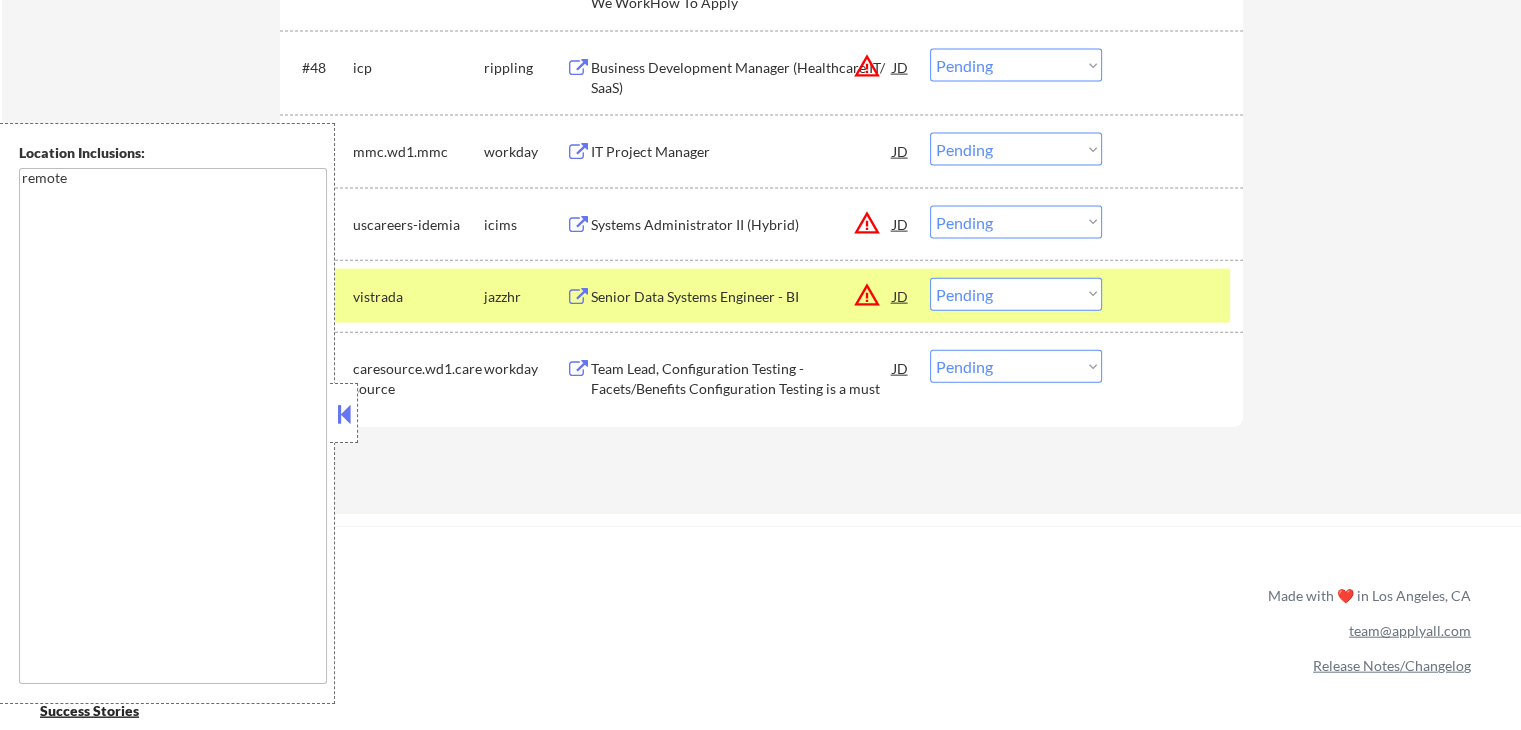 scroll, scrollTop: 4400, scrollLeft: 0, axis: vertical 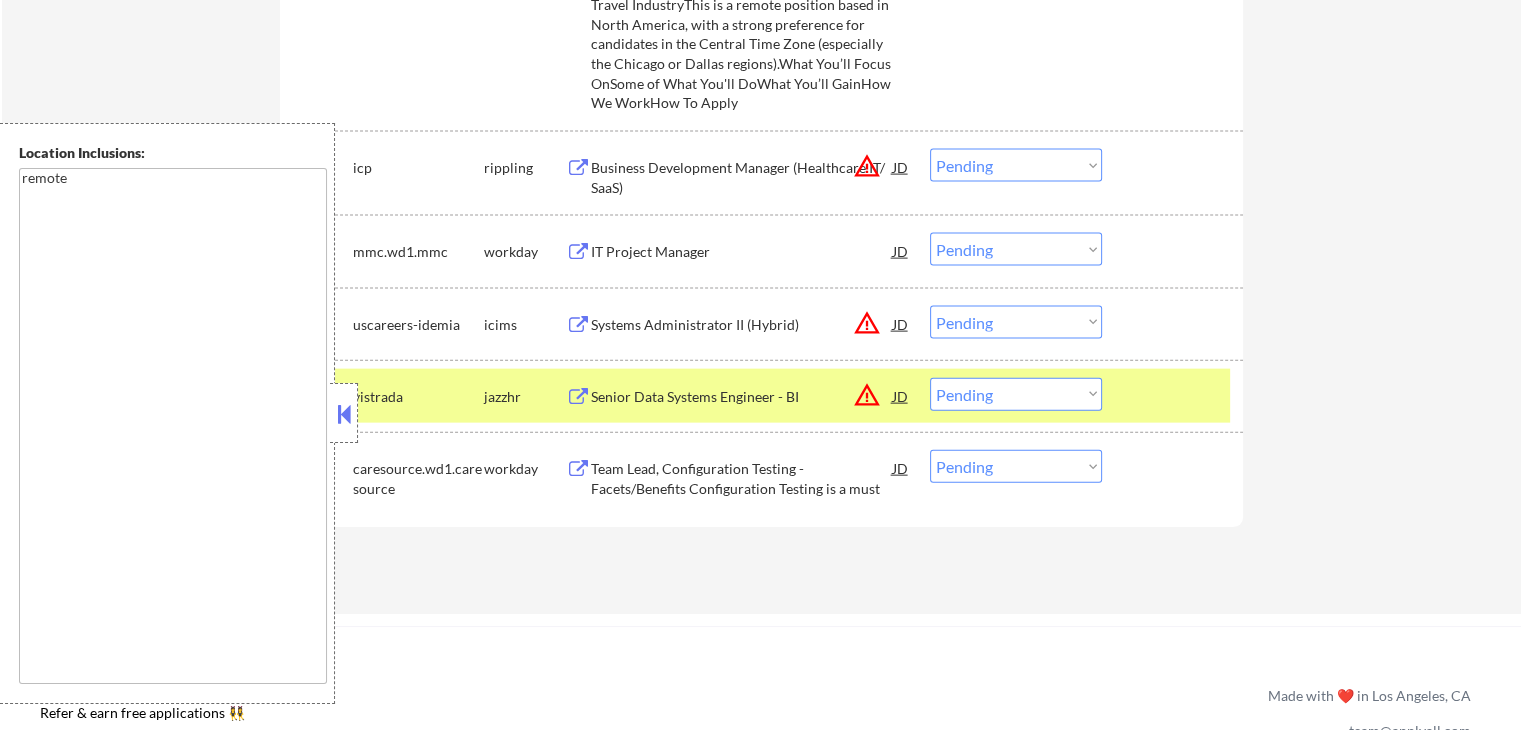 click on "Business Development Manager (Healthcare IT/ SaaS)" at bounding box center [742, 177] 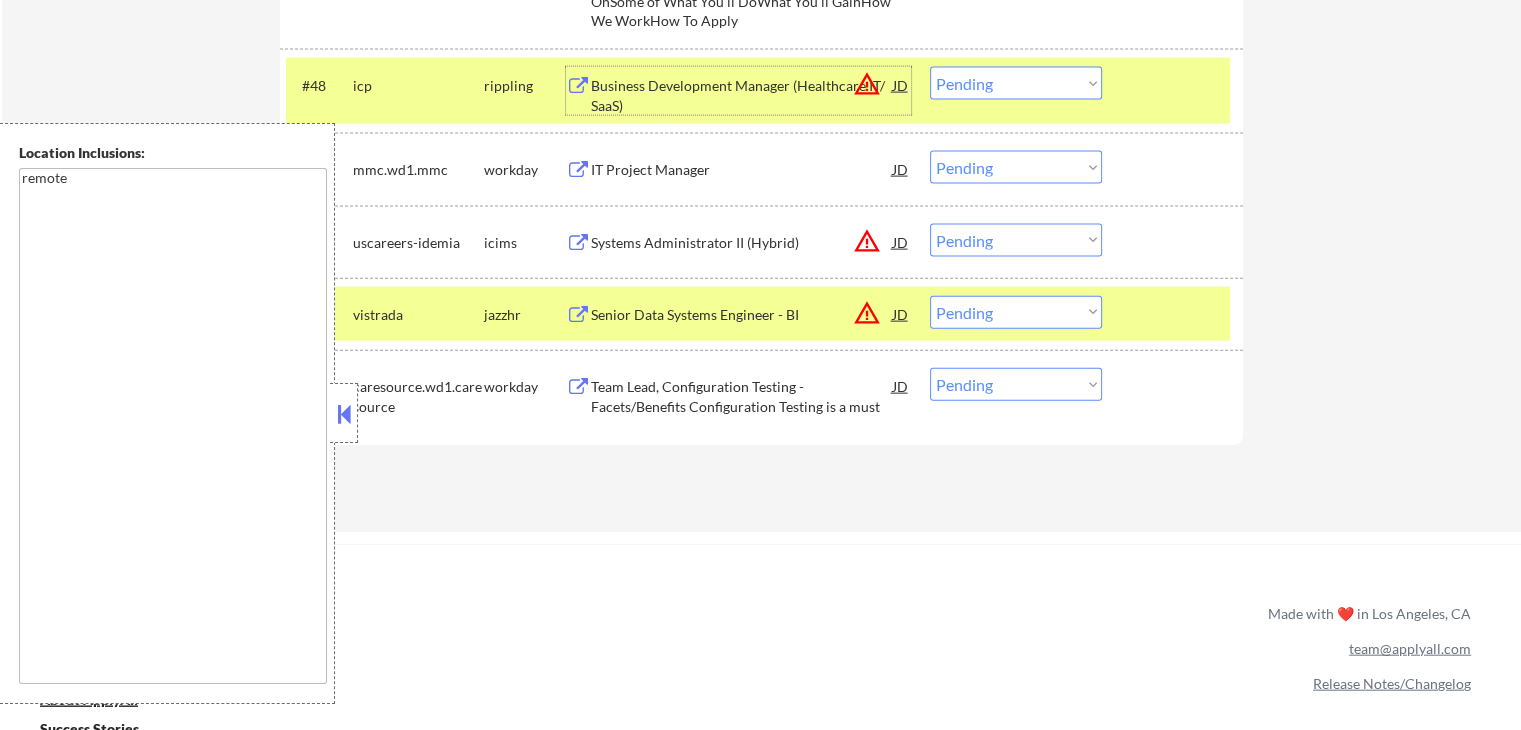 scroll, scrollTop: 4600, scrollLeft: 0, axis: vertical 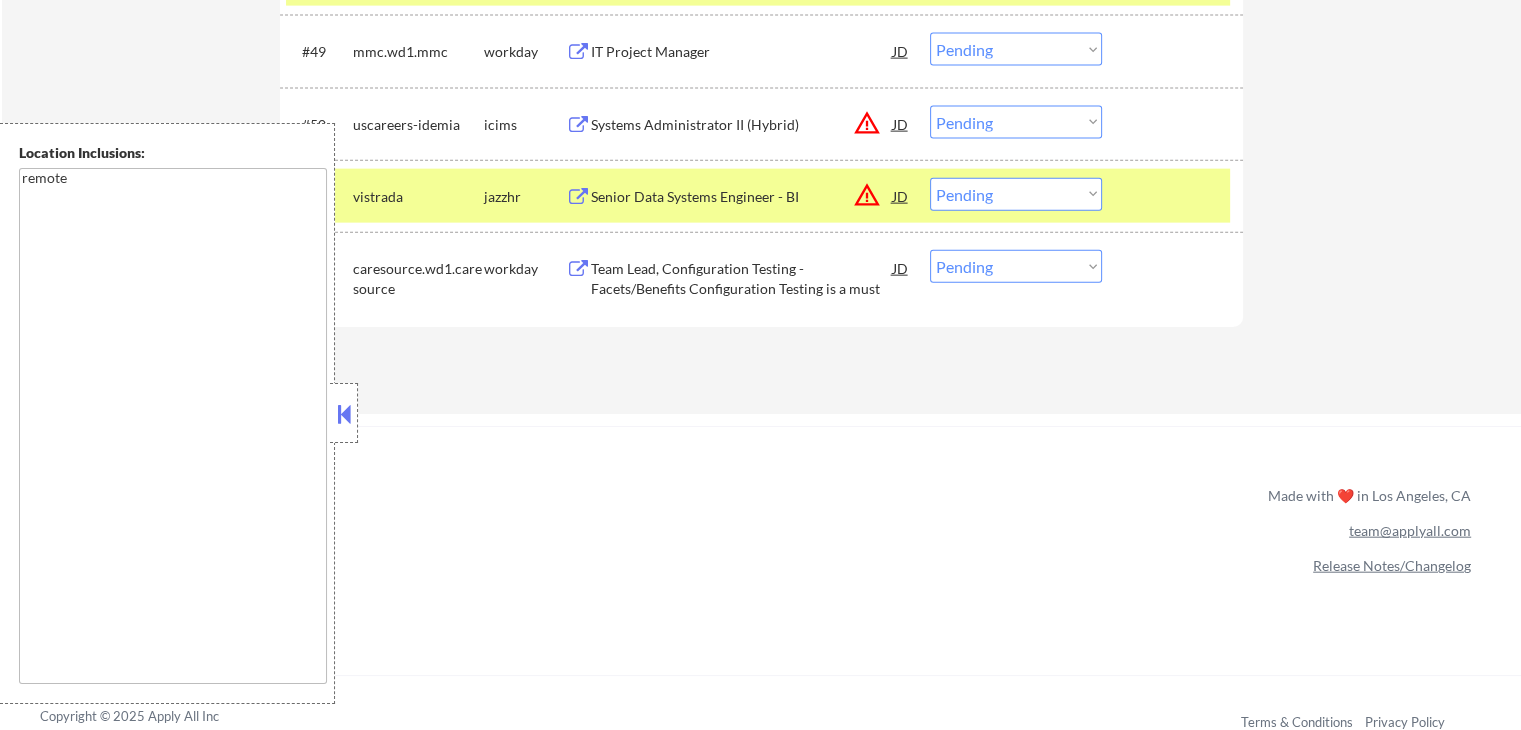 click on "Choose an option... Pending Applied Excluded (Questions) Excluded (Expired) Excluded (Location) Excluded (Bad Match) Excluded (Blocklist) Excluded (Salary) Excluded (Other)" at bounding box center (1016, 194) 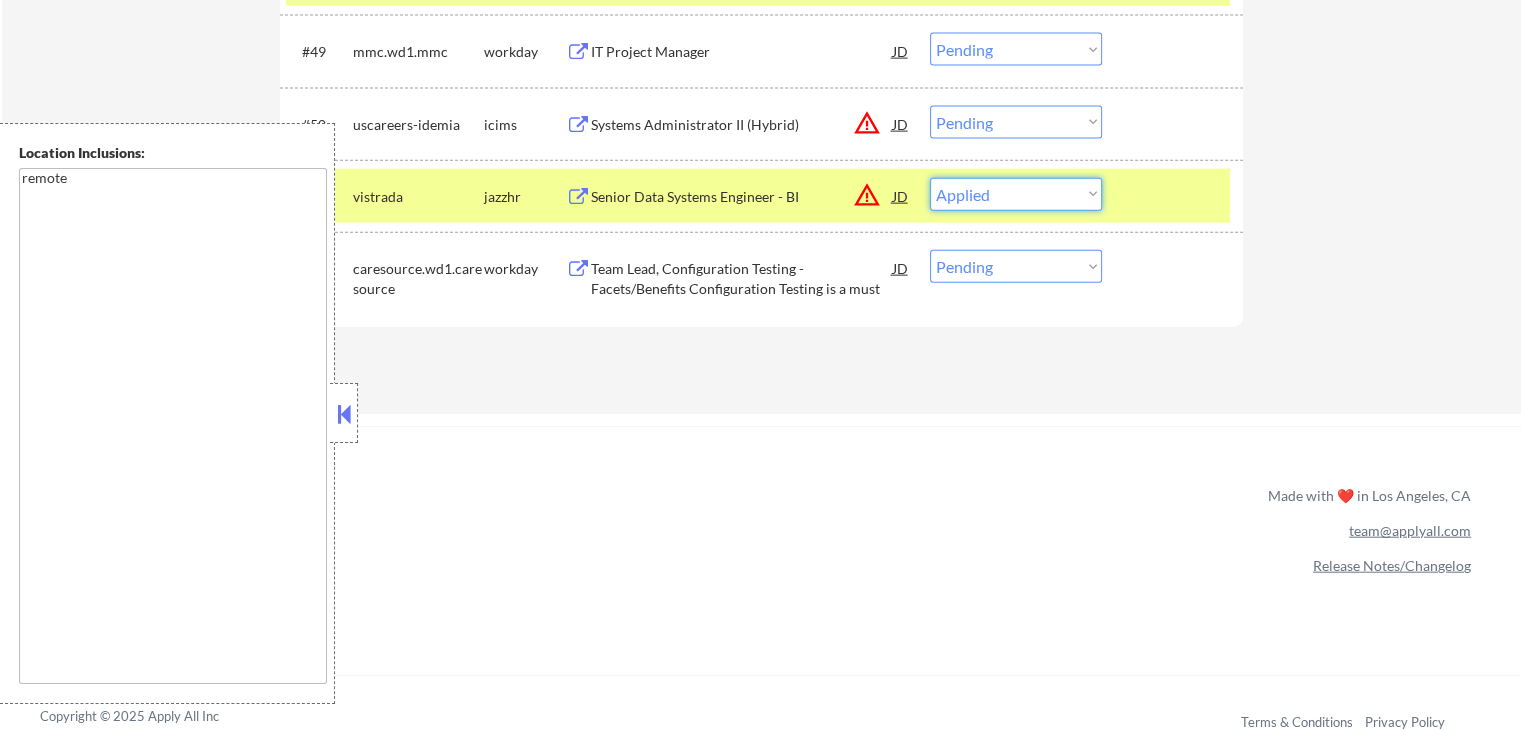 click on "Choose an option... Pending Applied Excluded (Questions) Excluded (Expired) Excluded (Location) Excluded (Bad Match) Excluded (Blocklist) Excluded (Salary) Excluded (Other)" at bounding box center (1016, 194) 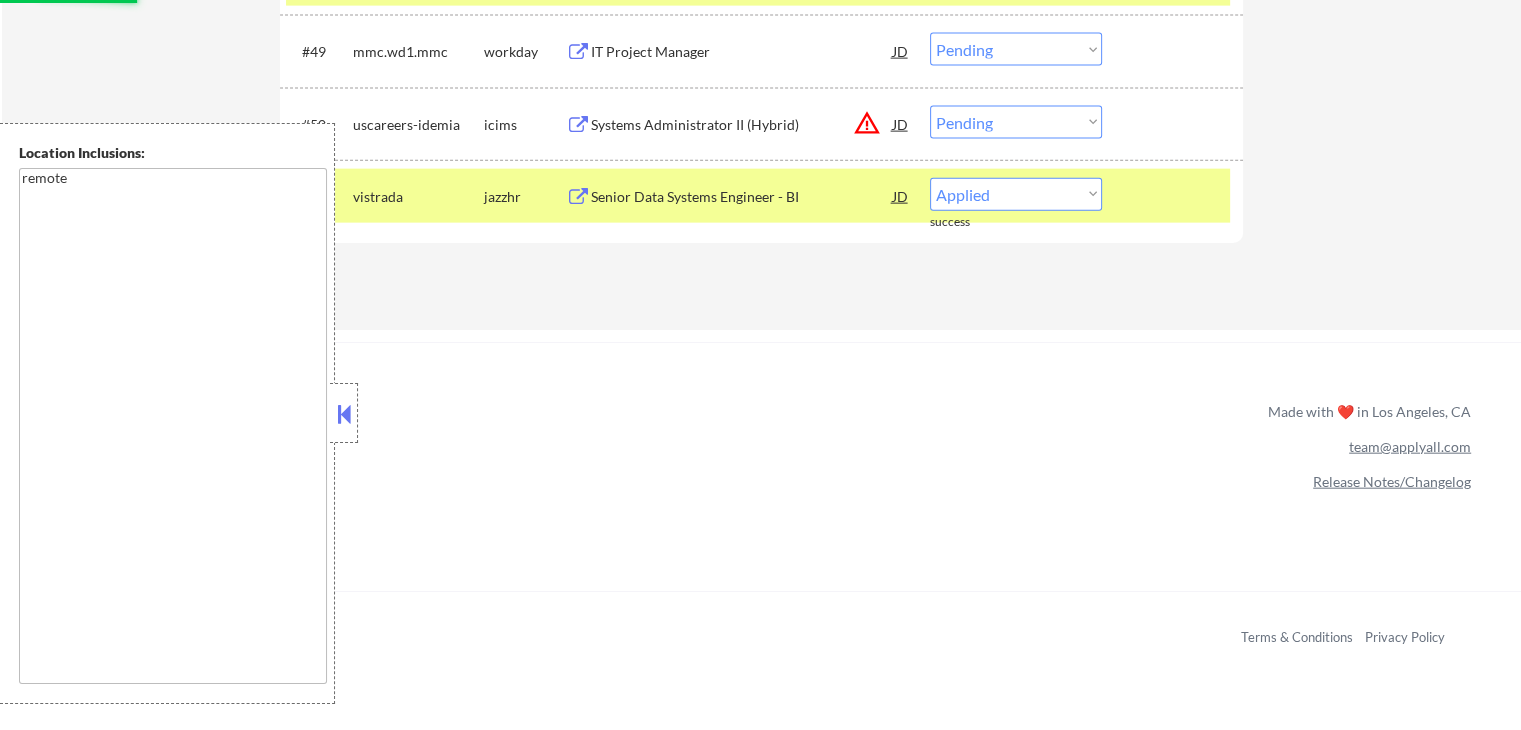 select on ""pending"" 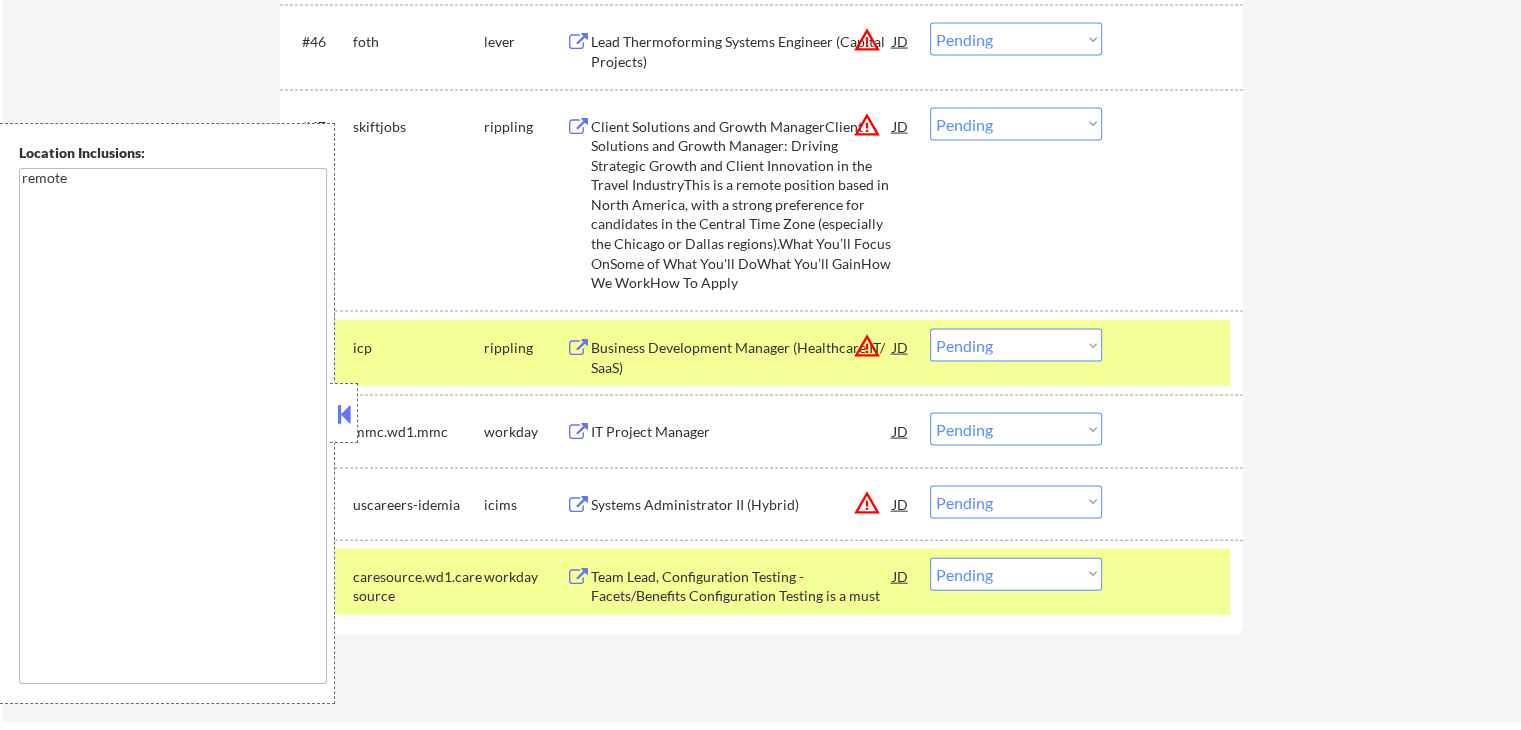 scroll, scrollTop: 4200, scrollLeft: 0, axis: vertical 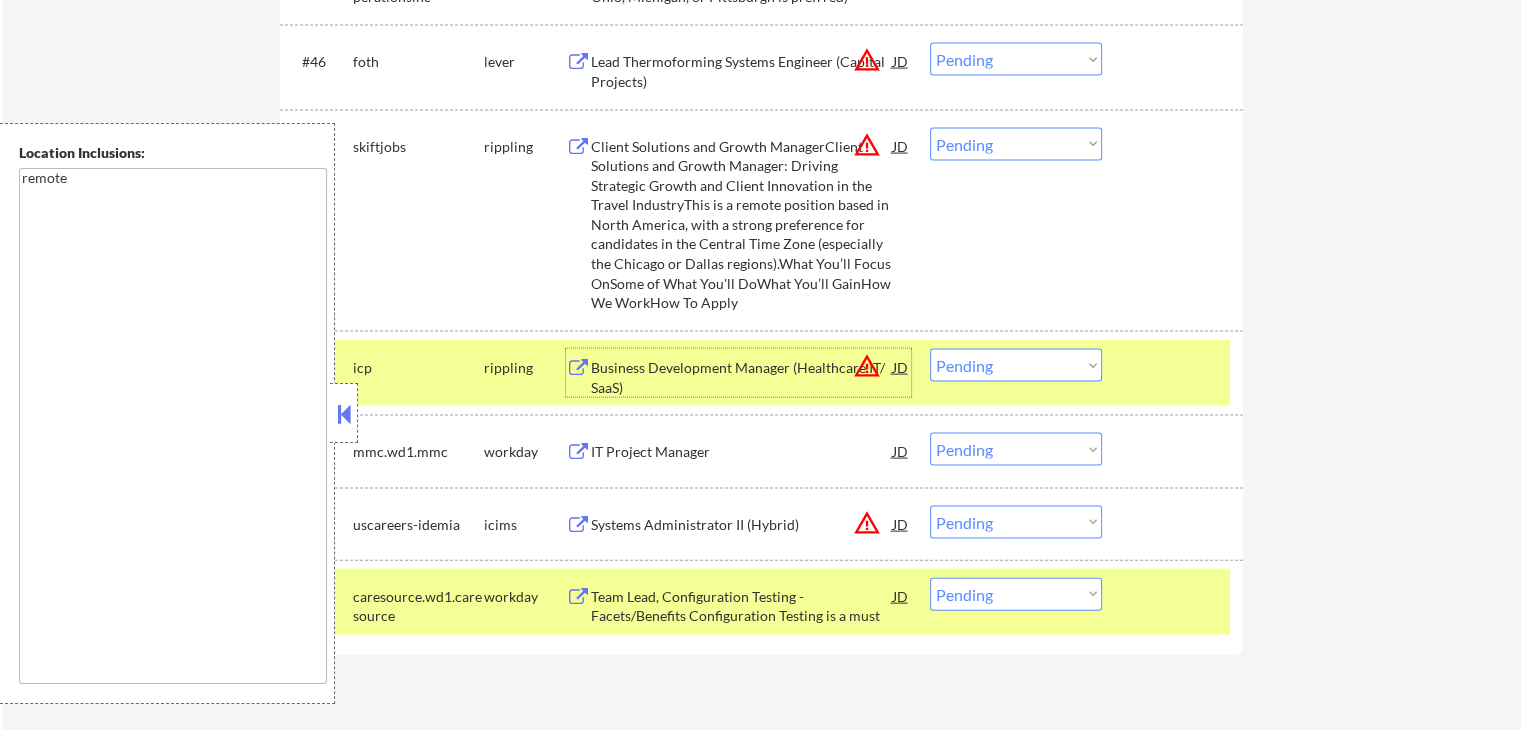click on "Business Development Manager (Healthcare IT/ SaaS)" at bounding box center [742, 377] 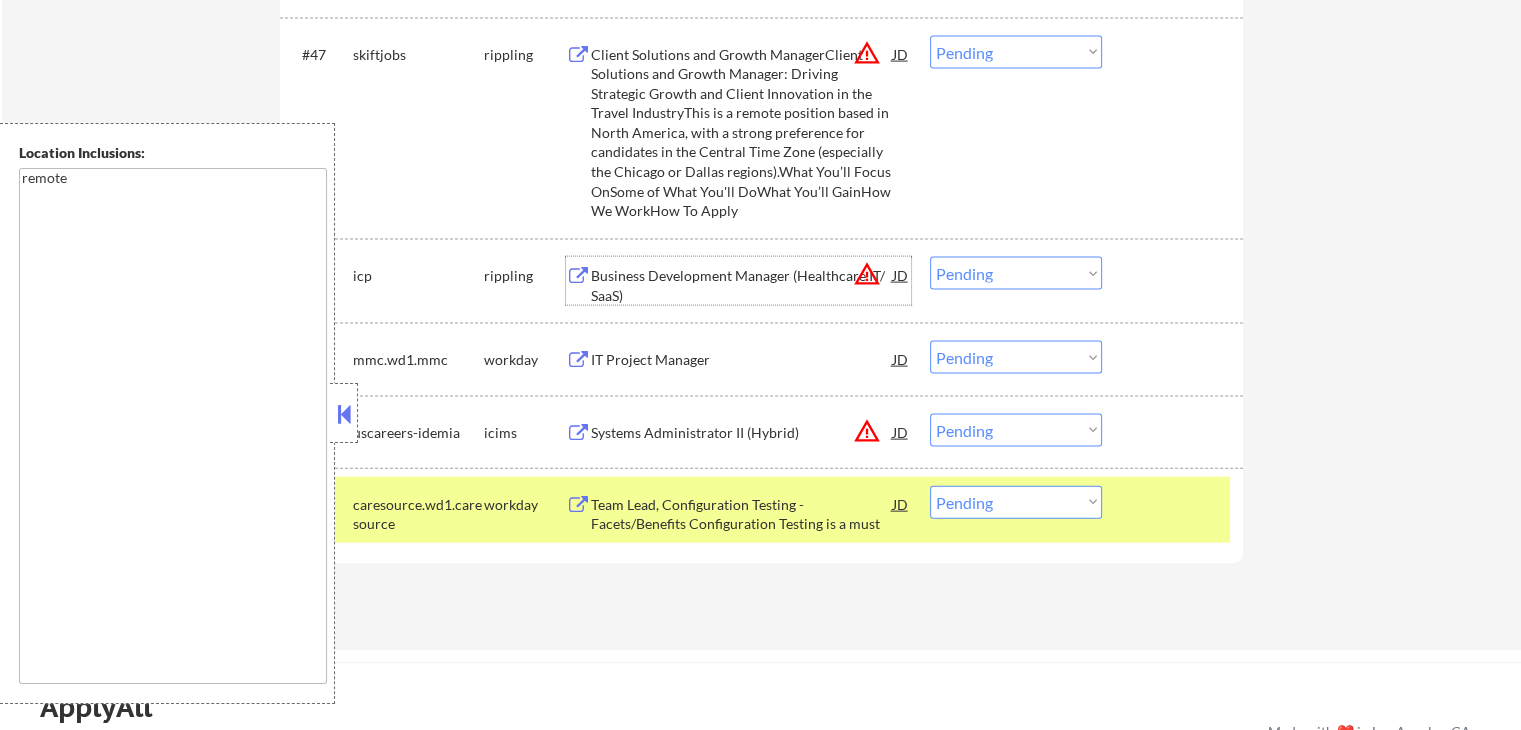 scroll, scrollTop: 4400, scrollLeft: 0, axis: vertical 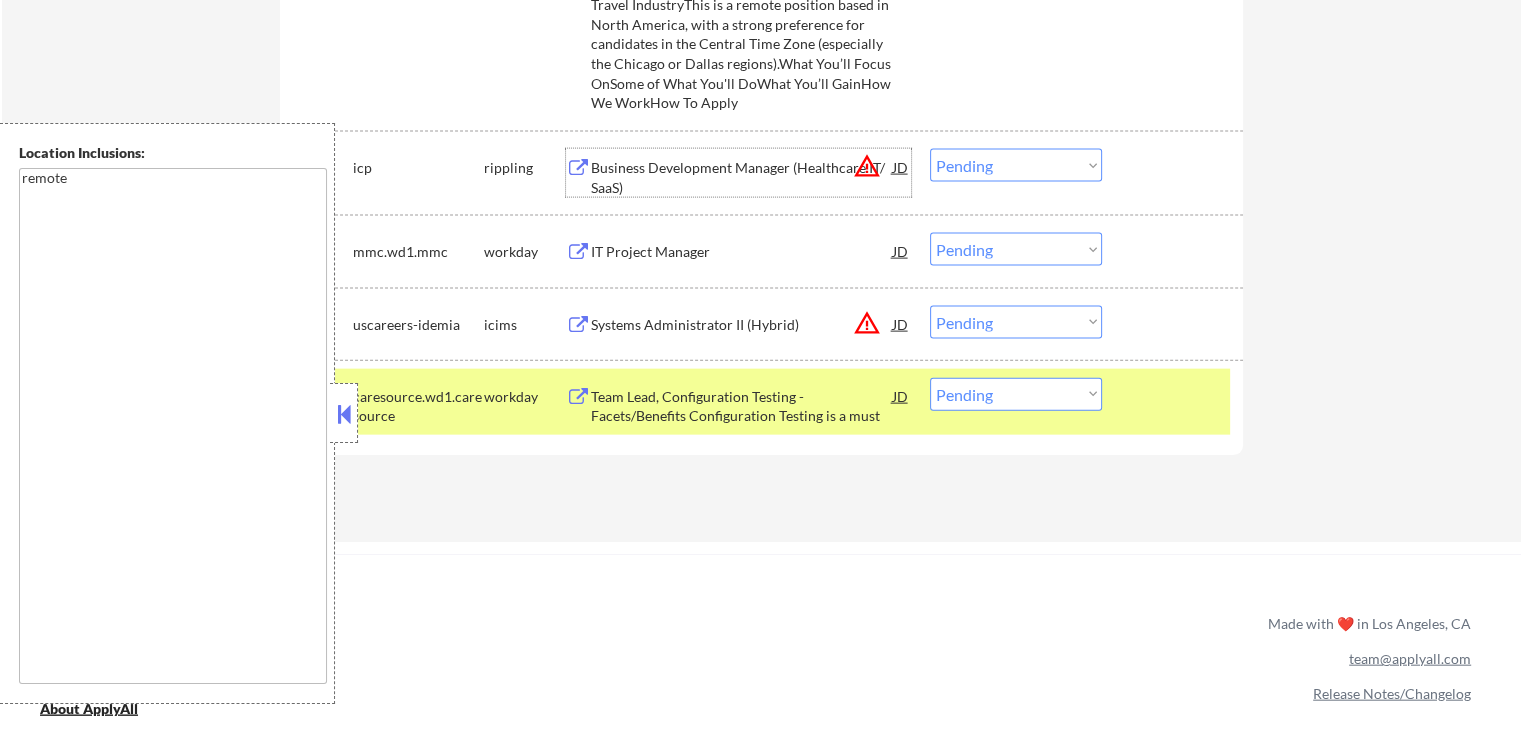 click on "Choose an option... Pending Applied Excluded (Questions) Excluded (Expired) Excluded (Location) Excluded (Bad Match) Excluded (Blocklist) Excluded (Salary) Excluded (Other)" at bounding box center (1016, 165) 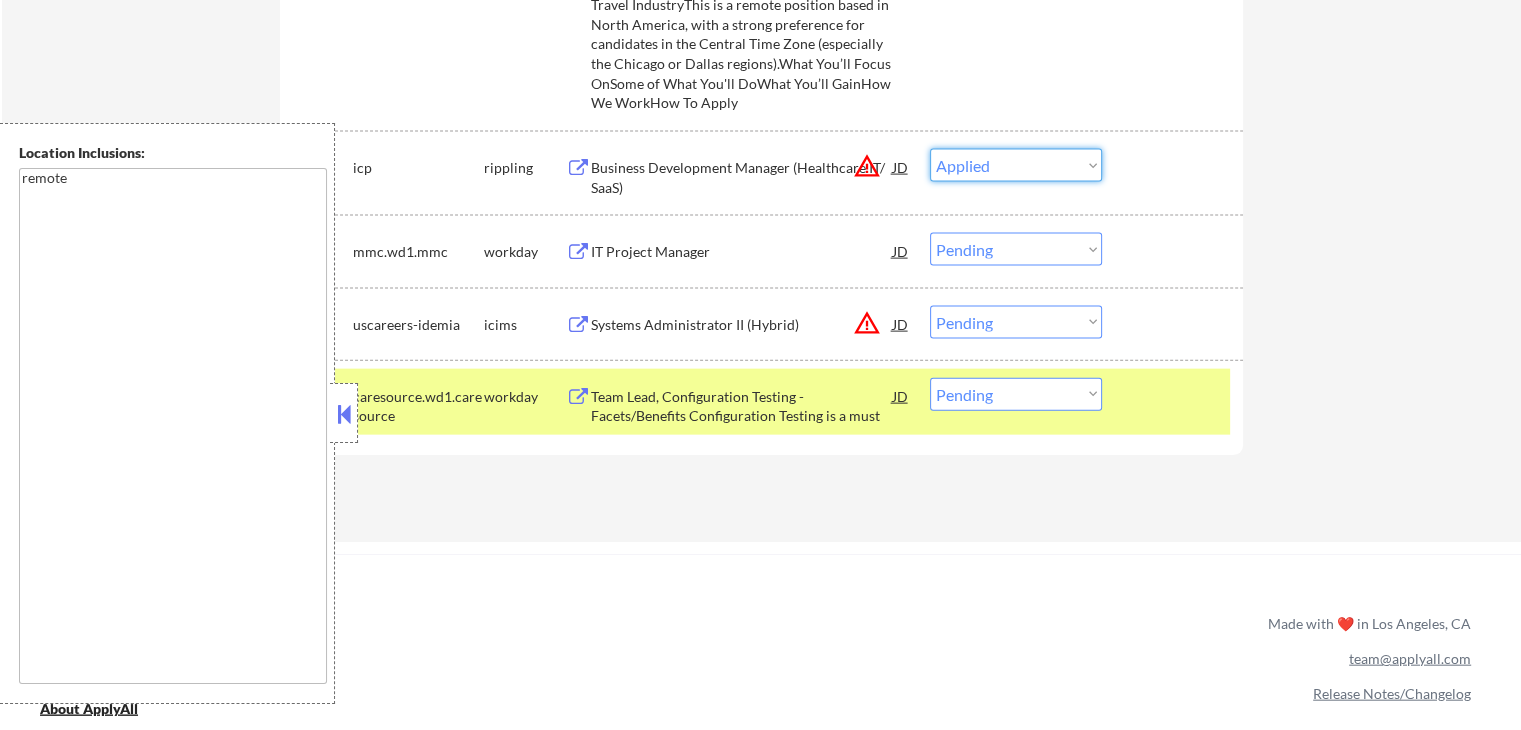 click on "Choose an option... Pending Applied Excluded (Questions) Excluded (Expired) Excluded (Location) Excluded (Bad Match) Excluded (Blocklist) Excluded (Salary) Excluded (Other)" at bounding box center [1016, 165] 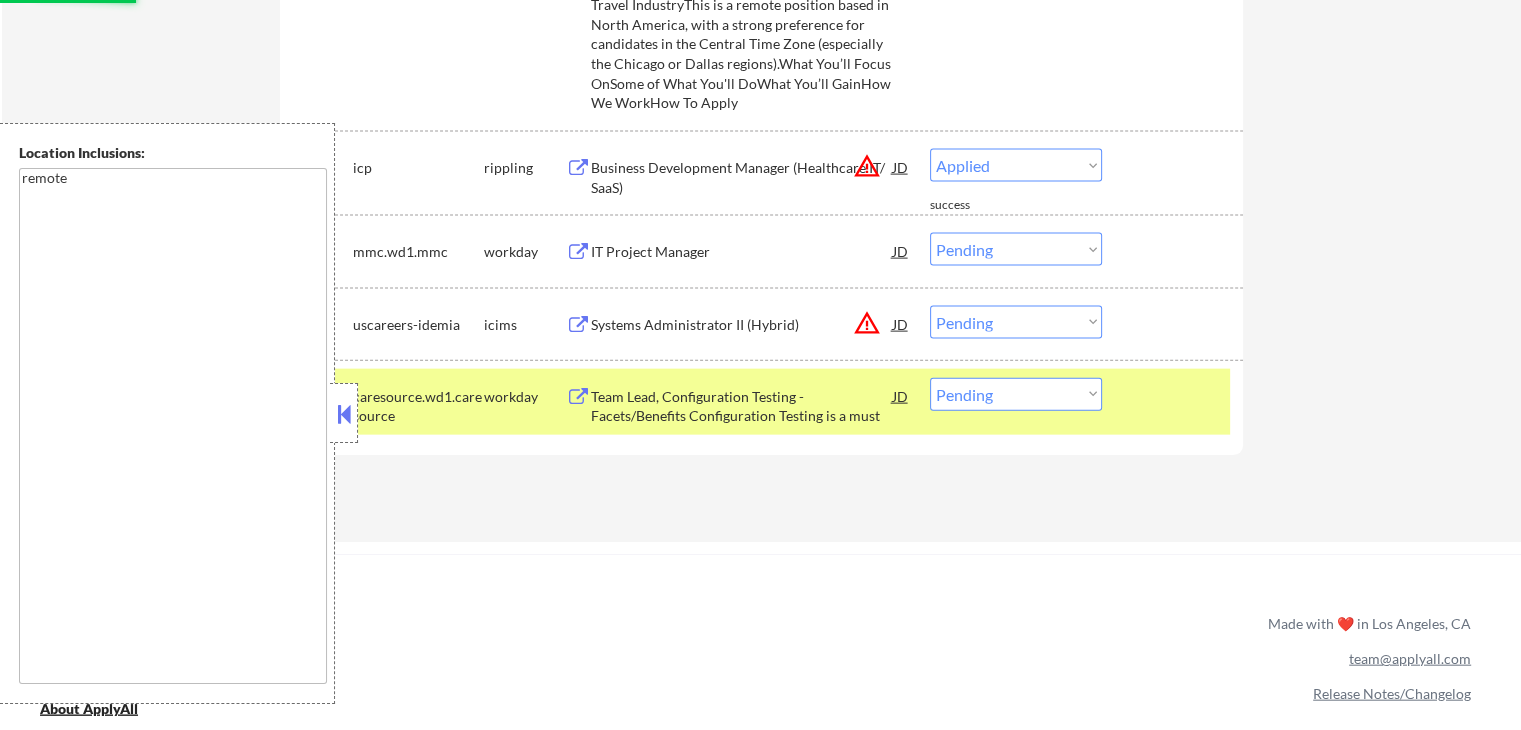 select on ""pending"" 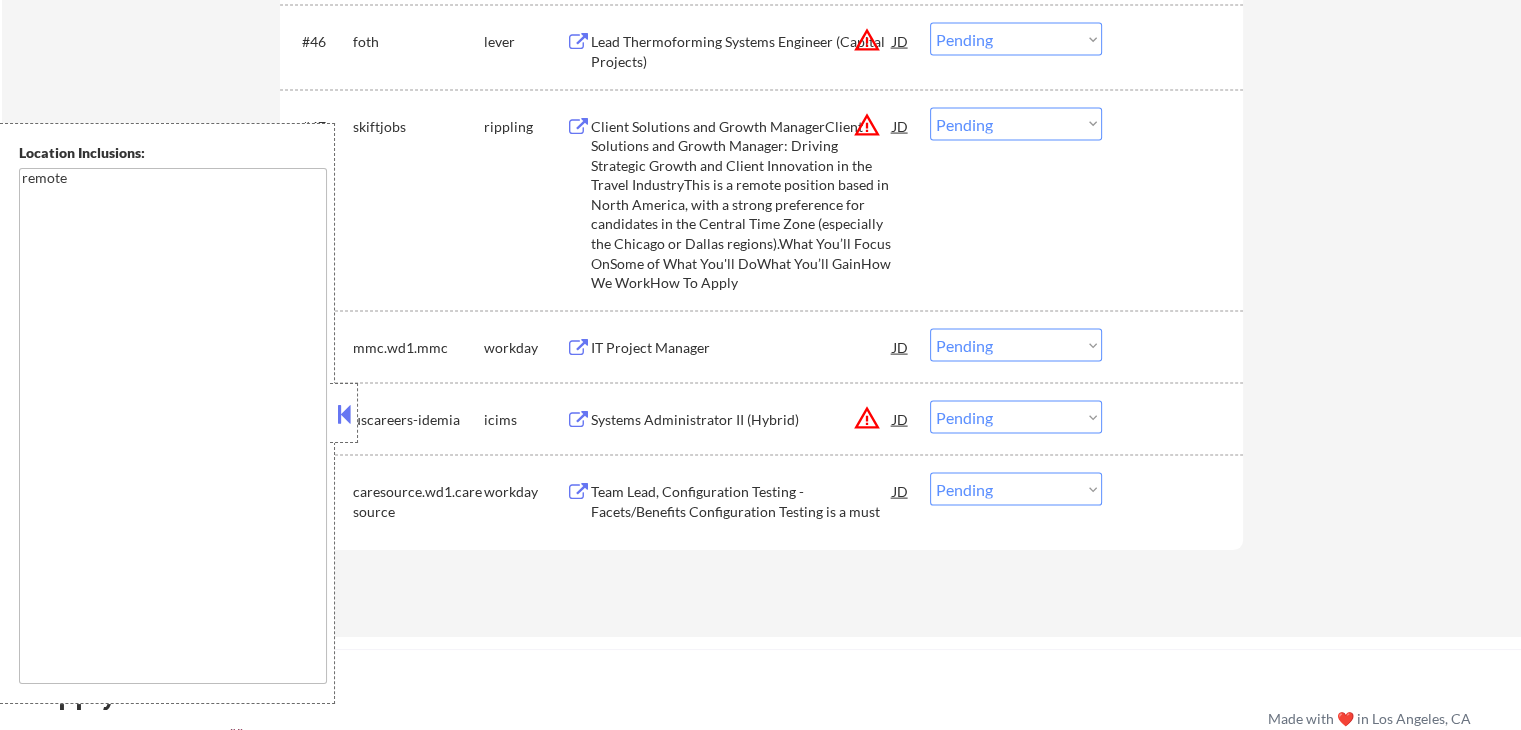scroll, scrollTop: 4200, scrollLeft: 0, axis: vertical 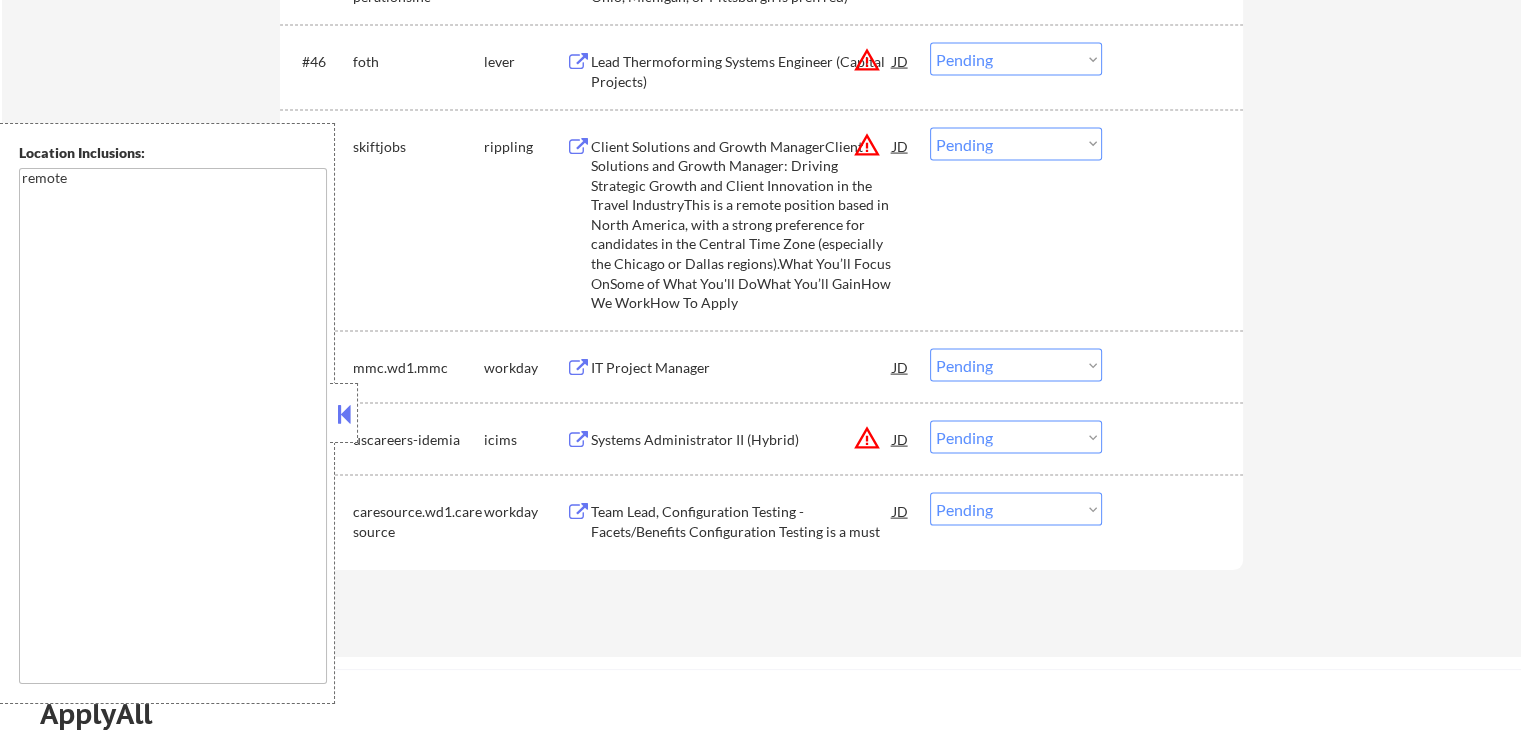 click on "Client Solutions and Growth ManagerClient Solutions and Growth Manager: Driving Strategic Growth and Client Innovation in the Travel IndustryThis is a remote position based in North America, with a strong preference for candidates in the Central Time Zone (especially the Chicago or Dallas regions).What You’ll Focus OnSome of What You'll DoWhat You’ll GainHow We WorkHow To Apply" at bounding box center [742, 225] 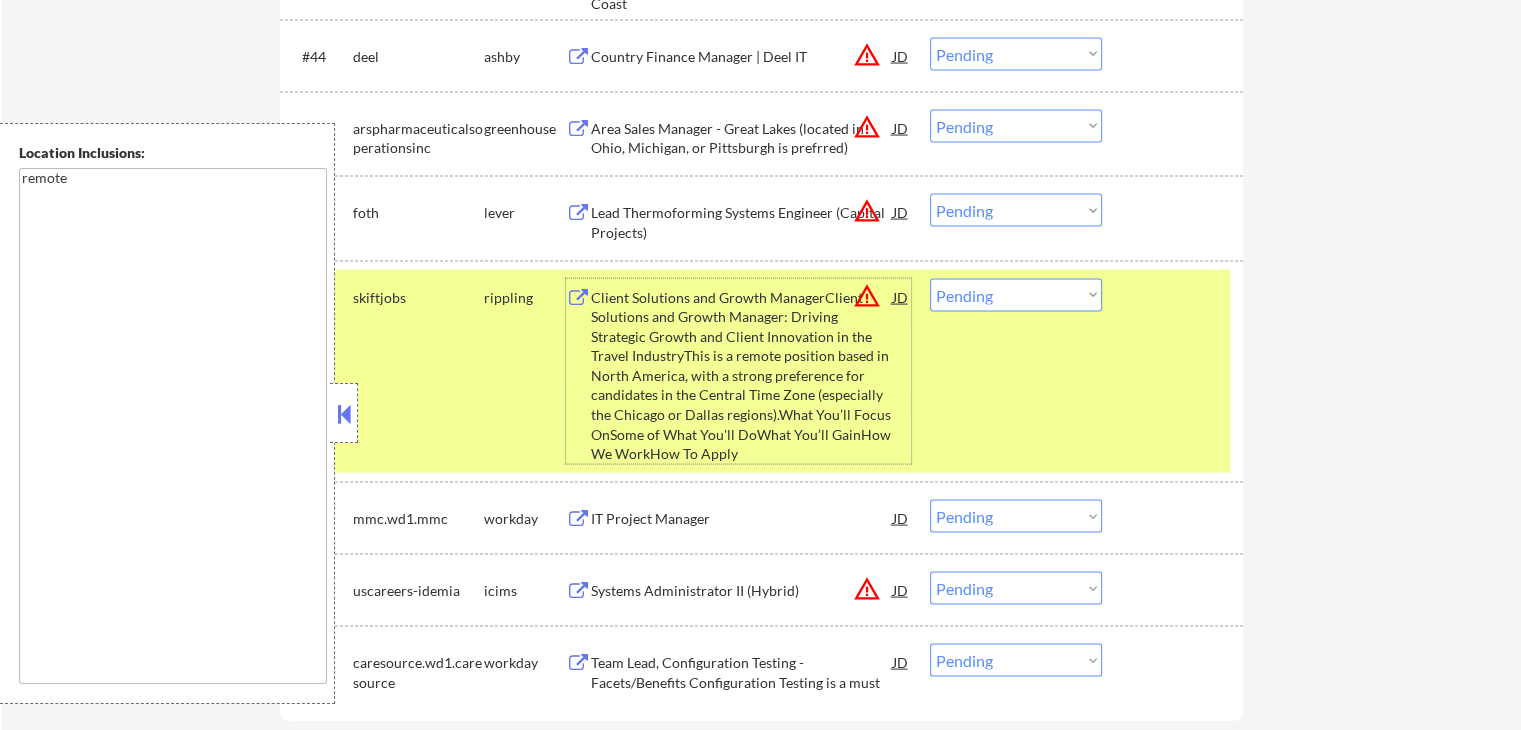scroll, scrollTop: 4000, scrollLeft: 0, axis: vertical 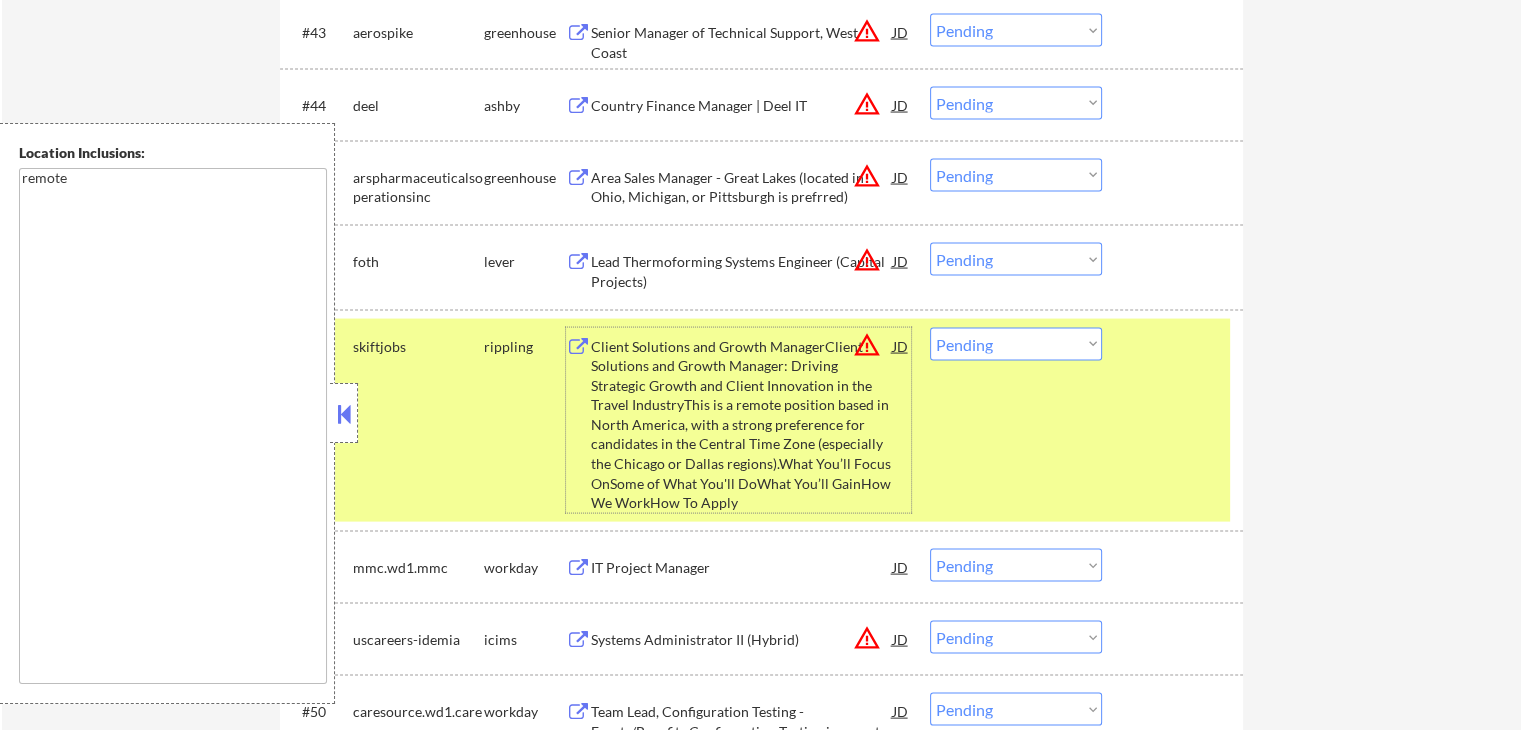 click on "Lead Thermoforming Systems Engineer (Capital Projects)" at bounding box center (742, 271) 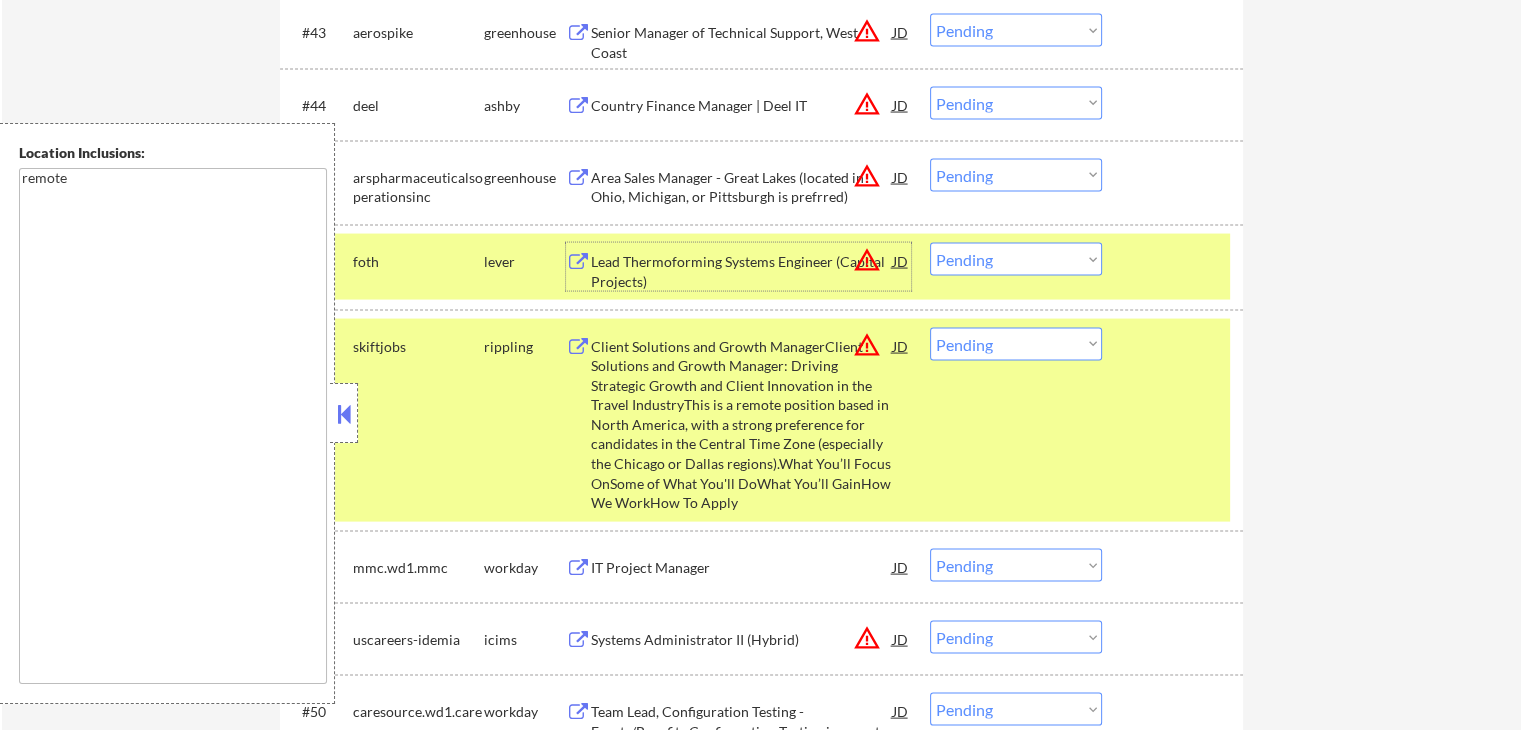 click on "Choose an option... Pending Applied Excluded (Questions) Excluded (Expired) Excluded (Location) Excluded (Bad Match) Excluded (Blocklist) Excluded (Salary) Excluded (Other)" at bounding box center [1016, 259] 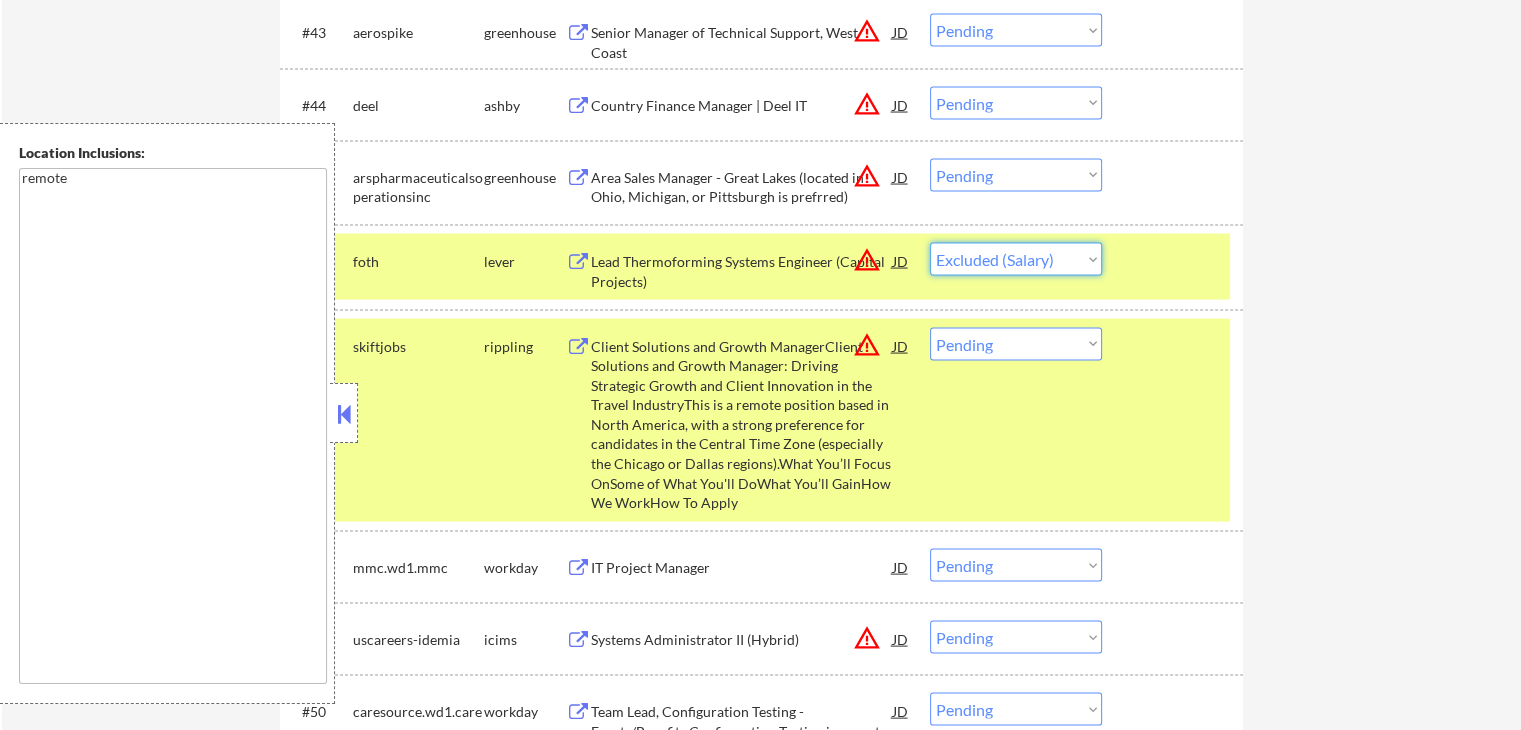 click on "Choose an option... Pending Applied Excluded (Questions) Excluded (Expired) Excluded (Location) Excluded (Bad Match) Excluded (Blocklist) Excluded (Salary) Excluded (Other)" at bounding box center [1016, 259] 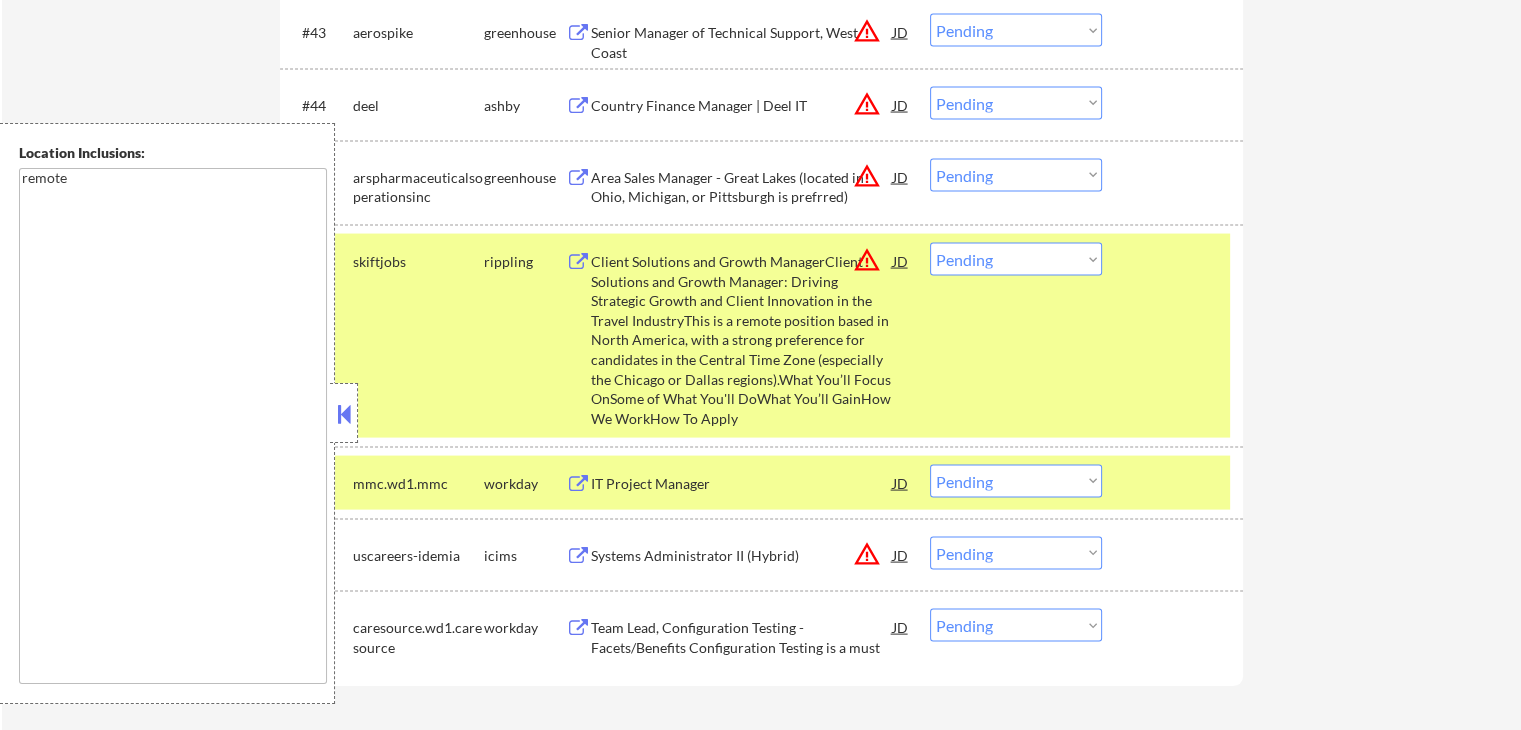click on "Choose an option... Pending Applied Excluded (Questions) Excluded (Expired) Excluded (Location) Excluded (Bad Match) Excluded (Blocklist) Excluded (Salary) Excluded (Other)" at bounding box center [1016, 259] 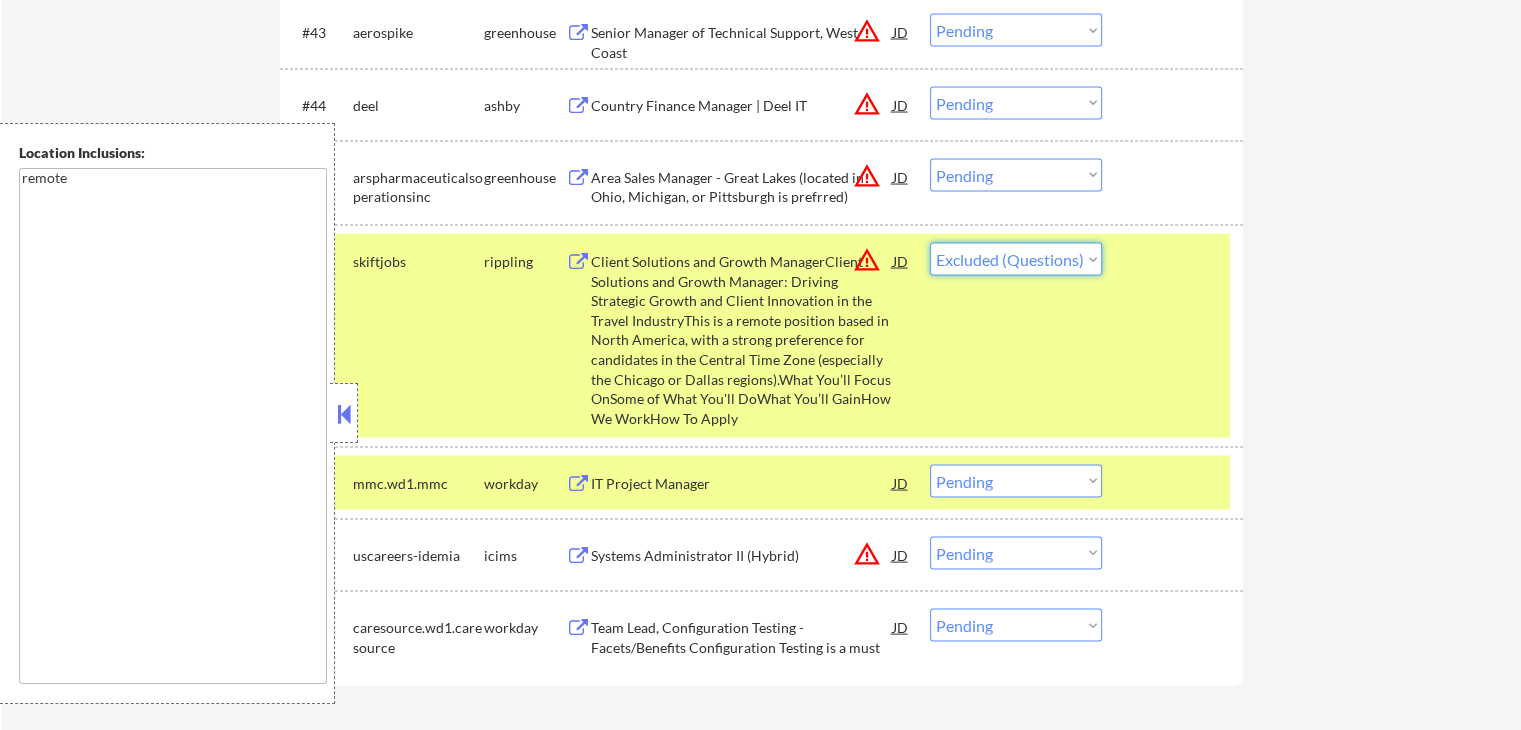 click on "Choose an option... Pending Applied Excluded (Questions) Excluded (Expired) Excluded (Location) Excluded (Bad Match) Excluded (Blocklist) Excluded (Salary) Excluded (Other)" at bounding box center [1016, 259] 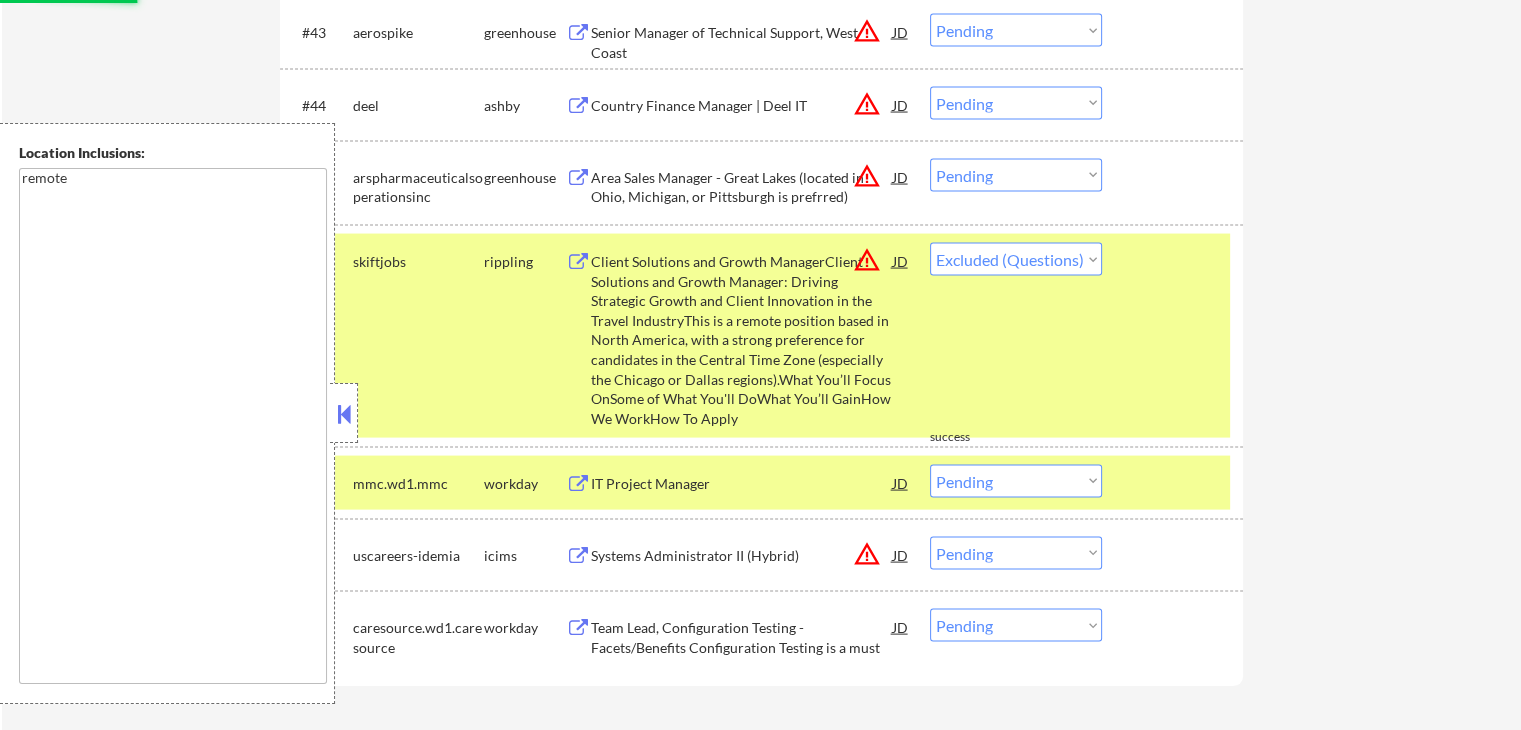 select on ""pending"" 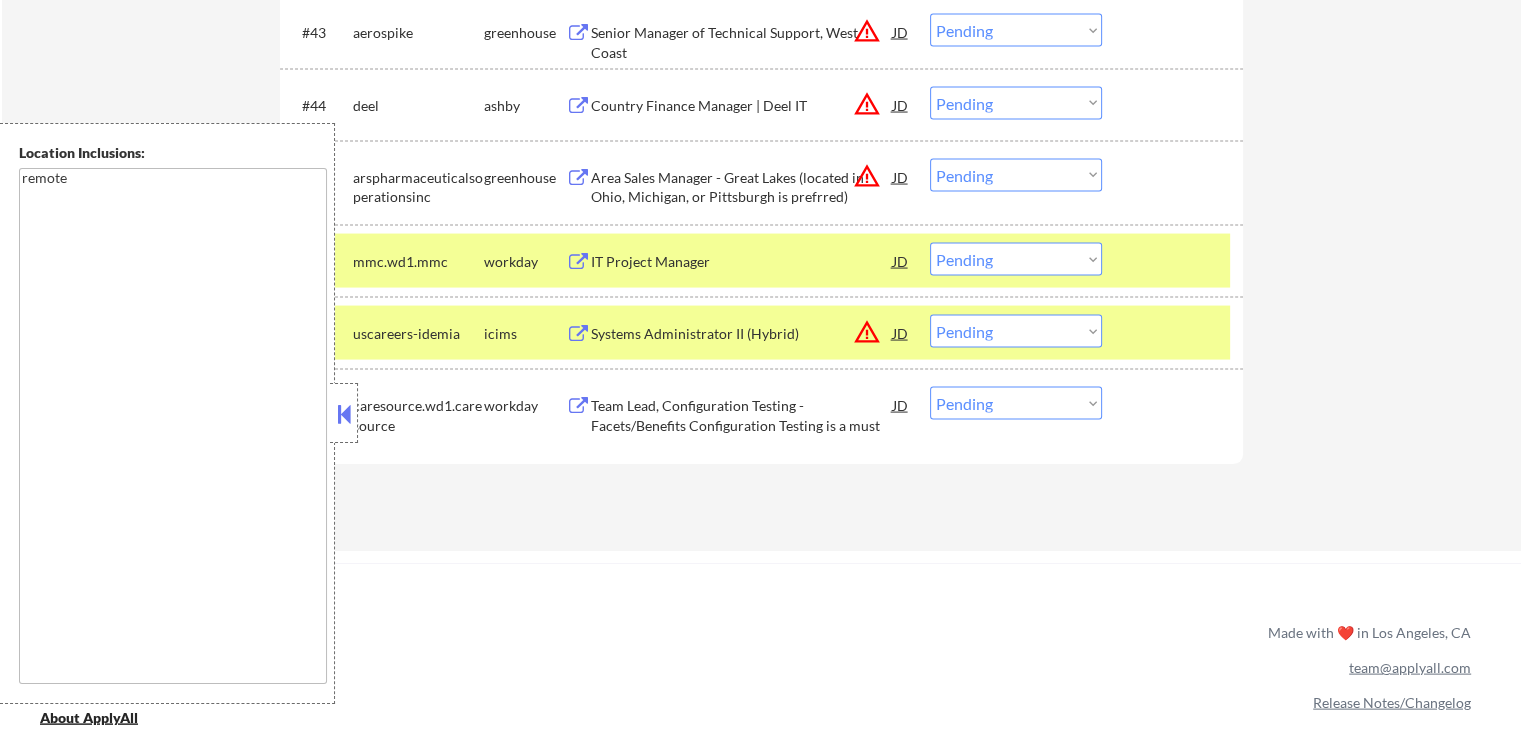 click on "Area Sales Manager - Great Lakes (located in Ohio, Michigan, or Pittsburgh is prefrred)" at bounding box center (742, 187) 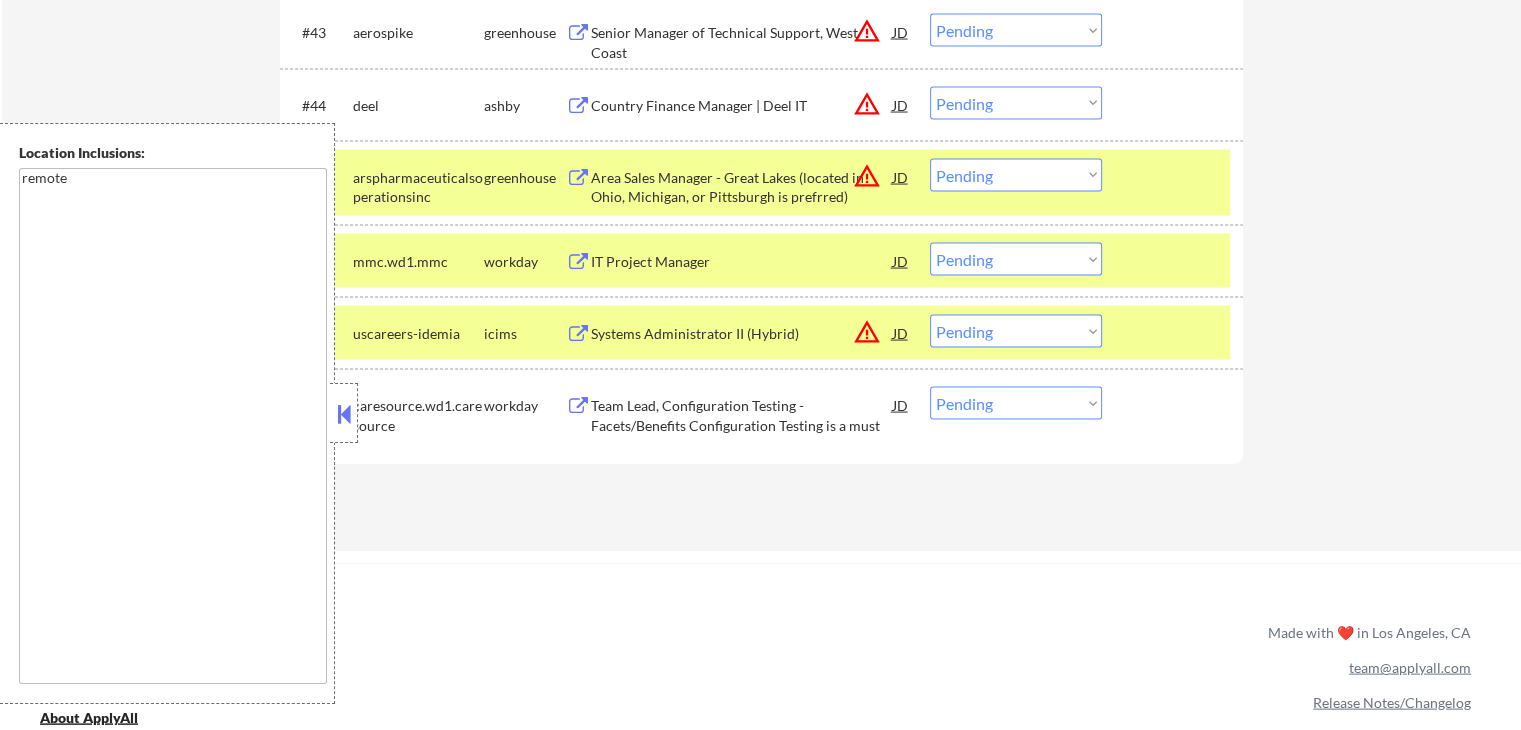 click on "Country Finance Manager | Deel IT" at bounding box center (742, 106) 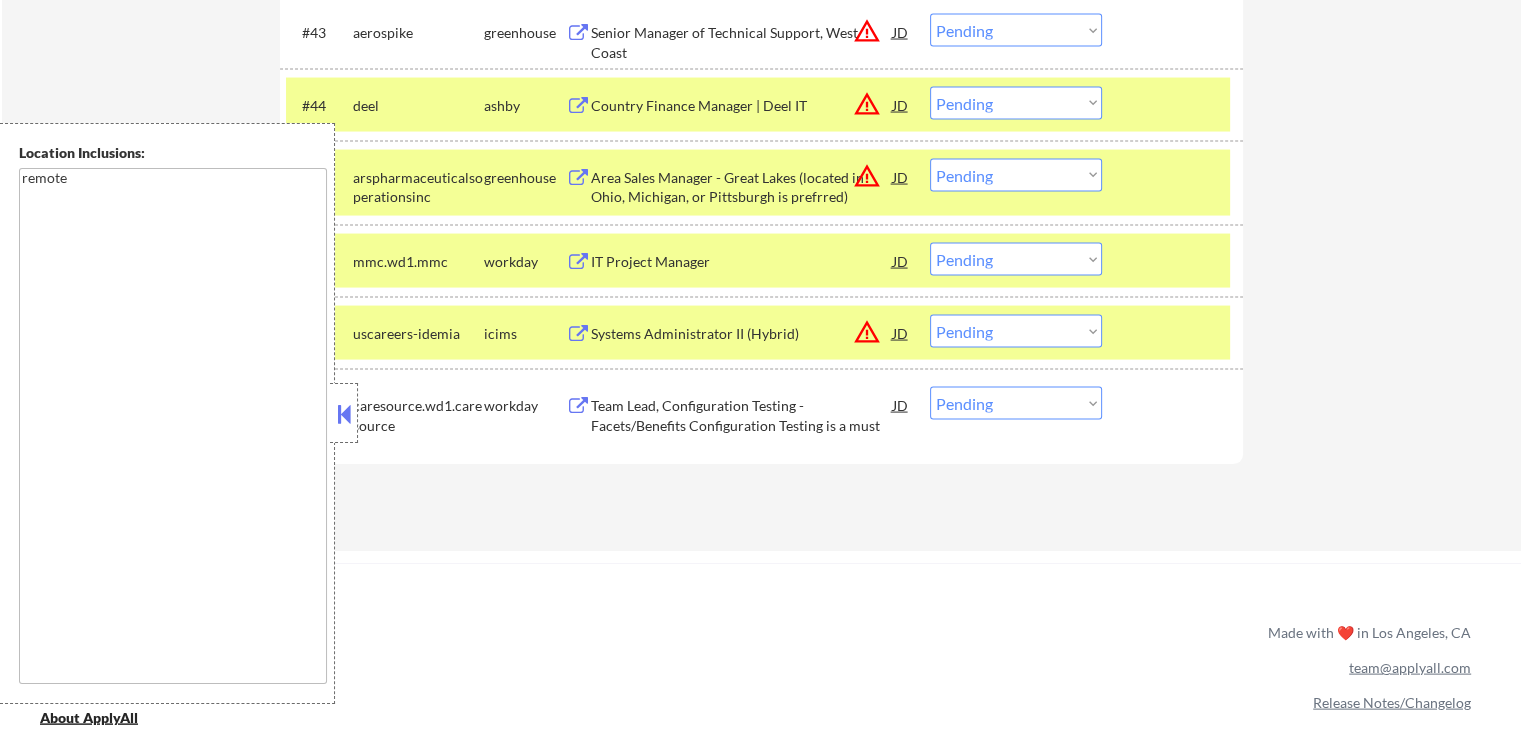 click on "Senior Manager of Technical Support, West Coast" at bounding box center (742, 32) 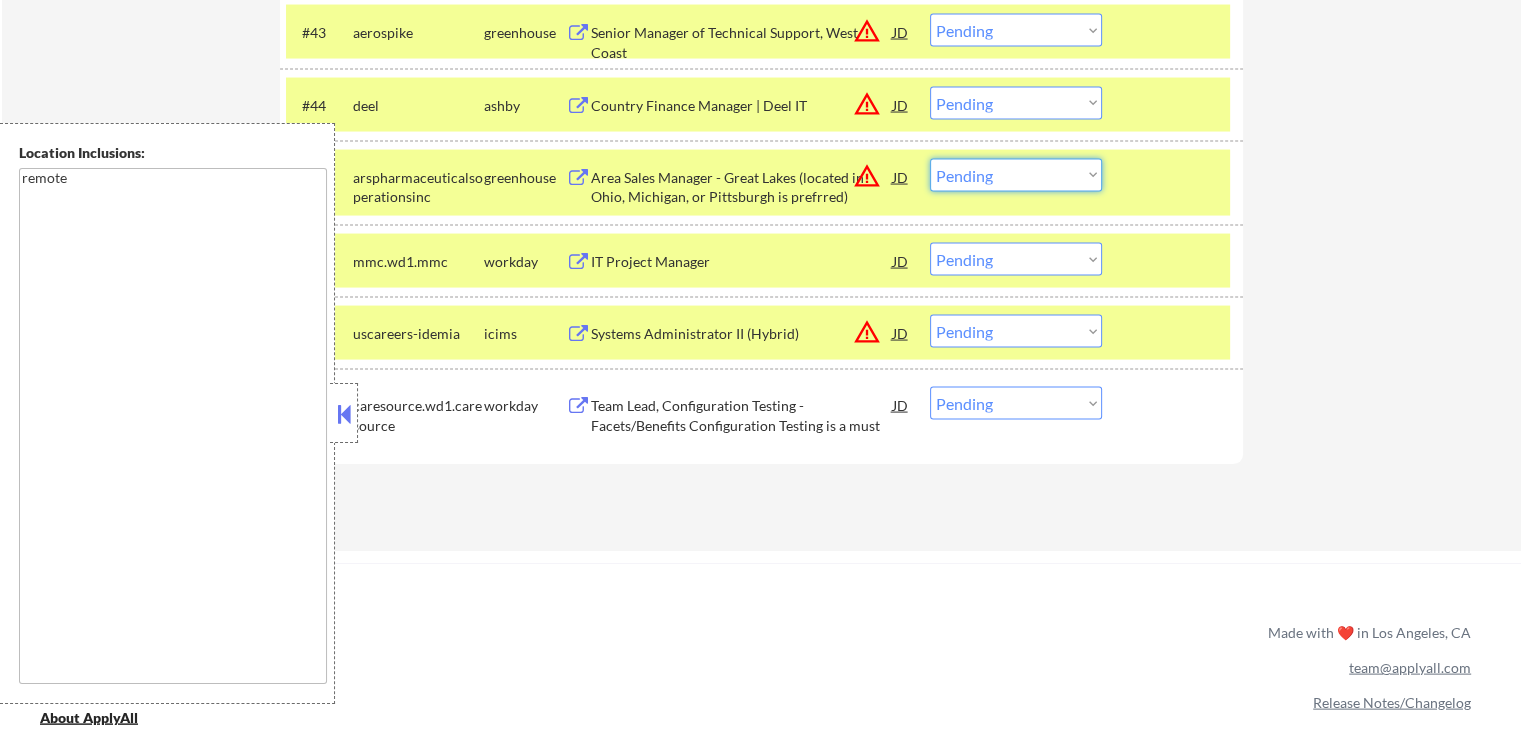 click on "Choose an option... Pending Applied Excluded (Questions) Excluded (Expired) Excluded (Location) Excluded (Bad Match) Excluded (Blocklist) Excluded (Salary) Excluded (Other)" at bounding box center (1016, 175) 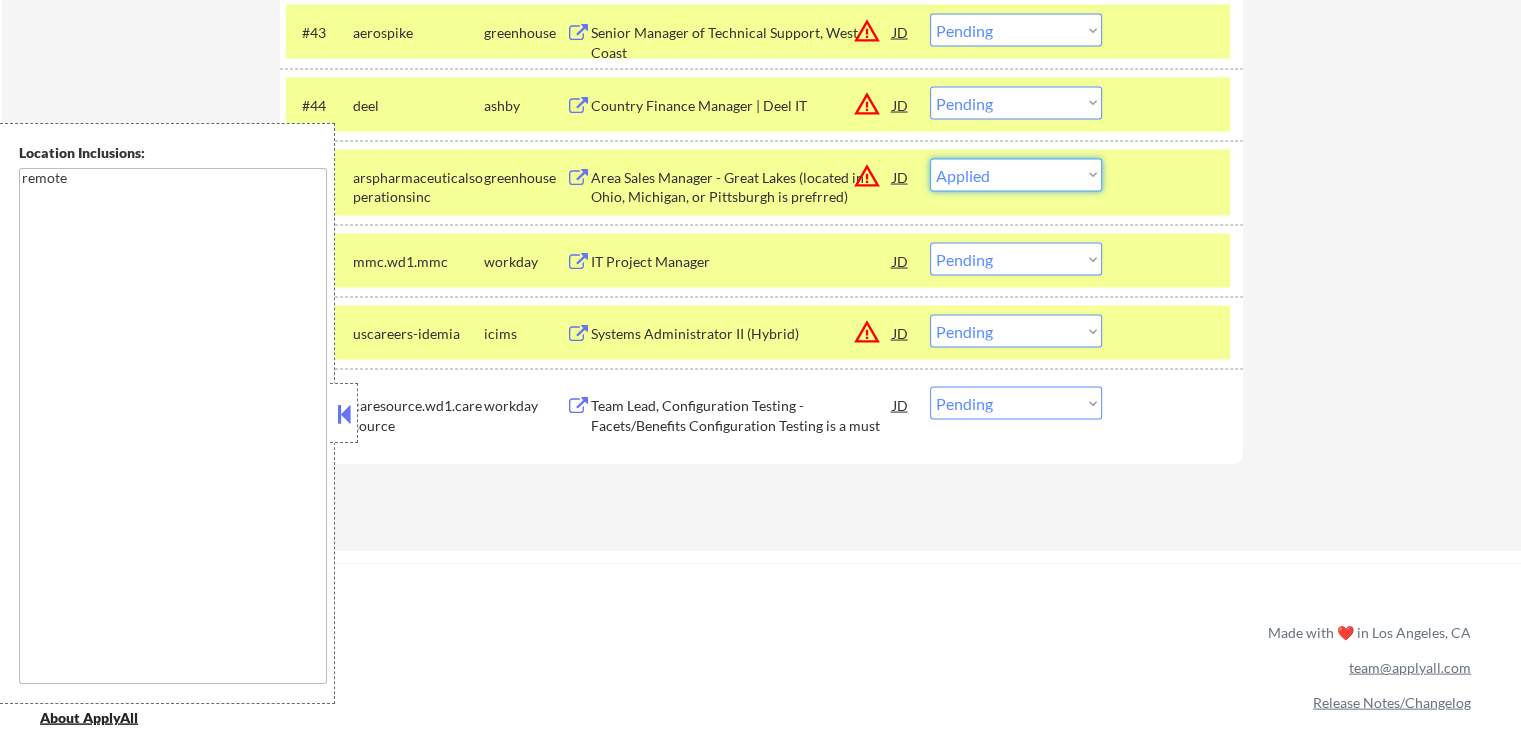 click on "Choose an option... Pending Applied Excluded (Questions) Excluded (Expired) Excluded (Location) Excluded (Bad Match) Excluded (Blocklist) Excluded (Salary) Excluded (Other)" at bounding box center (1016, 175) 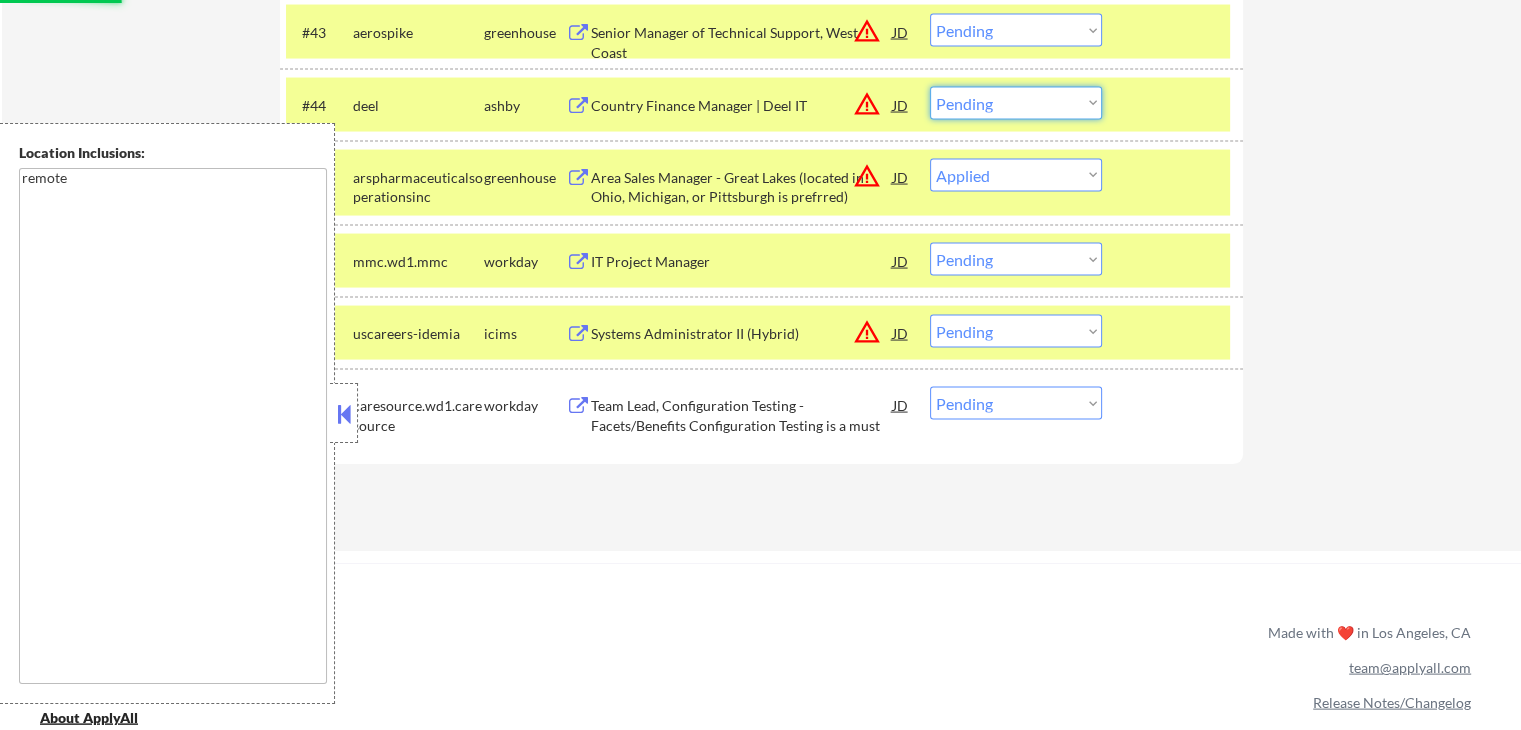 drag, startPoint x: 970, startPoint y: 89, endPoint x: 973, endPoint y: 104, distance: 15.297058 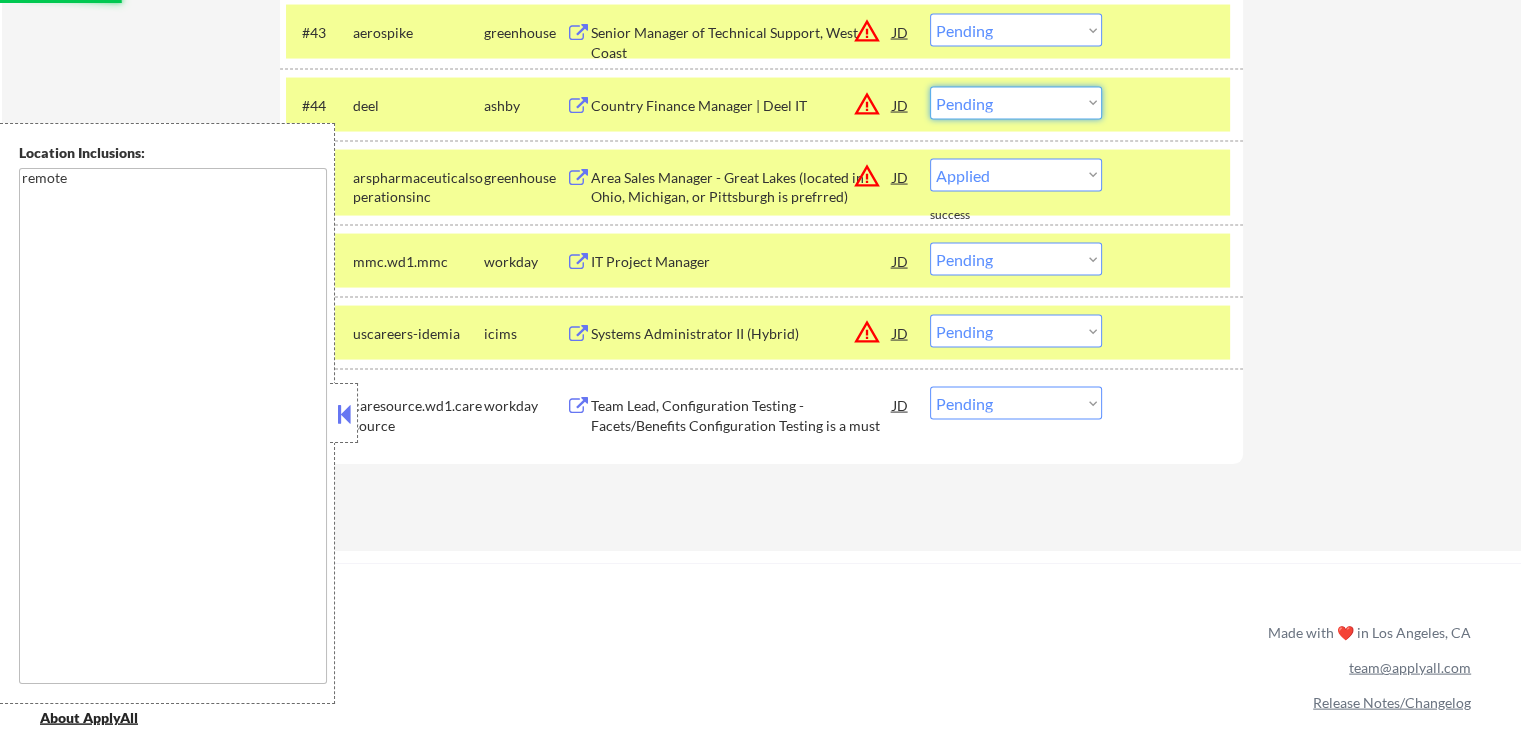 click on "Choose an option... Pending Applied Excluded (Questions) Excluded (Expired) Excluded (Location) Excluded (Bad Match) Excluded (Blocklist) Excluded (Salary) Excluded (Other)" at bounding box center (1016, 103) 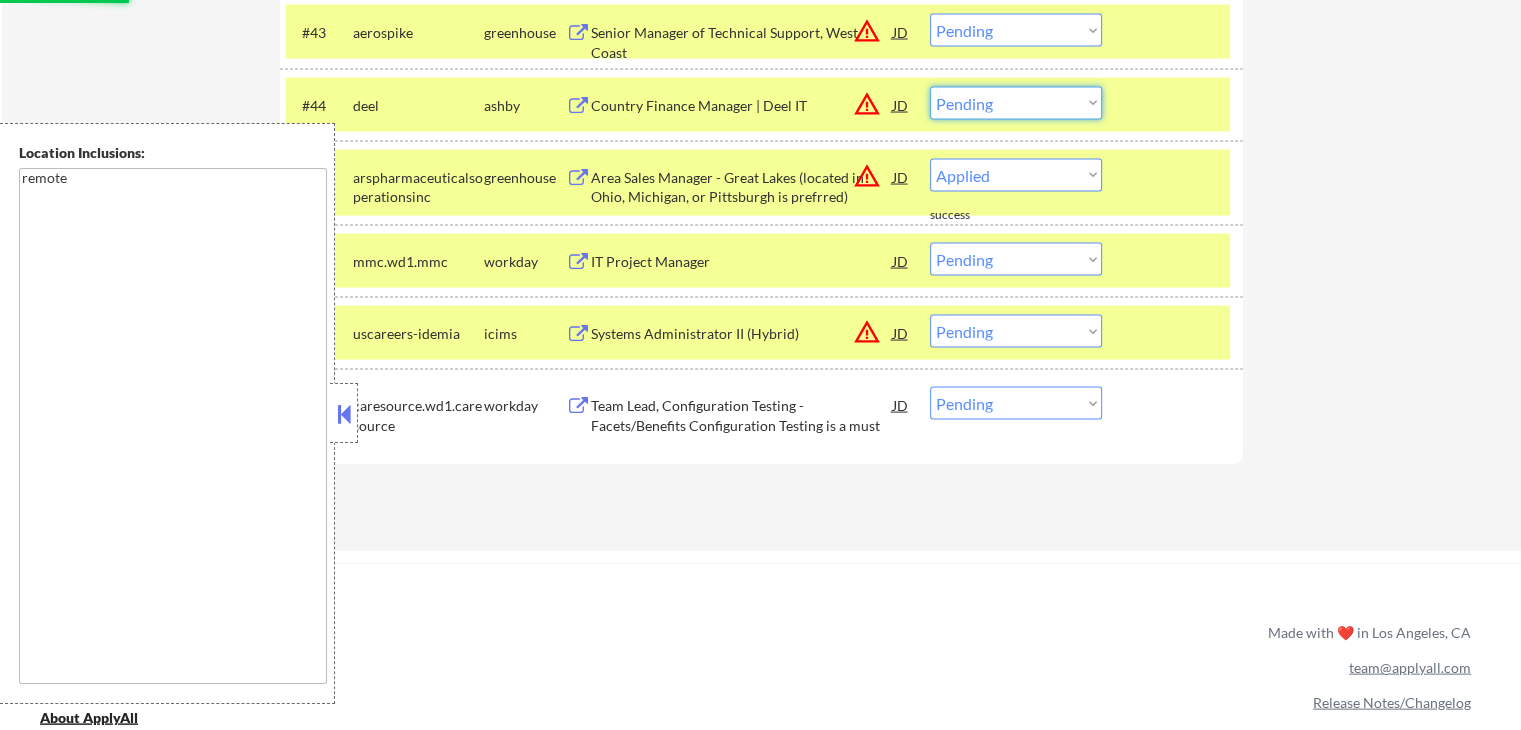 select on ""pending"" 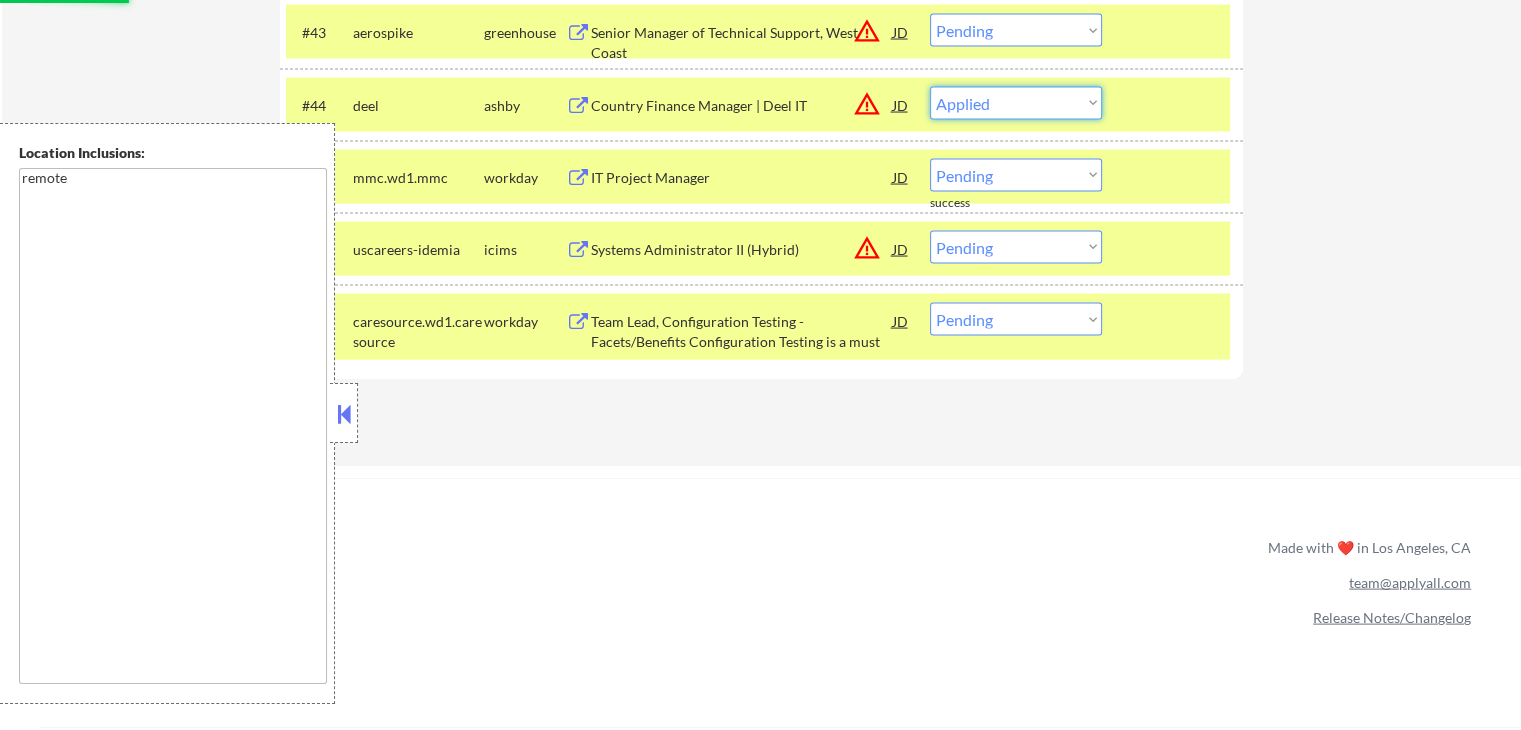 click on "Choose an option... Pending Applied Excluded (Questions) Excluded (Expired) Excluded (Location) Excluded (Bad Match) Excluded (Blocklist) Excluded (Salary) Excluded (Other)" at bounding box center [1016, 103] 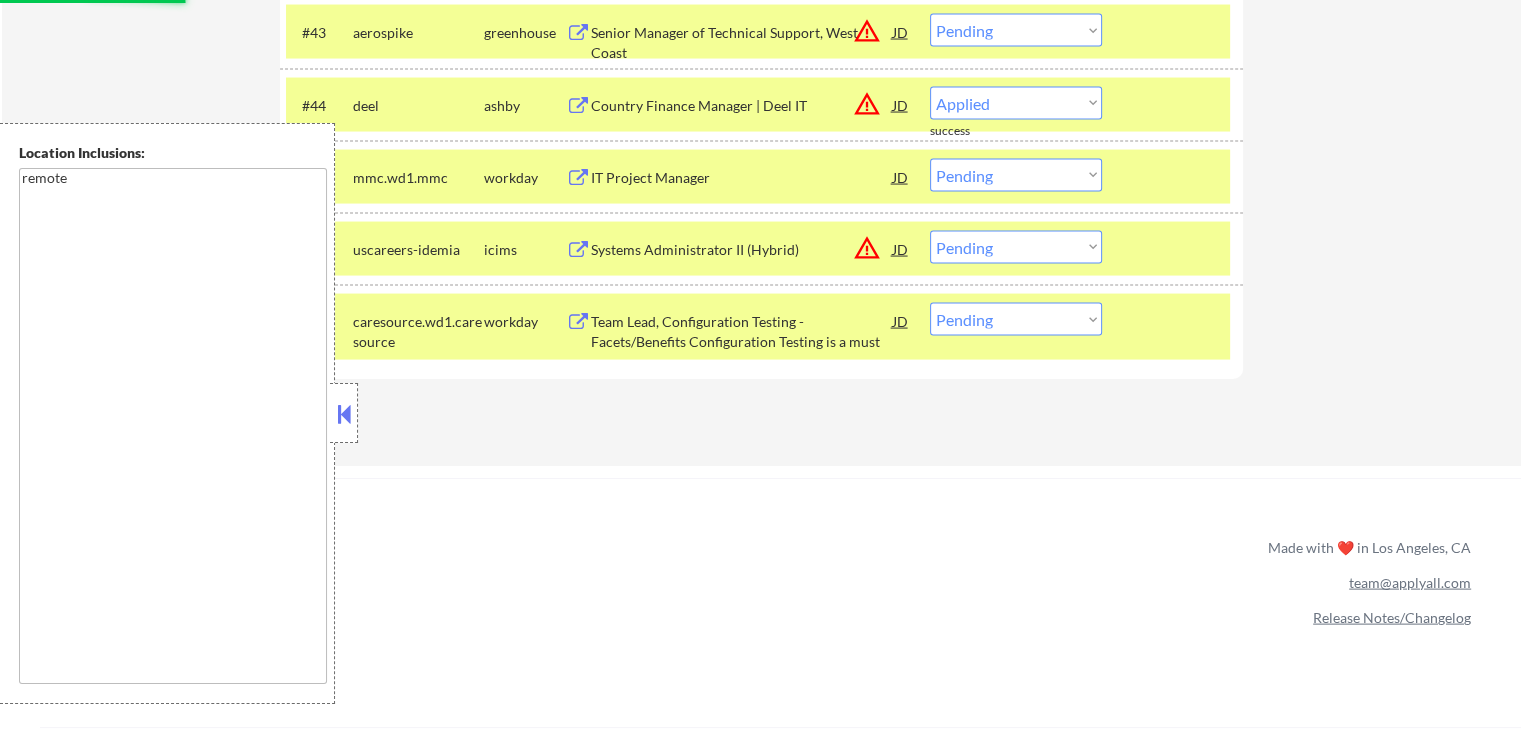 select on ""pending"" 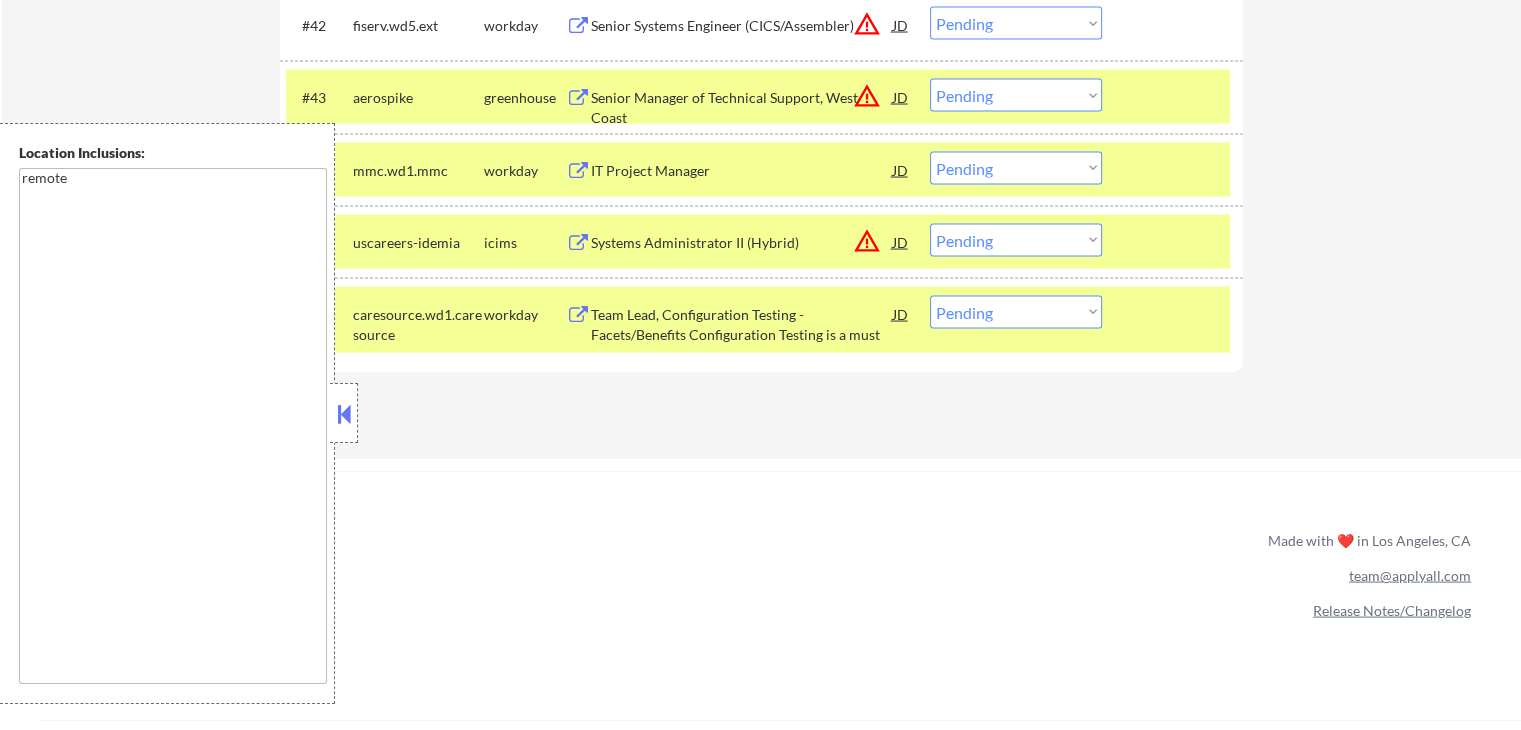 scroll, scrollTop: 3900, scrollLeft: 0, axis: vertical 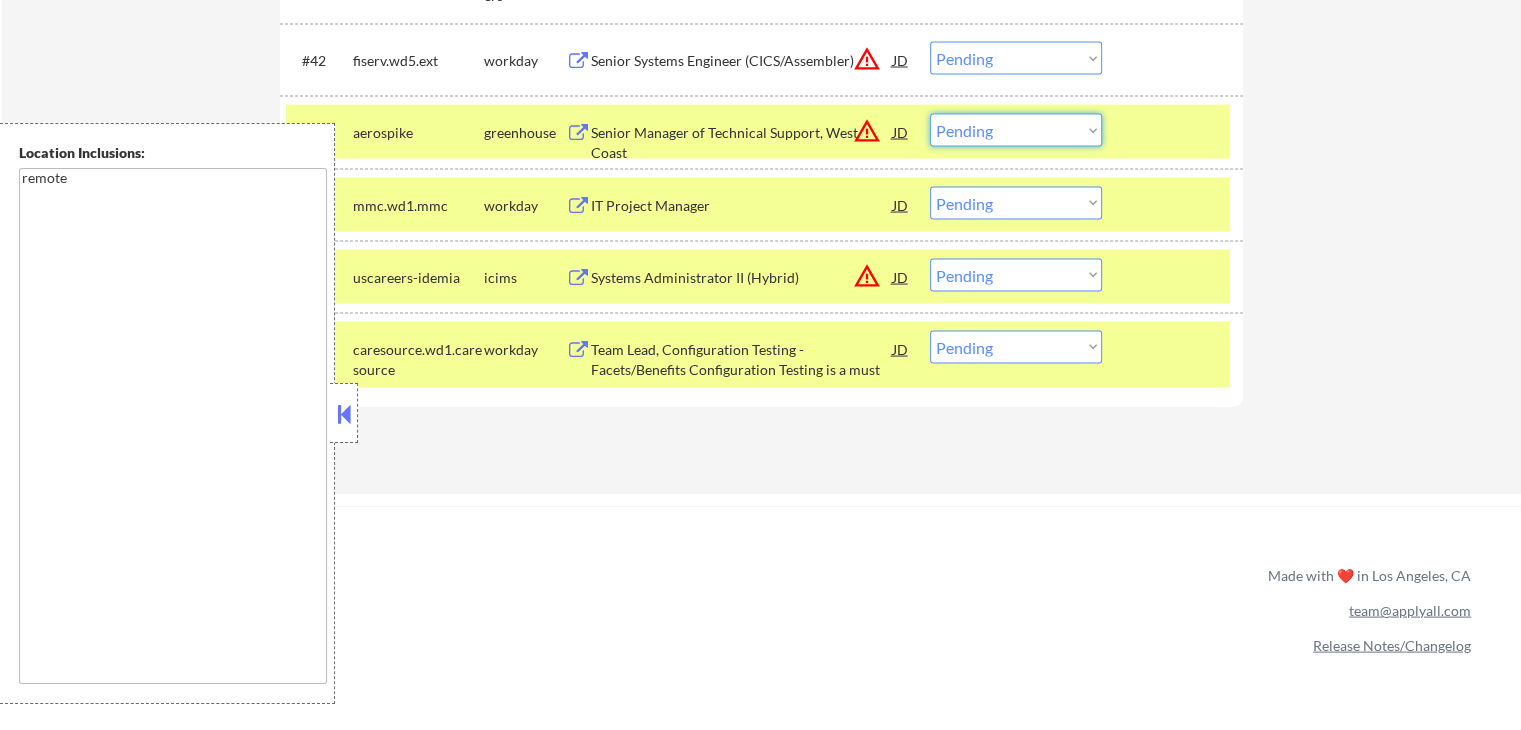 click on "Choose an option... Pending Applied Excluded (Questions) Excluded (Expired) Excluded (Location) Excluded (Bad Match) Excluded (Blocklist) Excluded (Salary) Excluded (Other)" at bounding box center [1016, 130] 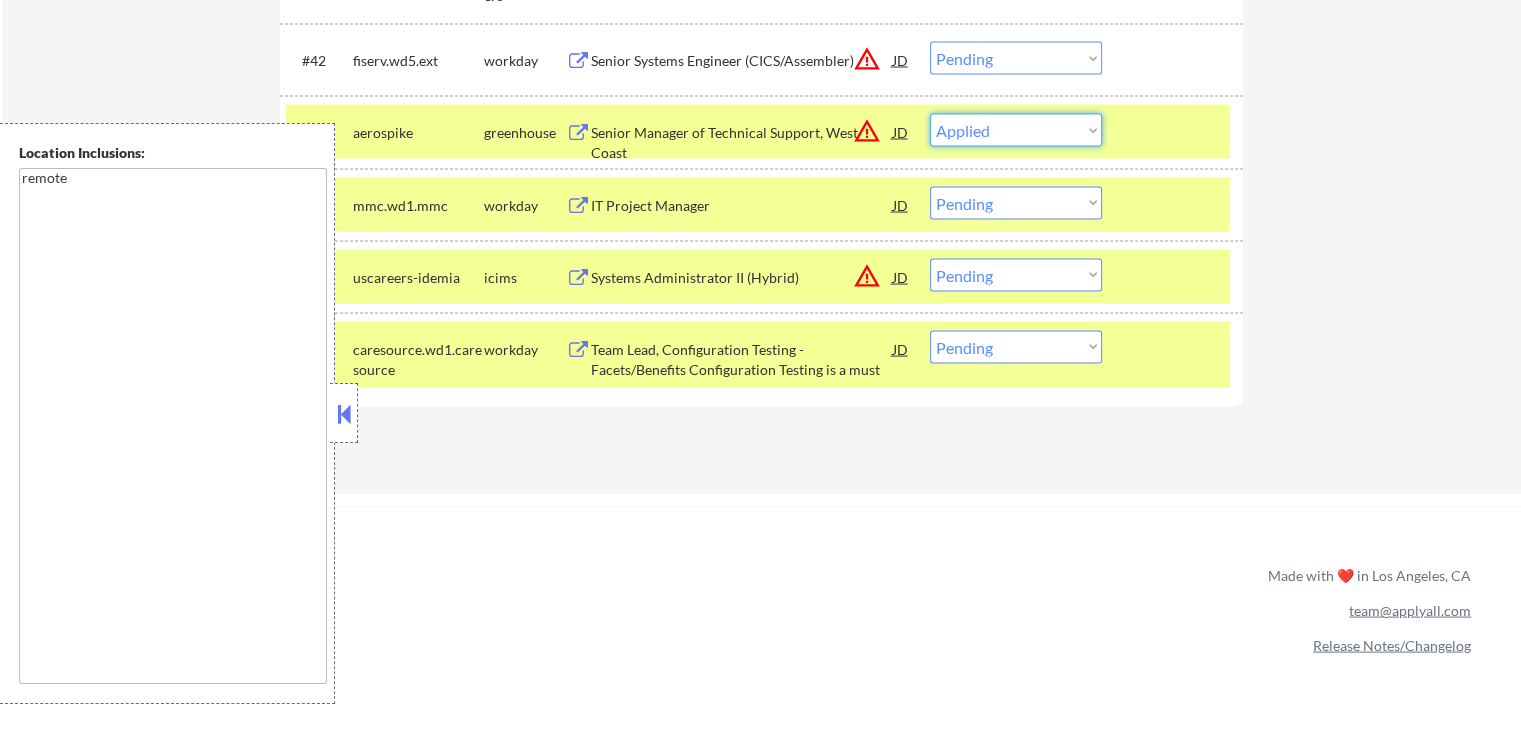 click on "Choose an option... Pending Applied Excluded (Questions) Excluded (Expired) Excluded (Location) Excluded (Bad Match) Excluded (Blocklist) Excluded (Salary) Excluded (Other)" at bounding box center [1016, 130] 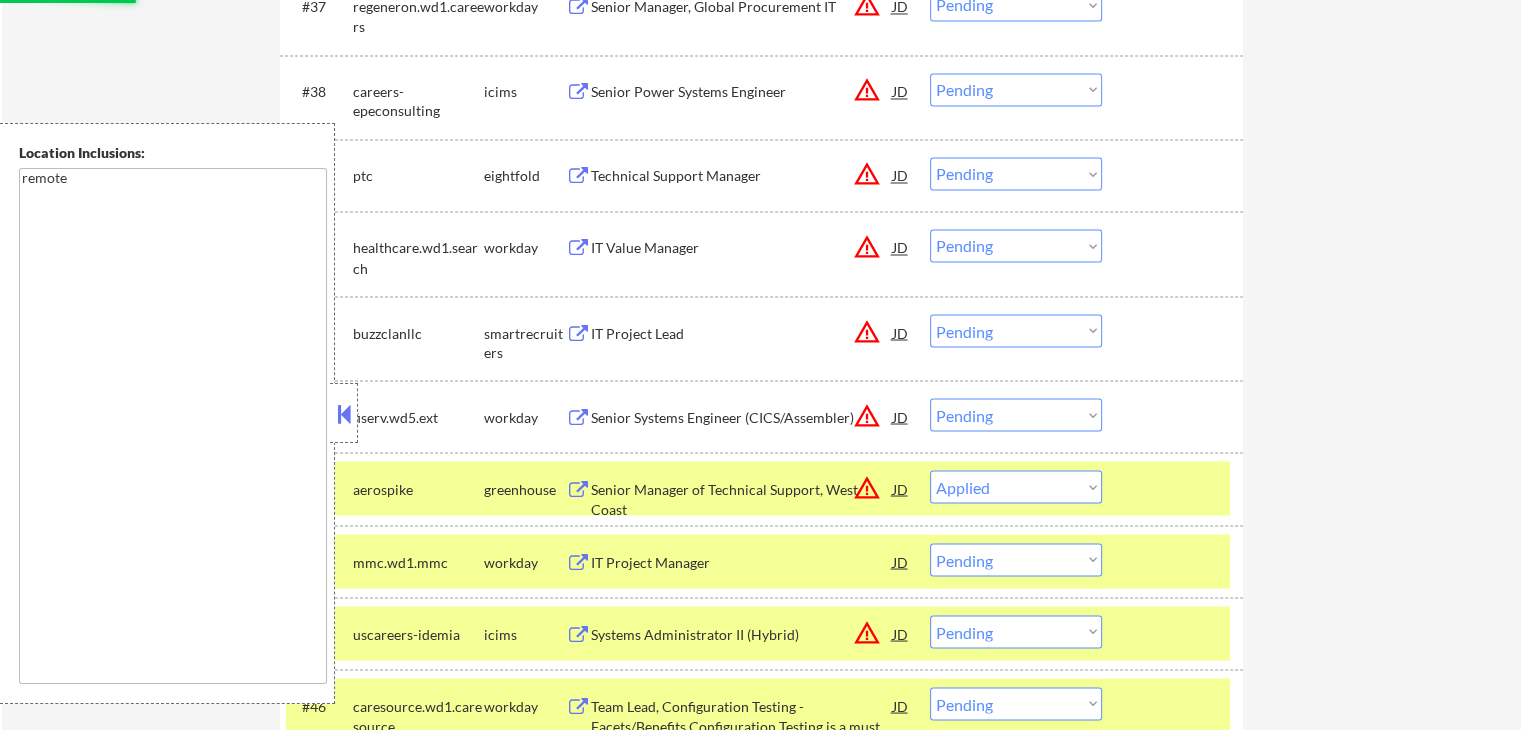 scroll, scrollTop: 3500, scrollLeft: 0, axis: vertical 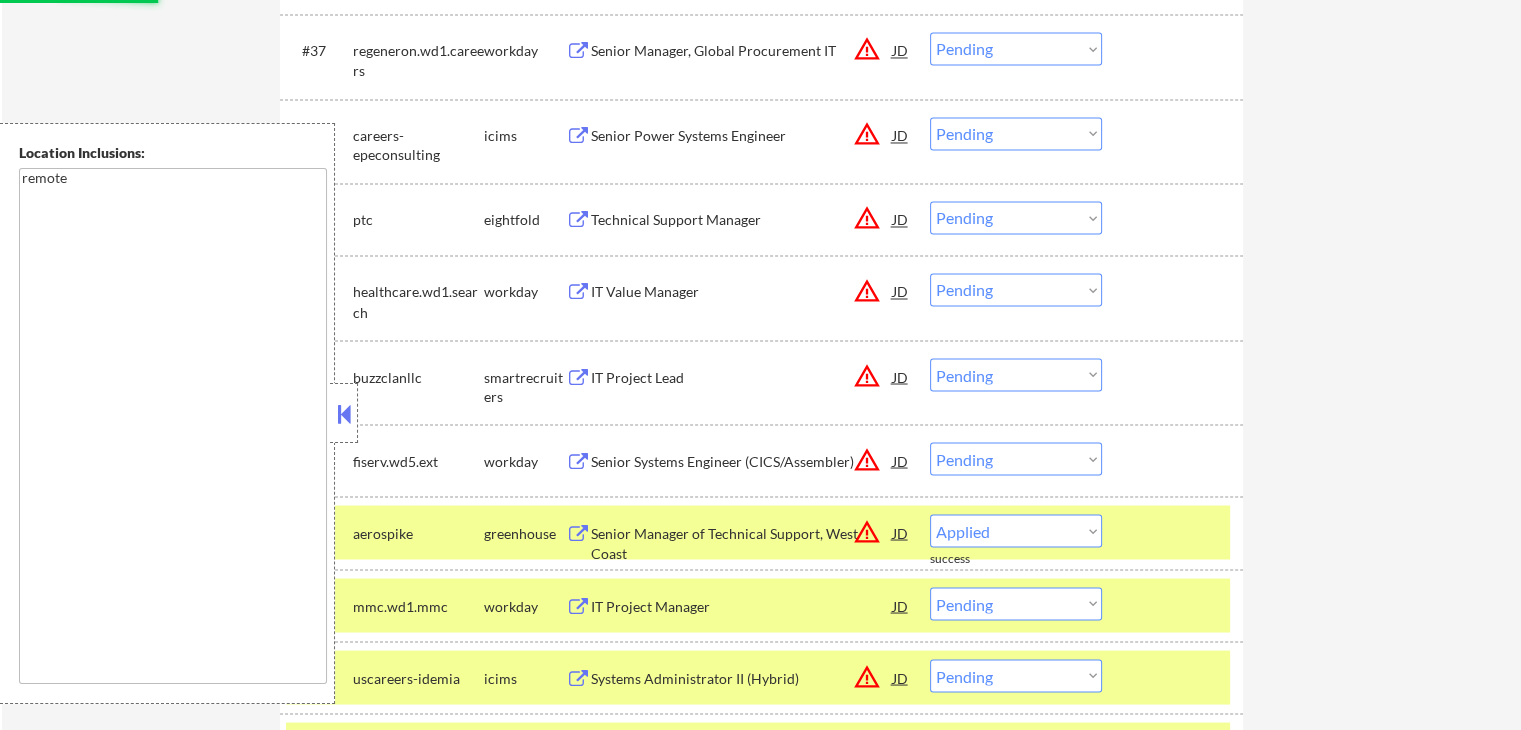 select on ""pending"" 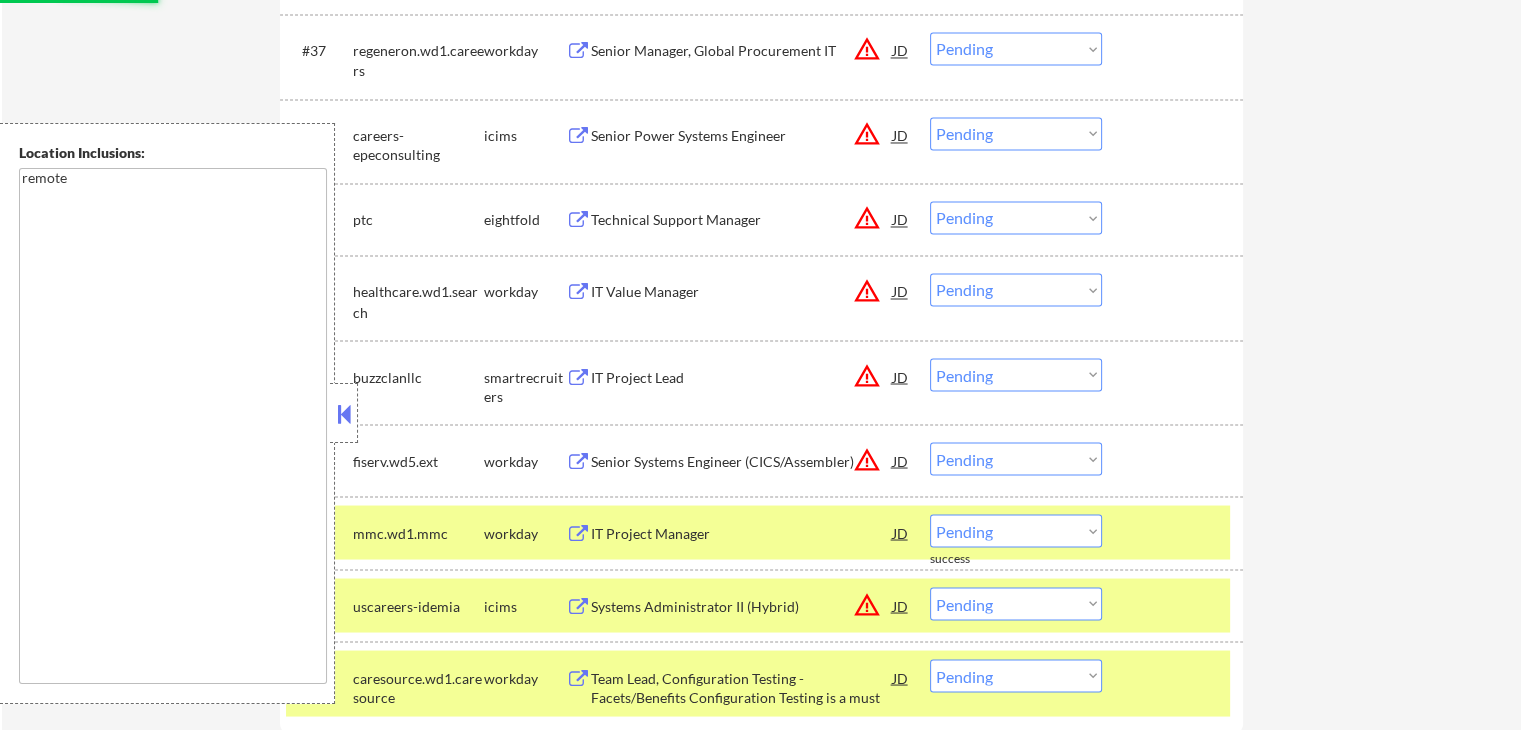 click on "IT Project Lead" at bounding box center [742, 377] 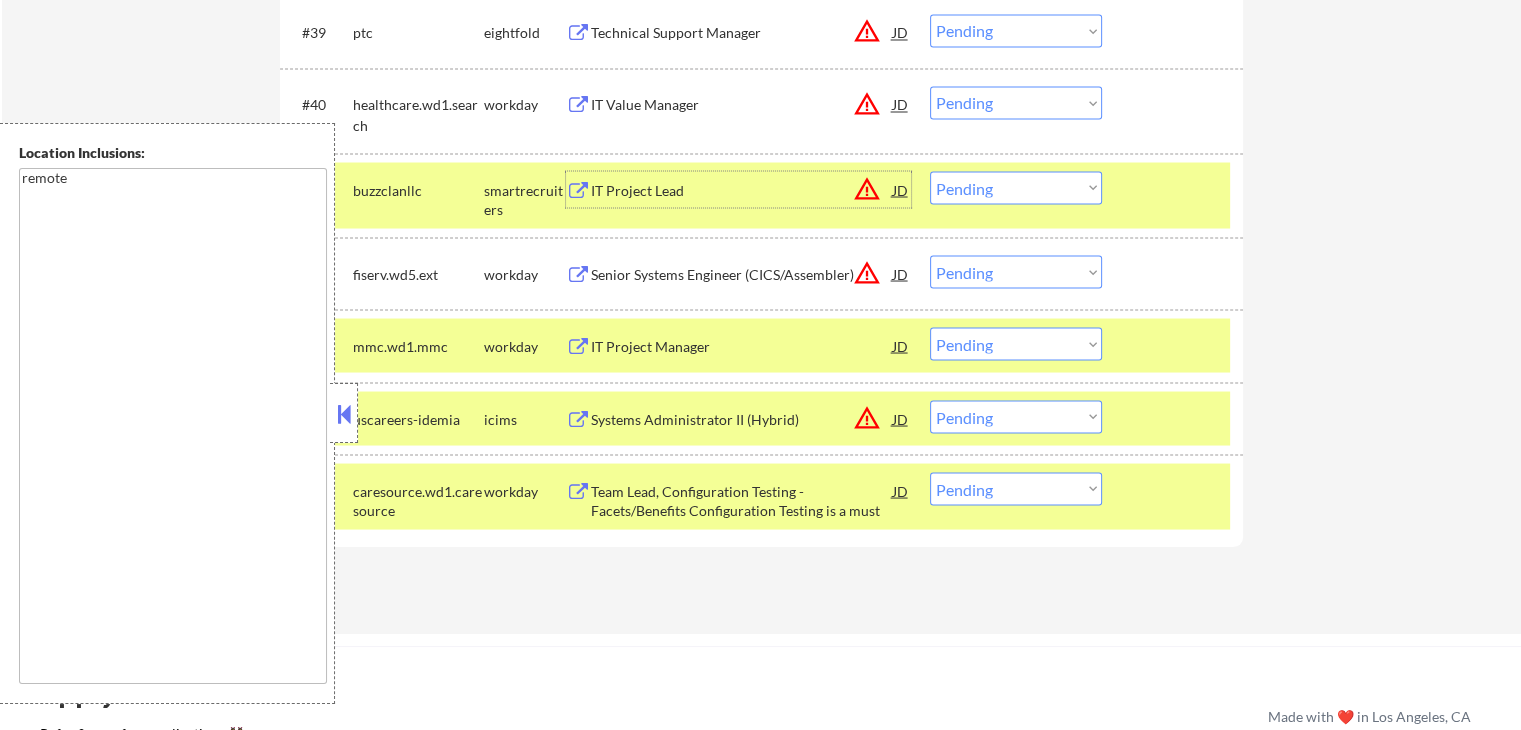 scroll, scrollTop: 3700, scrollLeft: 0, axis: vertical 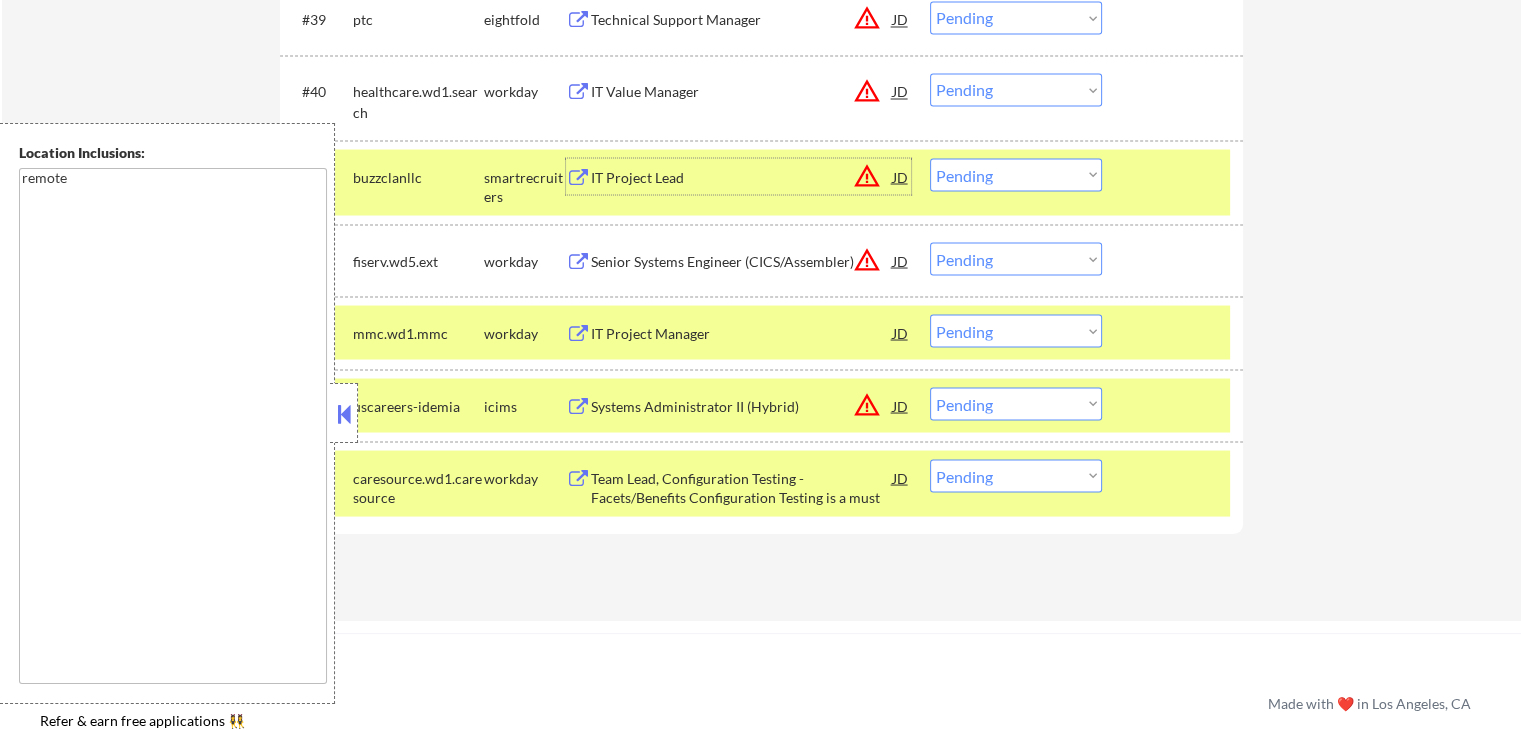drag, startPoint x: 1017, startPoint y: 177, endPoint x: 1018, endPoint y: 188, distance: 11.045361 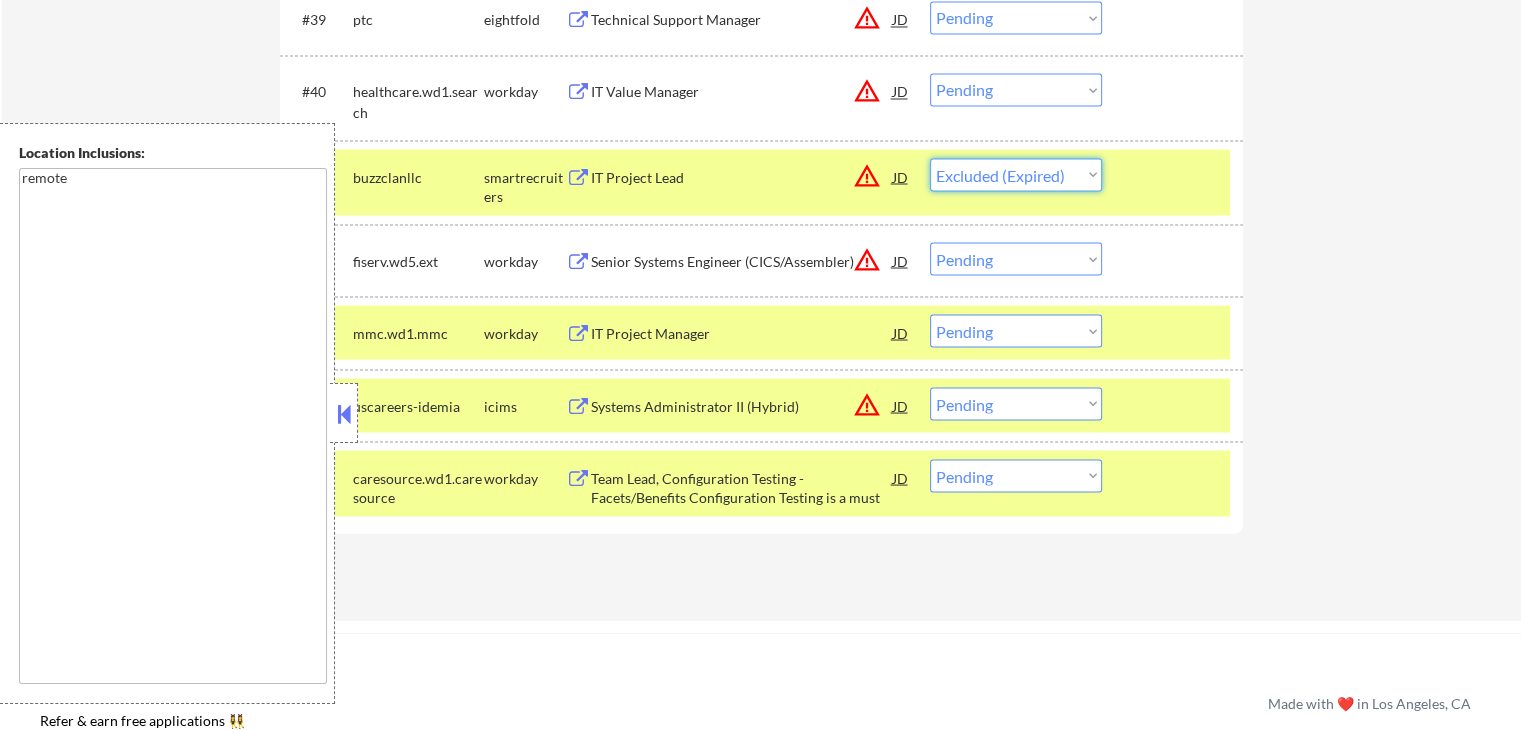 click on "Choose an option... Pending Applied Excluded (Questions) Excluded (Expired) Excluded (Location) Excluded (Bad Match) Excluded (Blocklist) Excluded (Salary) Excluded (Other)" at bounding box center (1016, 174) 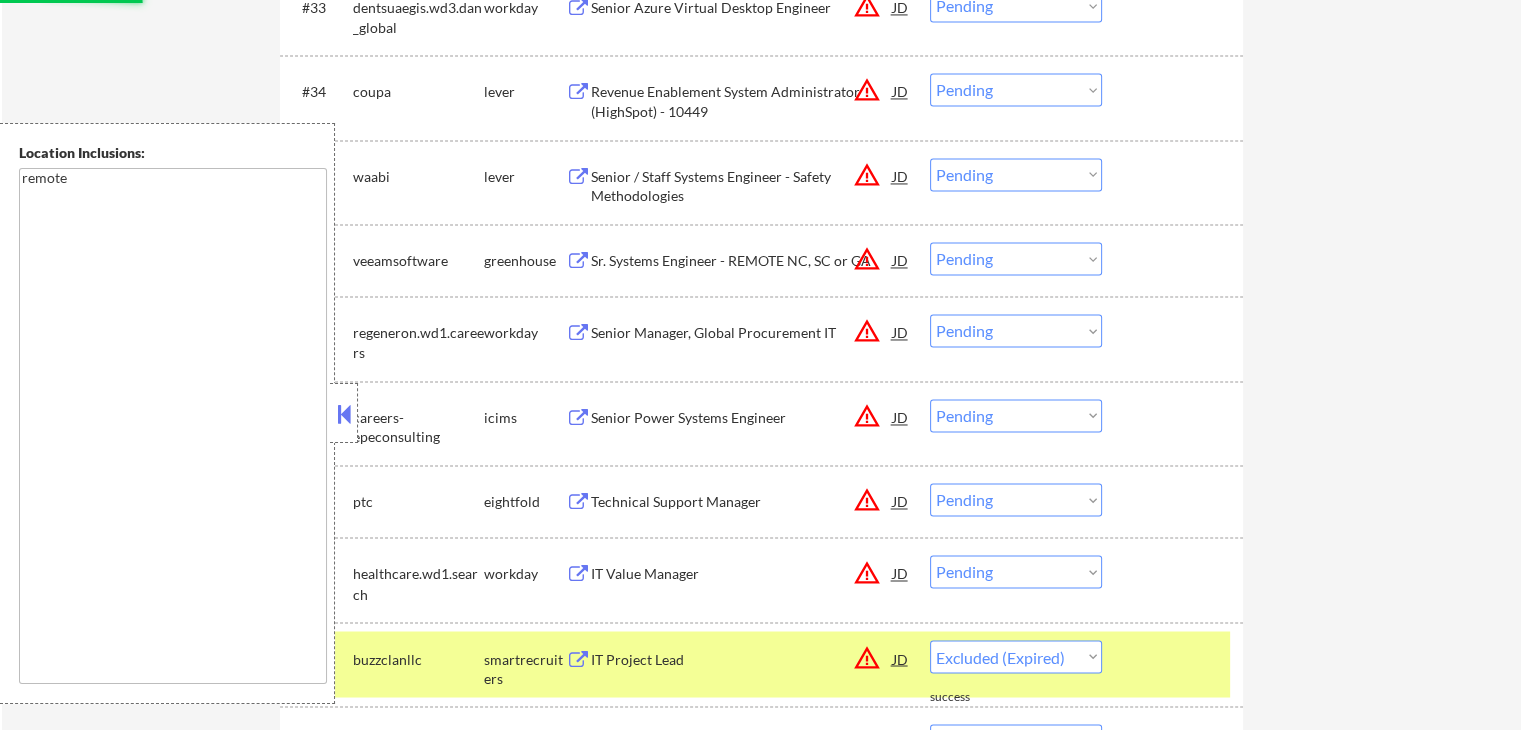 scroll, scrollTop: 3200, scrollLeft: 0, axis: vertical 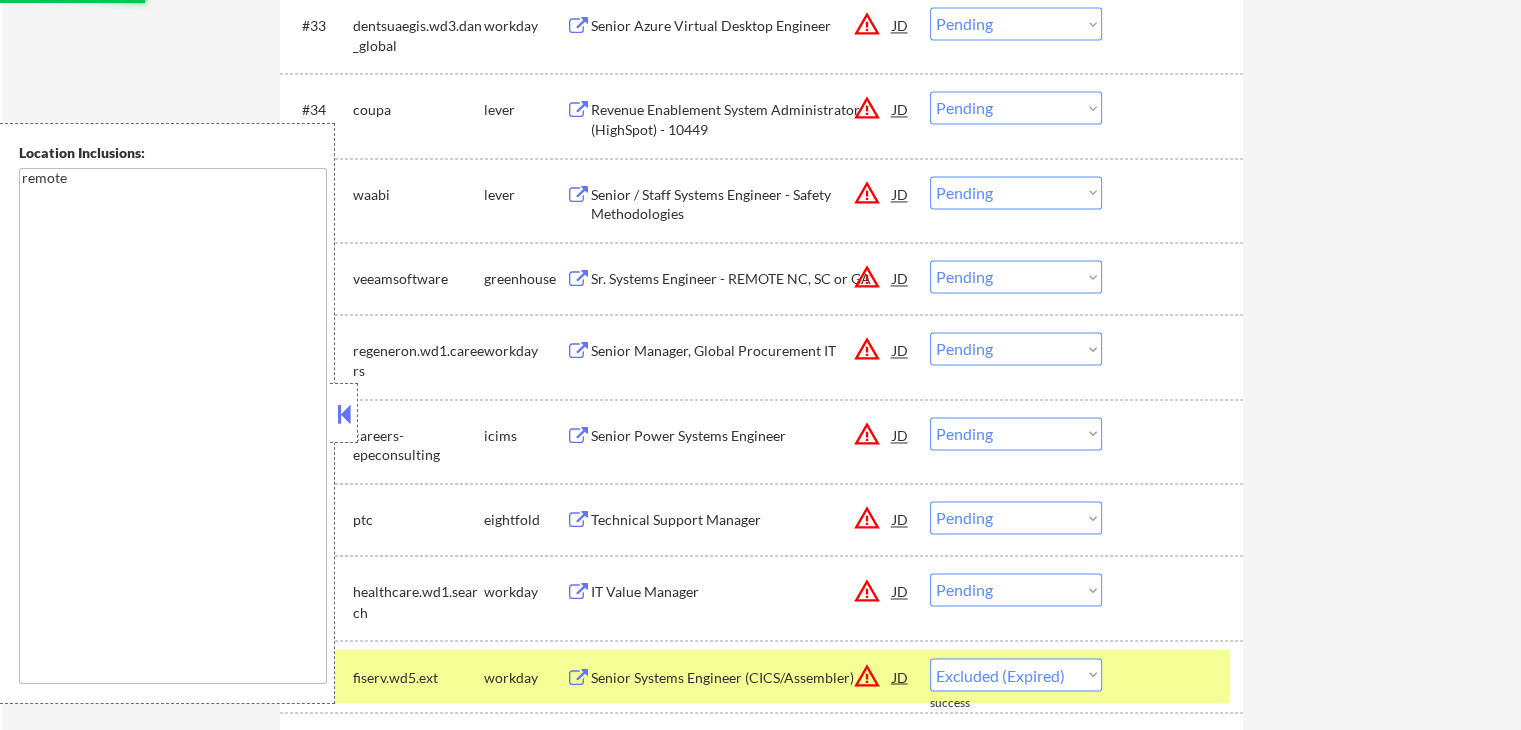 select on ""pending"" 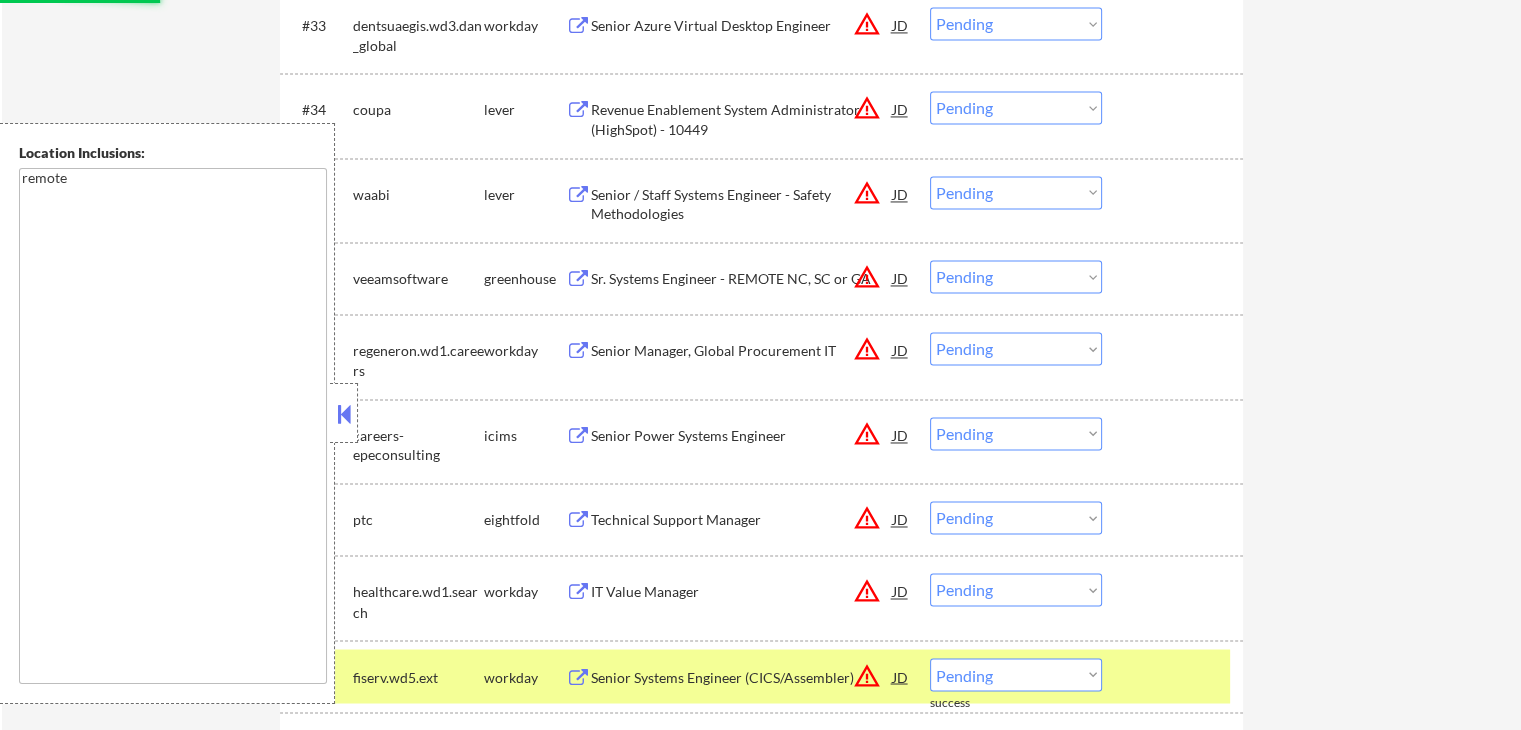 click on "Sr. Systems Engineer - REMOTE NC, SC or GA" at bounding box center (742, 279) 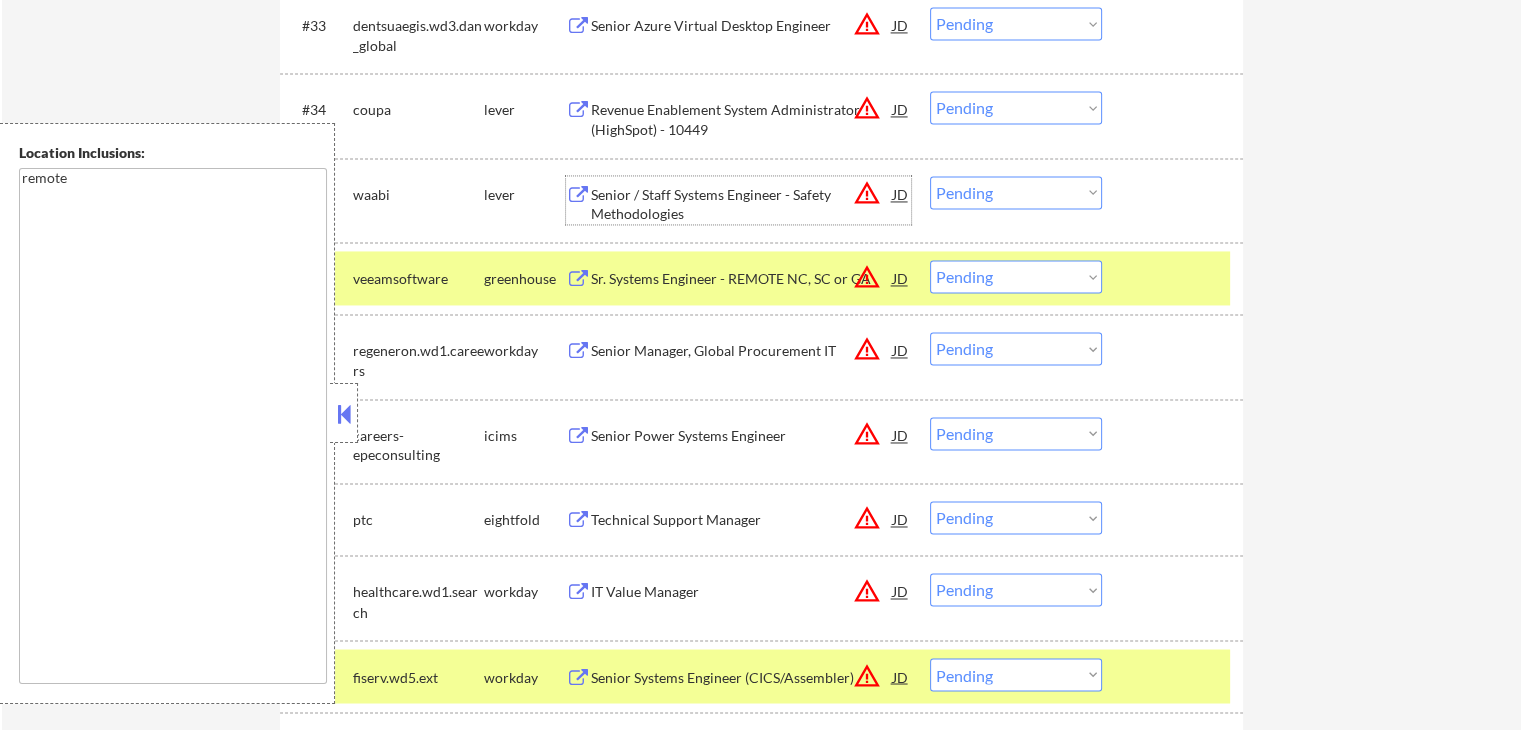 click on "Senior / Staff Systems Engineer - Safety Methodologies" at bounding box center [742, 204] 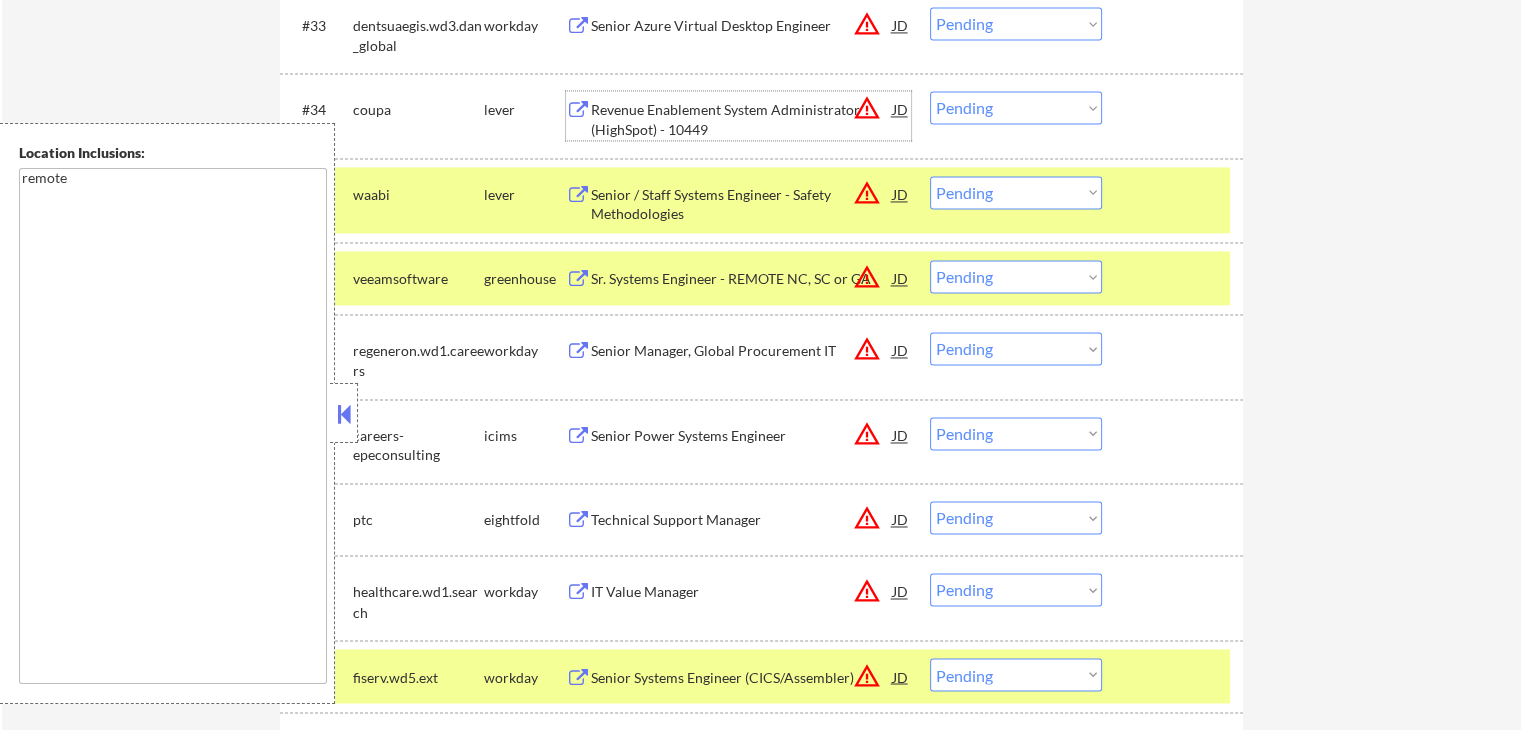 click on "Revenue Enablement System Administrator (HighSpot) - 10449" at bounding box center [742, 119] 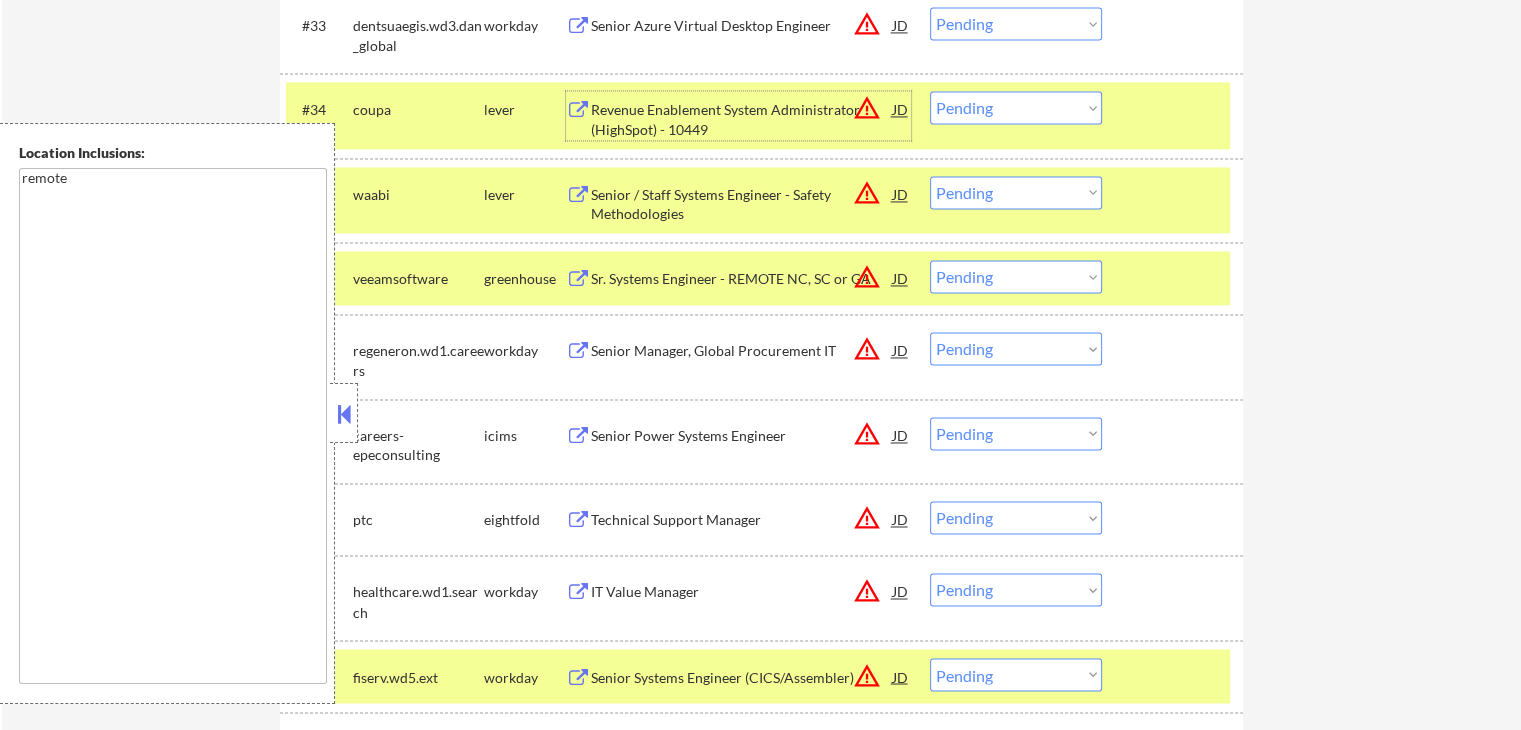 drag, startPoint x: 964, startPoint y: 275, endPoint x: 975, endPoint y: 288, distance: 17.029387 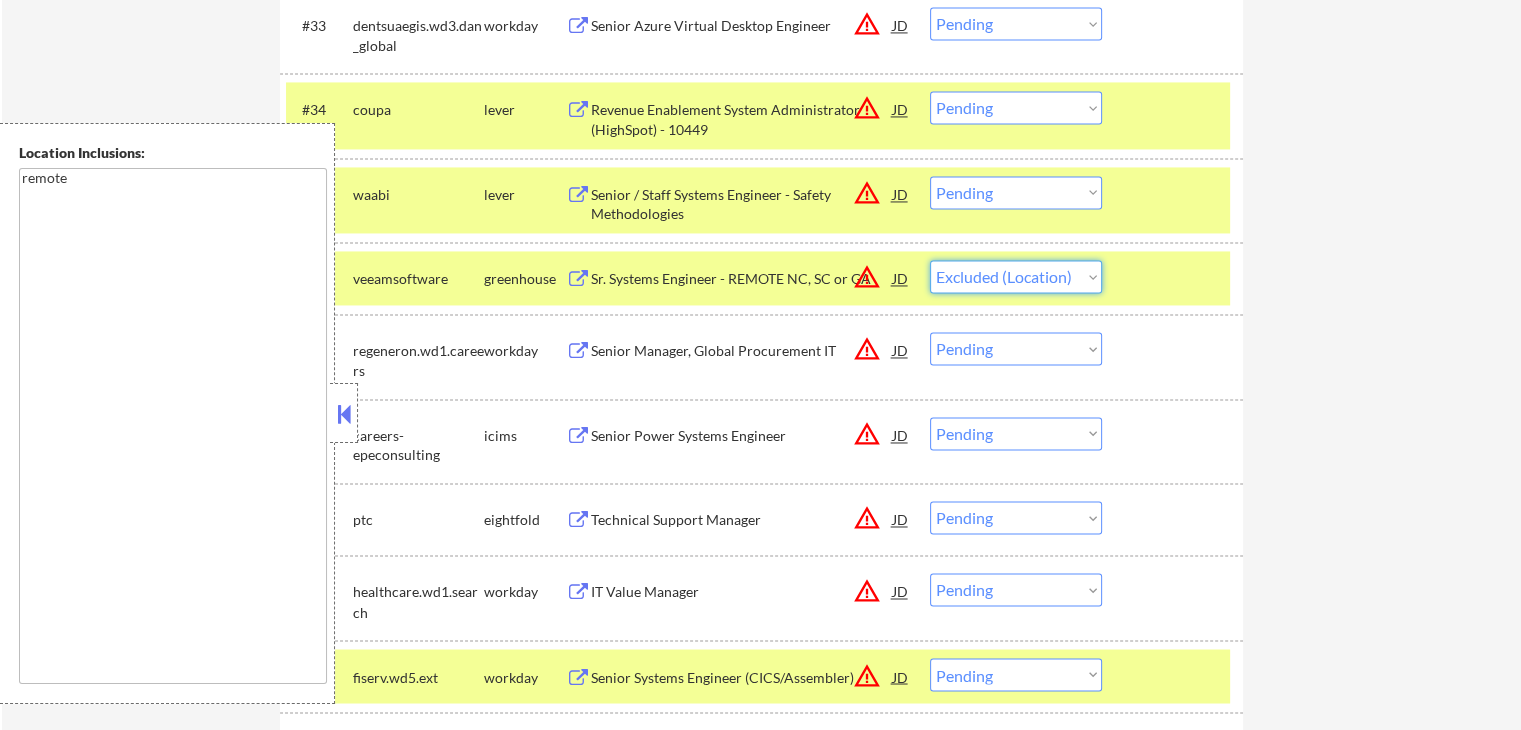 click on "Choose an option... Pending Applied Excluded (Questions) Excluded (Expired) Excluded (Location) Excluded (Bad Match) Excluded (Blocklist) Excluded (Salary) Excluded (Other)" at bounding box center (1016, 276) 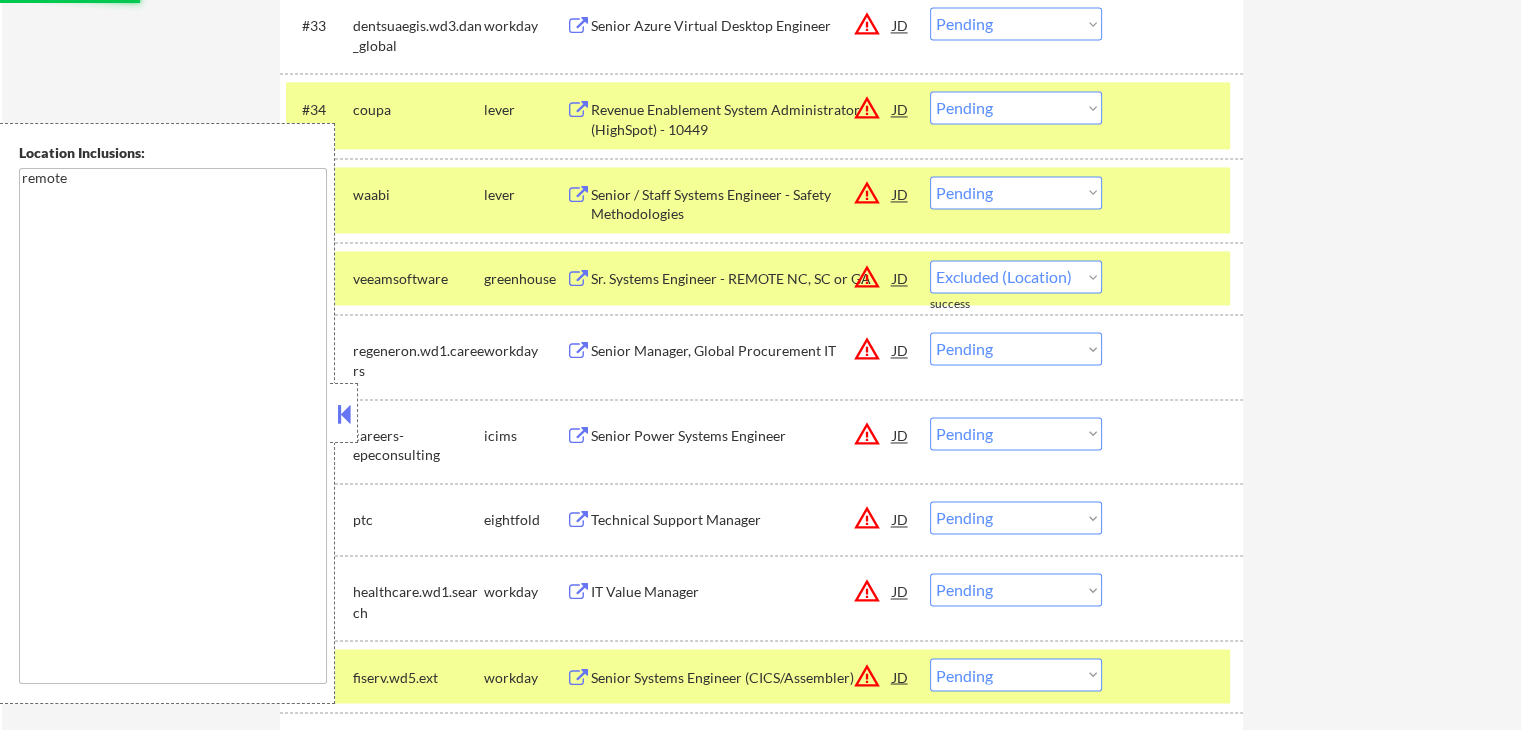 click on "Choose an option... Pending Applied Excluded (Questions) Excluded (Expired) Excluded (Location) Excluded (Bad Match) Excluded (Blocklist) Excluded (Salary) Excluded (Other)" at bounding box center (1016, 107) 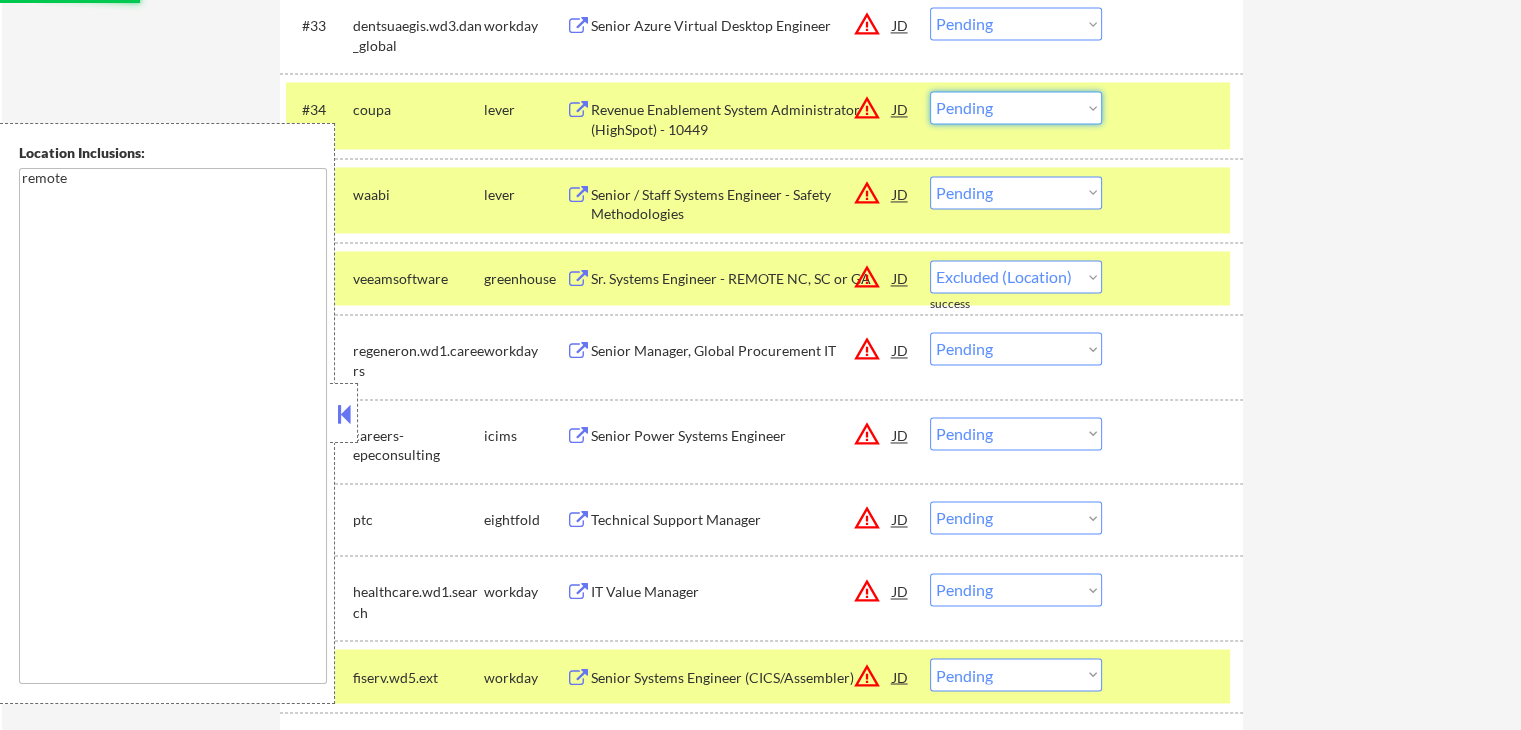 select on ""pending"" 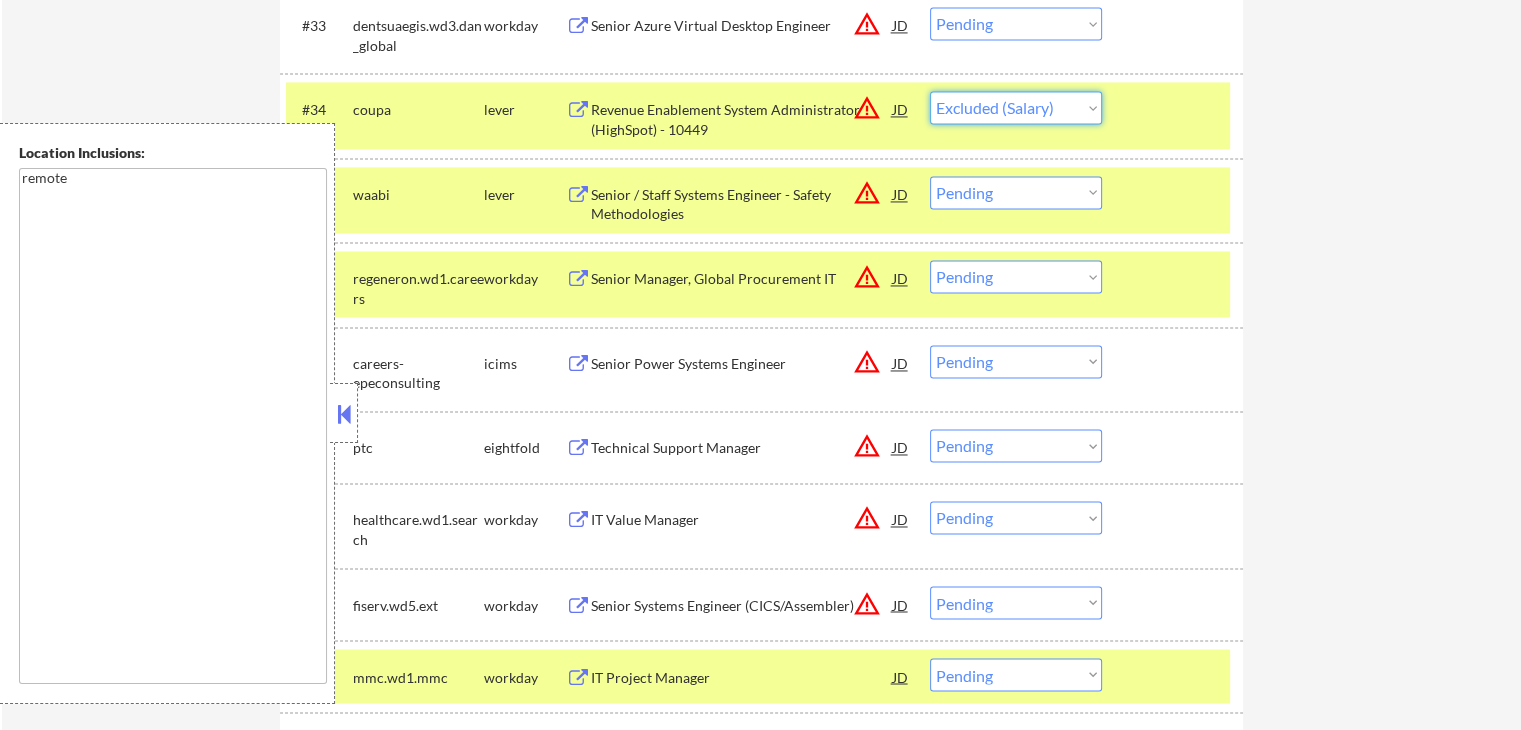 click on "Choose an option... Pending Applied Excluded (Questions) Excluded (Expired) Excluded (Location) Excluded (Bad Match) Excluded (Blocklist) Excluded (Salary) Excluded (Other)" at bounding box center [1016, 107] 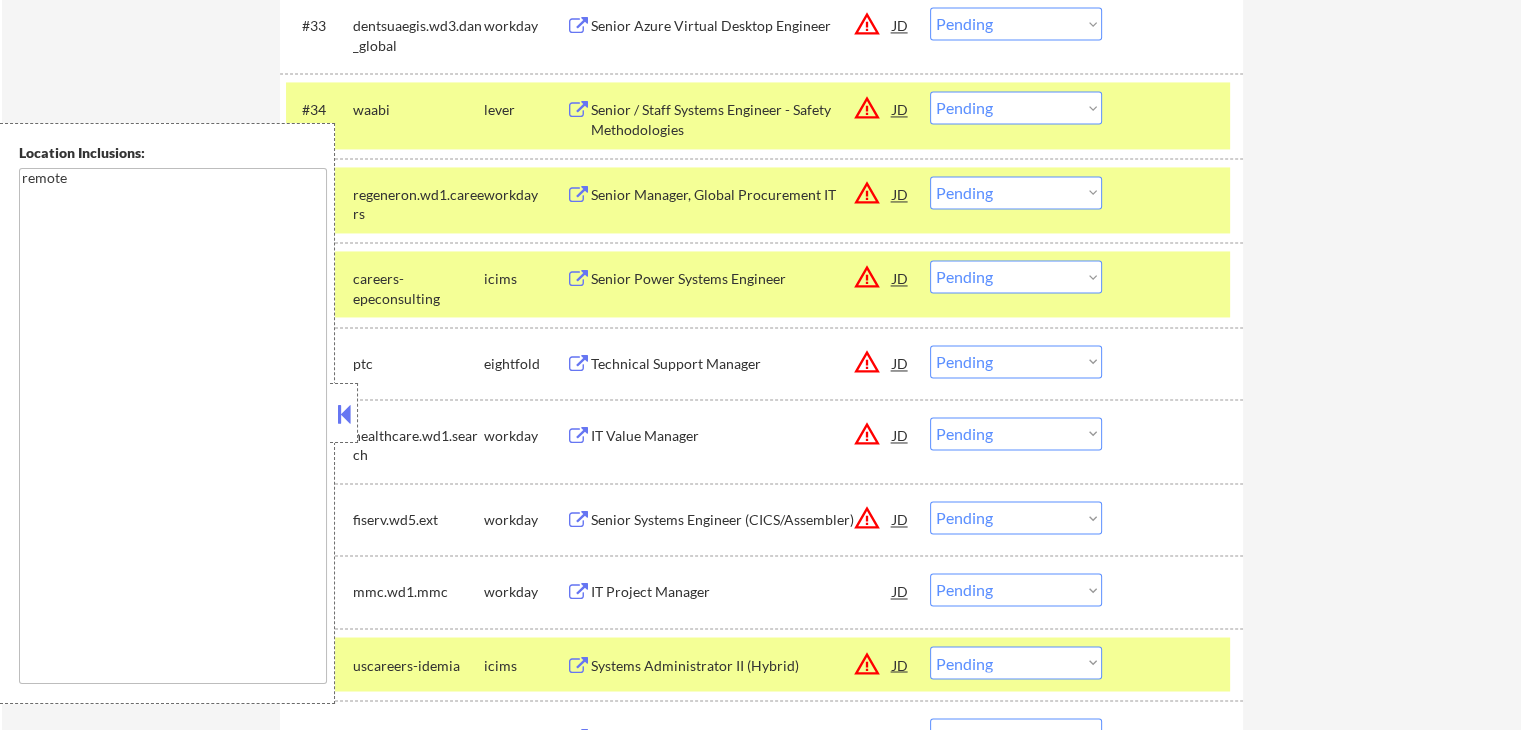 click on "Choose an option... Pending Applied Excluded (Questions) Excluded (Expired) Excluded (Location) Excluded (Bad Match) Excluded (Blocklist) Excluded (Salary) Excluded (Other)" at bounding box center [1016, 107] 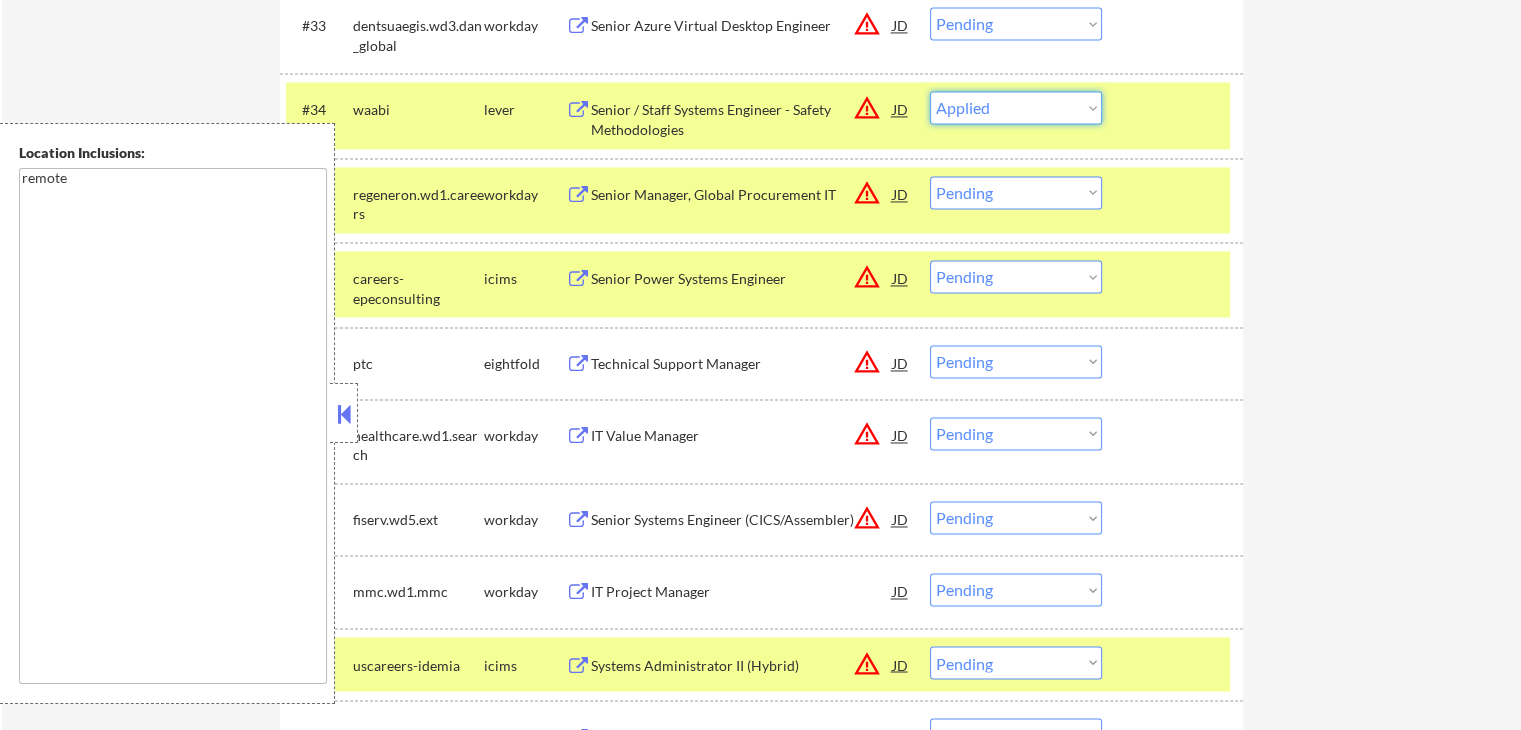 click on "Choose an option... Pending Applied Excluded (Questions) Excluded (Expired) Excluded (Location) Excluded (Bad Match) Excluded (Blocklist) Excluded (Salary) Excluded (Other)" at bounding box center (1016, 107) 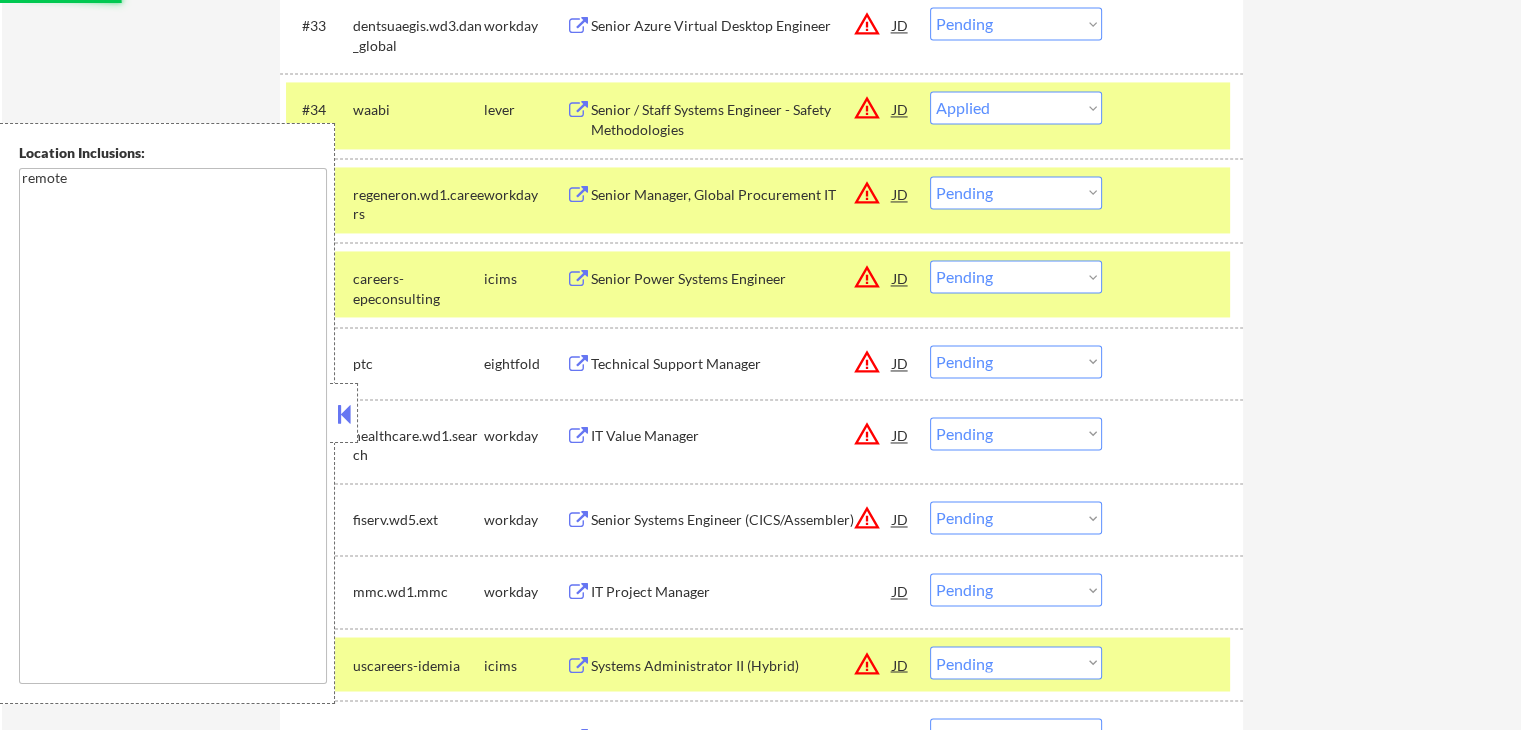 scroll, scrollTop: 3100, scrollLeft: 0, axis: vertical 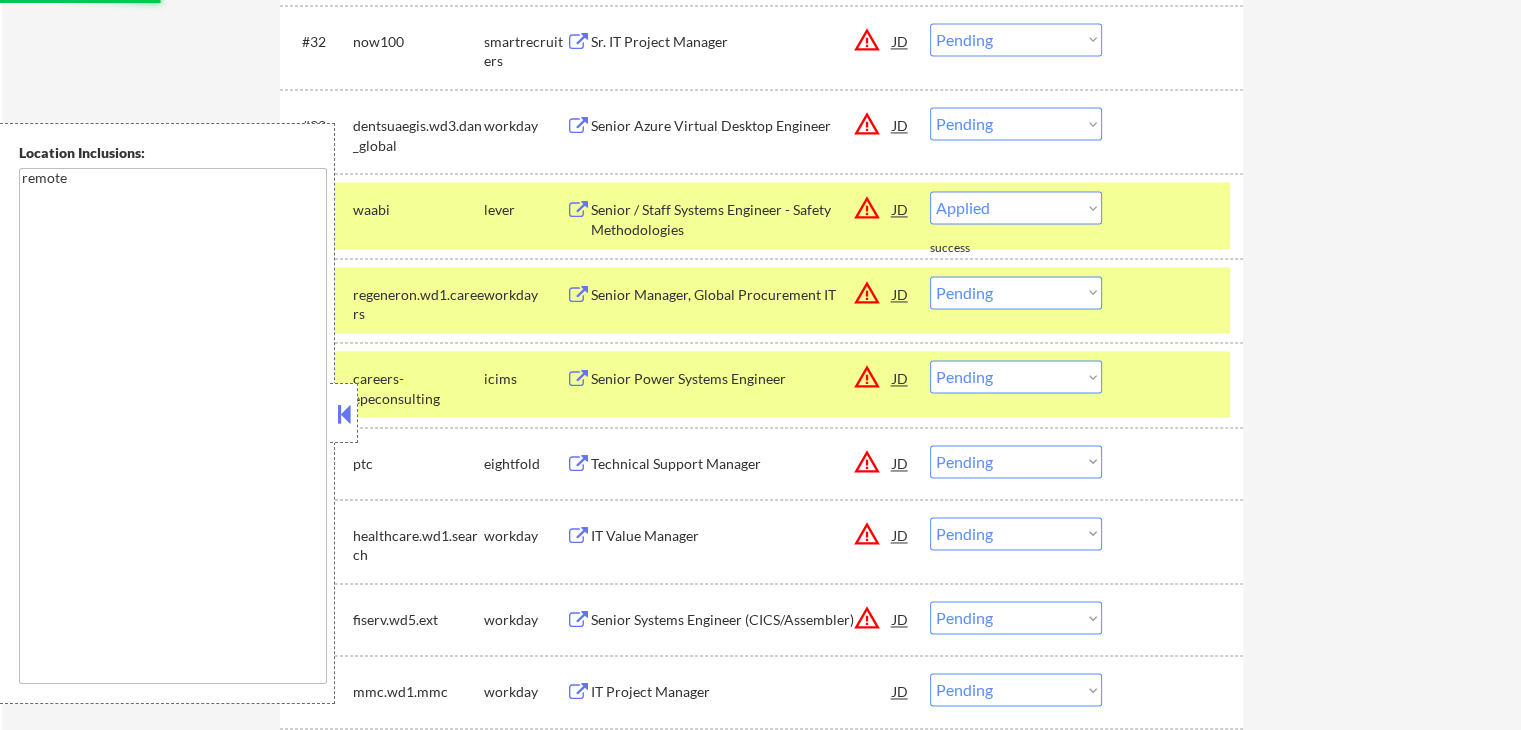 select on ""pending"" 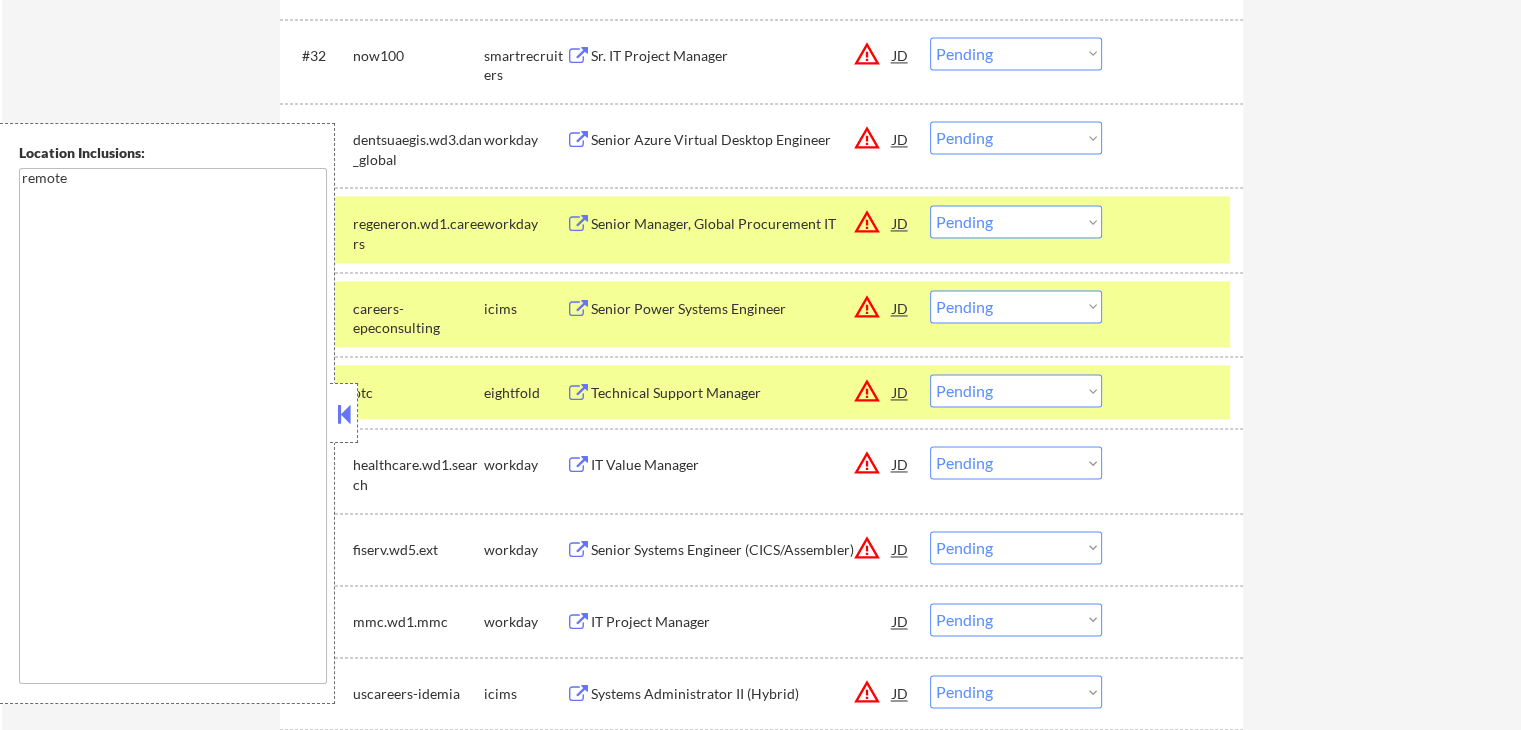 scroll, scrollTop: 3000, scrollLeft: 0, axis: vertical 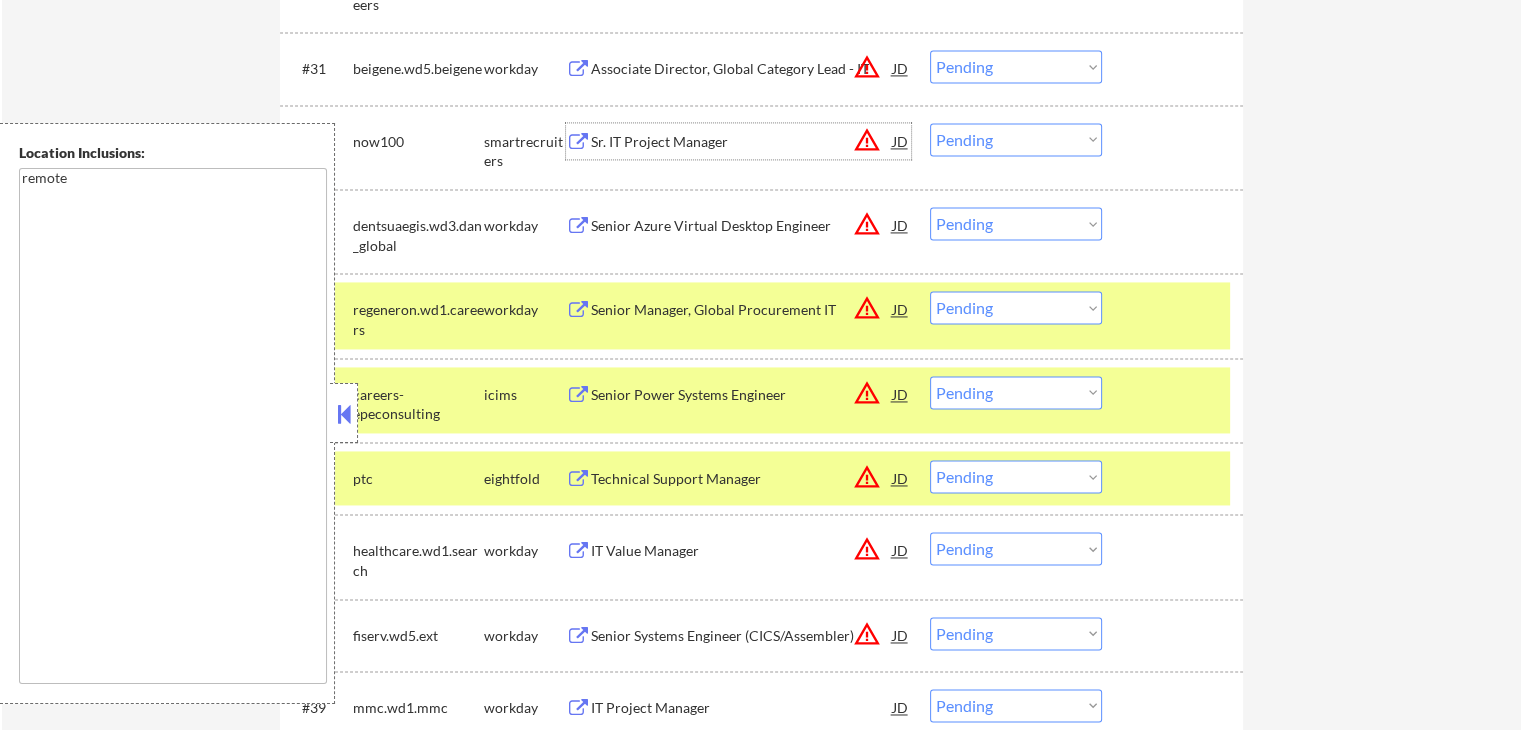 click on "Sr. IT Project Manager" at bounding box center [742, 142] 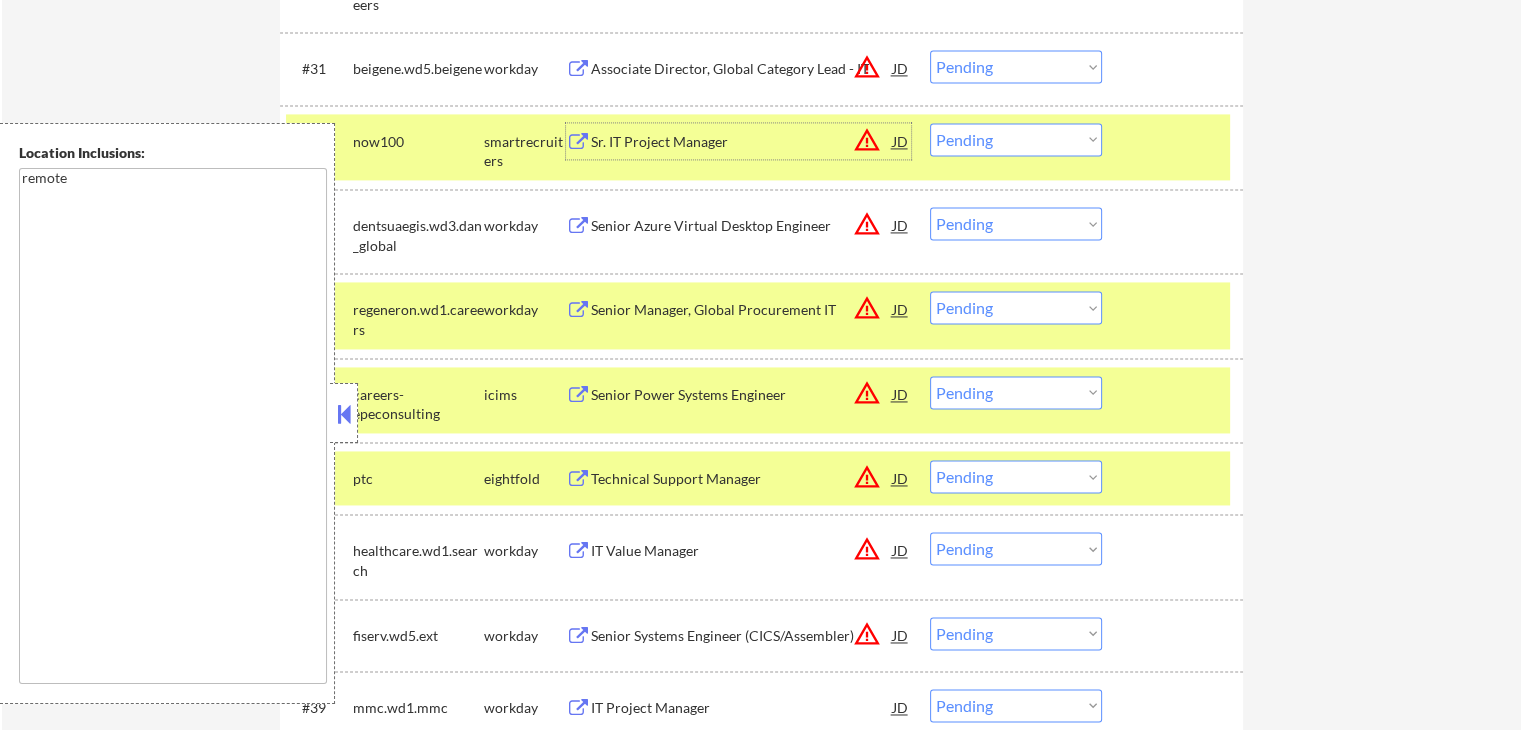 click on "Choose an option... Pending Applied Excluded (Questions) Excluded (Expired) Excluded (Location) Excluded (Bad Match) Excluded (Blocklist) Excluded (Salary) Excluded (Other)" at bounding box center (1016, 139) 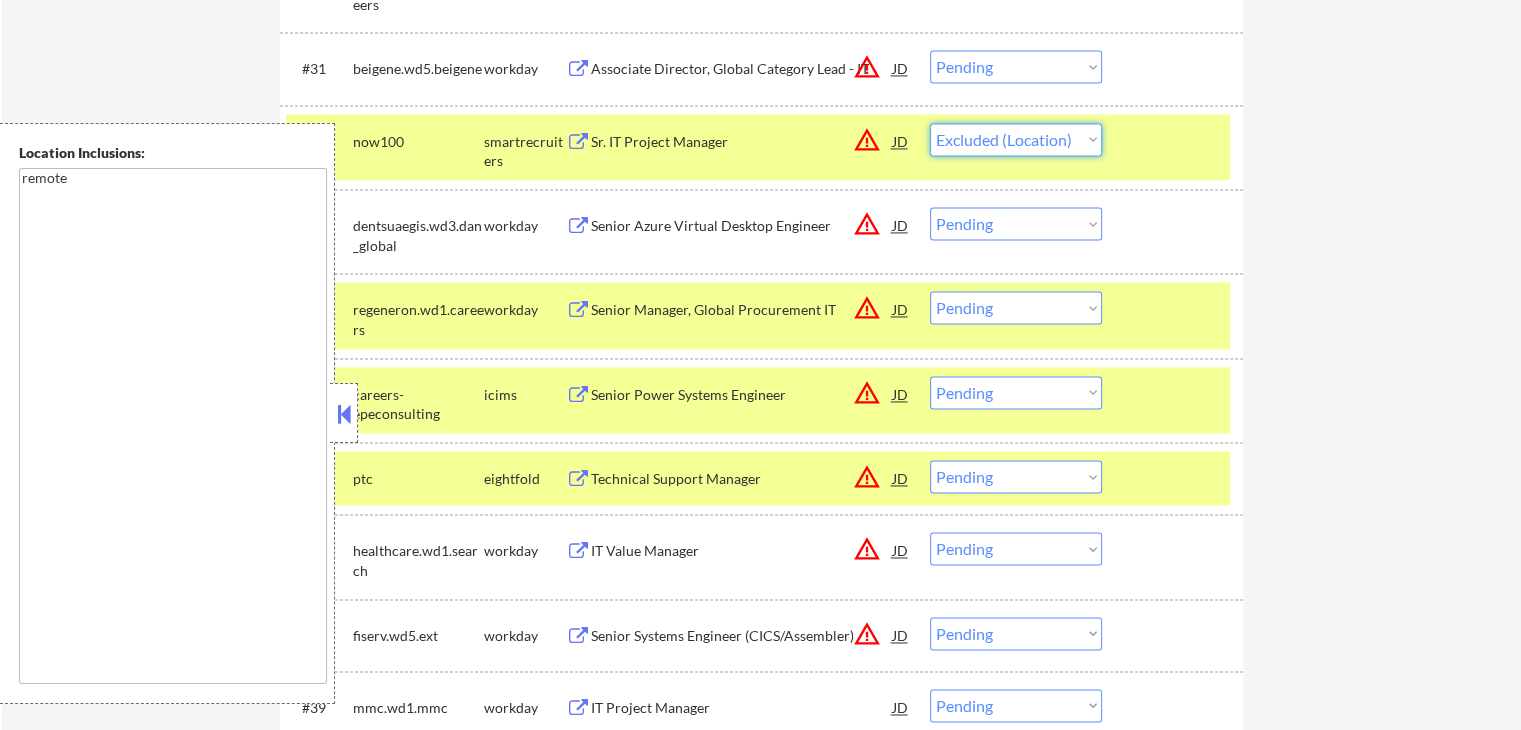 click on "Choose an option... Pending Applied Excluded (Questions) Excluded (Expired) Excluded (Location) Excluded (Bad Match) Excluded (Blocklist) Excluded (Salary) Excluded (Other)" at bounding box center (1016, 139) 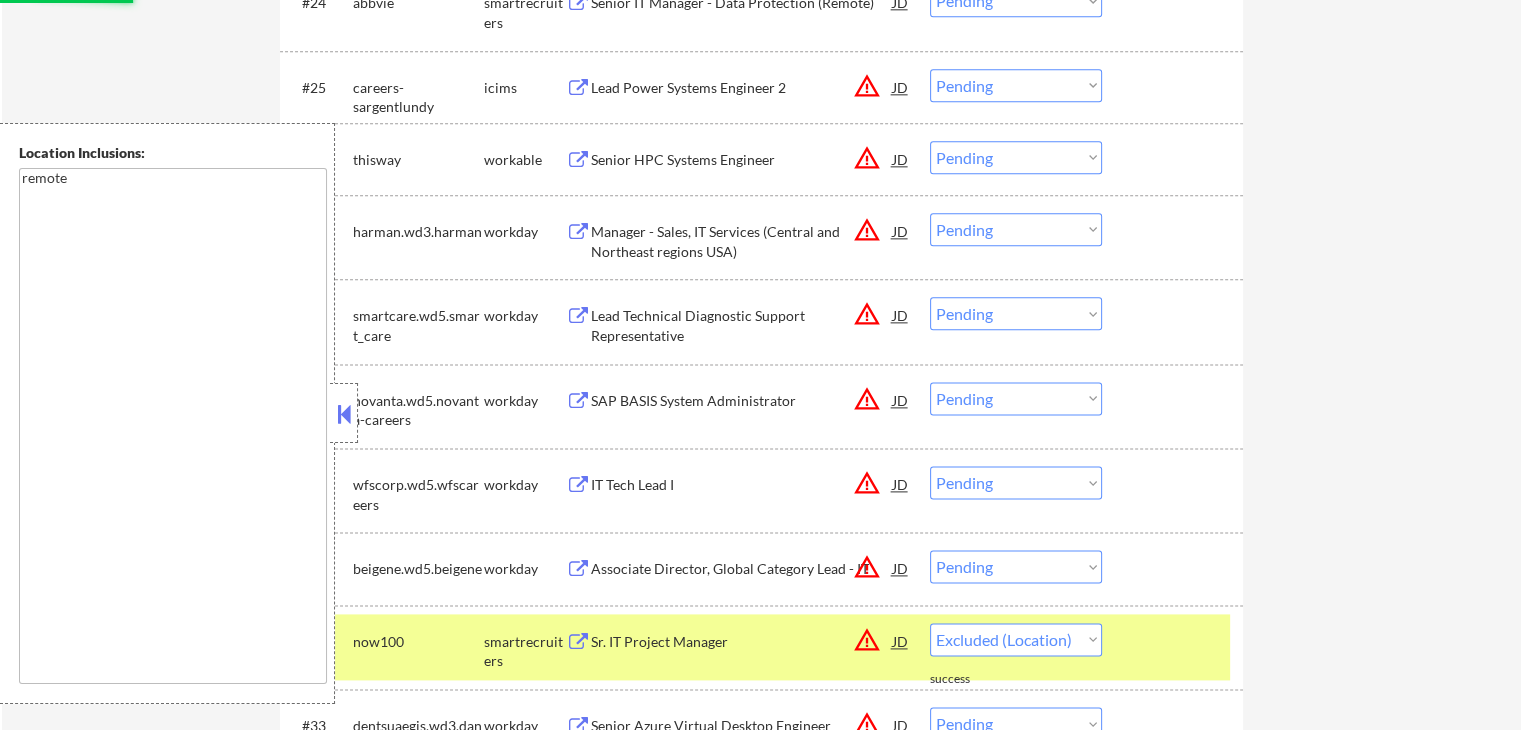 select on ""pending"" 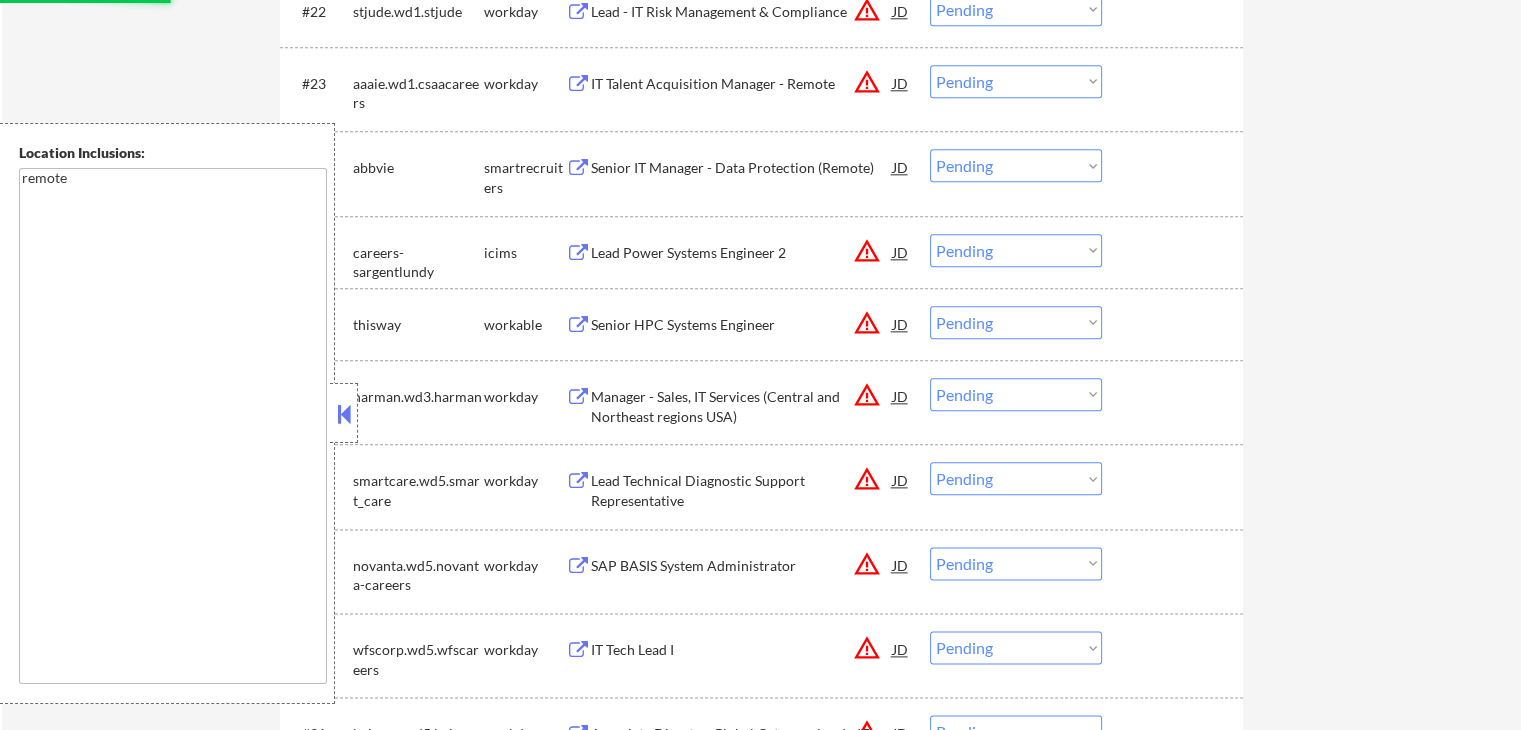 scroll, scrollTop: 2300, scrollLeft: 0, axis: vertical 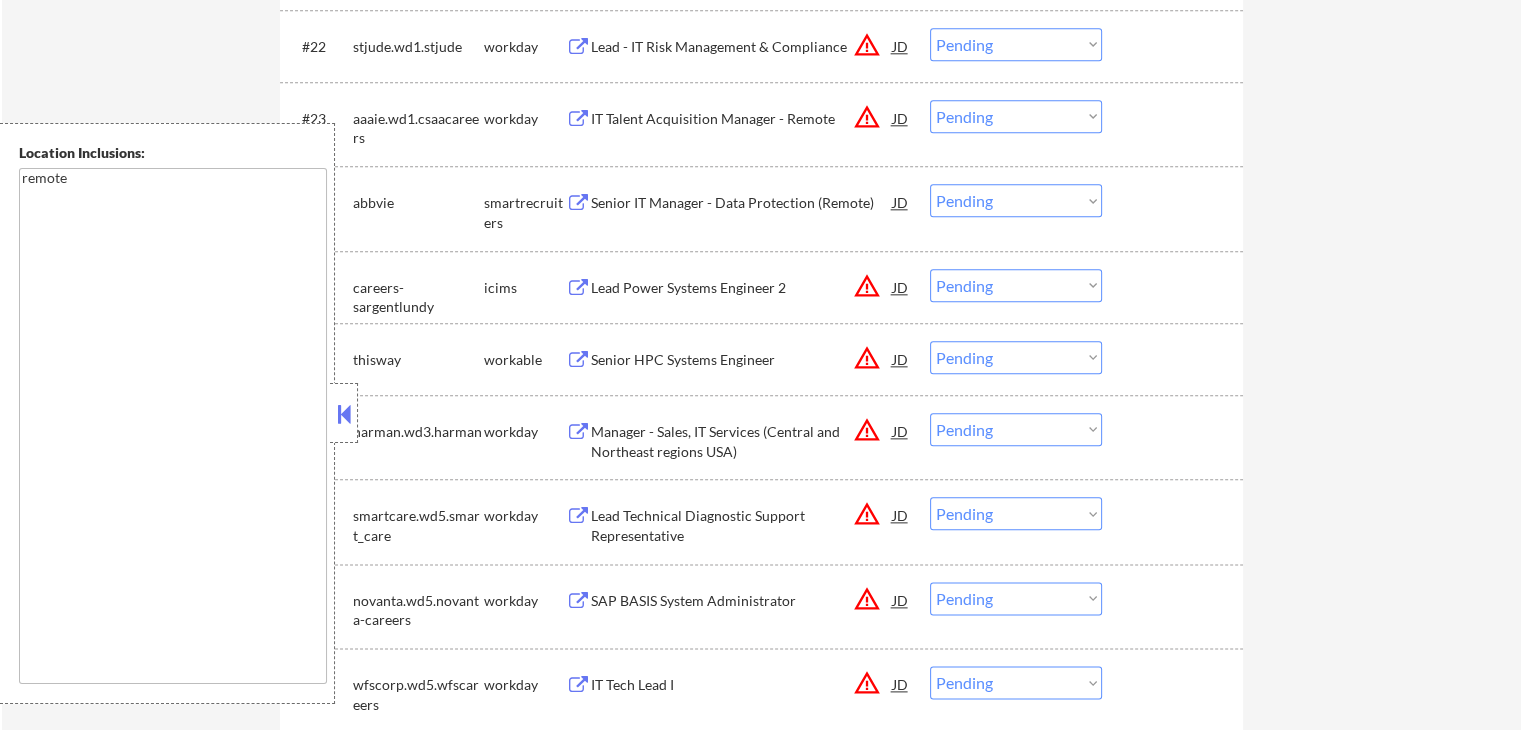 click on "Senior HPC Systems Engineer" at bounding box center (742, 360) 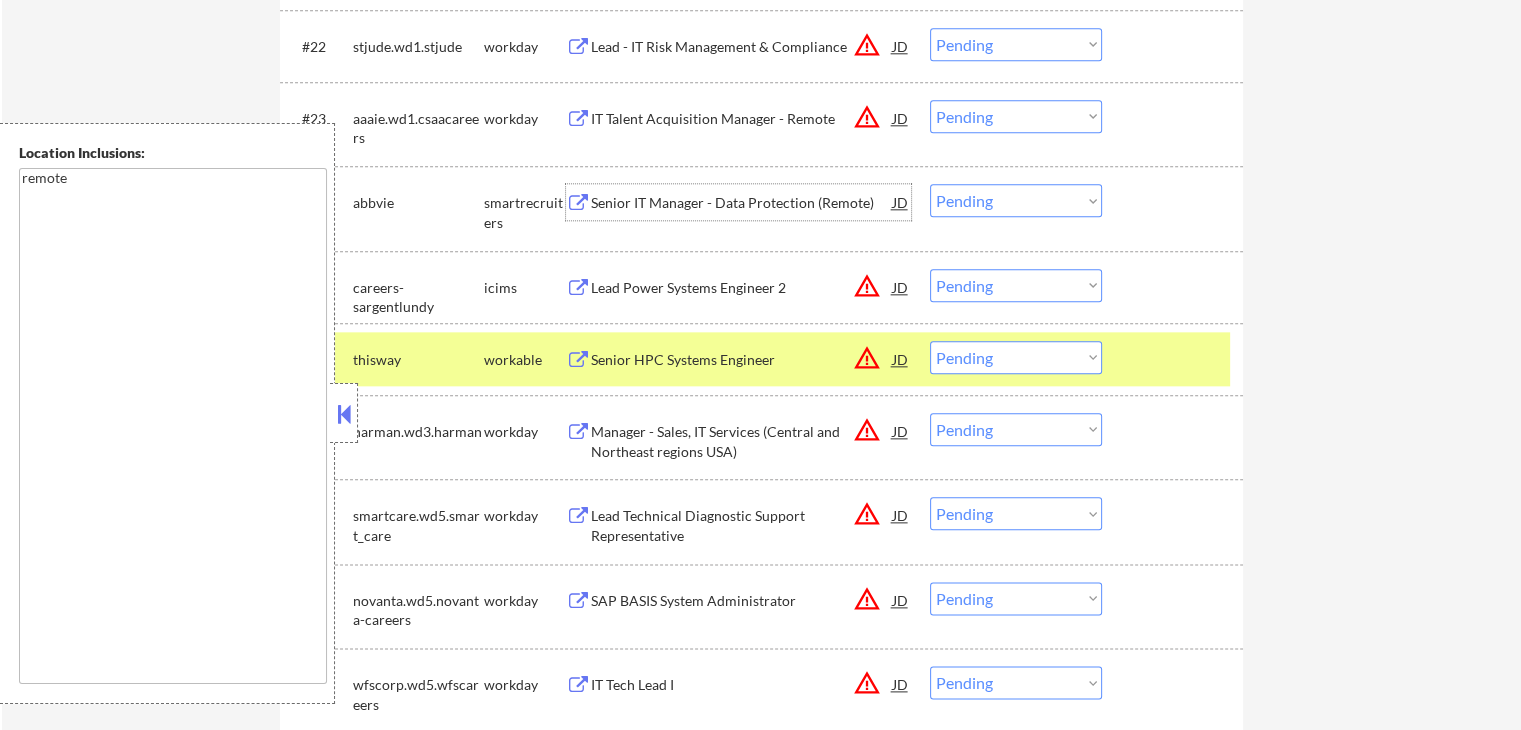 click on "Senior IT Manager - Data Protection (Remote)" at bounding box center [742, 203] 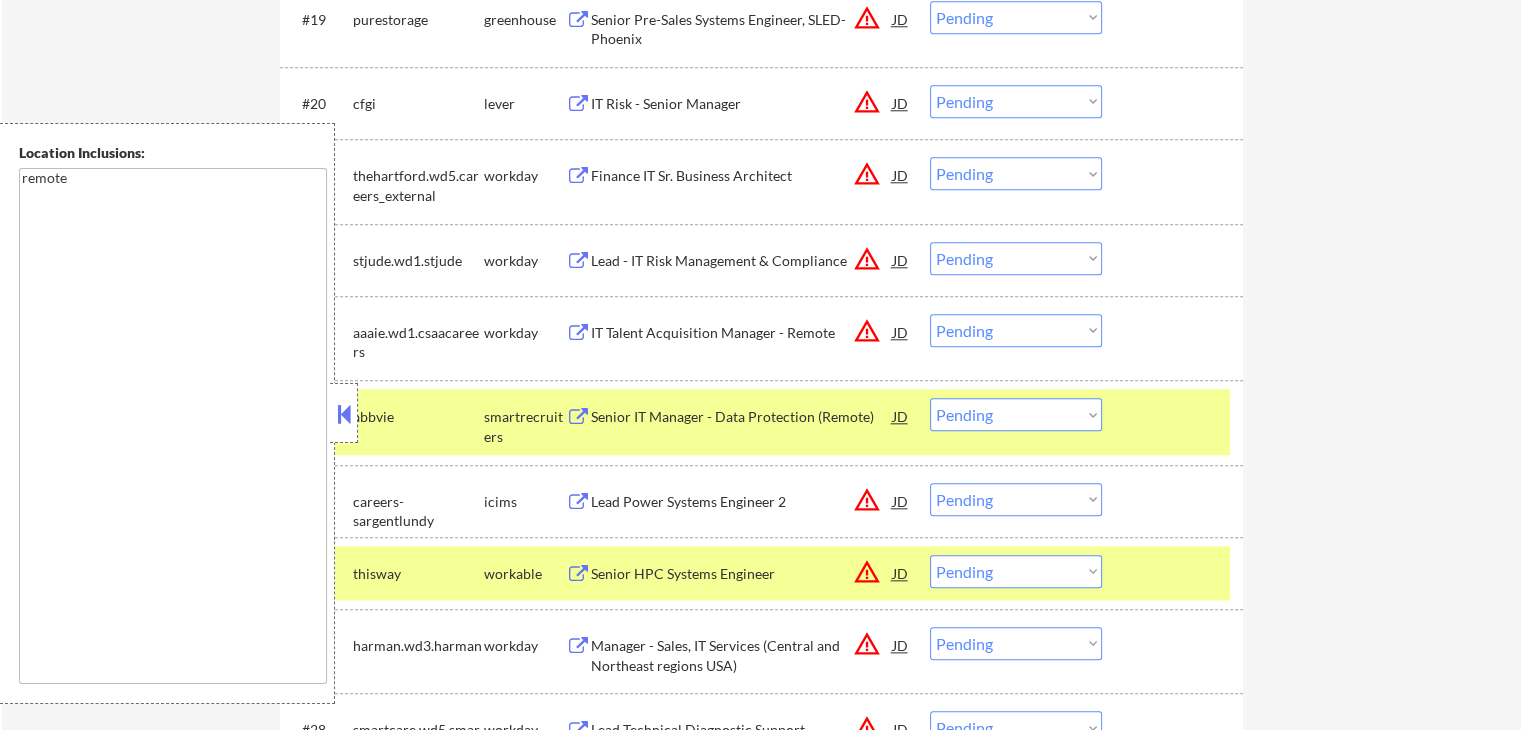scroll, scrollTop: 2000, scrollLeft: 0, axis: vertical 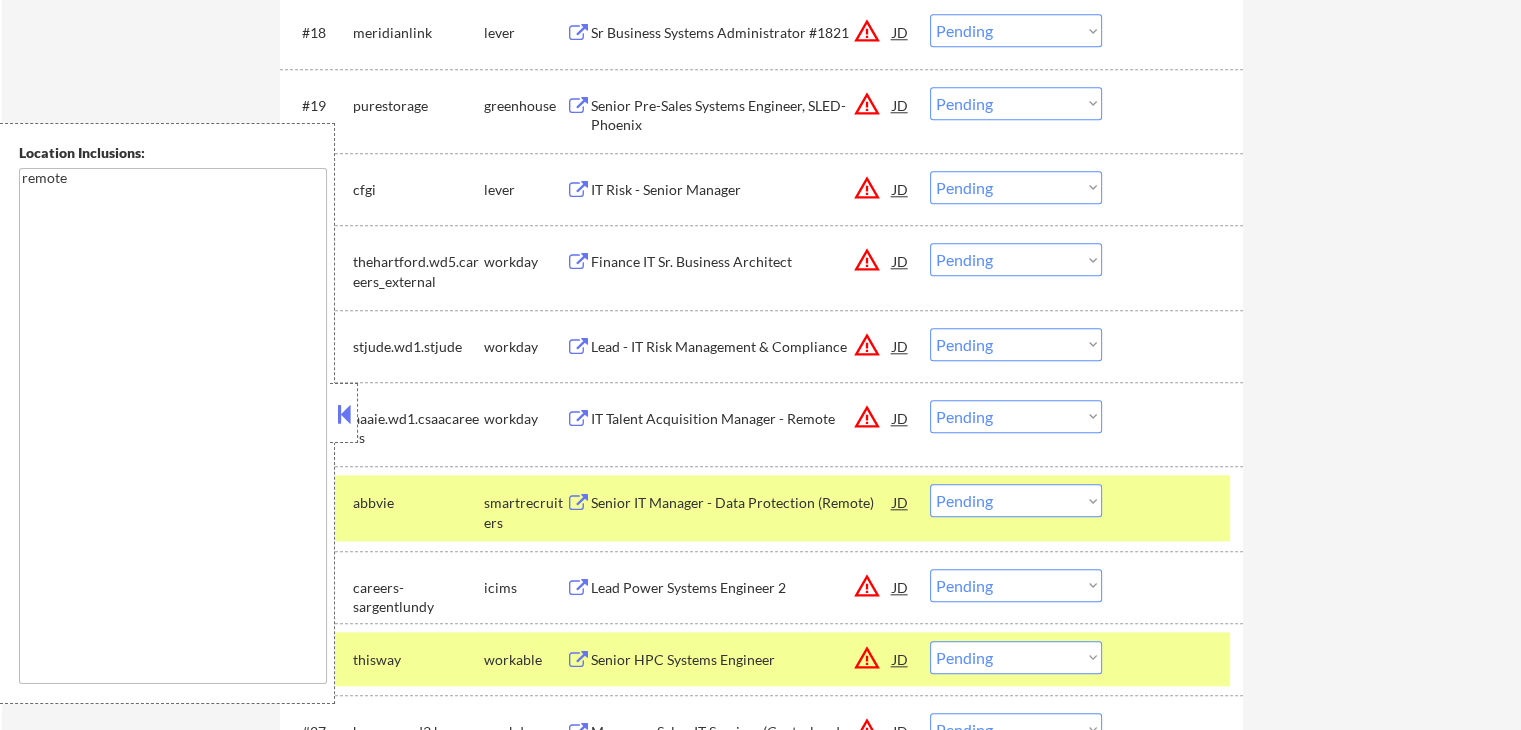 click on "IT Risk - Senior Manager" at bounding box center (742, 190) 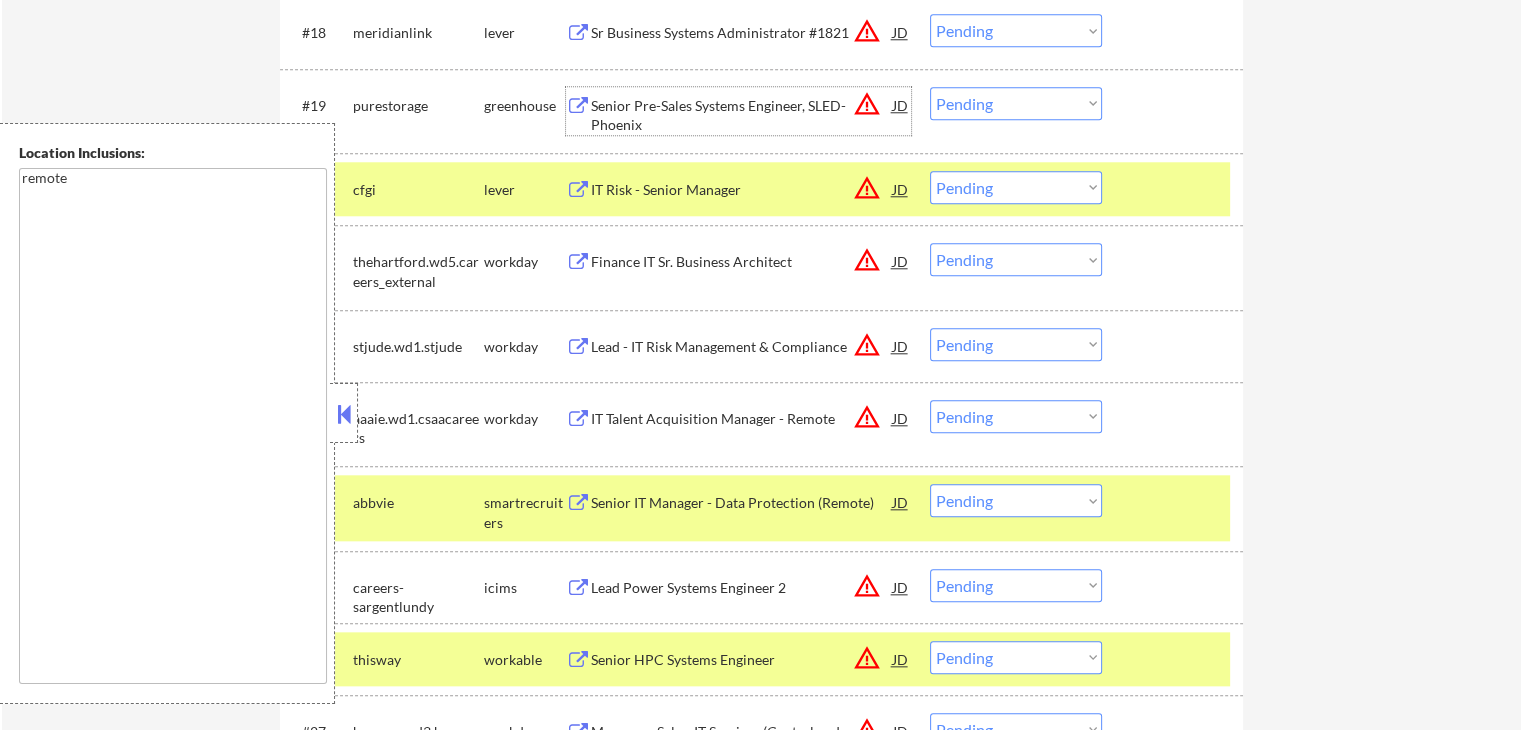 drag, startPoint x: 620, startPoint y: 113, endPoint x: 615, endPoint y: 47, distance: 66.189125 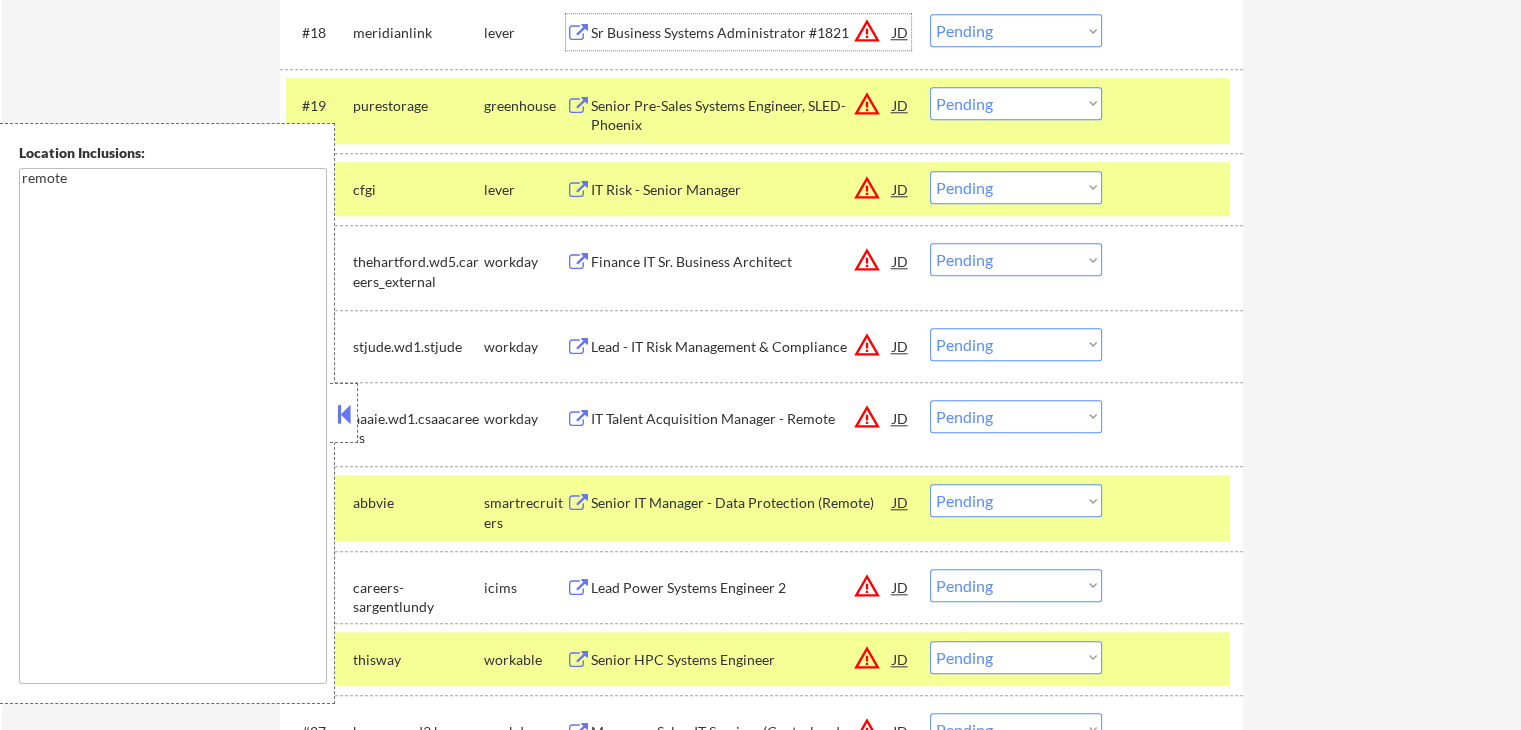 click on "Sr Business Systems Administrator #1821" at bounding box center (742, 33) 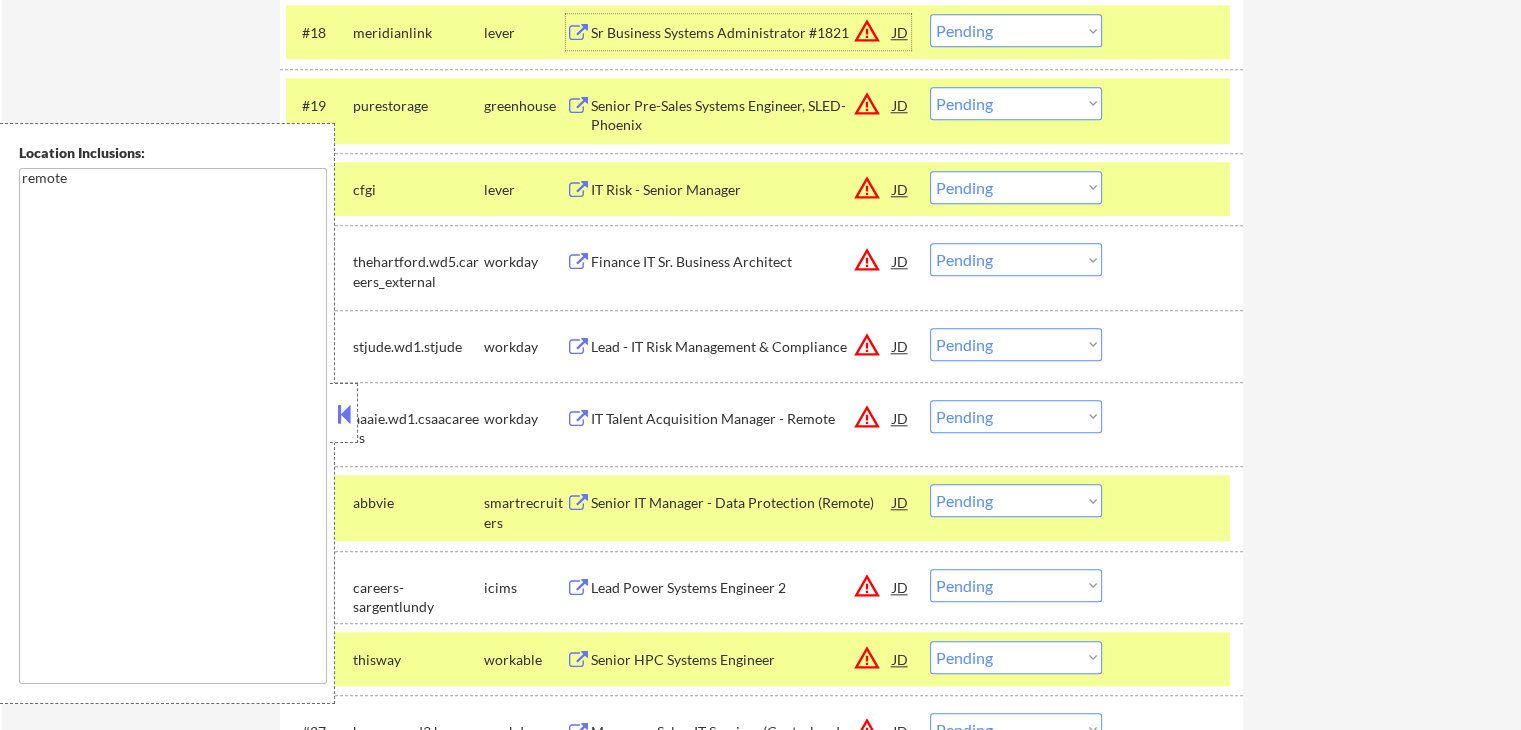 click on "Choose an option... Pending Applied Excluded (Questions) Excluded (Expired) Excluded (Location) Excluded (Bad Match) Excluded (Blocklist) Excluded (Salary) Excluded (Other)" at bounding box center (1016, 103) 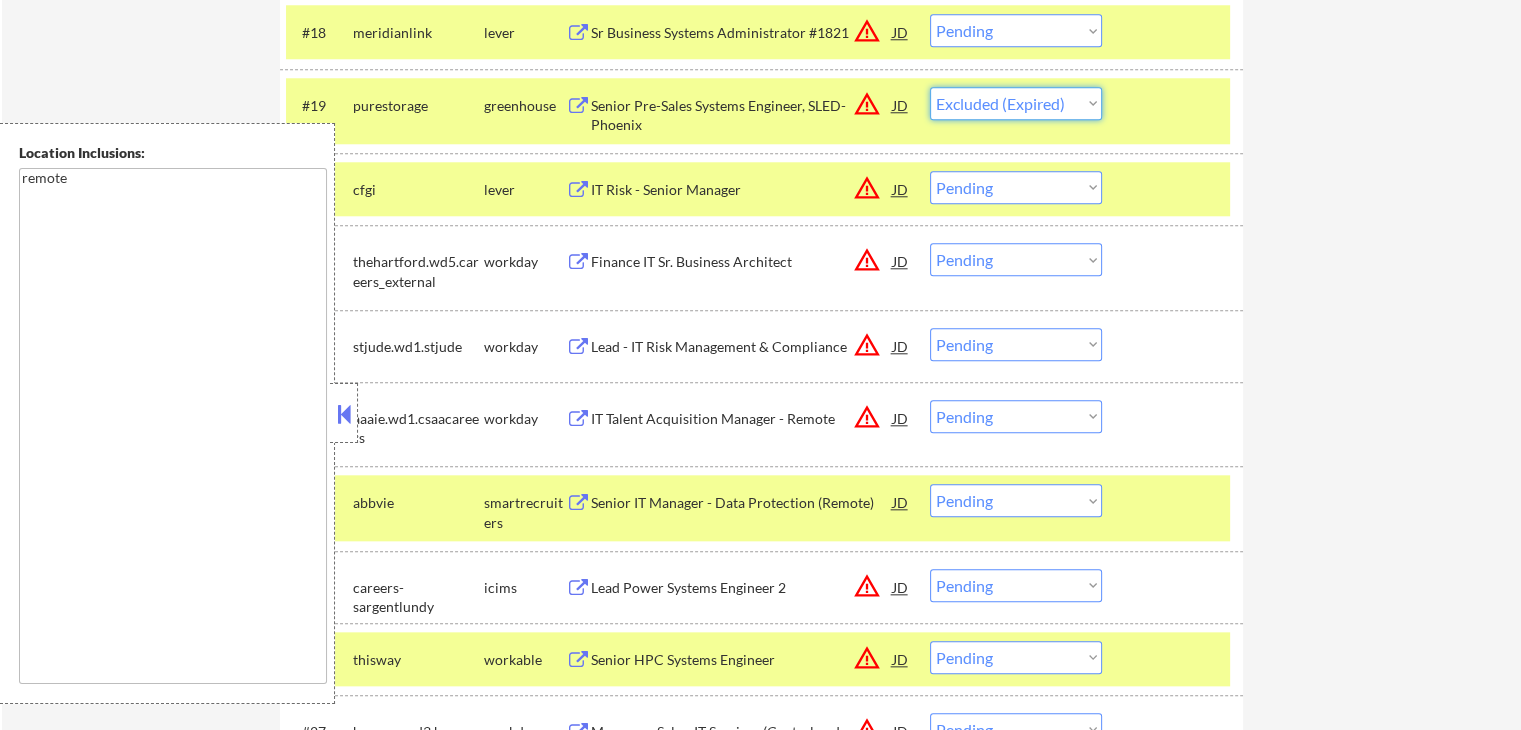 click on "Choose an option... Pending Applied Excluded (Questions) Excluded (Expired) Excluded (Location) Excluded (Bad Match) Excluded (Blocklist) Excluded (Salary) Excluded (Other)" at bounding box center (1016, 103) 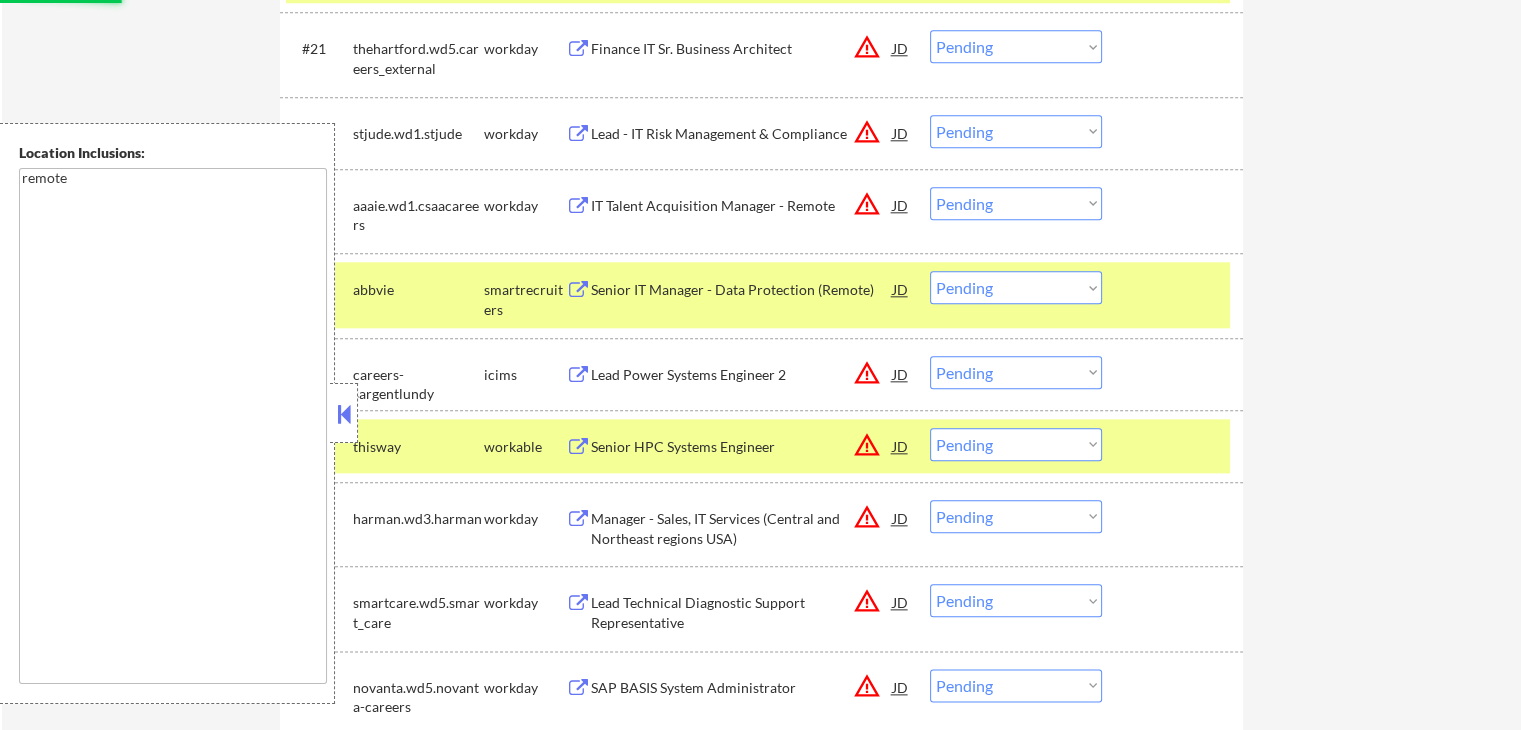 scroll, scrollTop: 2300, scrollLeft: 0, axis: vertical 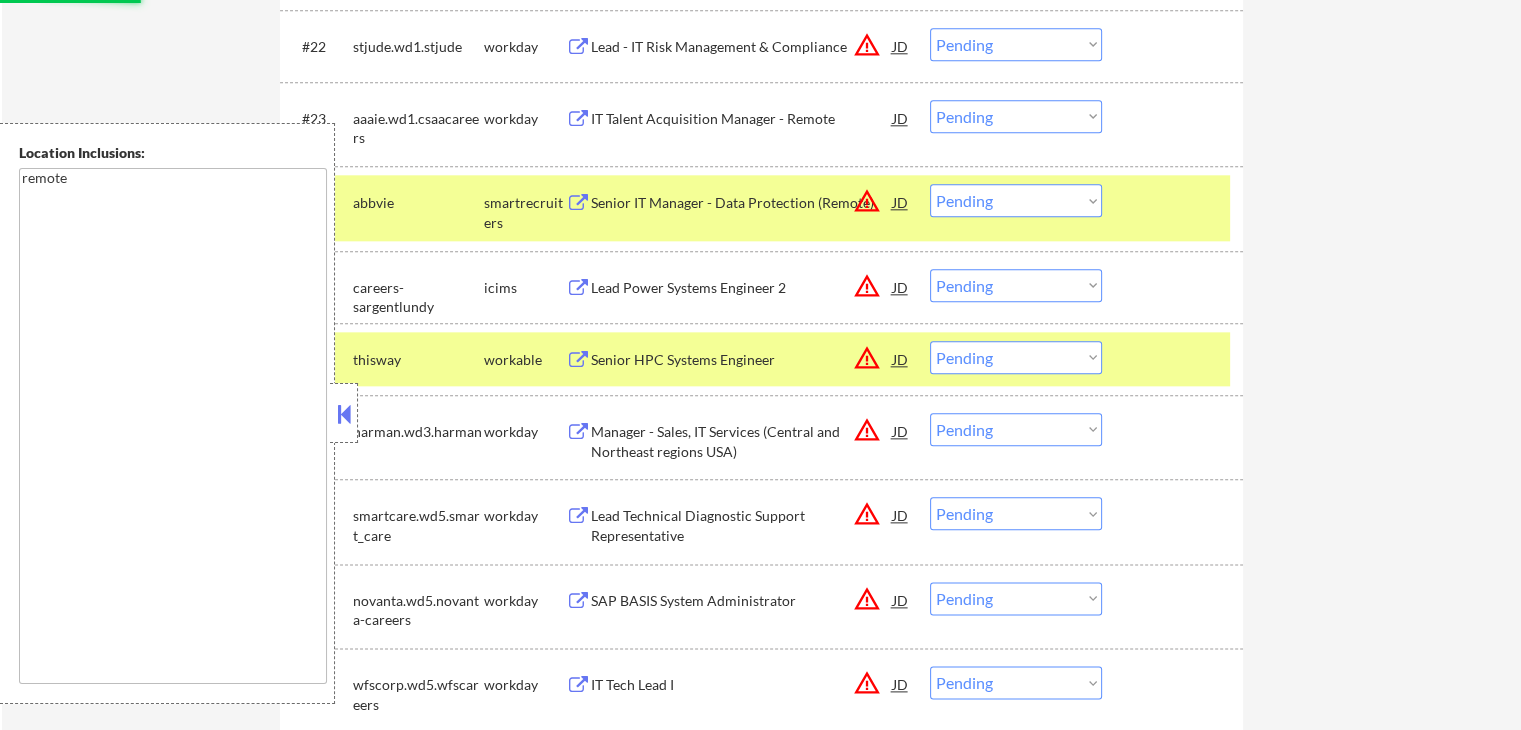 select on ""pending"" 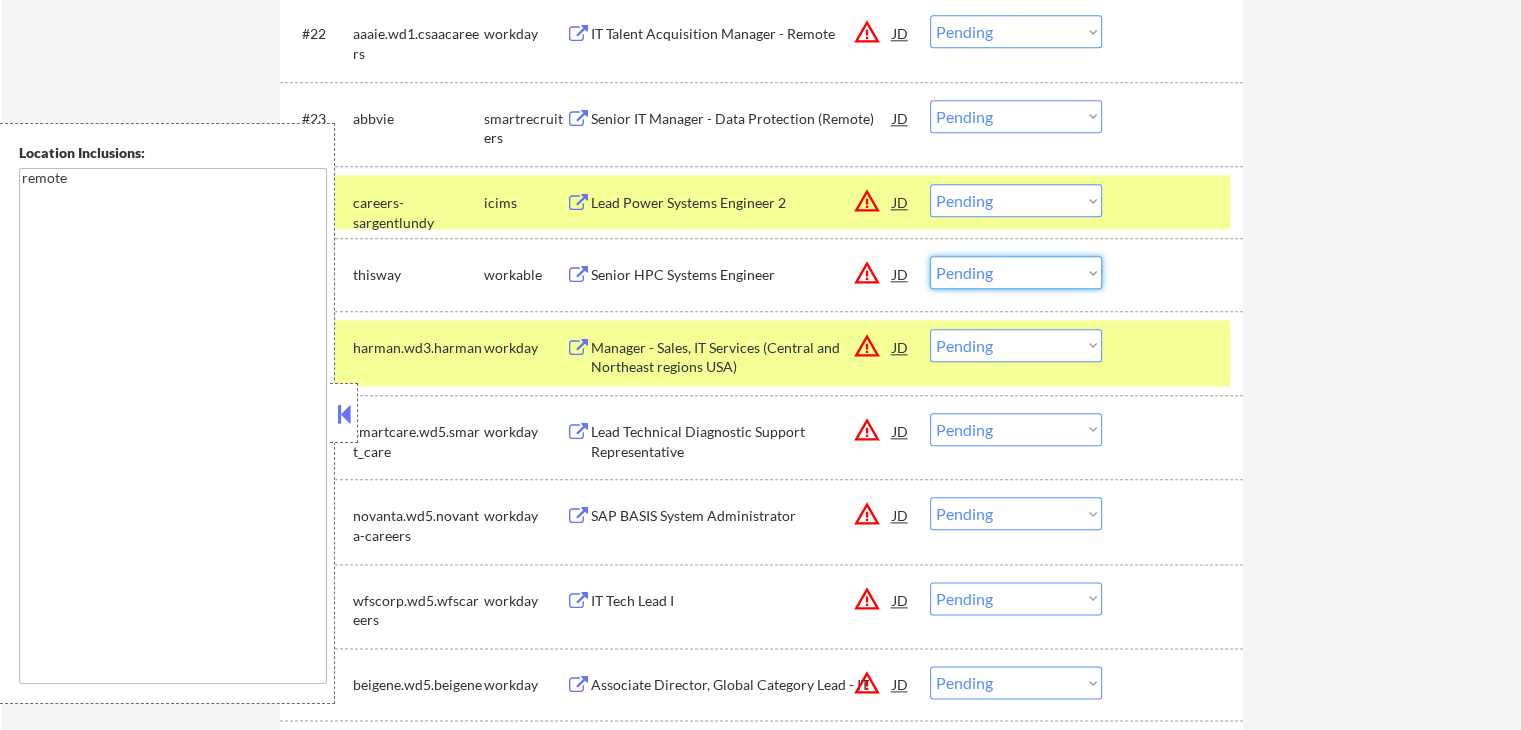 click on "Choose an option... Pending Applied Excluded (Questions) Excluded (Expired) Excluded (Location) Excluded (Bad Match) Excluded (Blocklist) Excluded (Salary) Excluded (Other)" at bounding box center (1016, 272) 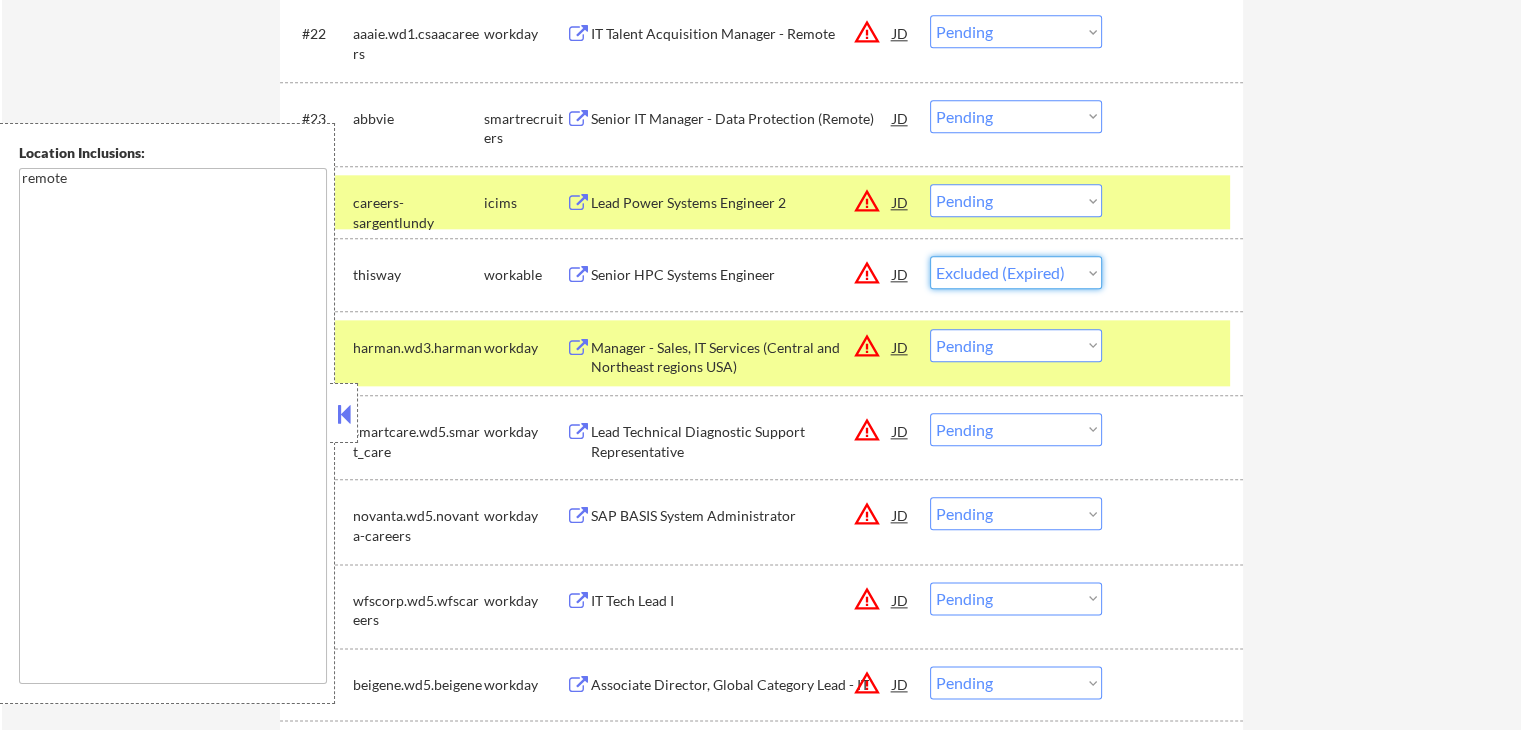 click on "Choose an option... Pending Applied Excluded (Questions) Excluded (Expired) Excluded (Location) Excluded (Bad Match) Excluded (Blocklist) Excluded (Salary) Excluded (Other)" at bounding box center [1016, 272] 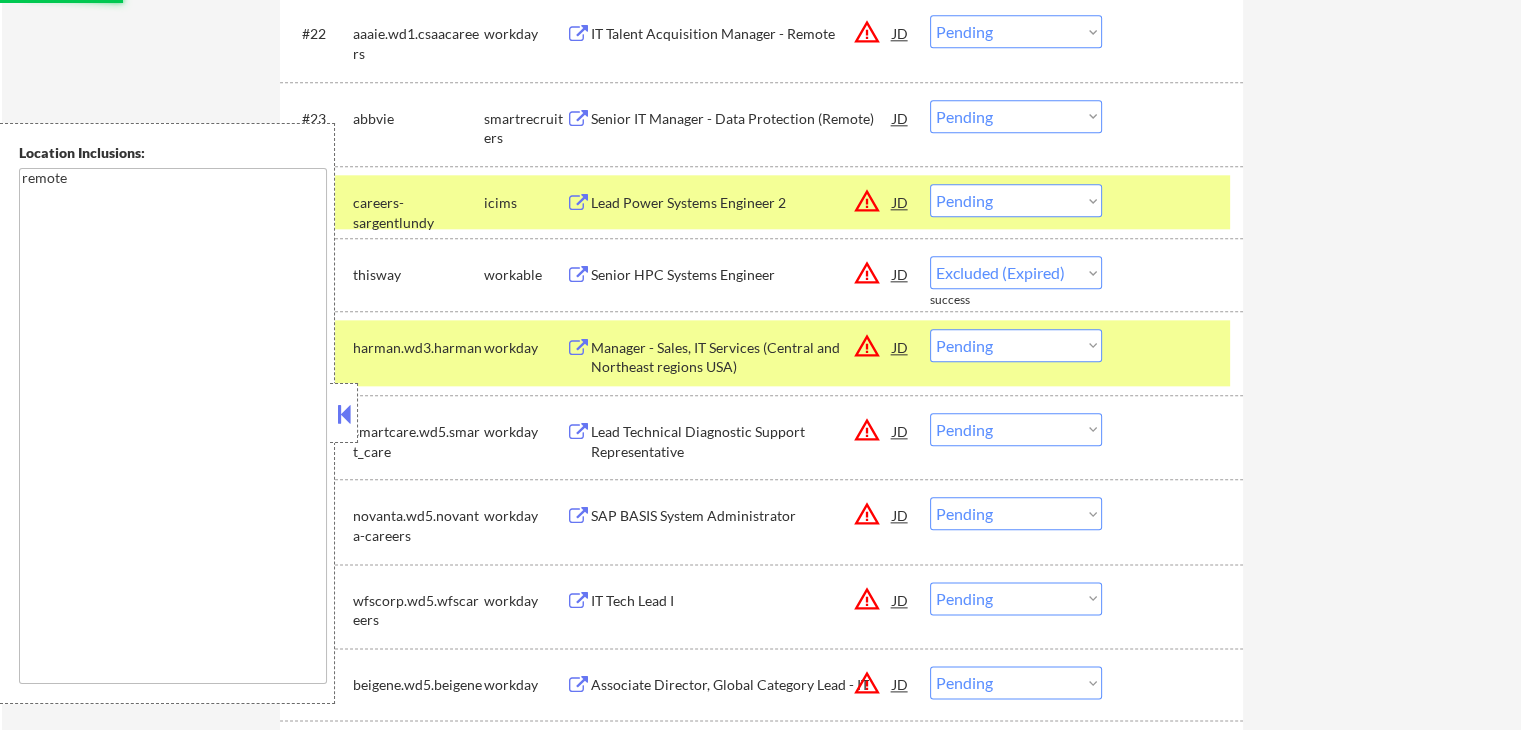 select on ""pending"" 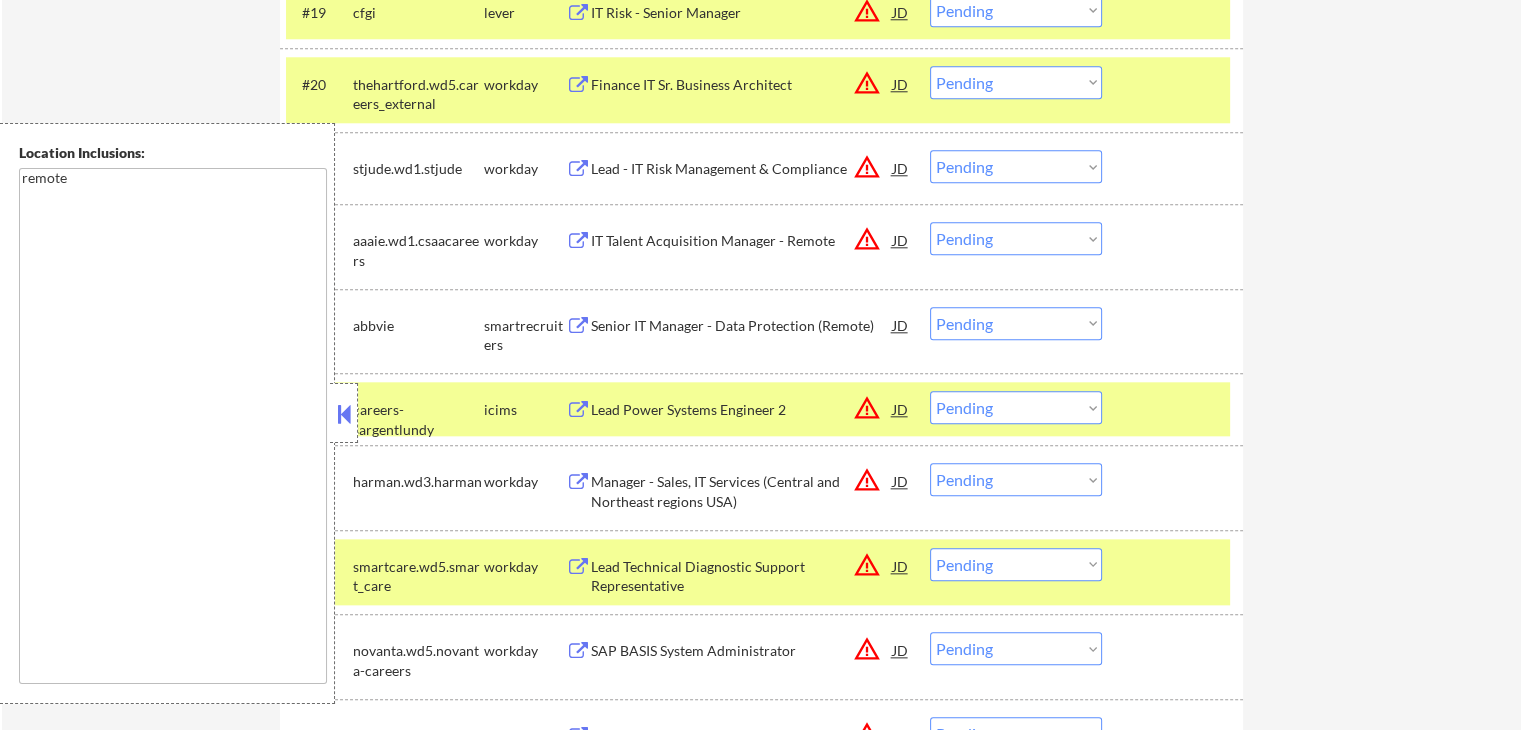 scroll, scrollTop: 2000, scrollLeft: 0, axis: vertical 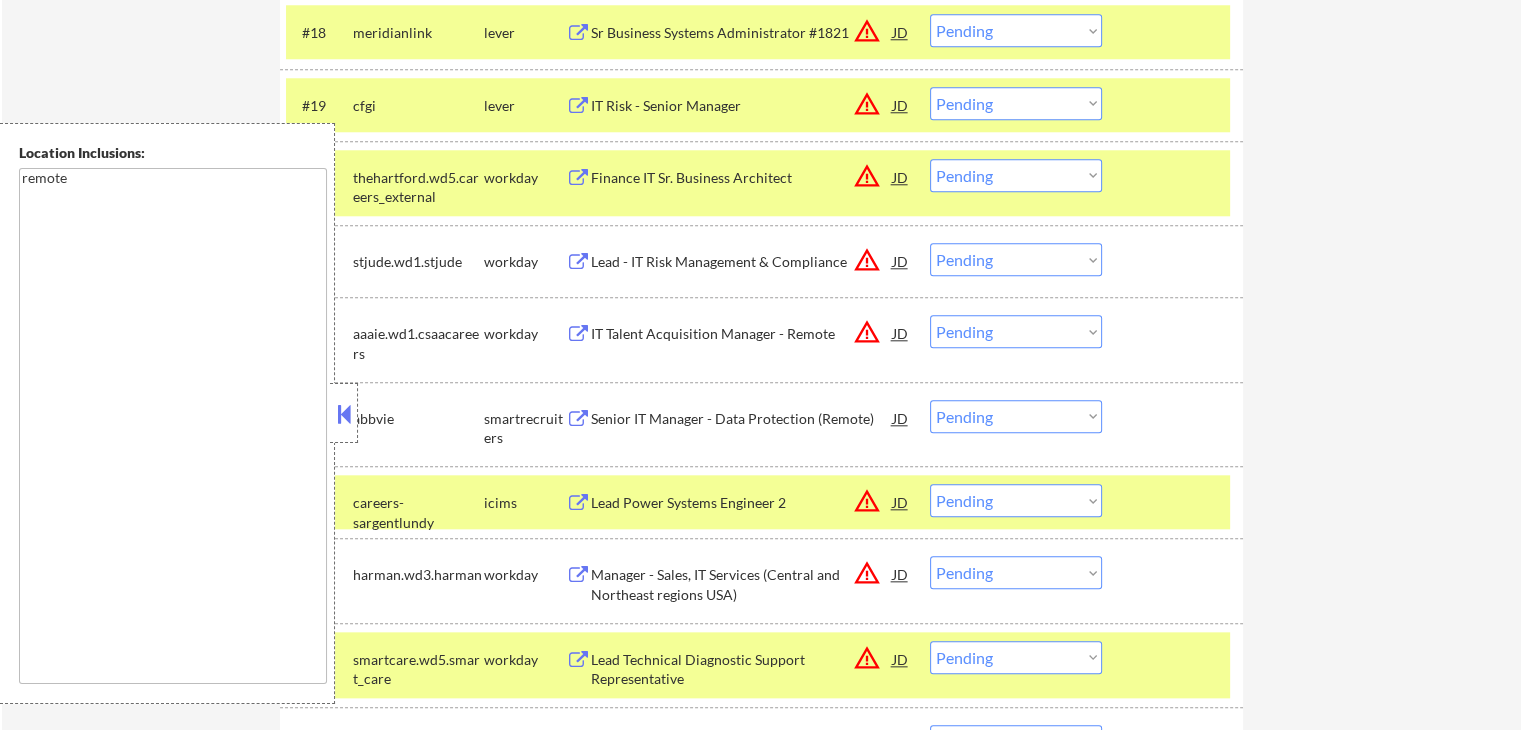 click on "Choose an option... Pending Applied Excluded (Questions) Excluded (Expired) Excluded (Location) Excluded (Bad Match) Excluded (Blocklist) Excluded (Salary) Excluded (Other)" at bounding box center (1016, 103) 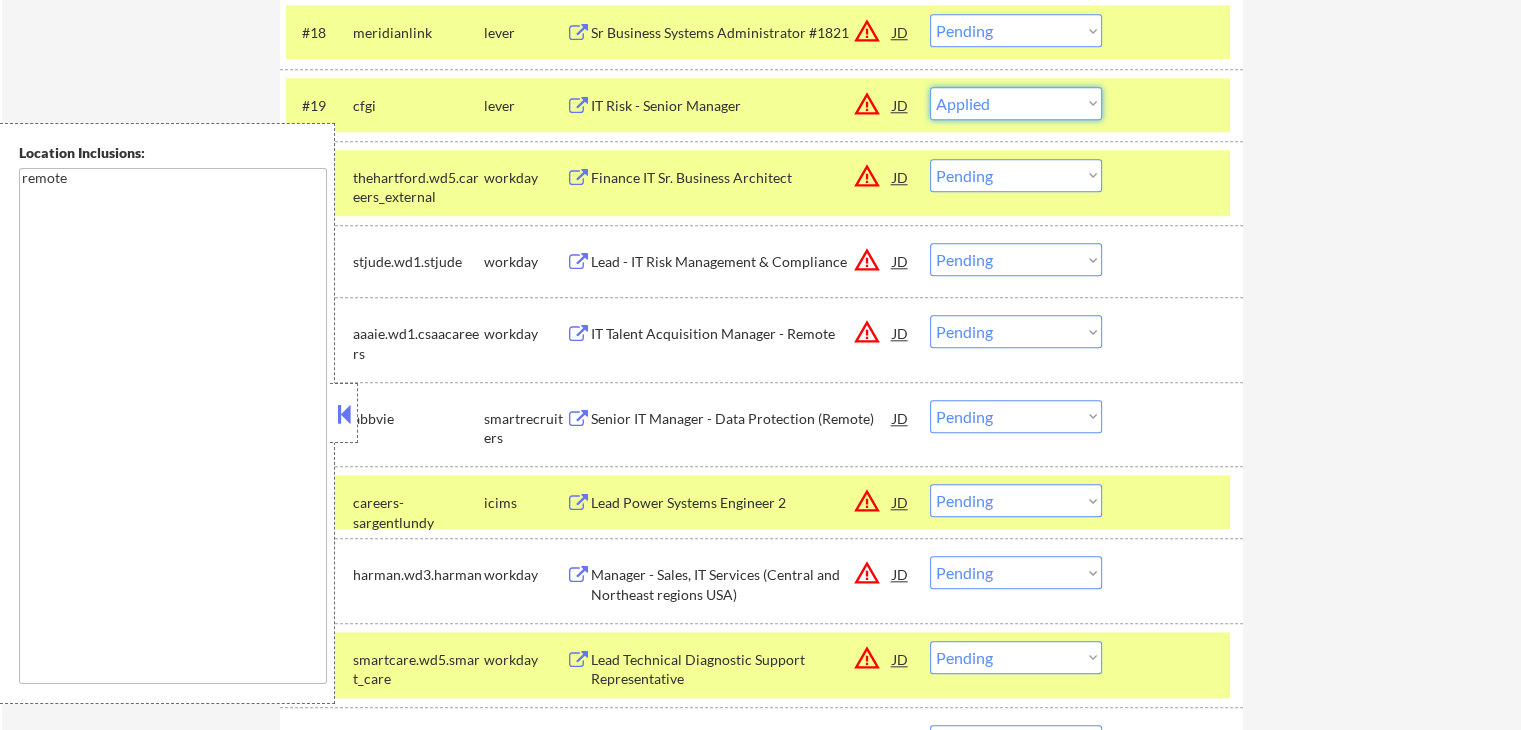 click on "Choose an option... Pending Applied Excluded (Questions) Excluded (Expired) Excluded (Location) Excluded (Bad Match) Excluded (Blocklist) Excluded (Salary) Excluded (Other)" at bounding box center [1016, 103] 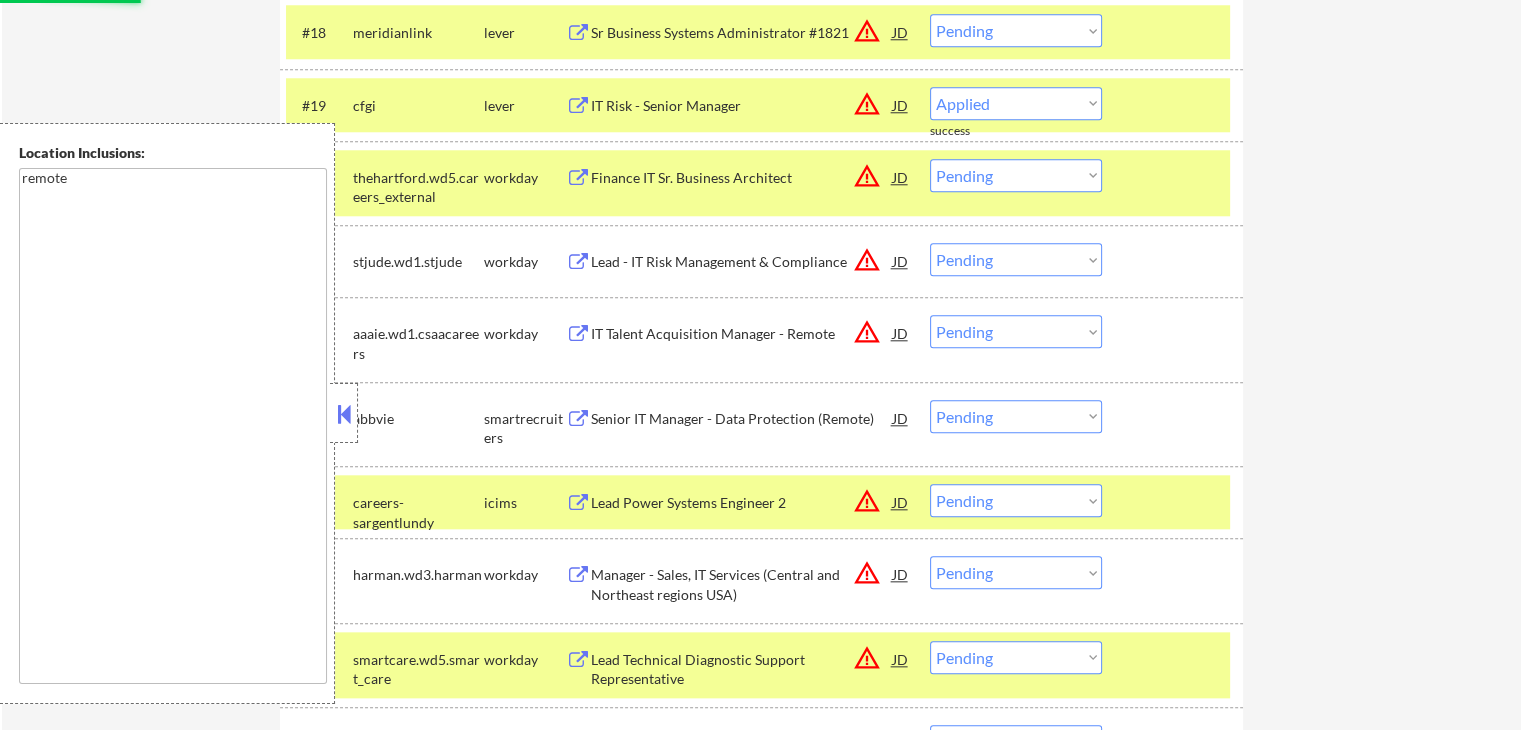 select on ""pending"" 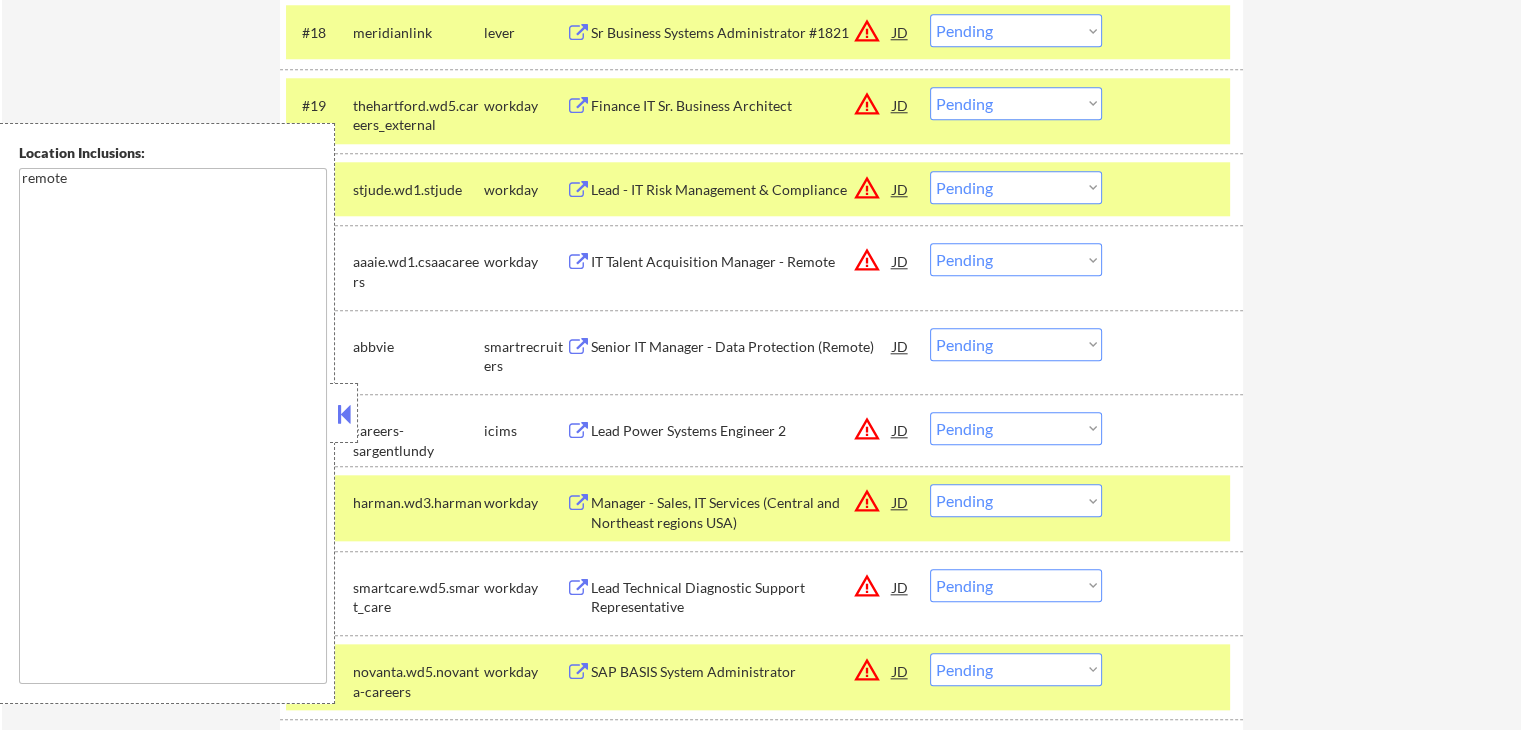 click on "Choose an option... Pending Applied Excluded (Questions) Excluded (Expired) Excluded (Location) Excluded (Bad Match) Excluded (Blocklist) Excluded (Salary) Excluded (Other)" at bounding box center [1016, 344] 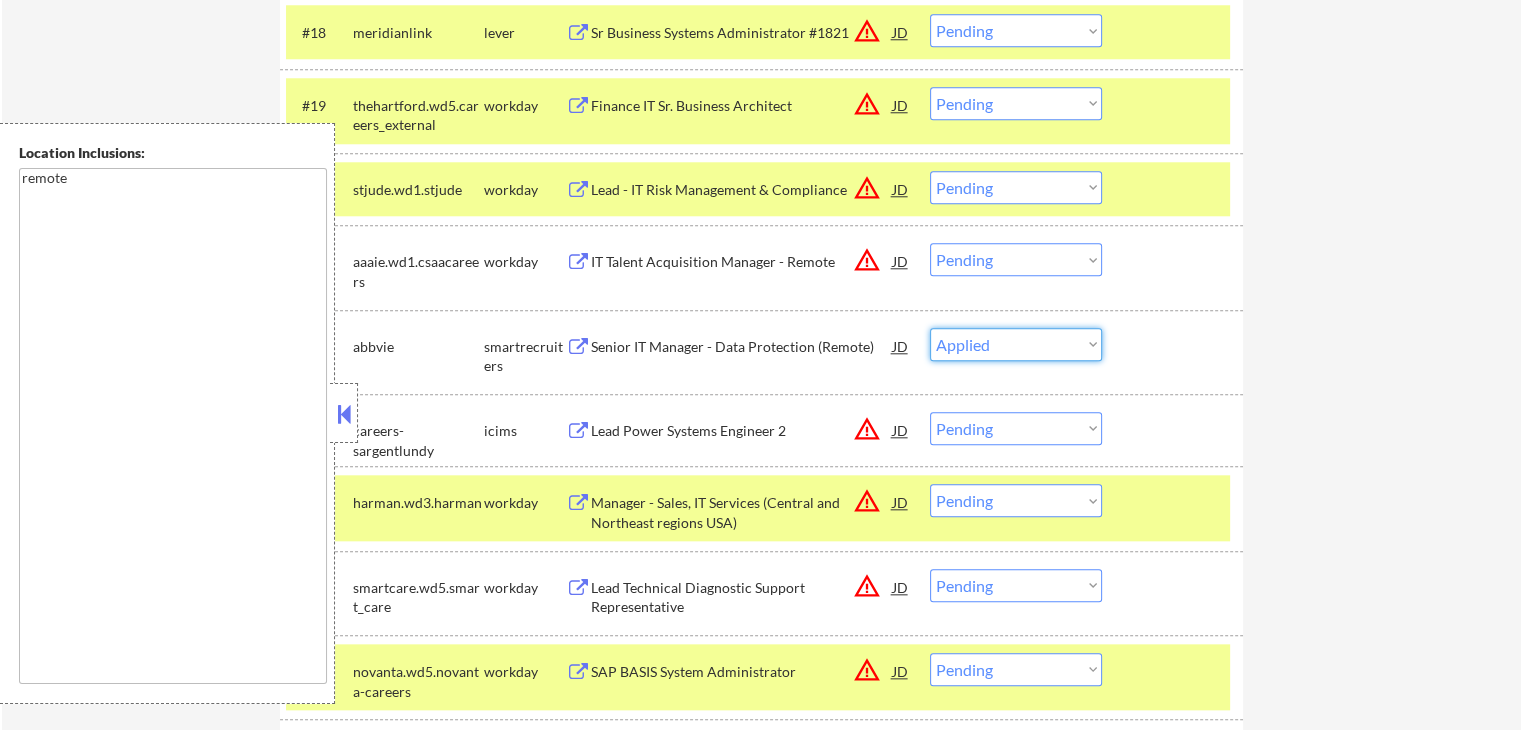 click on "Choose an option... Pending Applied Excluded (Questions) Excluded (Expired) Excluded (Location) Excluded (Bad Match) Excluded (Blocklist) Excluded (Salary) Excluded (Other)" at bounding box center (1016, 344) 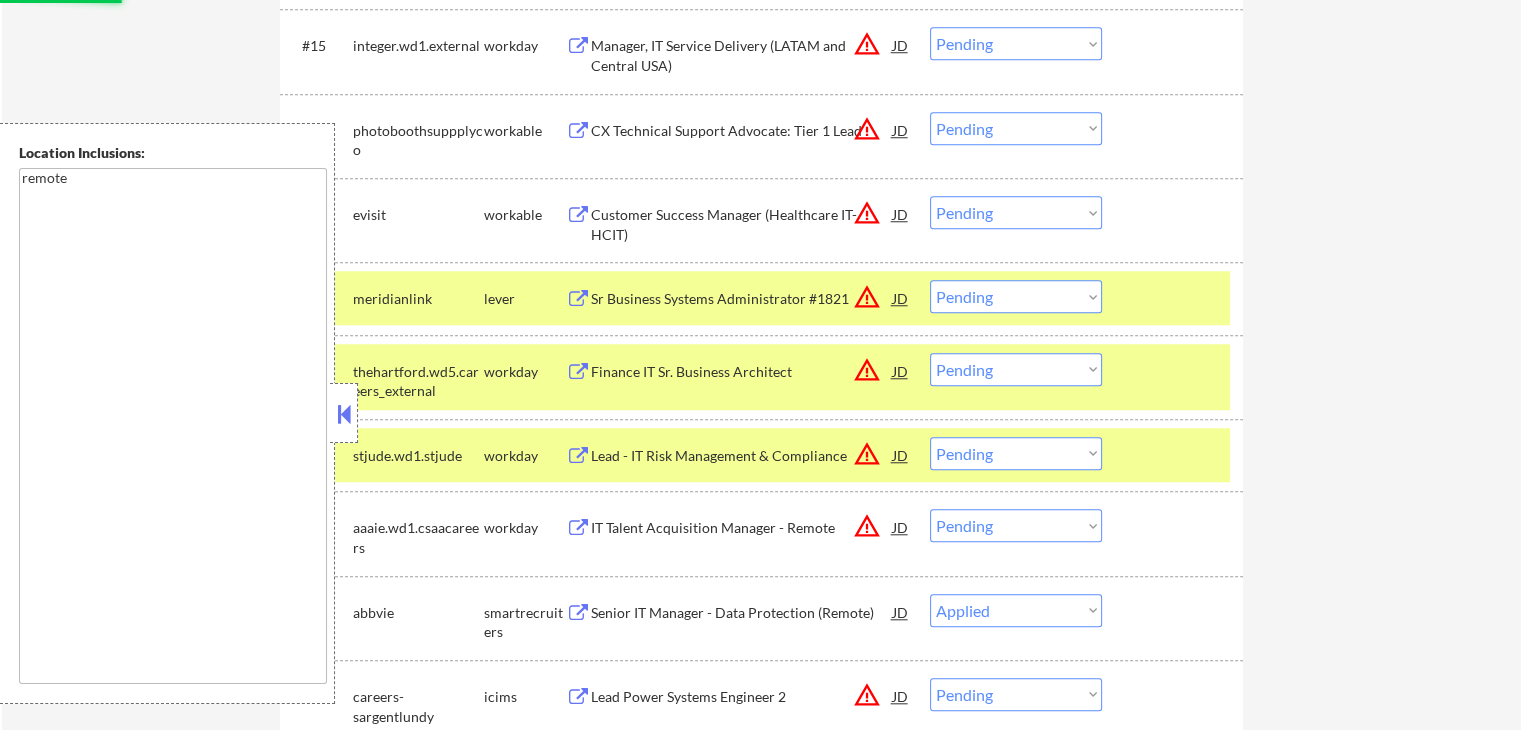 scroll, scrollTop: 1700, scrollLeft: 0, axis: vertical 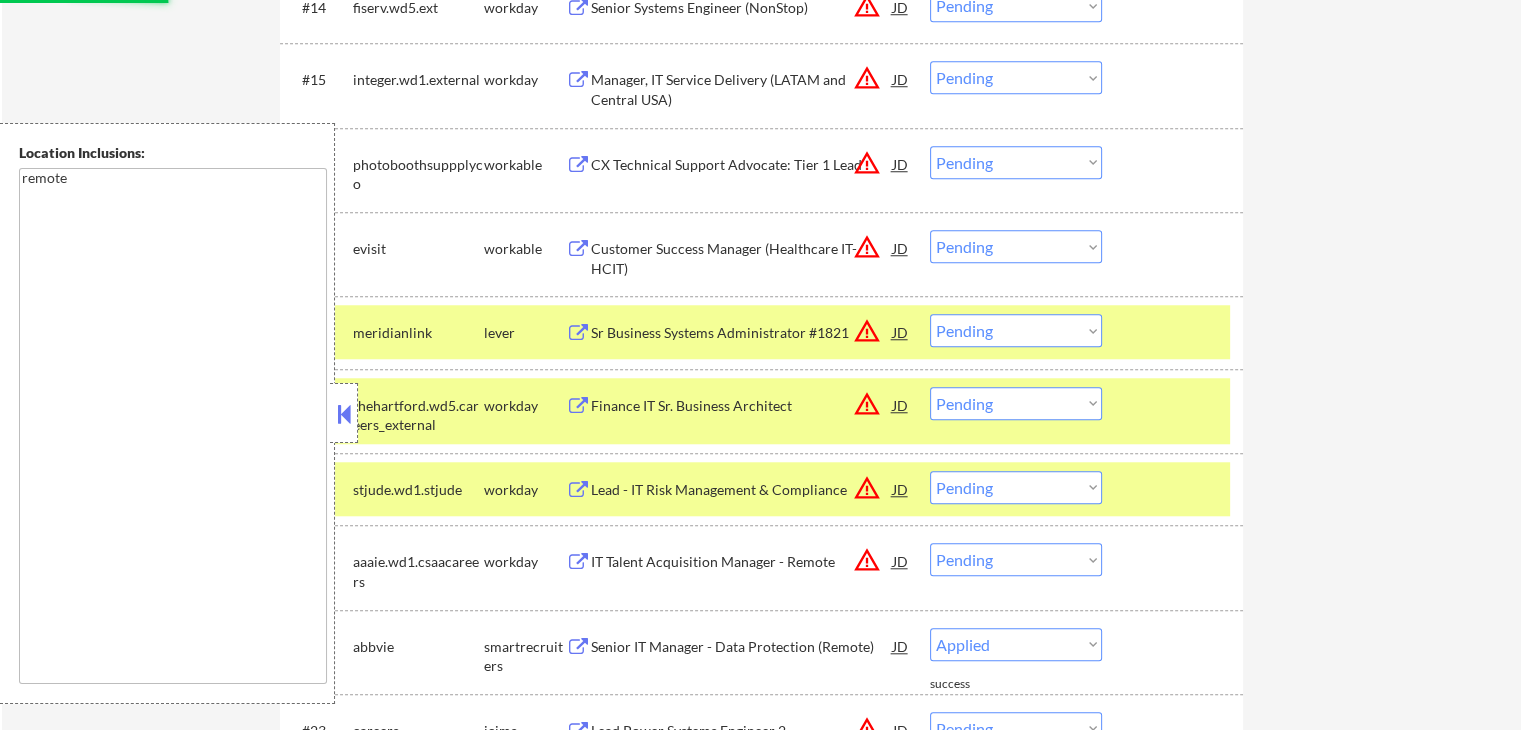 select on ""pending"" 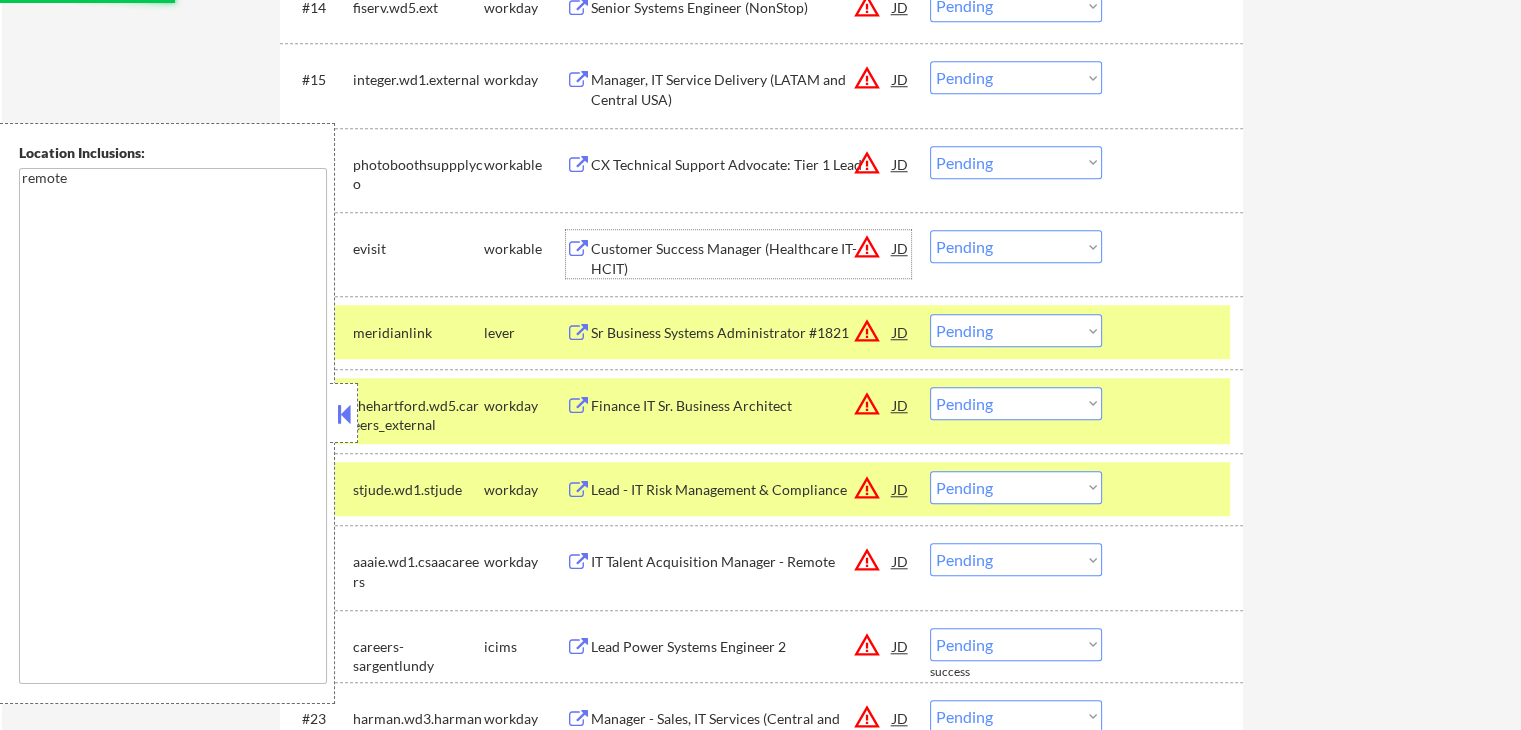 click on "Customer Success Manager (Healthcare IT- HCIT)" at bounding box center [742, 258] 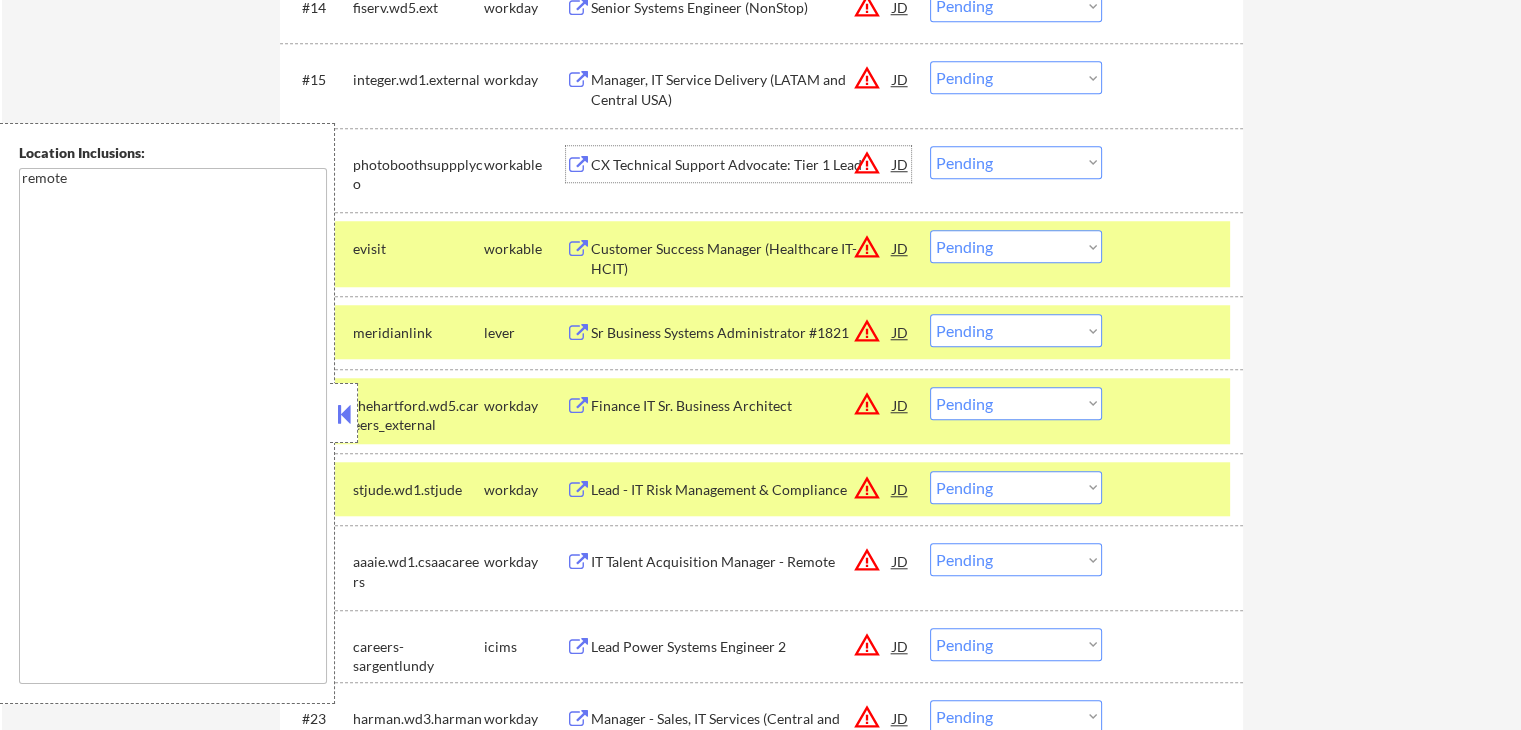 click on "CX Technical Support Advocate: Tier 1 Lead" at bounding box center [742, 165] 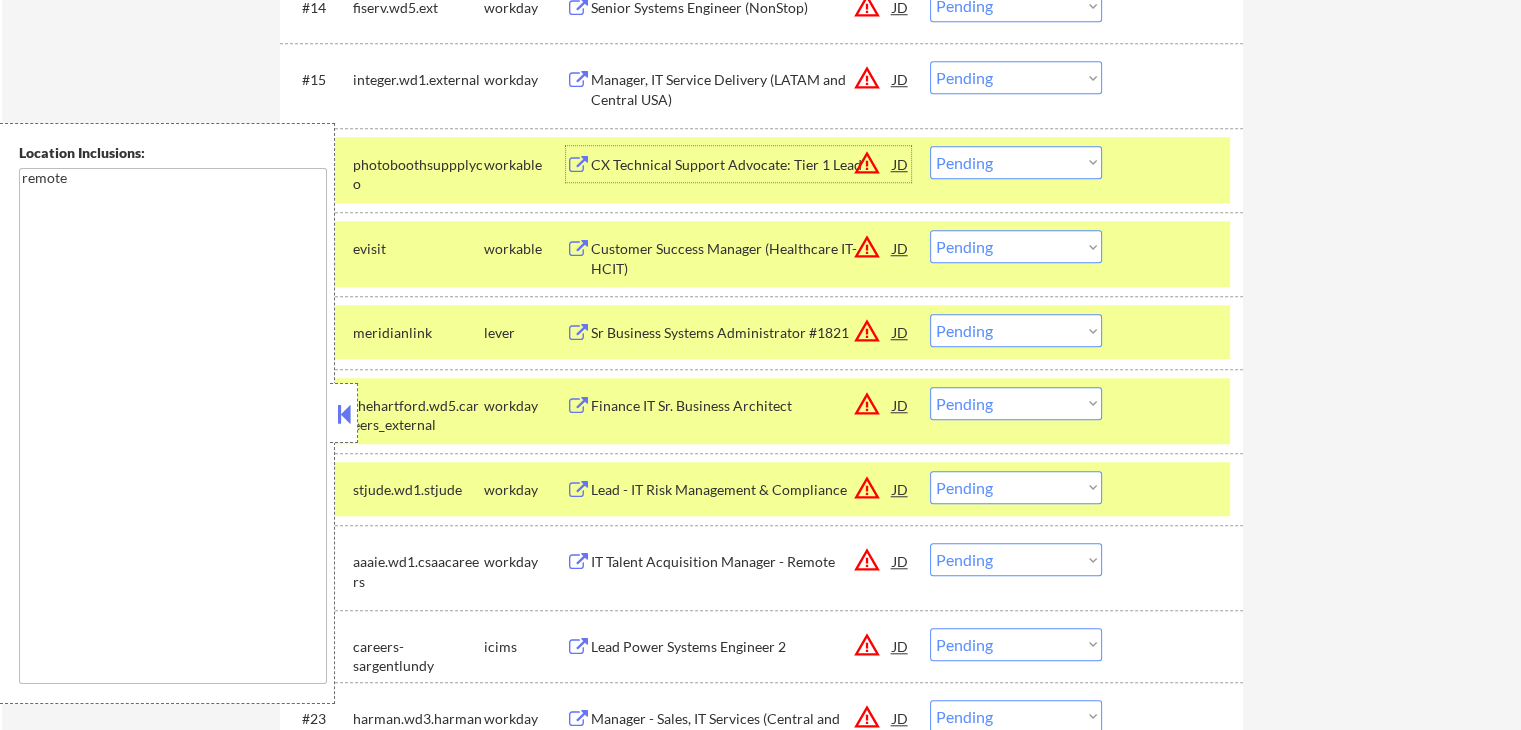 click on "Choose an option... Pending Applied Excluded (Questions) Excluded (Expired) Excluded (Location) Excluded (Bad Match) Excluded (Blocklist) Excluded (Salary) Excluded (Other)" at bounding box center [1016, 162] 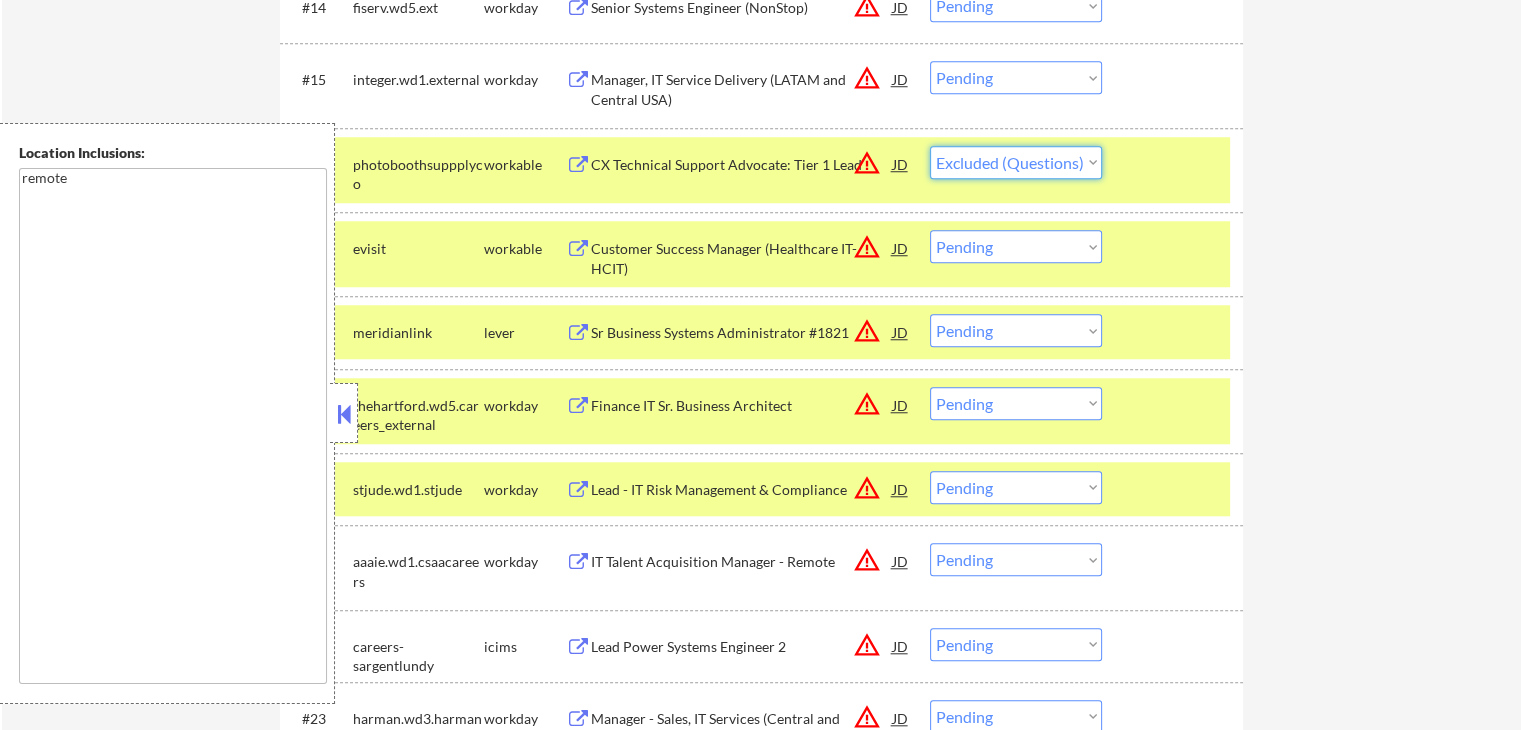 click on "Choose an option... Pending Applied Excluded (Questions) Excluded (Expired) Excluded (Location) Excluded (Bad Match) Excluded (Blocklist) Excluded (Salary) Excluded (Other)" at bounding box center [1016, 162] 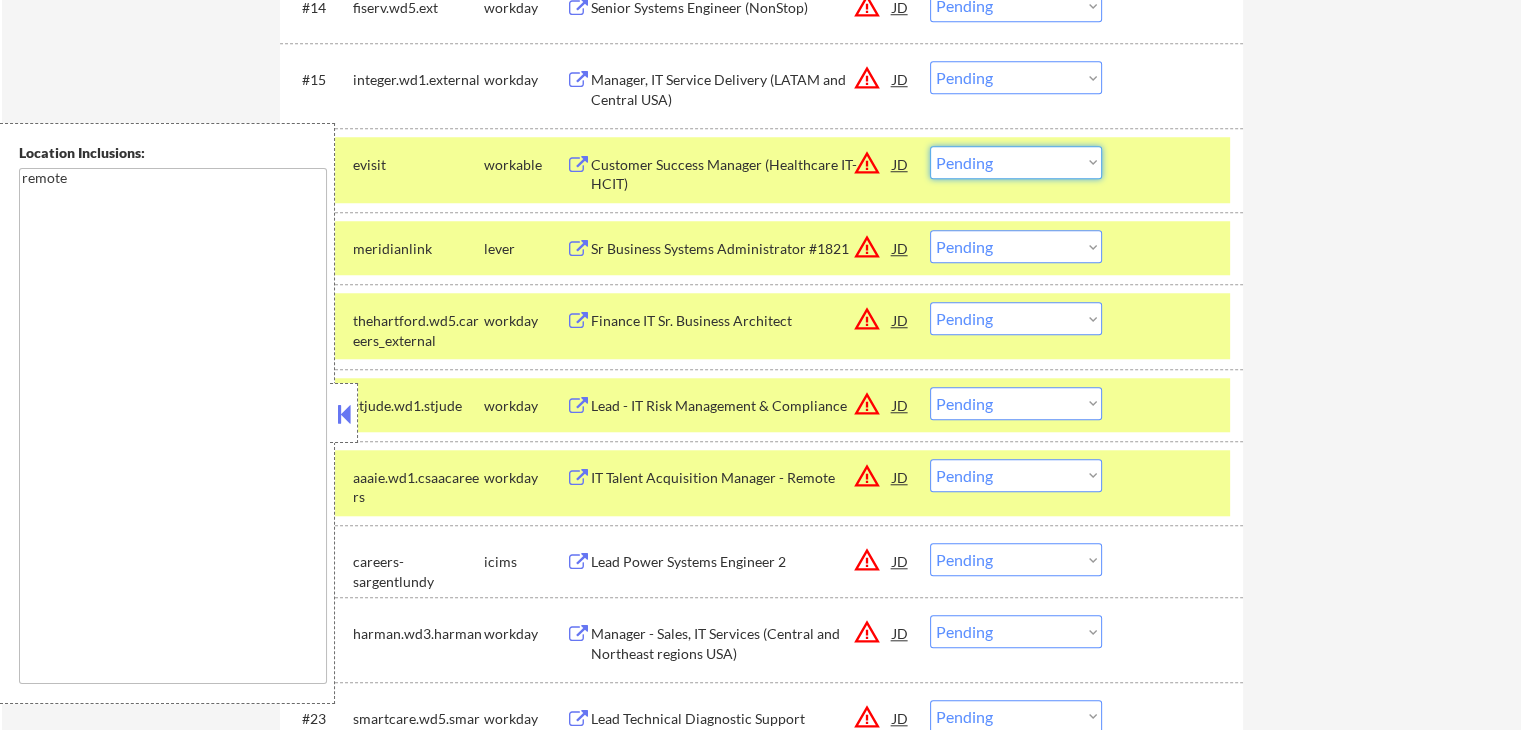 click on "Choose an option... Pending Applied Excluded (Questions) Excluded (Expired) Excluded (Location) Excluded (Bad Match) Excluded (Blocklist) Excluded (Salary) Excluded (Other)" at bounding box center (1016, 162) 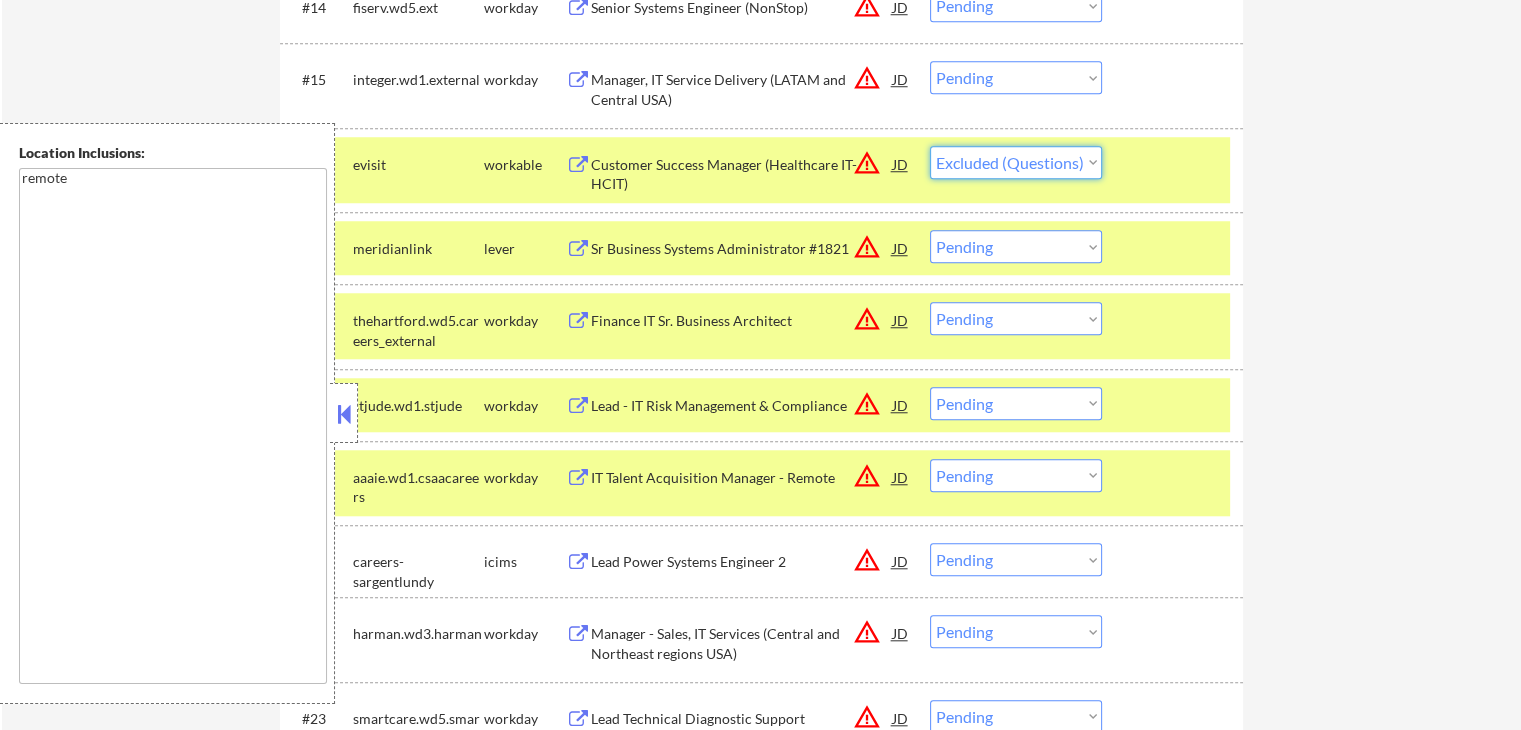 click on "Choose an option... Pending Applied Excluded (Questions) Excluded (Expired) Excluded (Location) Excluded (Bad Match) Excluded (Blocklist) Excluded (Salary) Excluded (Other)" at bounding box center (1016, 162) 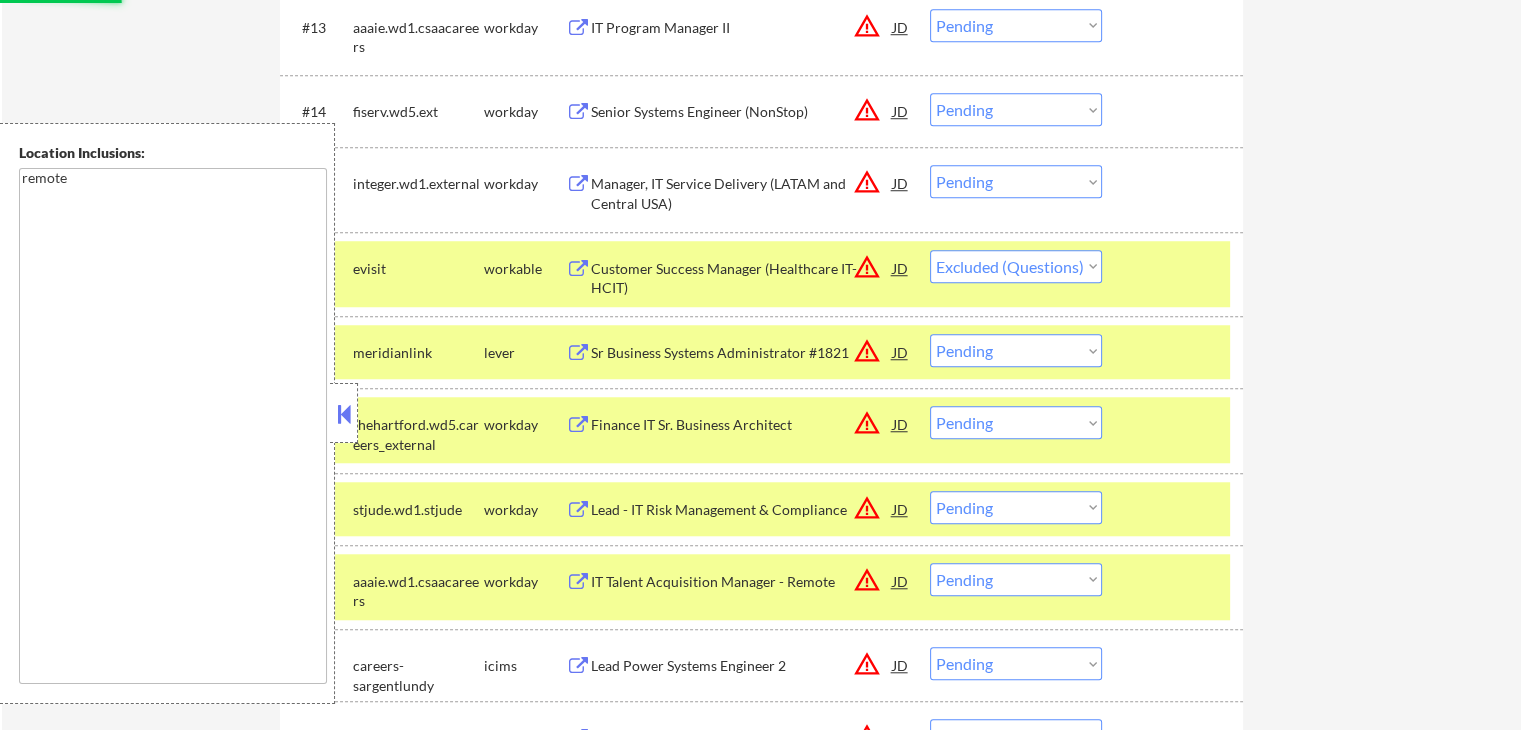 scroll, scrollTop: 1500, scrollLeft: 0, axis: vertical 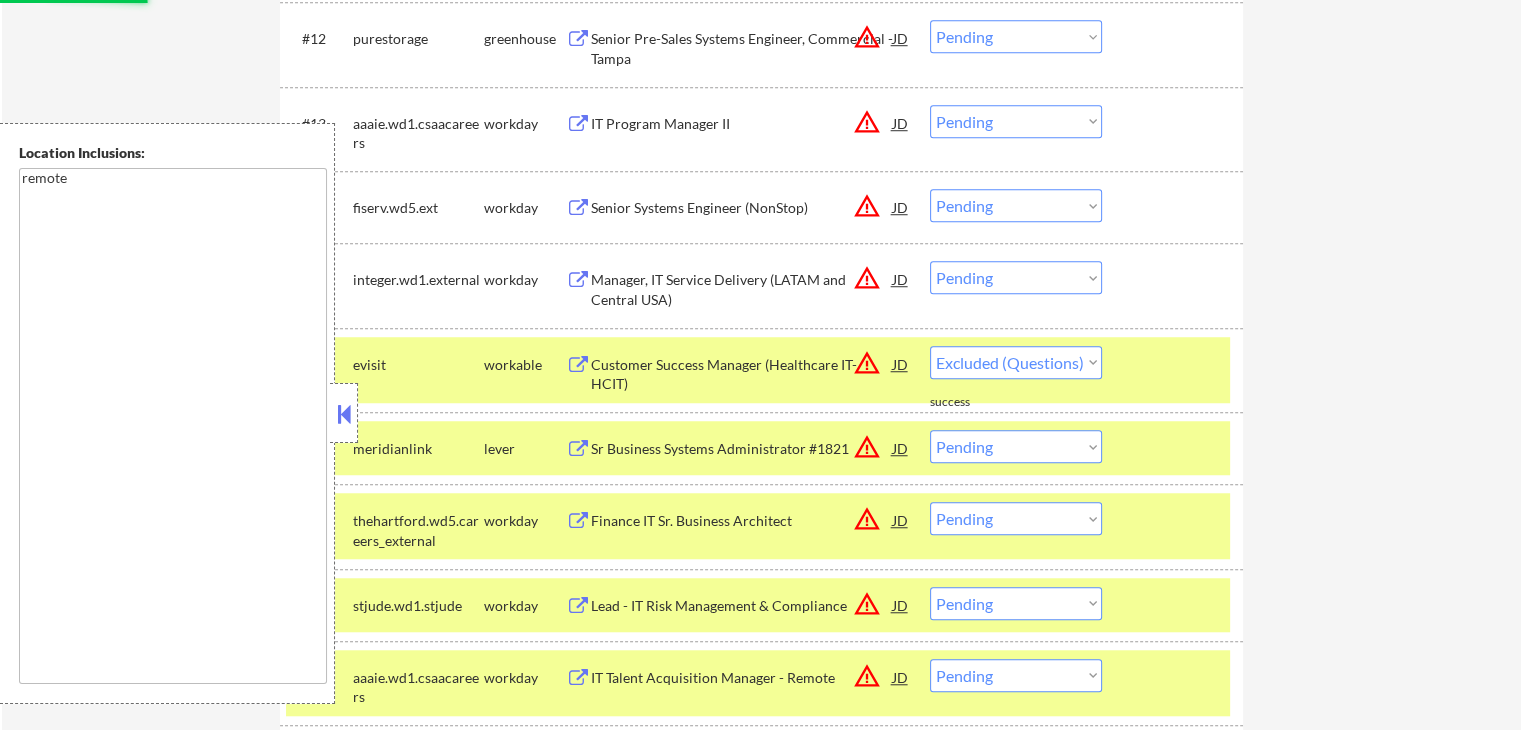 select on ""pending"" 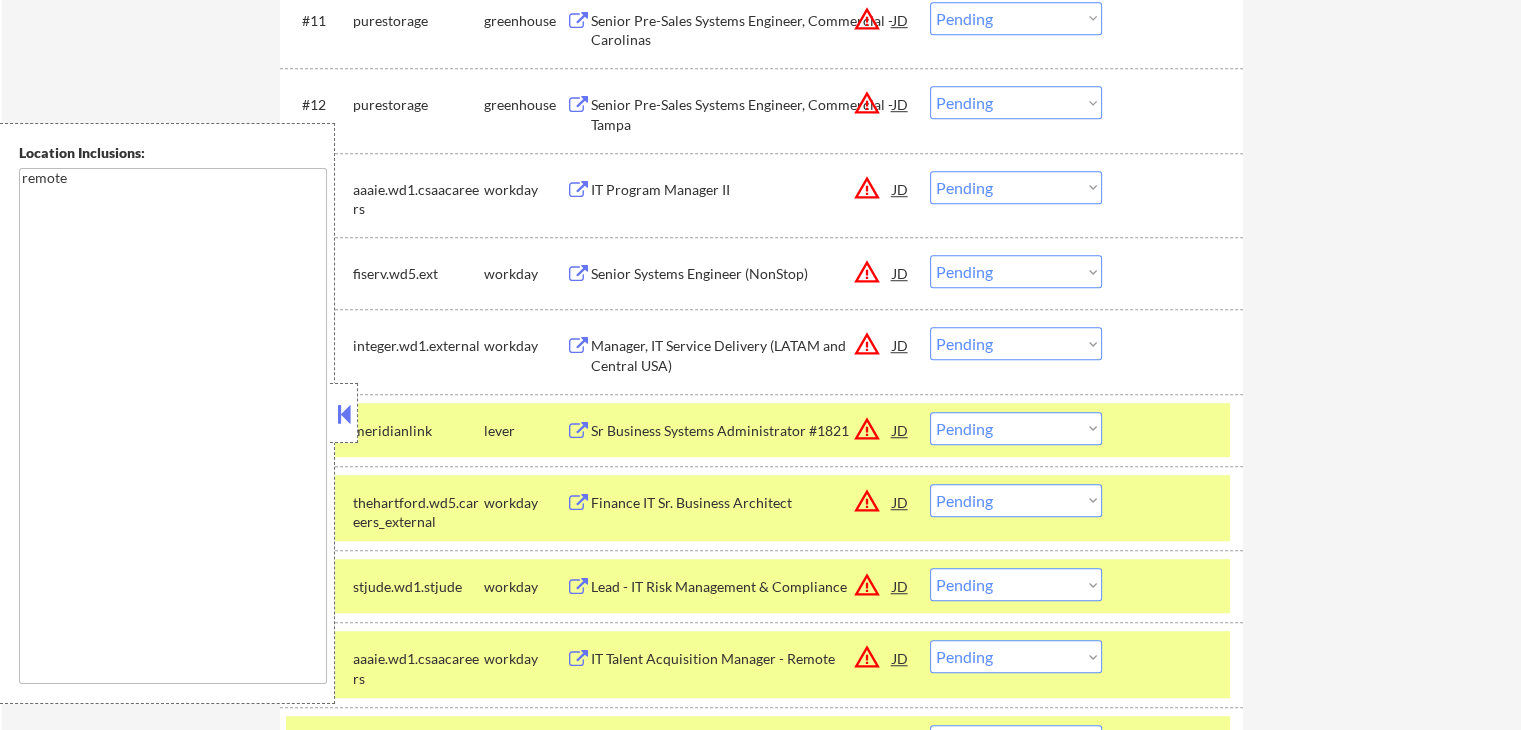 scroll, scrollTop: 1400, scrollLeft: 0, axis: vertical 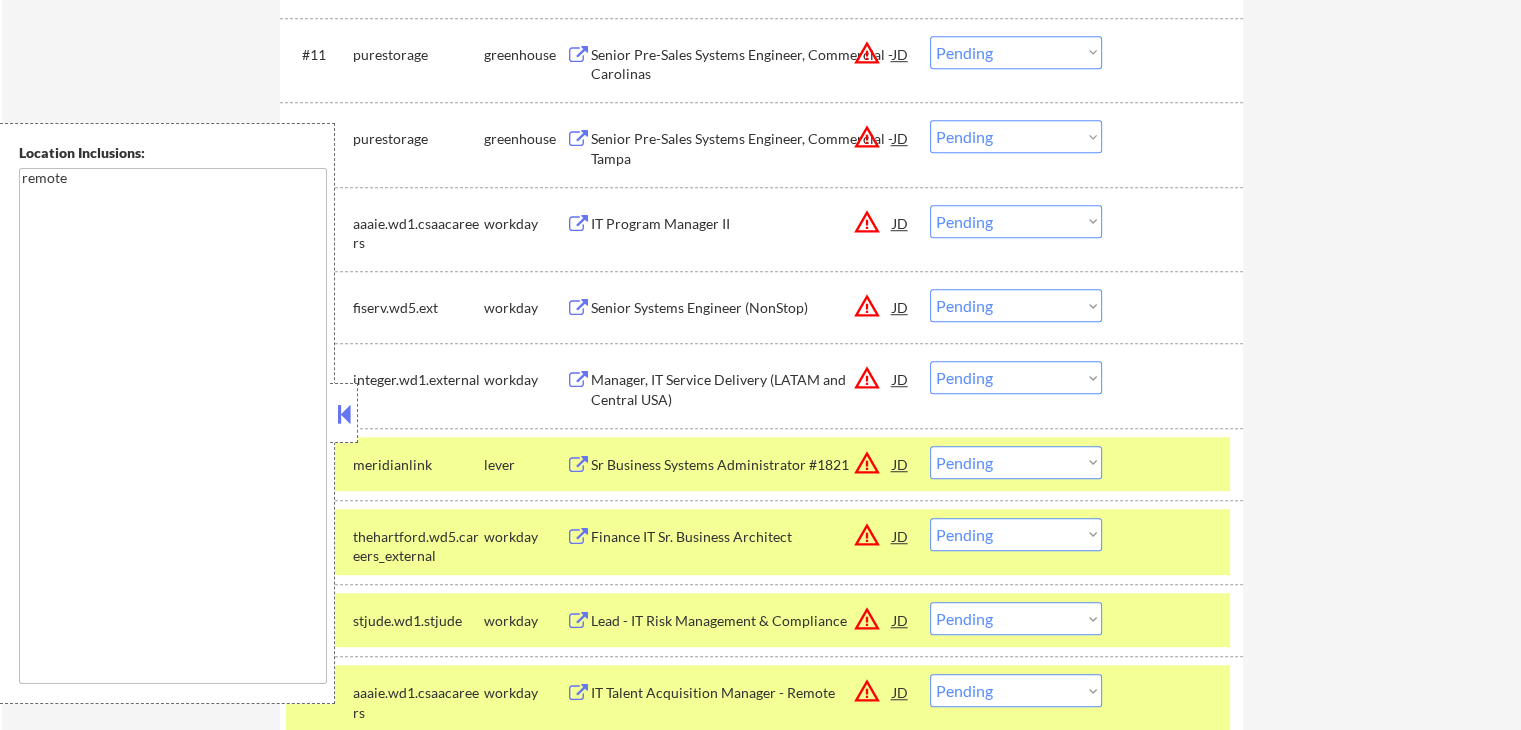 click on "Senior Pre-Sales Systems Engineer, Commercial - Tampa" at bounding box center (742, 148) 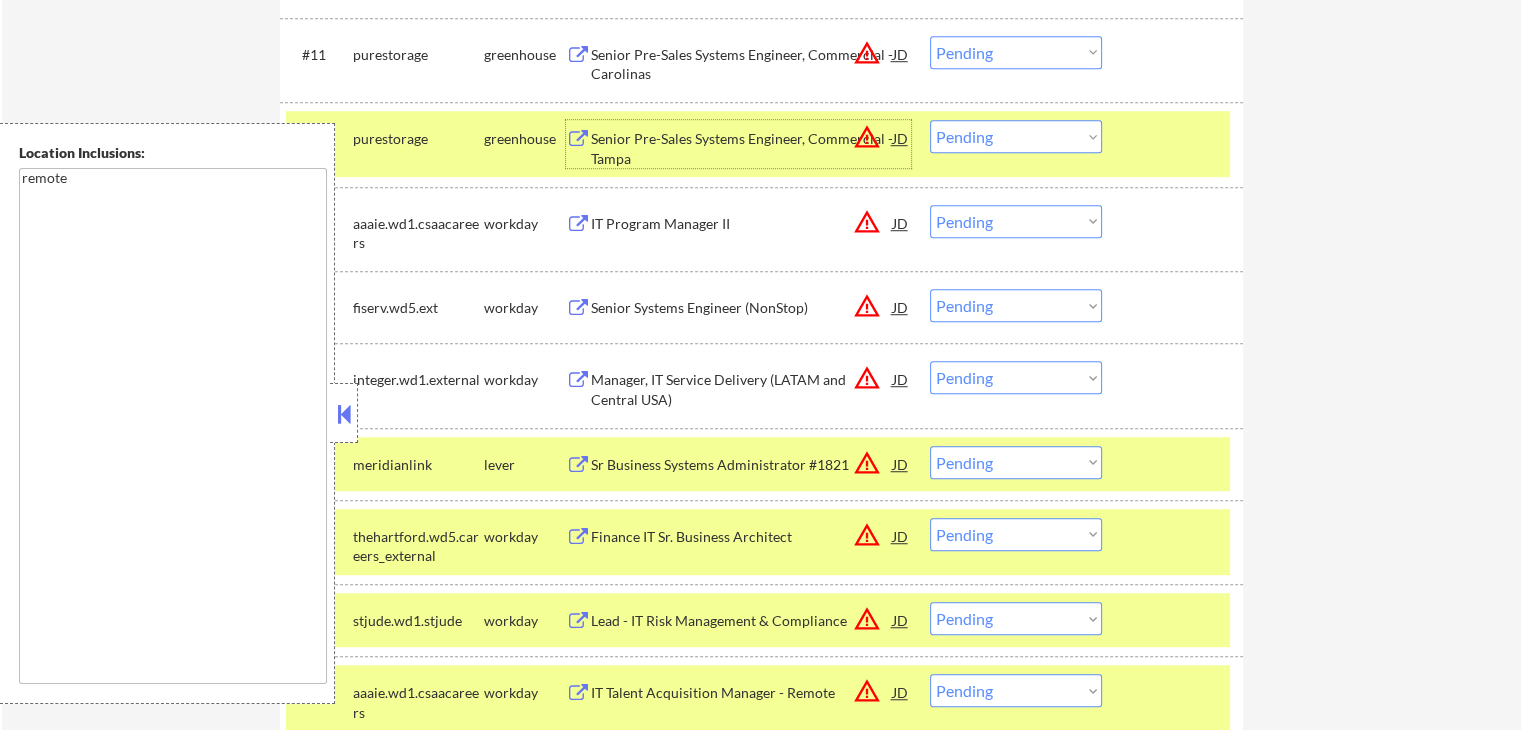 click at bounding box center [344, 414] 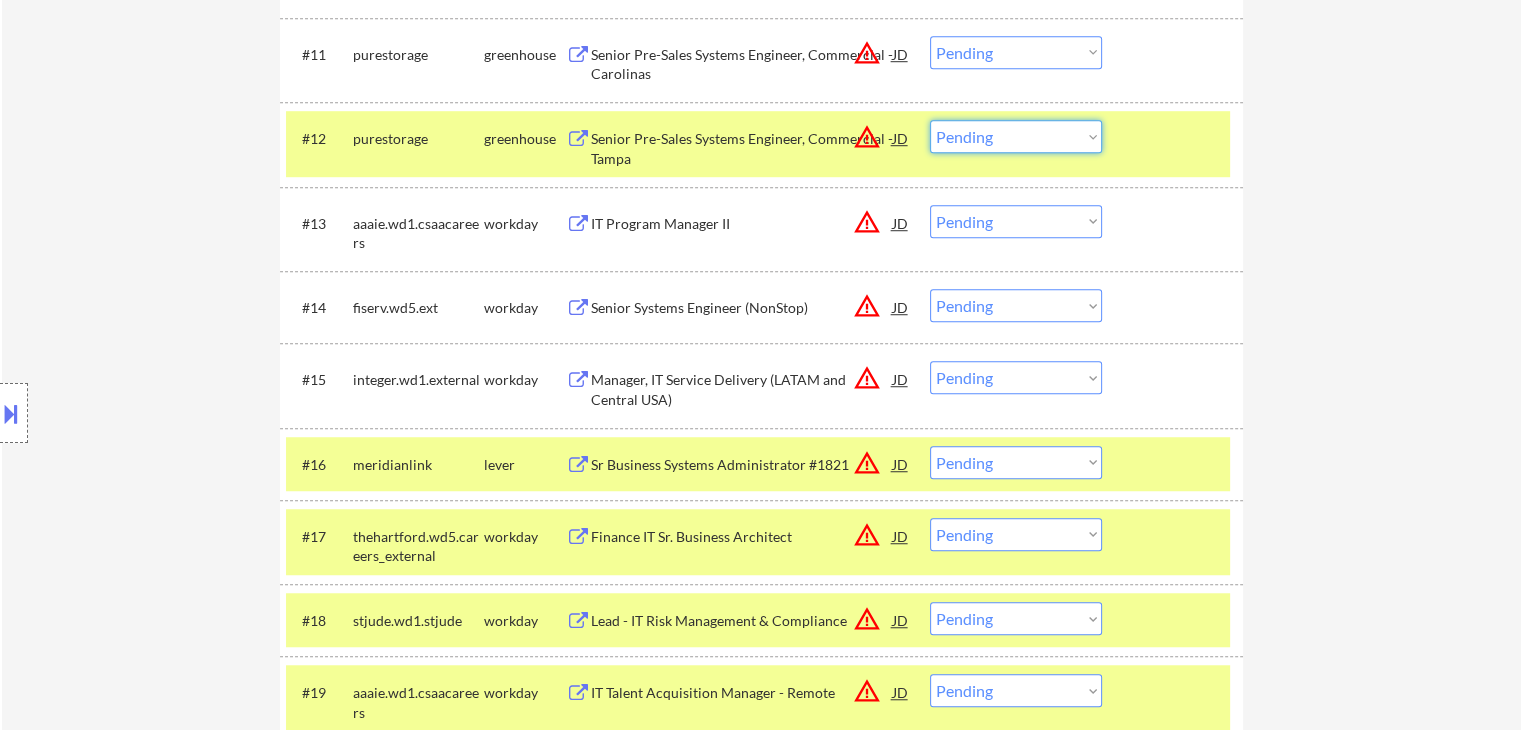drag, startPoint x: 1004, startPoint y: 137, endPoint x: 1000, endPoint y: 151, distance: 14.56022 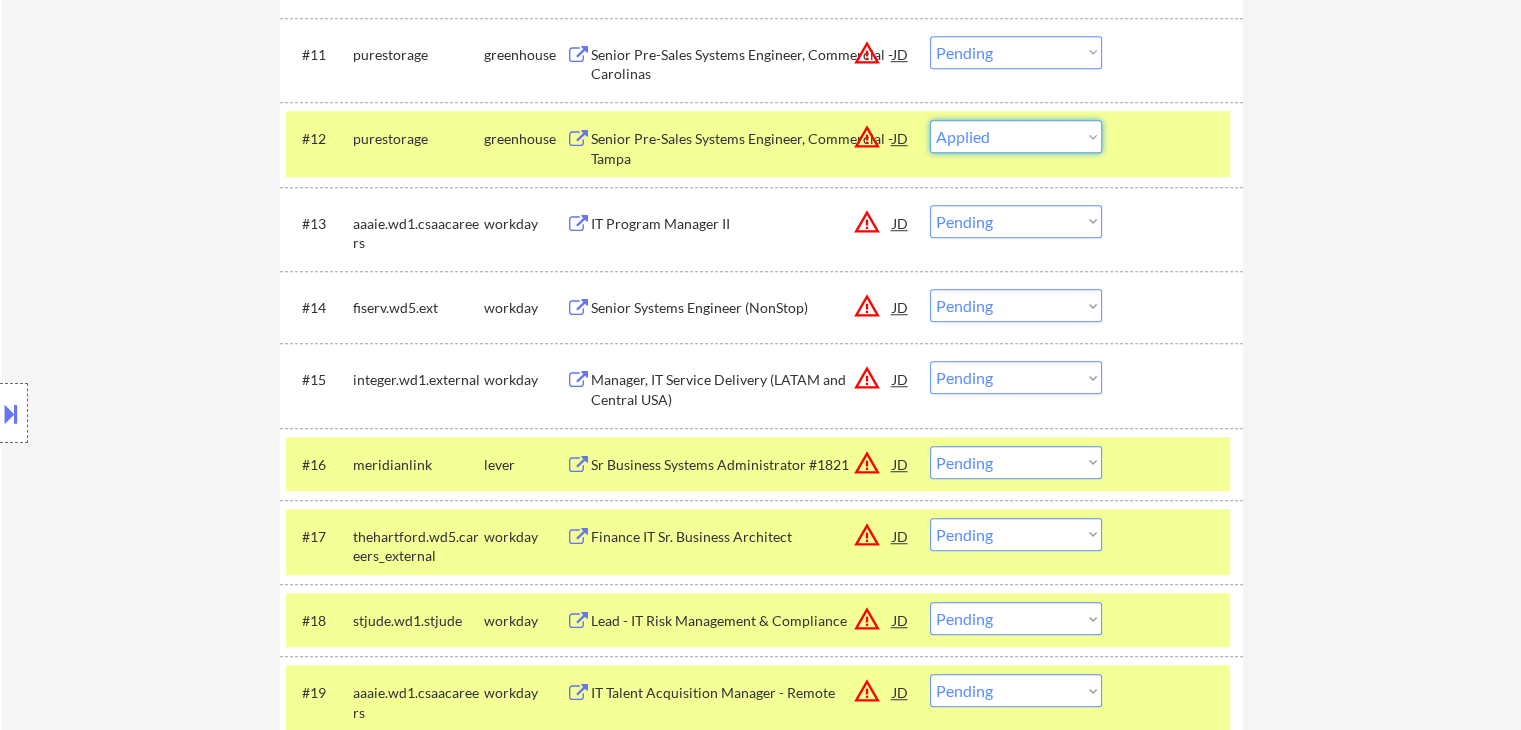 click on "Choose an option... Pending Applied Excluded (Questions) Excluded (Expired) Excluded (Location) Excluded (Bad Match) Excluded (Blocklist) Excluded (Salary) Excluded (Other)" at bounding box center [1016, 136] 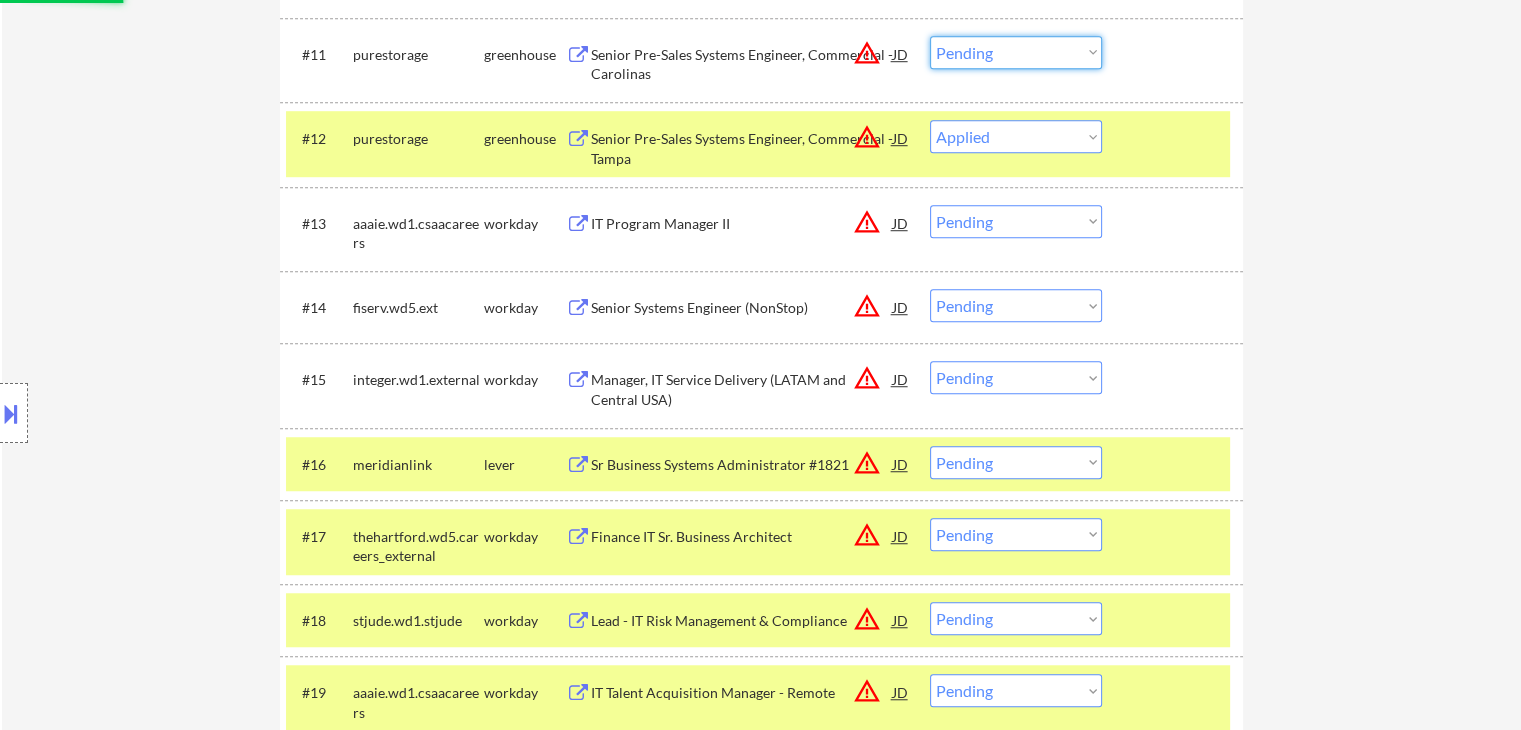 click on "Choose an option... Pending Applied Excluded (Questions) Excluded (Expired) Excluded (Location) Excluded (Bad Match) Excluded (Blocklist) Excluded (Salary) Excluded (Other)" at bounding box center (1016, 52) 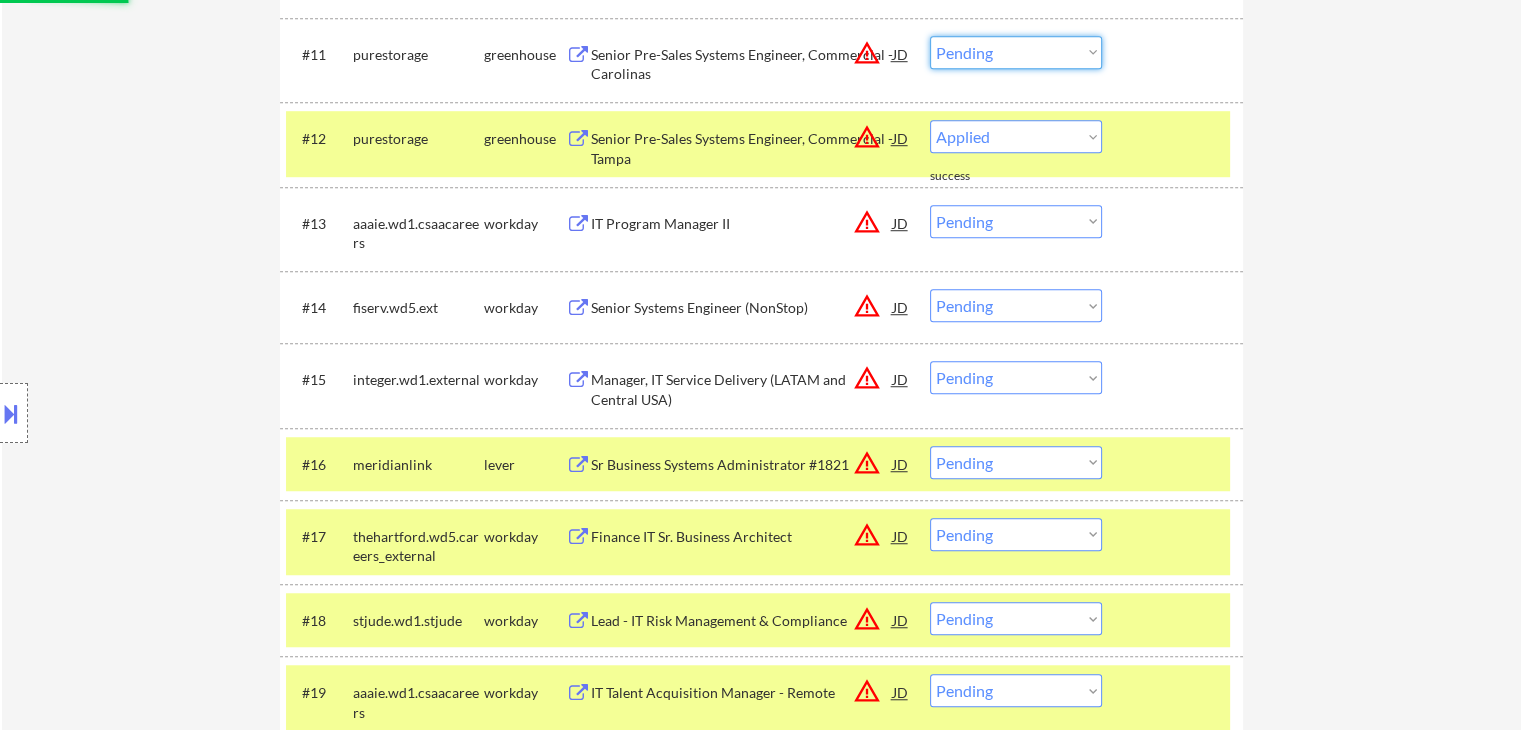 select on ""excluded__location_"" 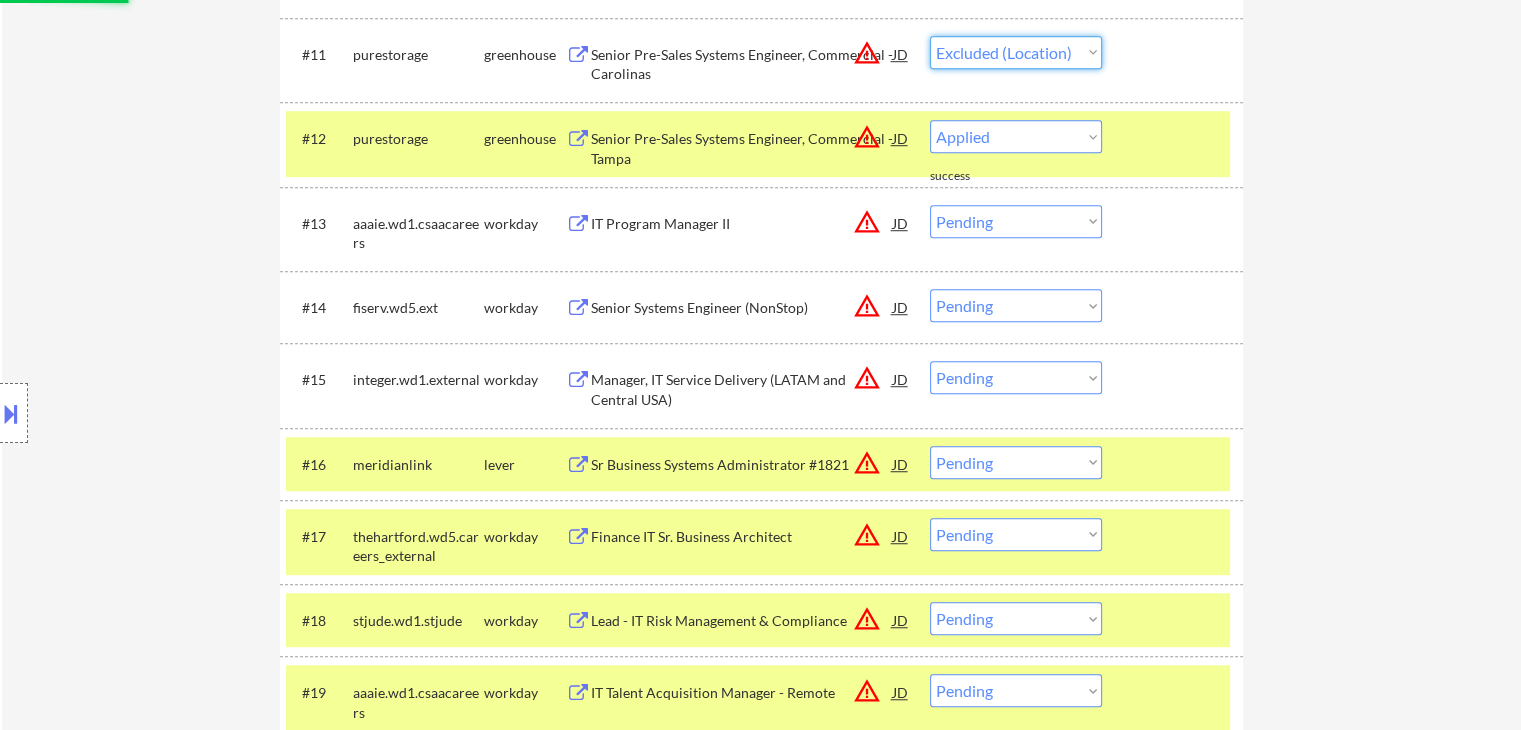 click on "Choose an option... Pending Applied Excluded (Questions) Excluded (Expired) Excluded (Location) Excluded (Bad Match) Excluded (Blocklist) Excluded (Salary) Excluded (Other)" at bounding box center (1016, 52) 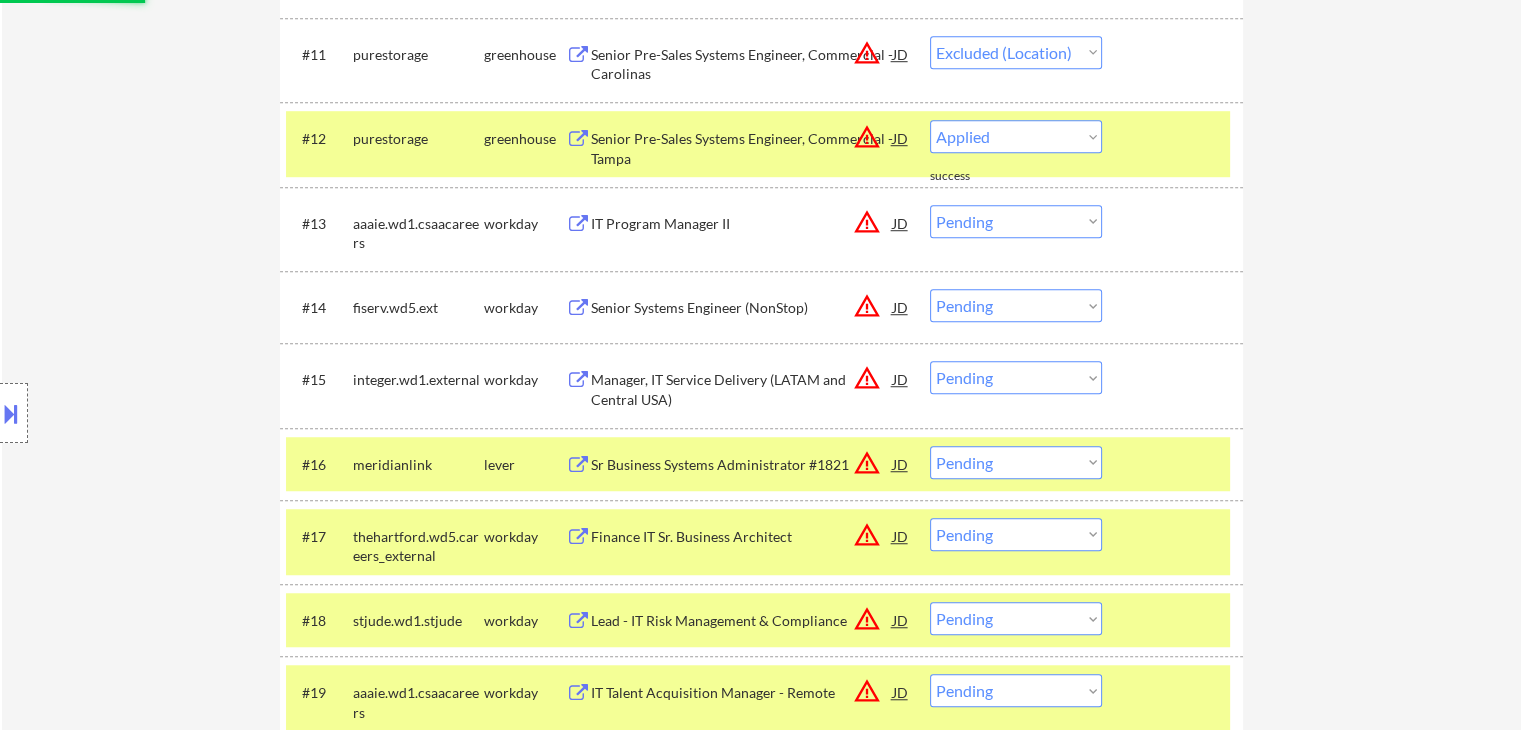 select on ""pending"" 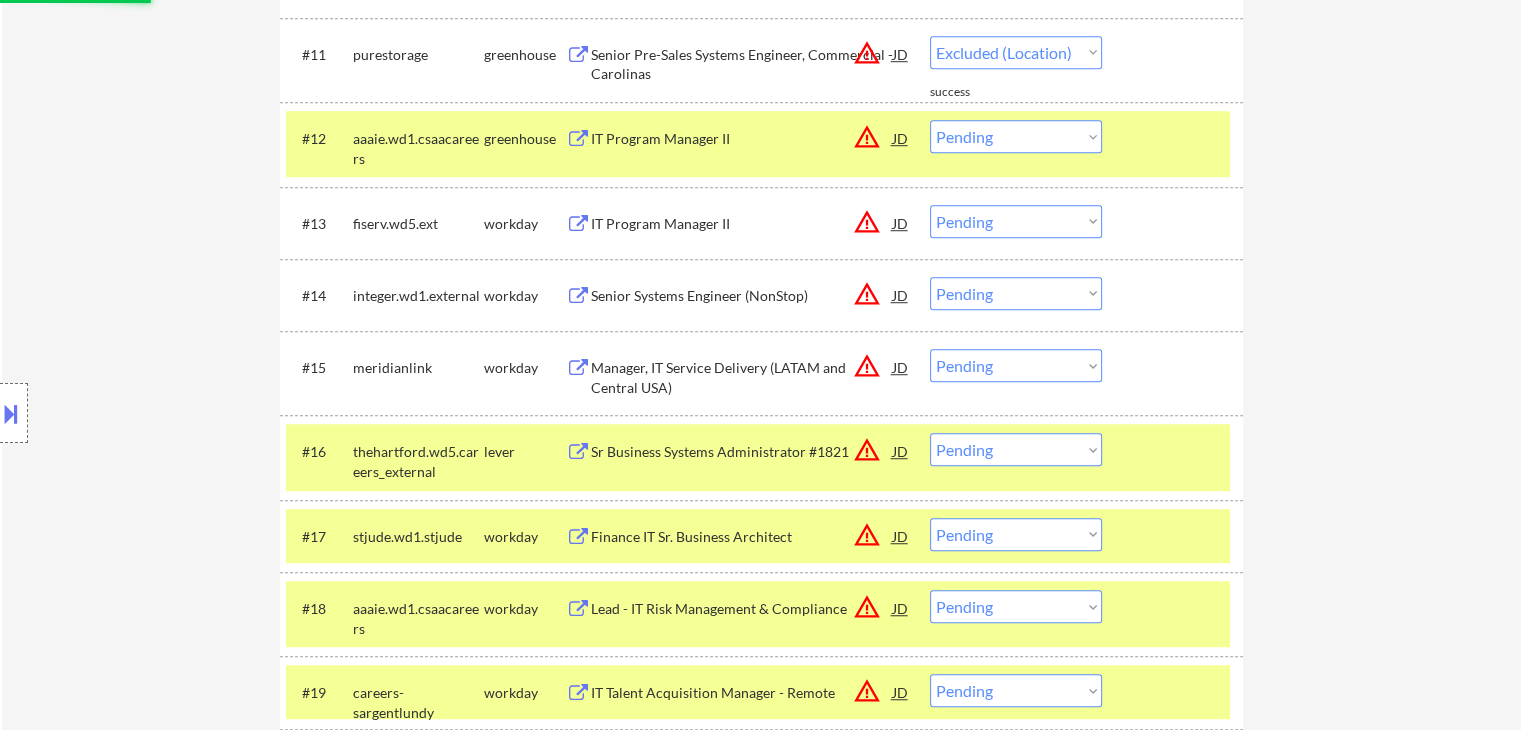 select on ""pending"" 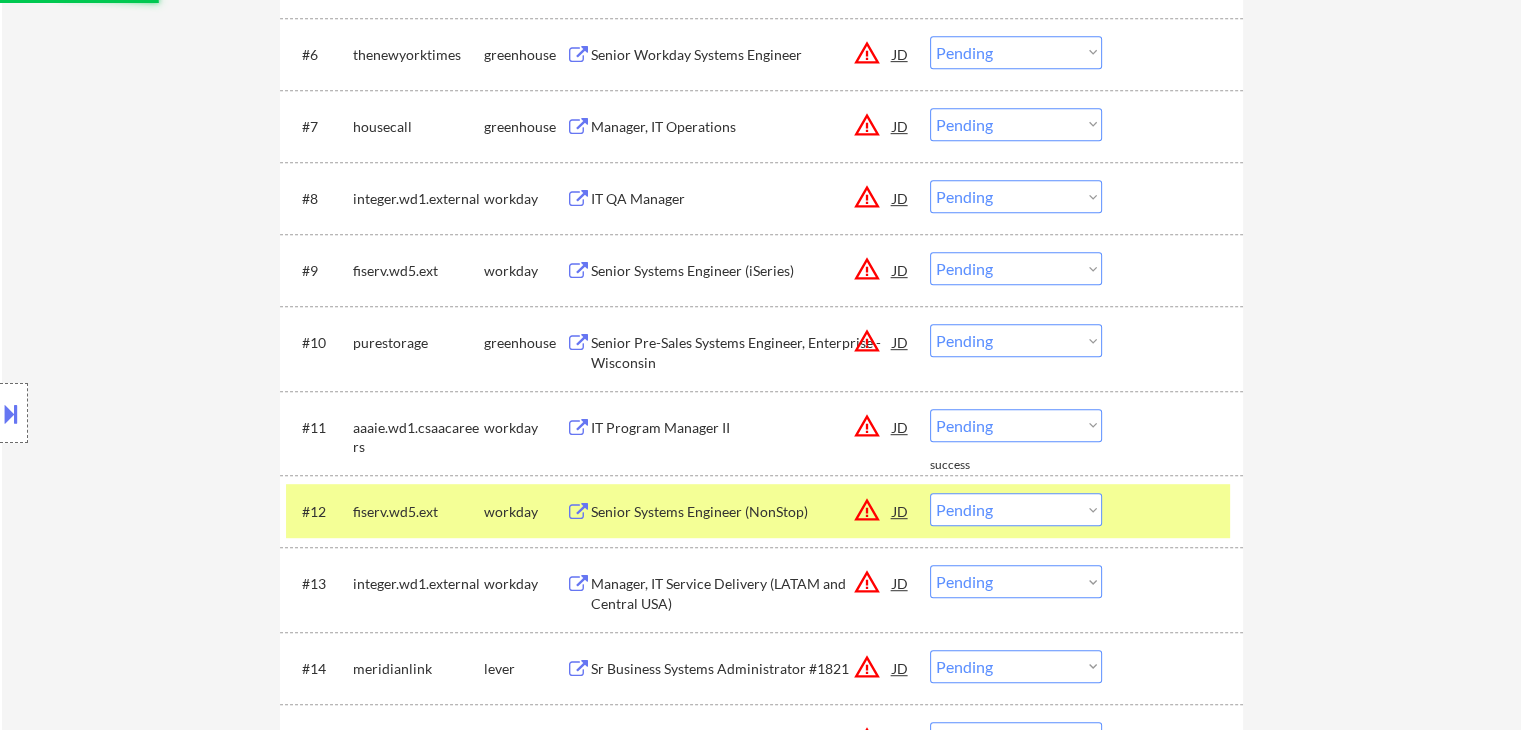scroll, scrollTop: 1000, scrollLeft: 0, axis: vertical 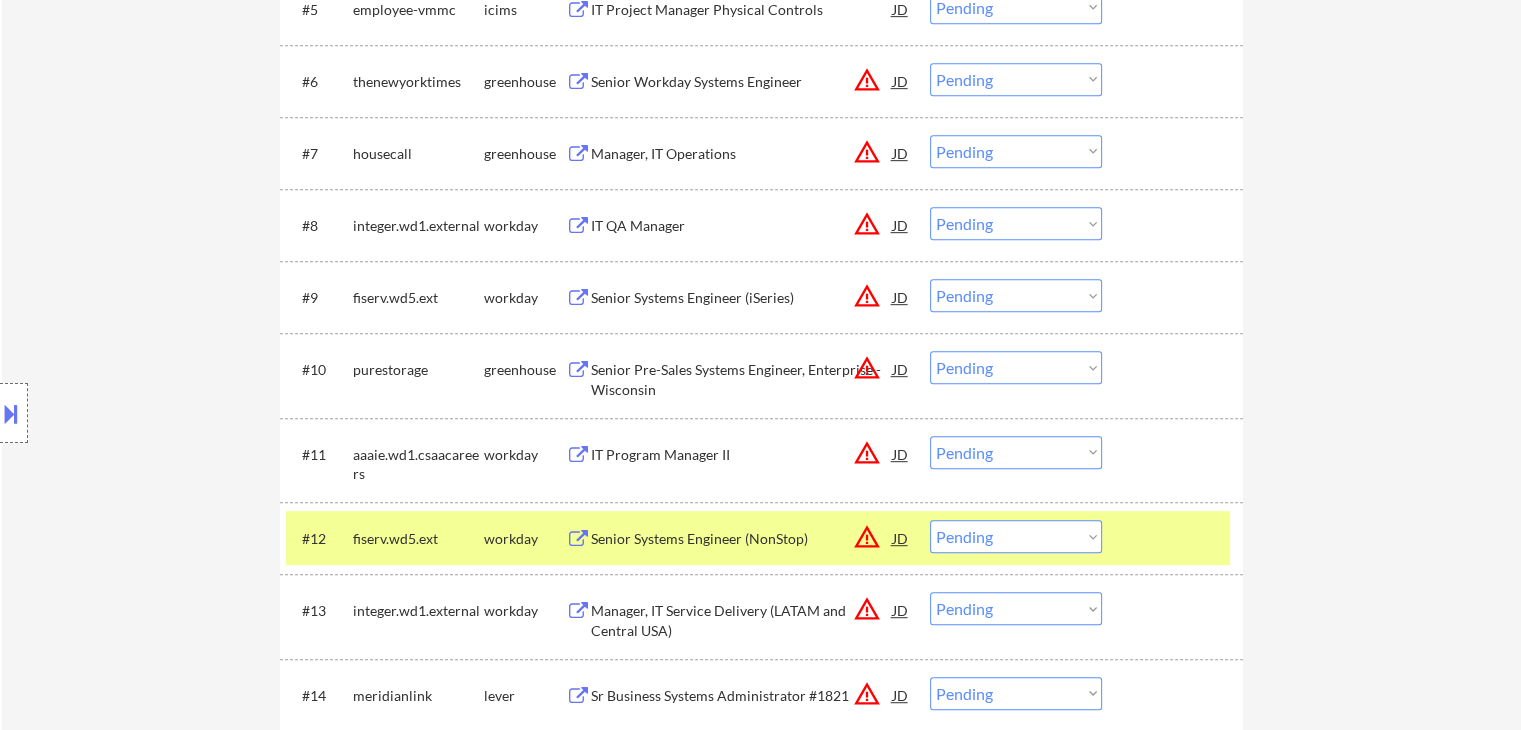 click on "Choose an option... Pending Applied Excluded (Questions) Excluded (Expired) Excluded (Location) Excluded (Bad Match) Excluded (Blocklist) Excluded (Salary) Excluded (Other)" at bounding box center (1016, 367) 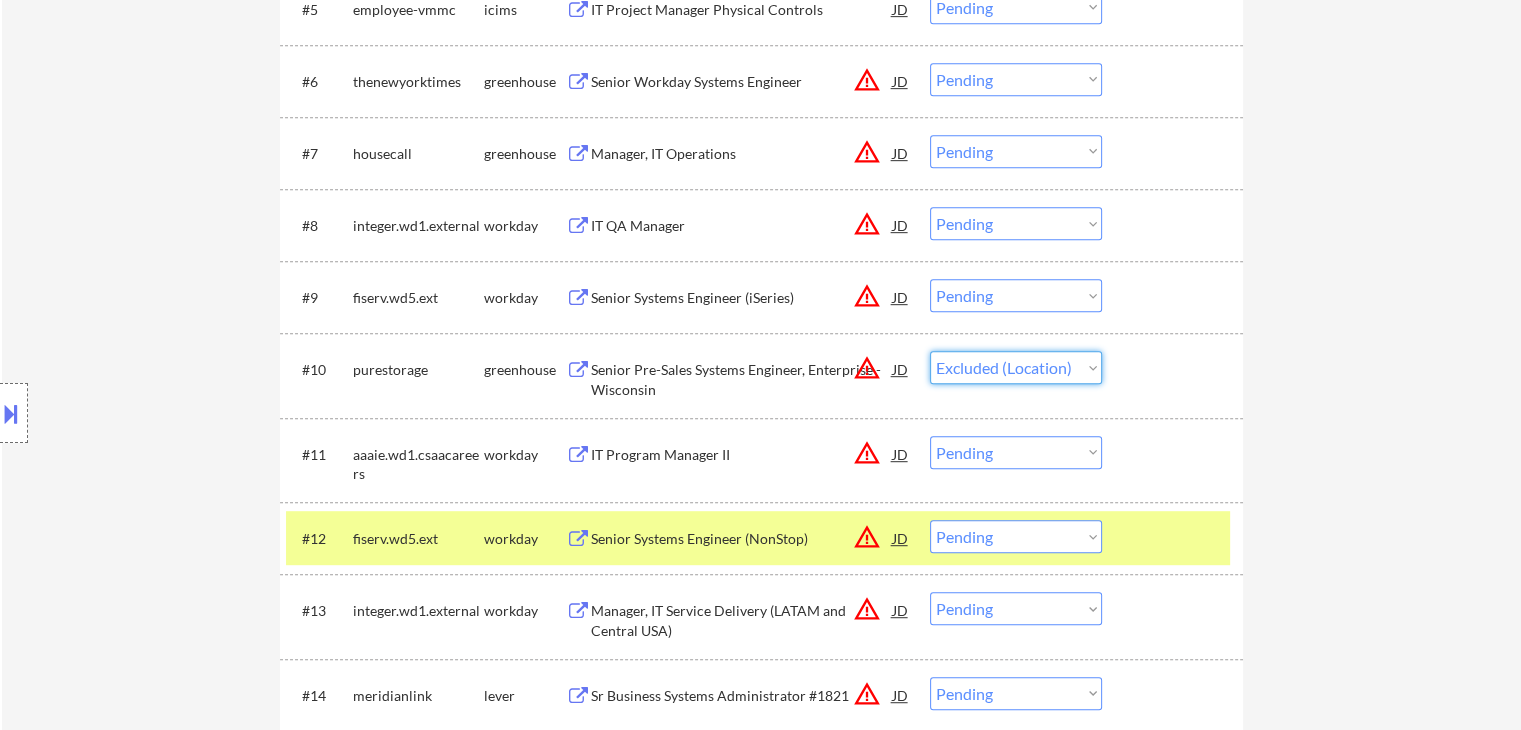 click on "Choose an option... Pending Applied Excluded (Questions) Excluded (Expired) Excluded (Location) Excluded (Bad Match) Excluded (Blocklist) Excluded (Salary) Excluded (Other)" at bounding box center (1016, 367) 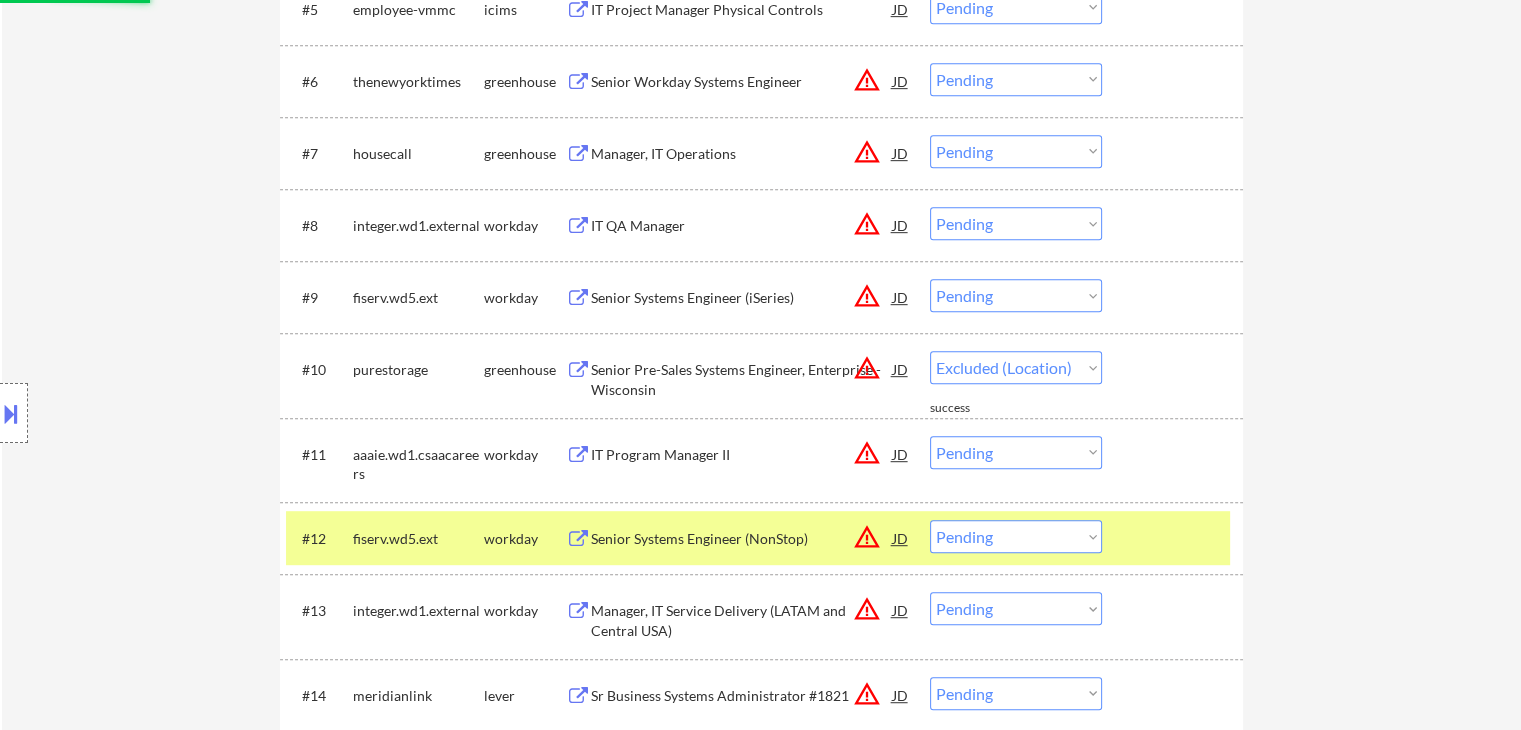 click on "Manager, IT Operations" at bounding box center [742, 154] 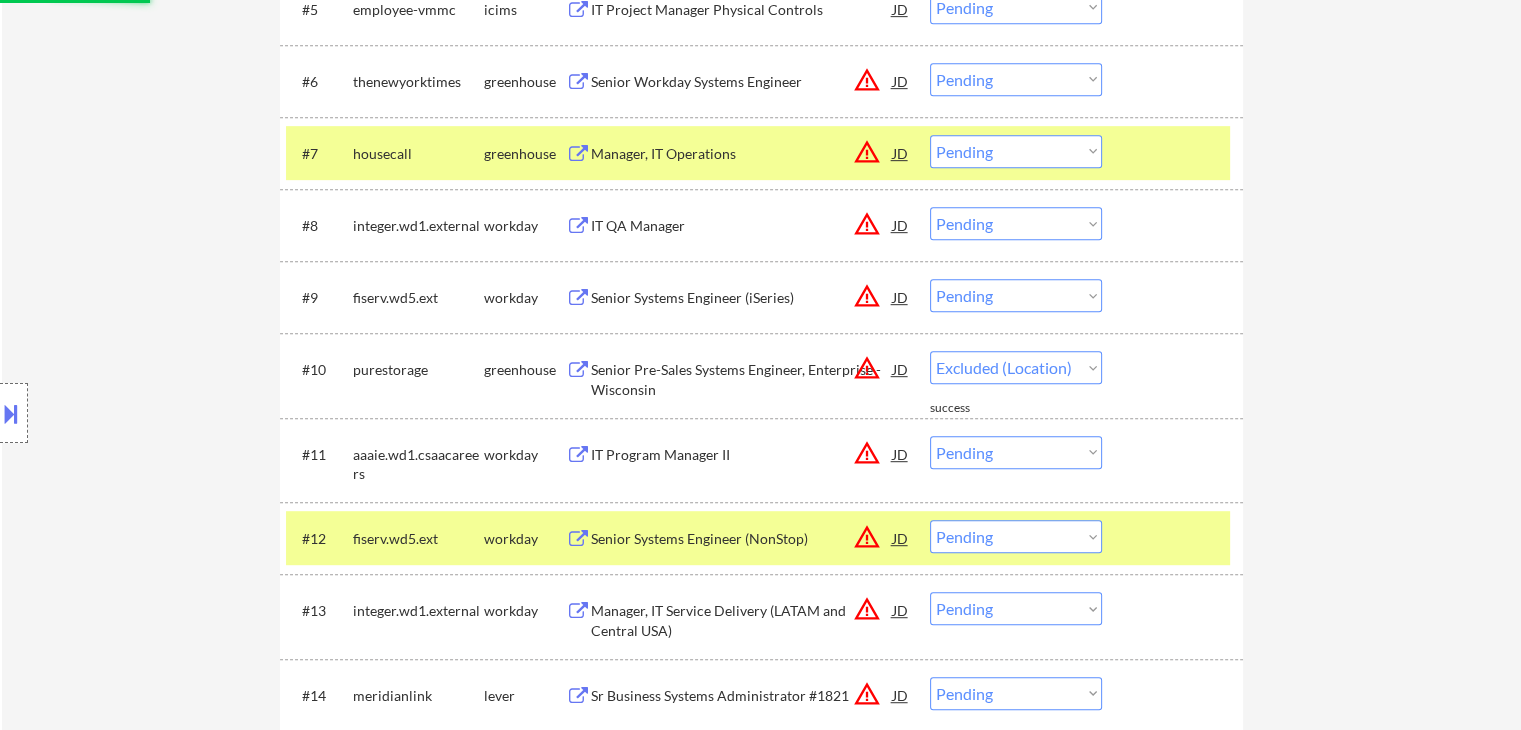 select on ""pending"" 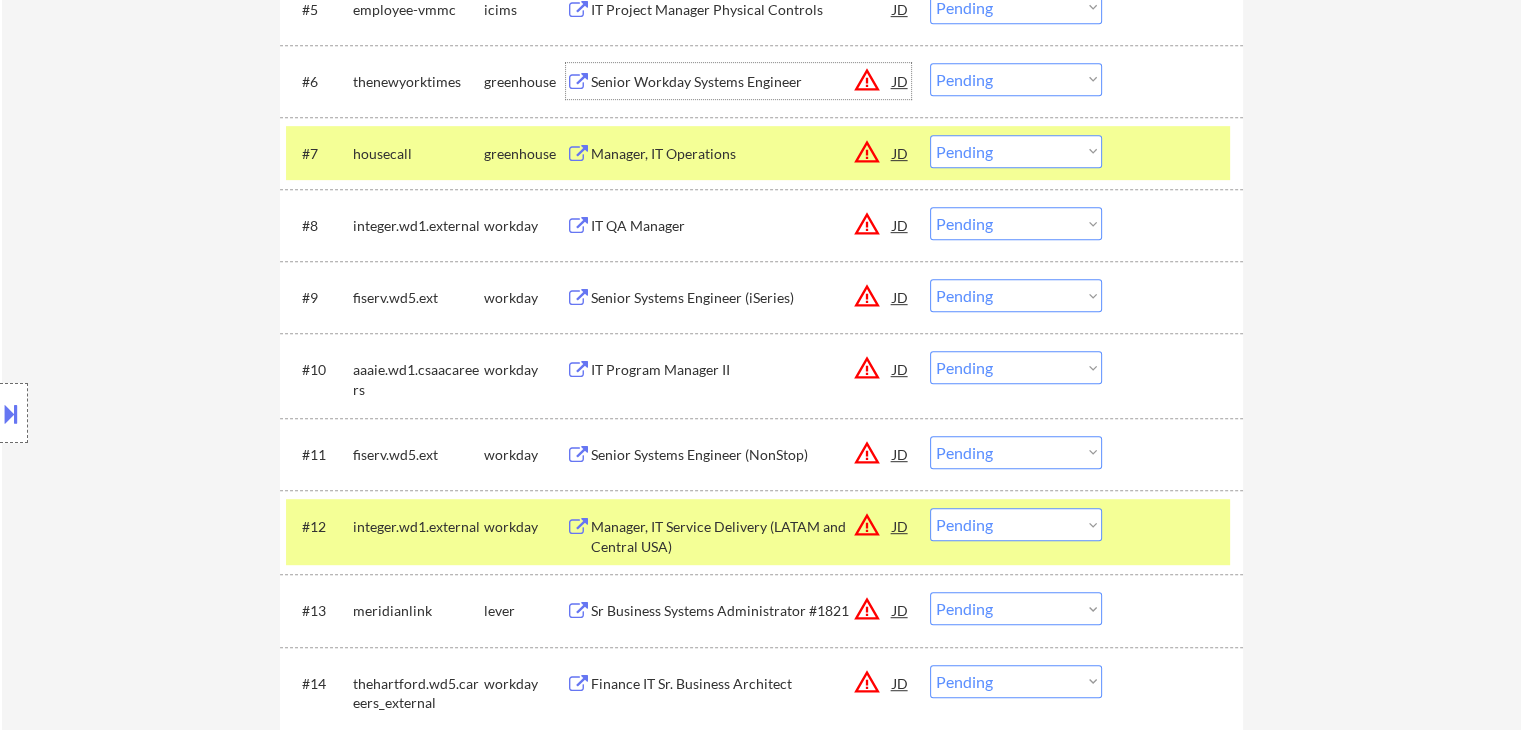 click on "Senior Workday Systems Engineer" at bounding box center (742, 82) 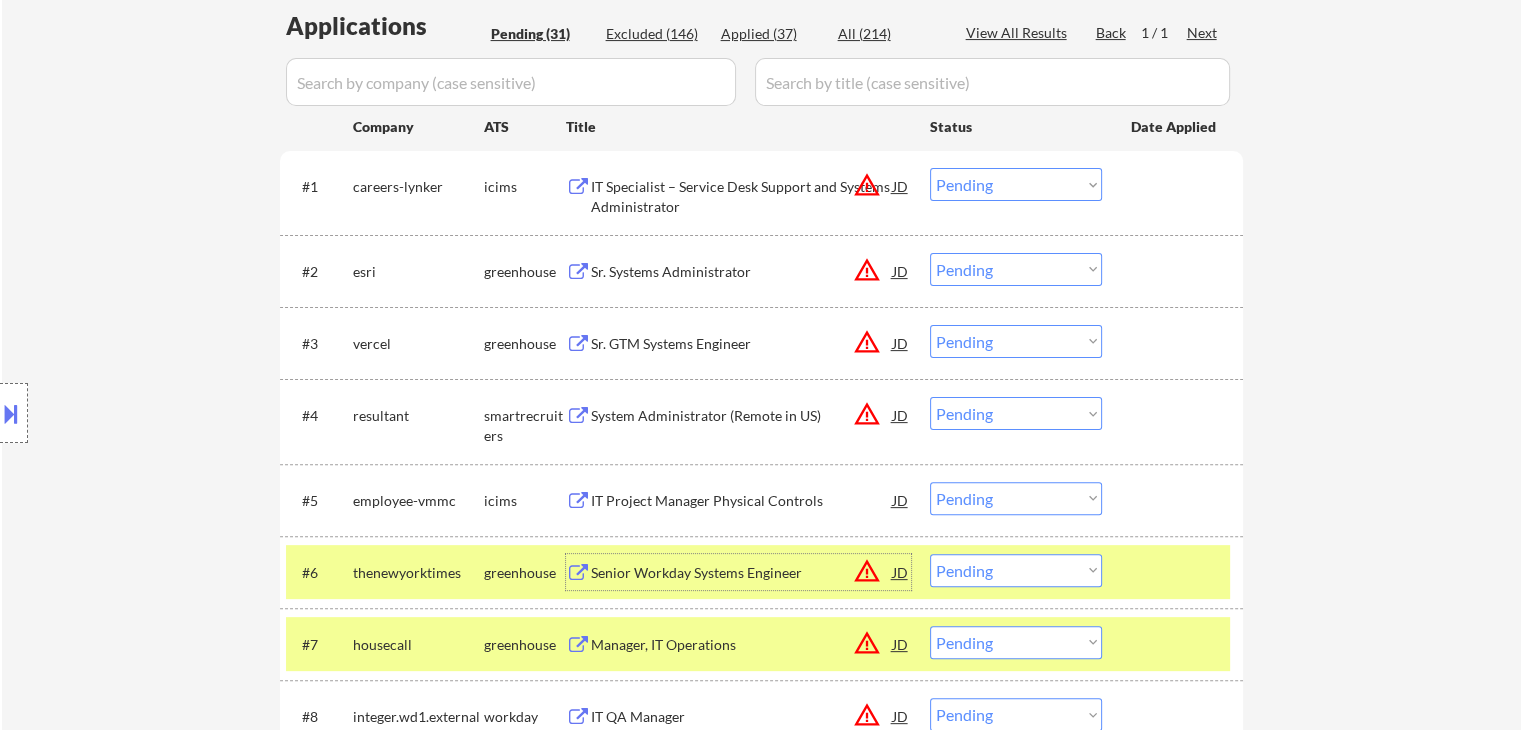 scroll, scrollTop: 500, scrollLeft: 0, axis: vertical 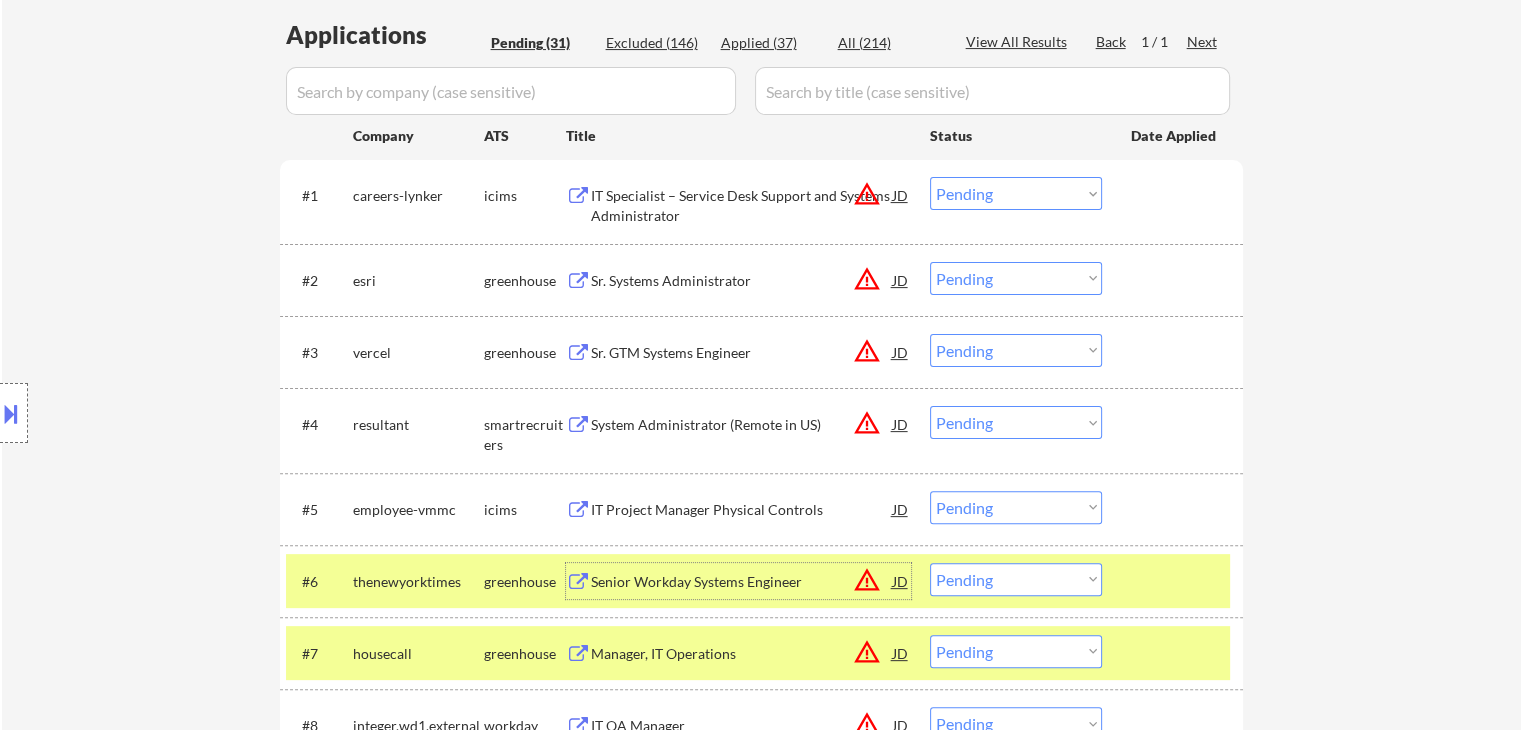 click on "System Administrator (Remote in US)" at bounding box center (742, 424) 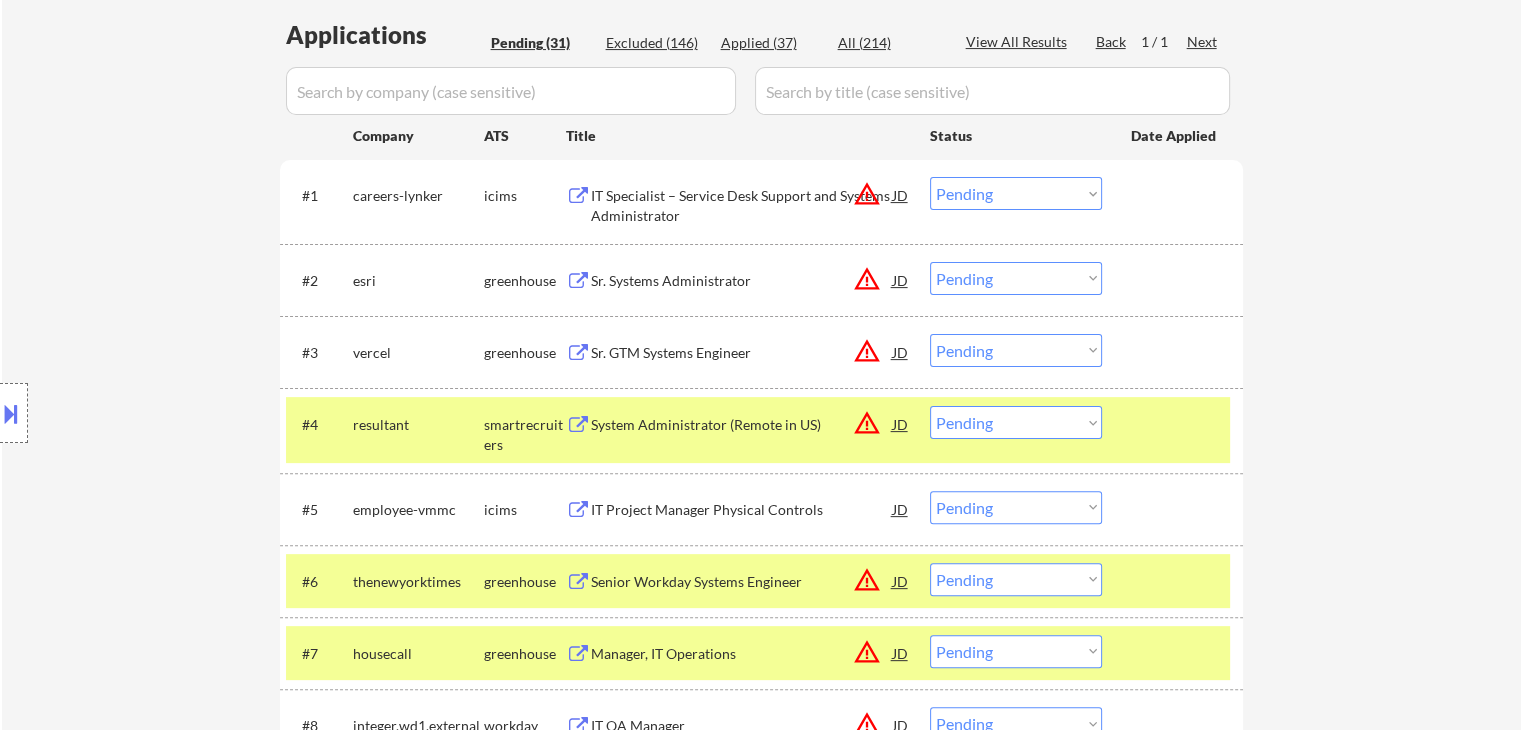 click on "Sr. GTM Systems Engineer" at bounding box center [742, 353] 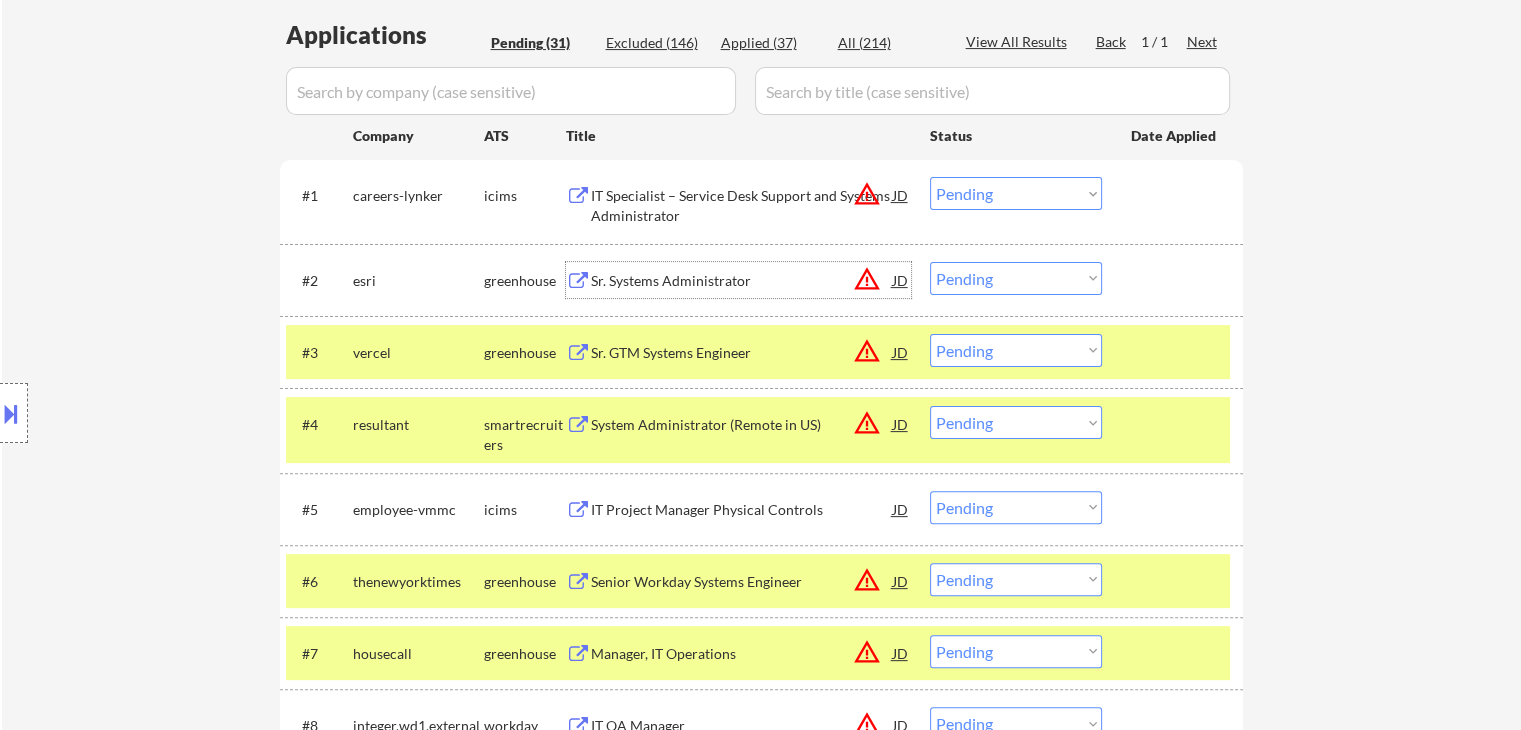 click on "Sr. Systems Administrator" at bounding box center (742, 281) 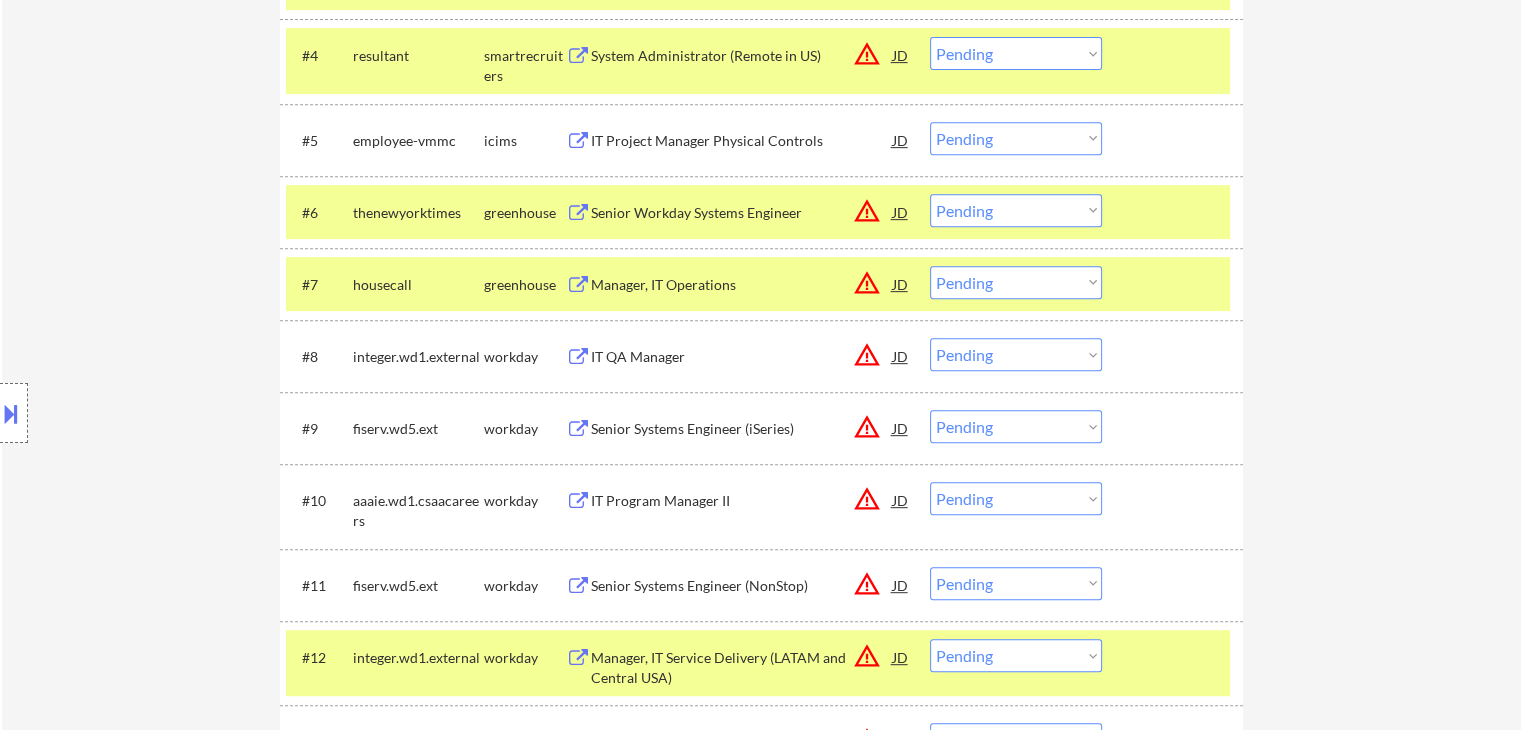 scroll, scrollTop: 900, scrollLeft: 0, axis: vertical 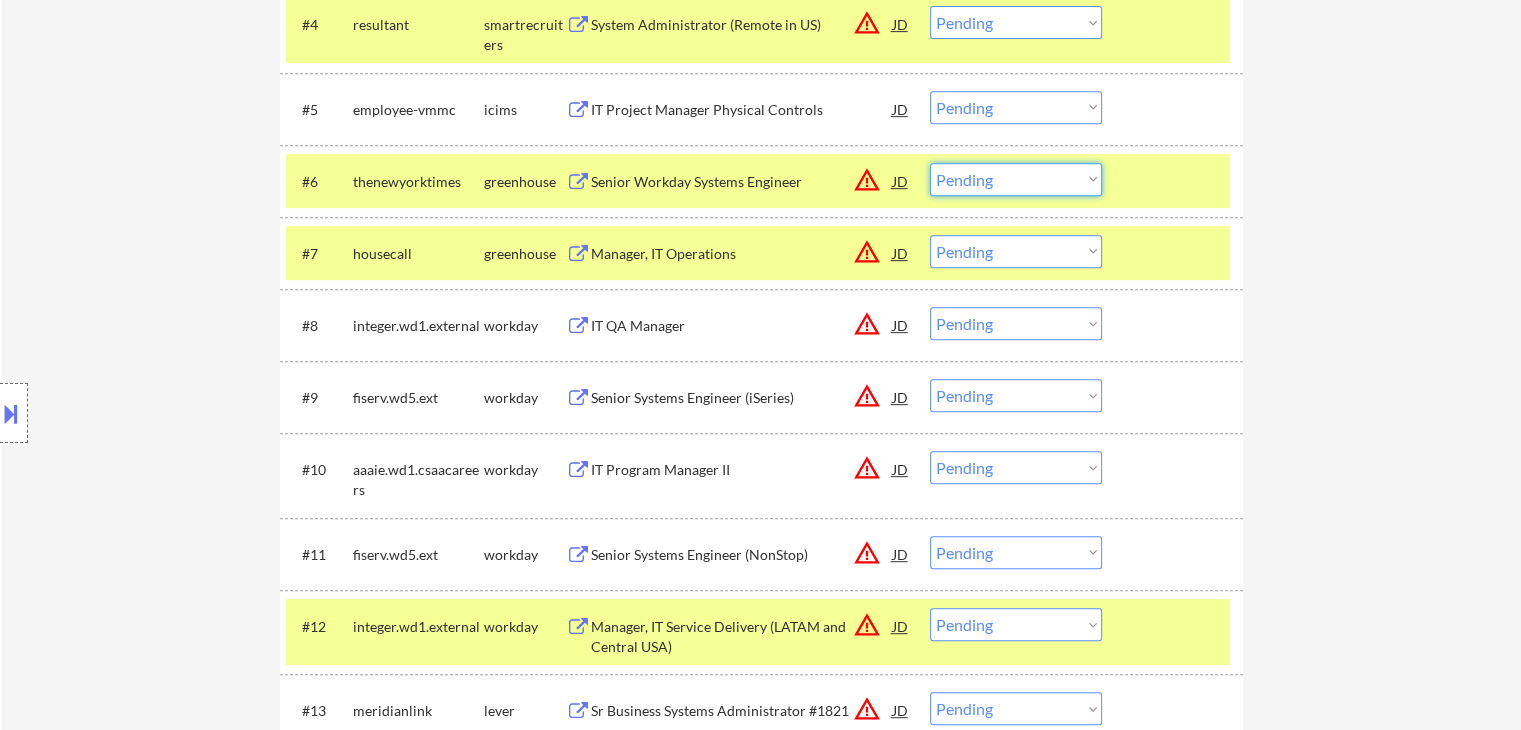 drag, startPoint x: 1016, startPoint y: 182, endPoint x: 1024, endPoint y: 192, distance: 12.806249 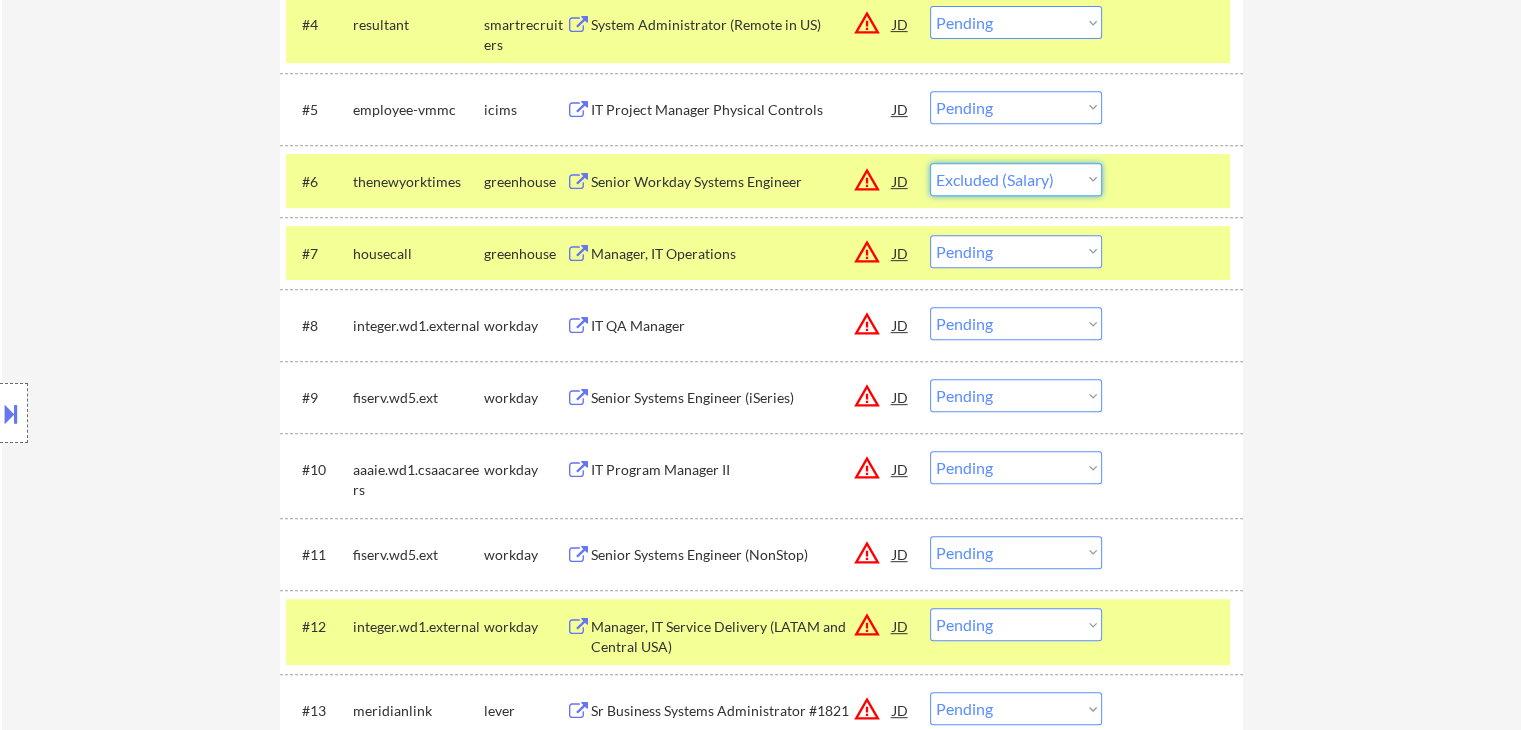 click on "Choose an option... Pending Applied Excluded (Questions) Excluded (Expired) Excluded (Location) Excluded (Bad Match) Excluded (Blocklist) Excluded (Salary) Excluded (Other)" at bounding box center [1016, 179] 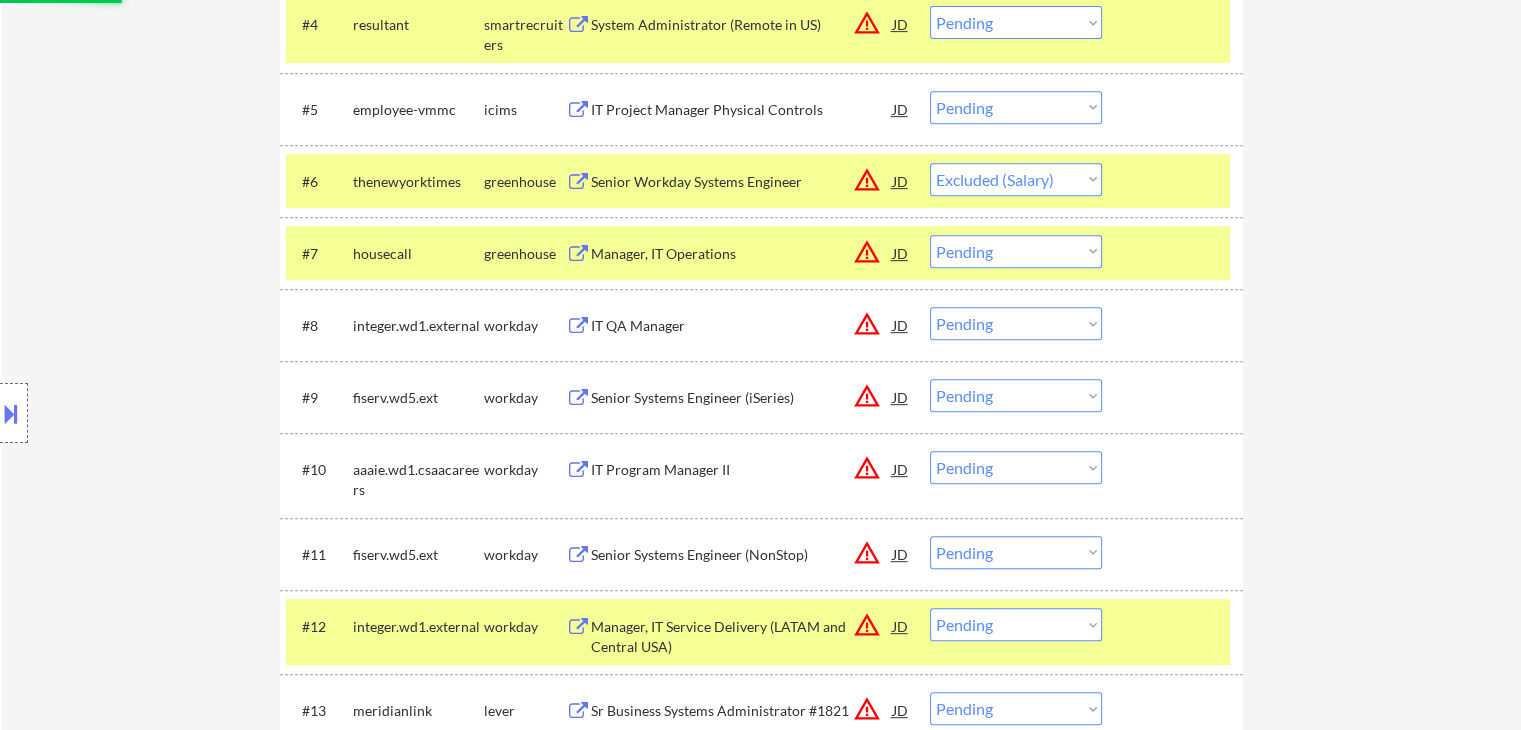 select on ""pending"" 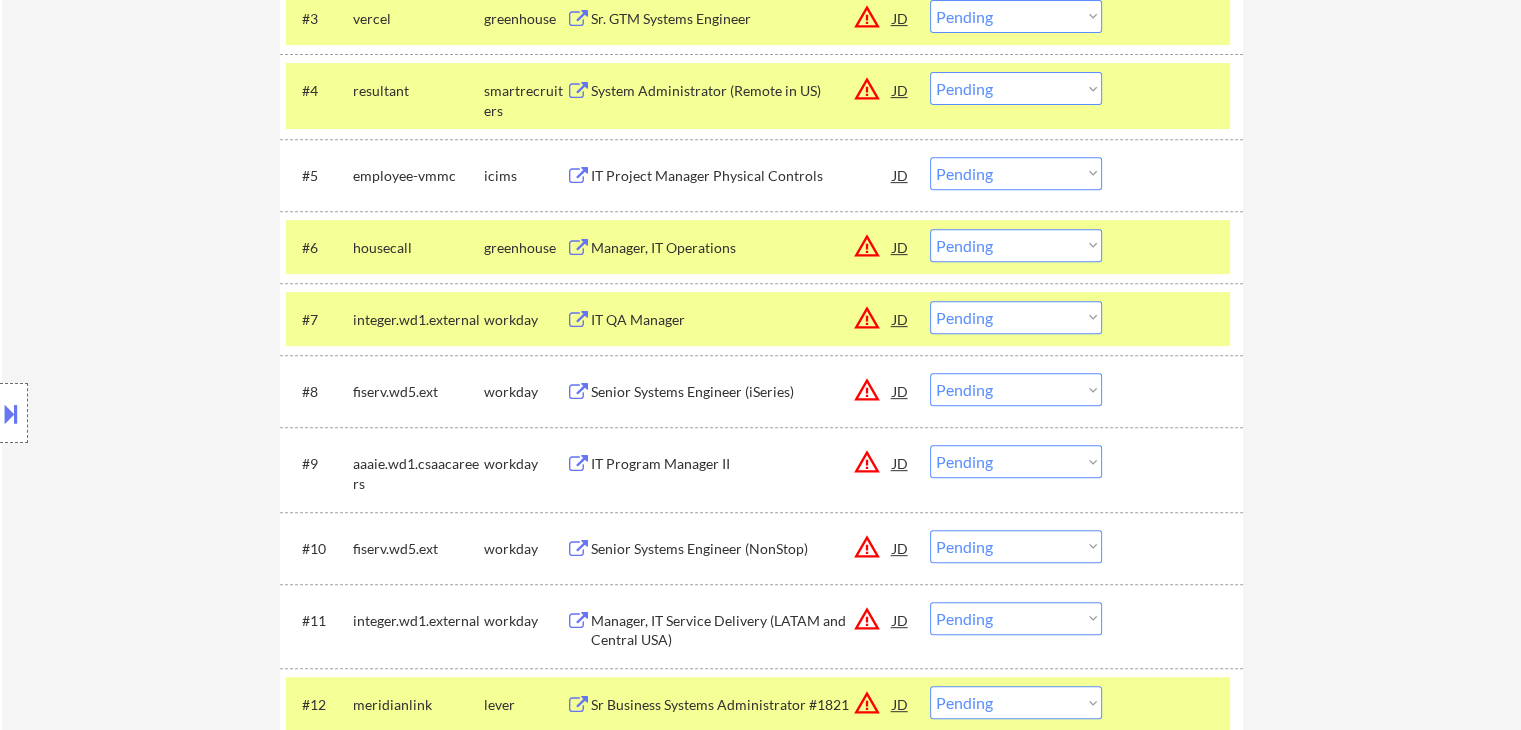 scroll, scrollTop: 800, scrollLeft: 0, axis: vertical 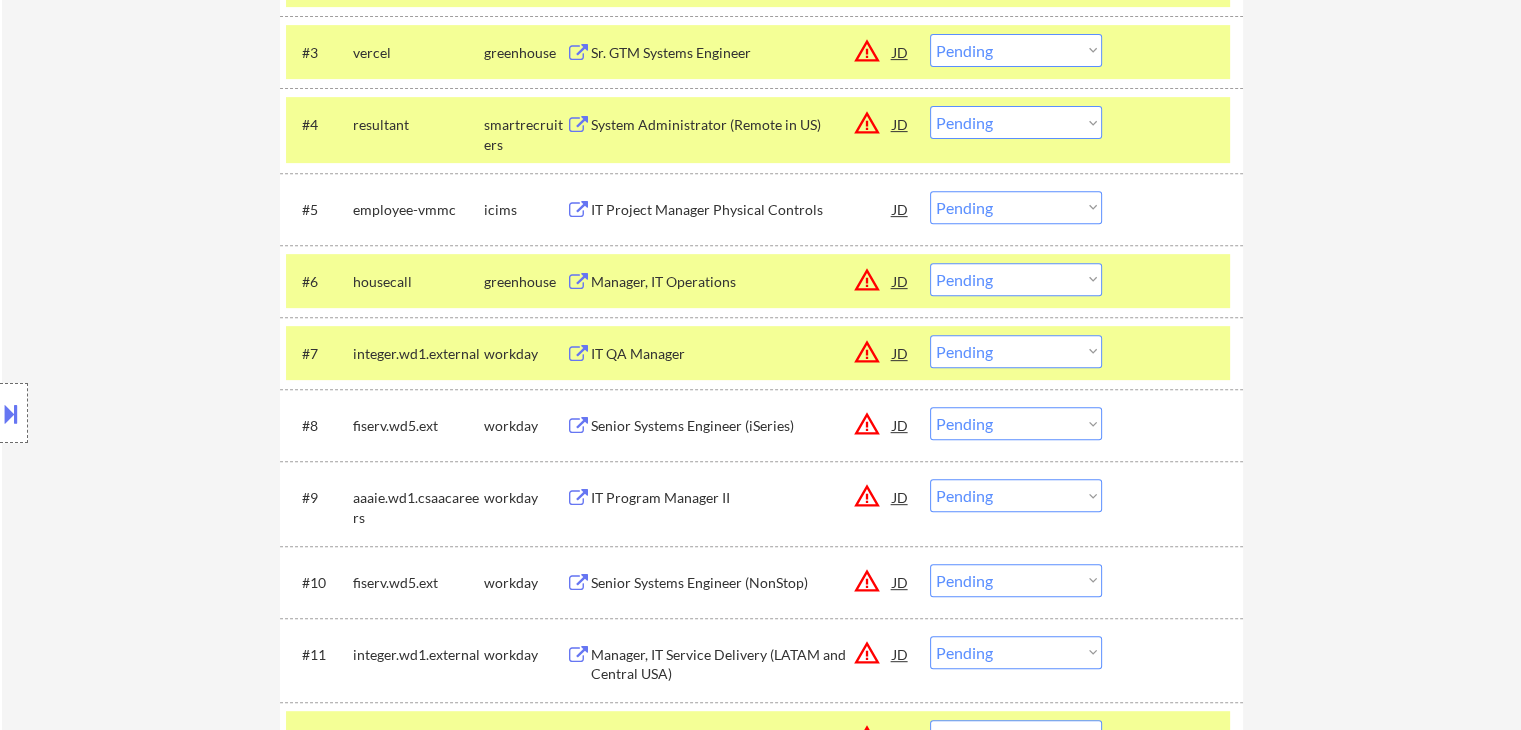 drag, startPoint x: 996, startPoint y: 125, endPoint x: 1003, endPoint y: 133, distance: 10.630146 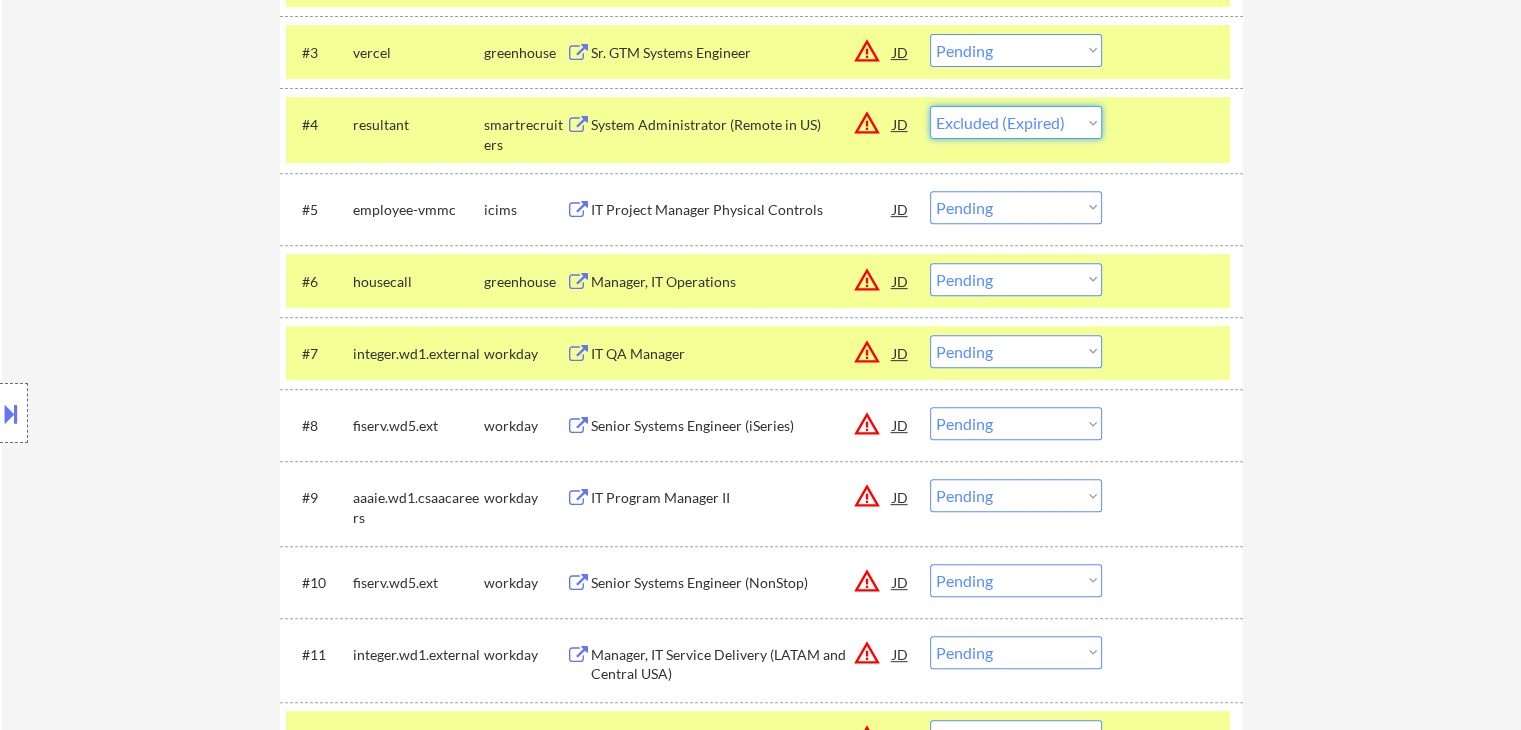 click on "Choose an option... Pending Applied Excluded (Questions) Excluded (Expired) Excluded (Location) Excluded (Bad Match) Excluded (Blocklist) Excluded (Salary) Excluded (Other)" at bounding box center (1016, 122) 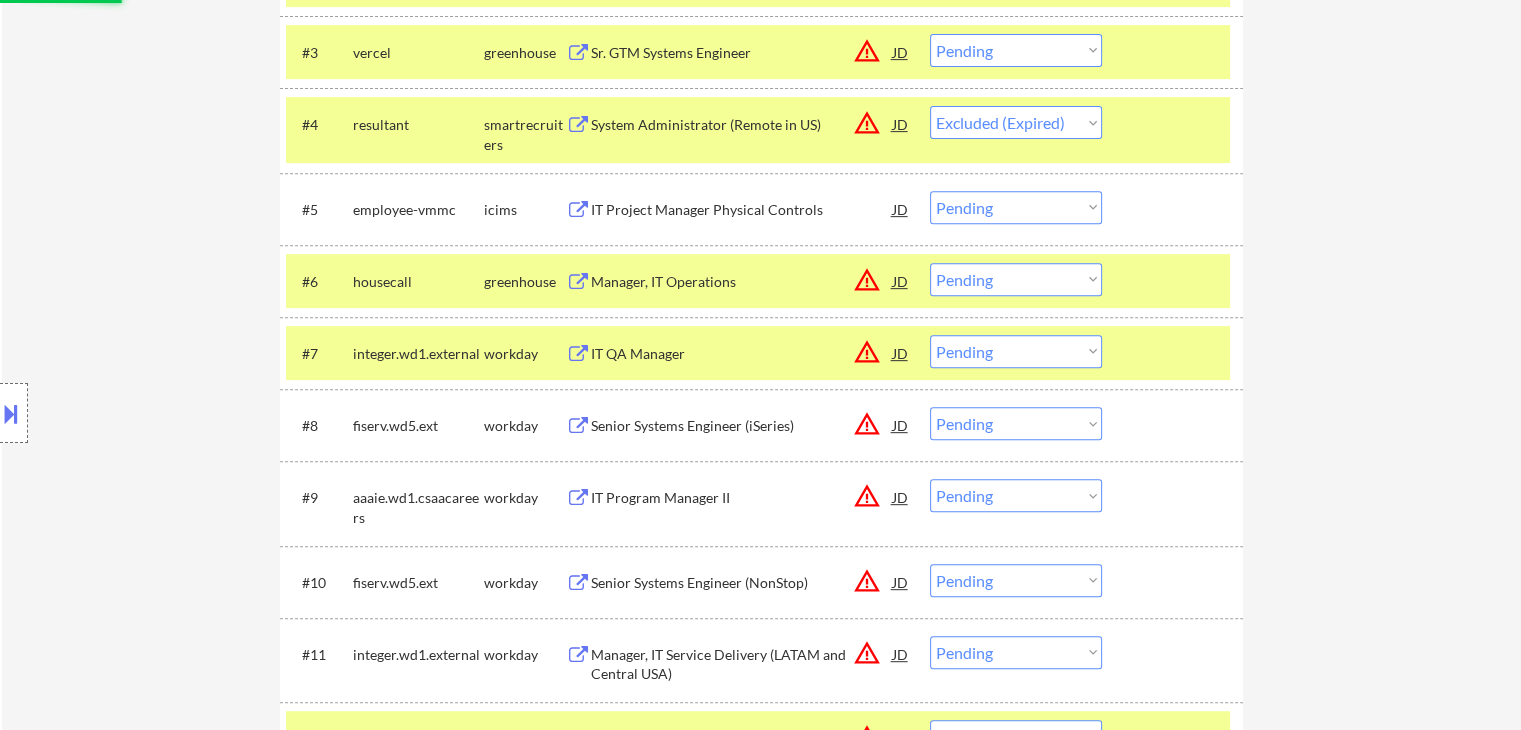 select on ""pending"" 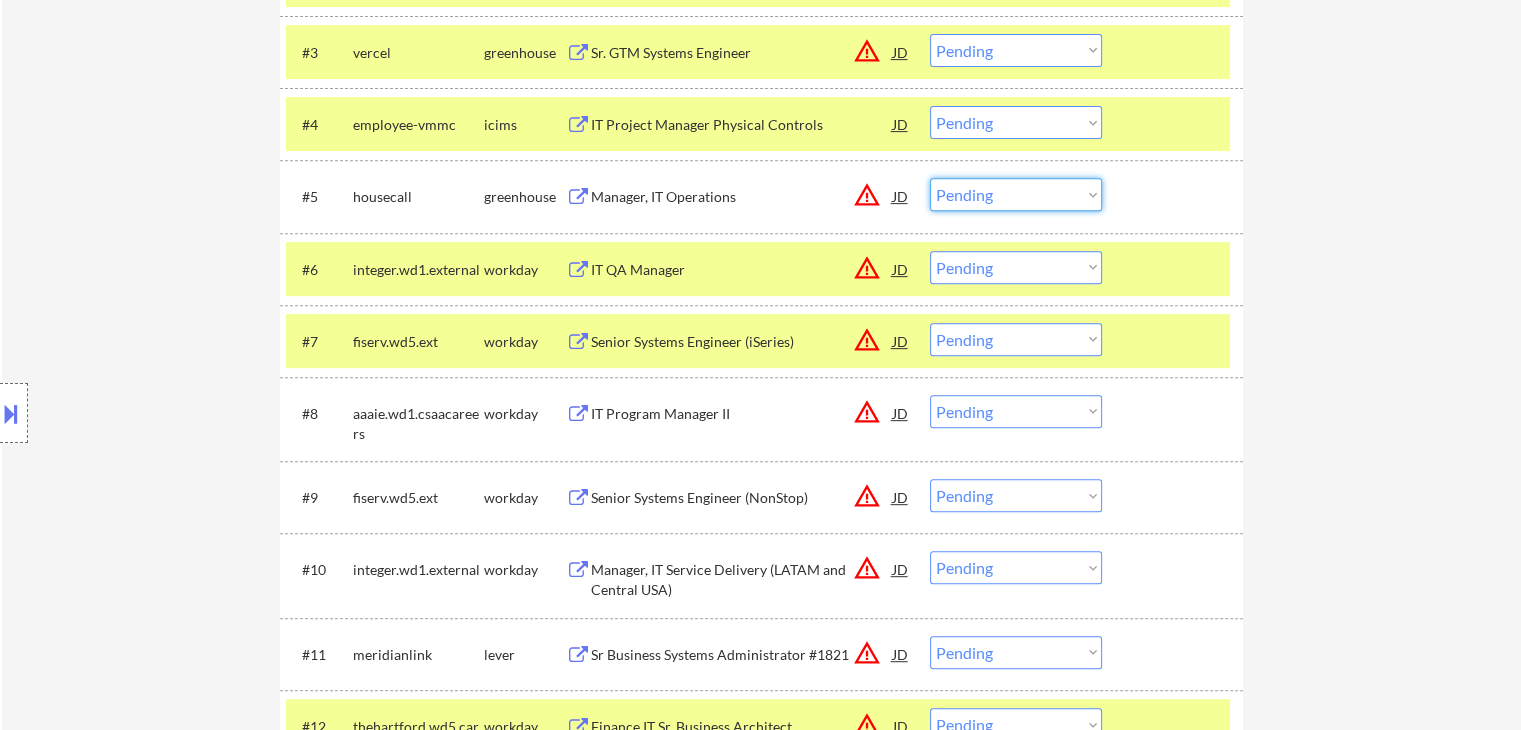click on "Choose an option... Pending Applied Excluded (Questions) Excluded (Expired) Excluded (Location) Excluded (Bad Match) Excluded (Blocklist) Excluded (Salary) Excluded (Other)" at bounding box center [1016, 194] 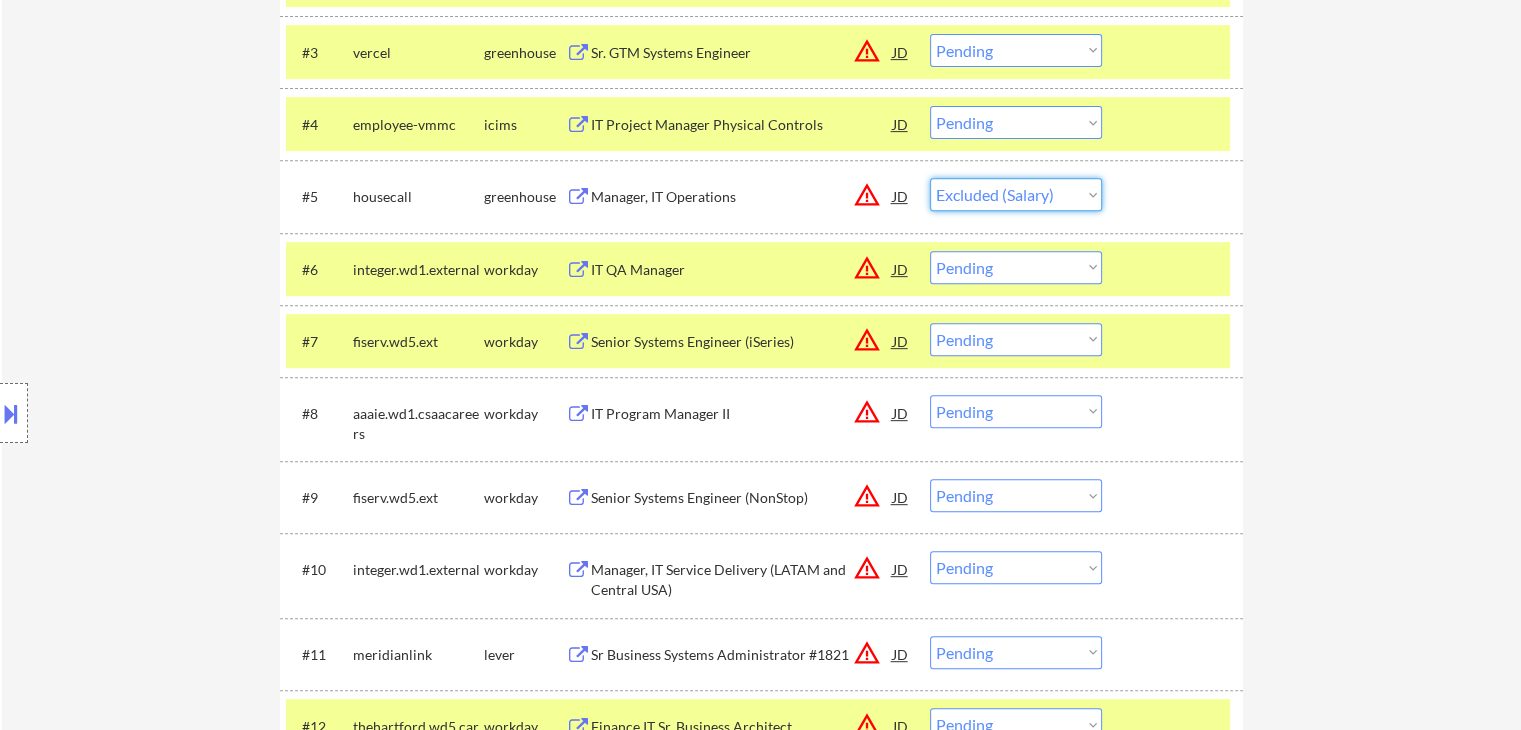 click on "Choose an option... Pending Applied Excluded (Questions) Excluded (Expired) Excluded (Location) Excluded (Bad Match) Excluded (Blocklist) Excluded (Salary) Excluded (Other)" at bounding box center [1016, 194] 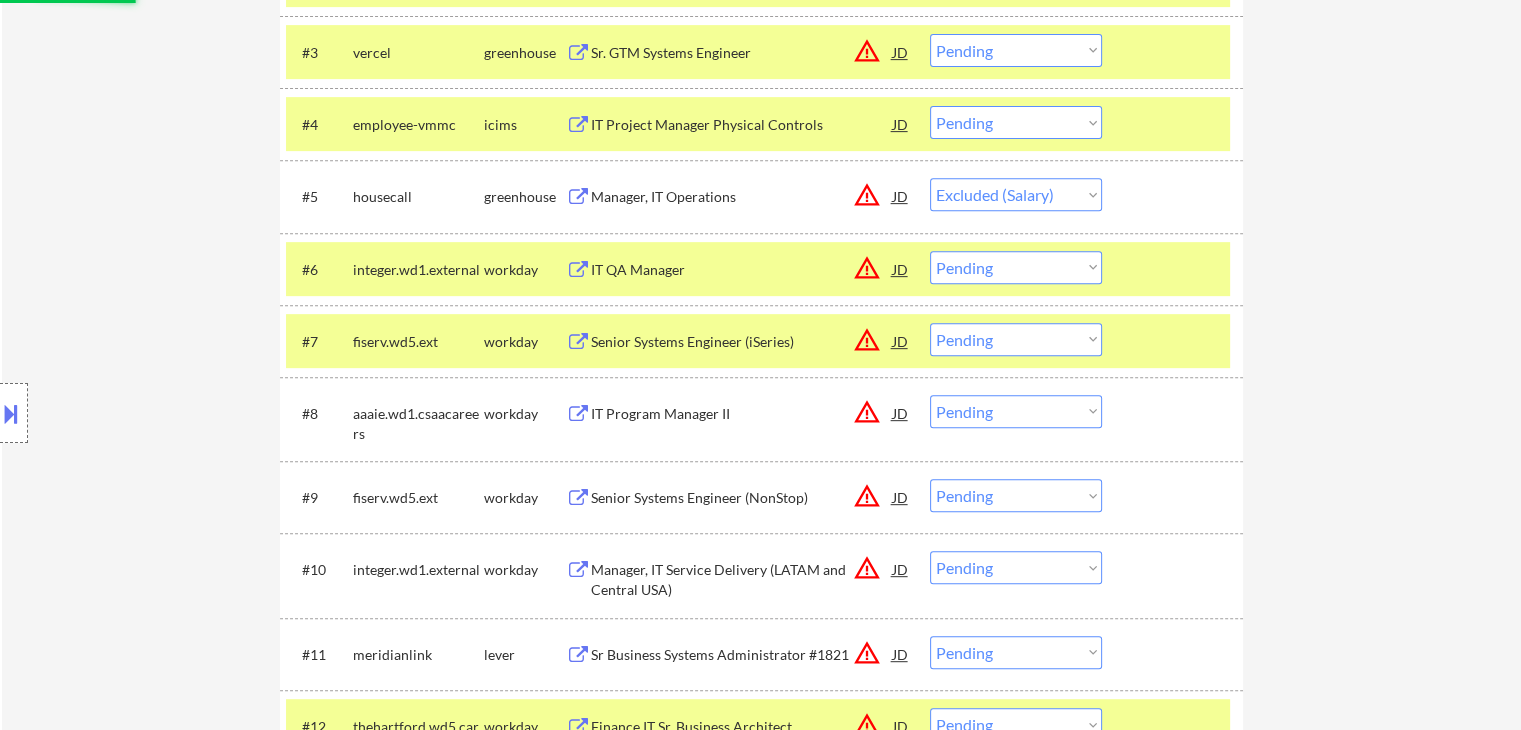 select on ""pending"" 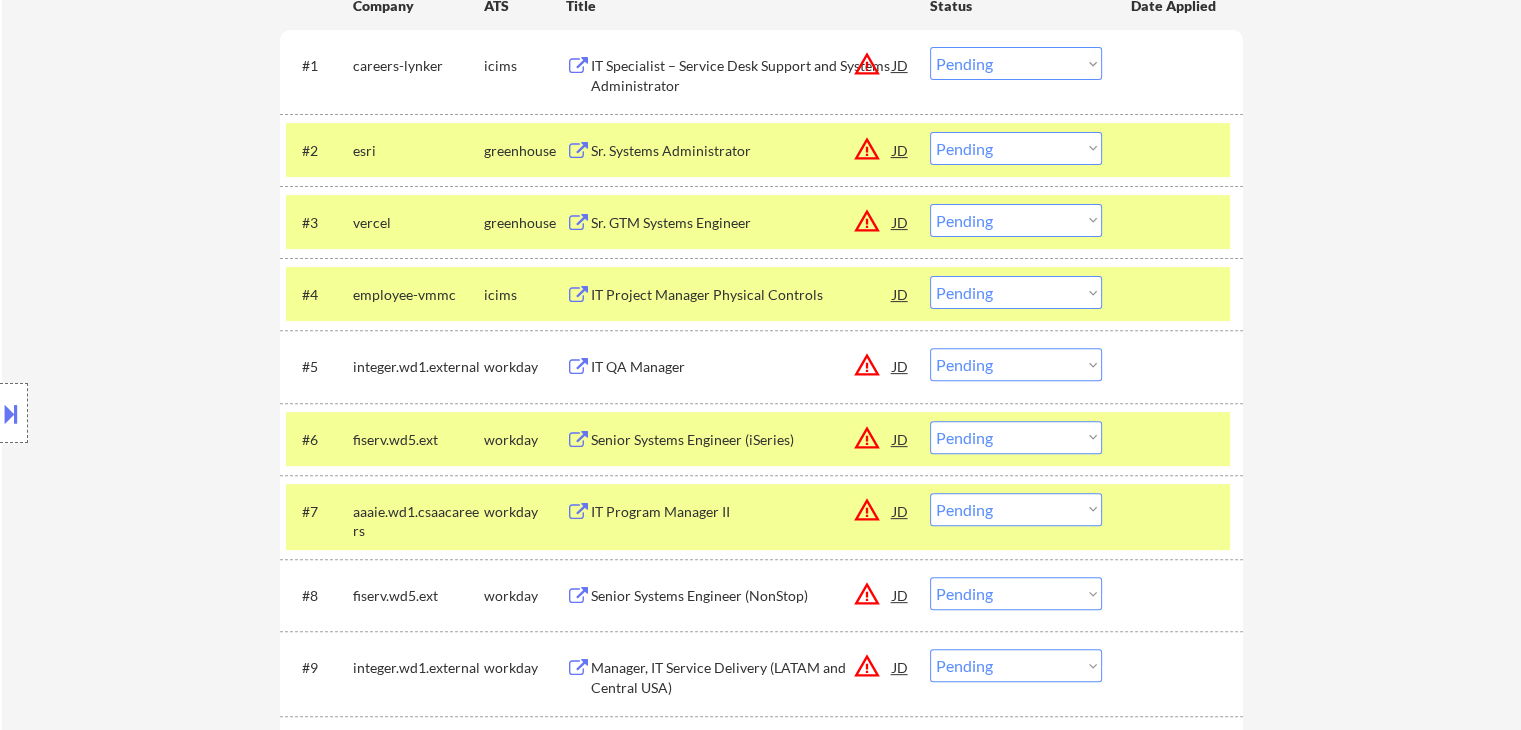 scroll, scrollTop: 600, scrollLeft: 0, axis: vertical 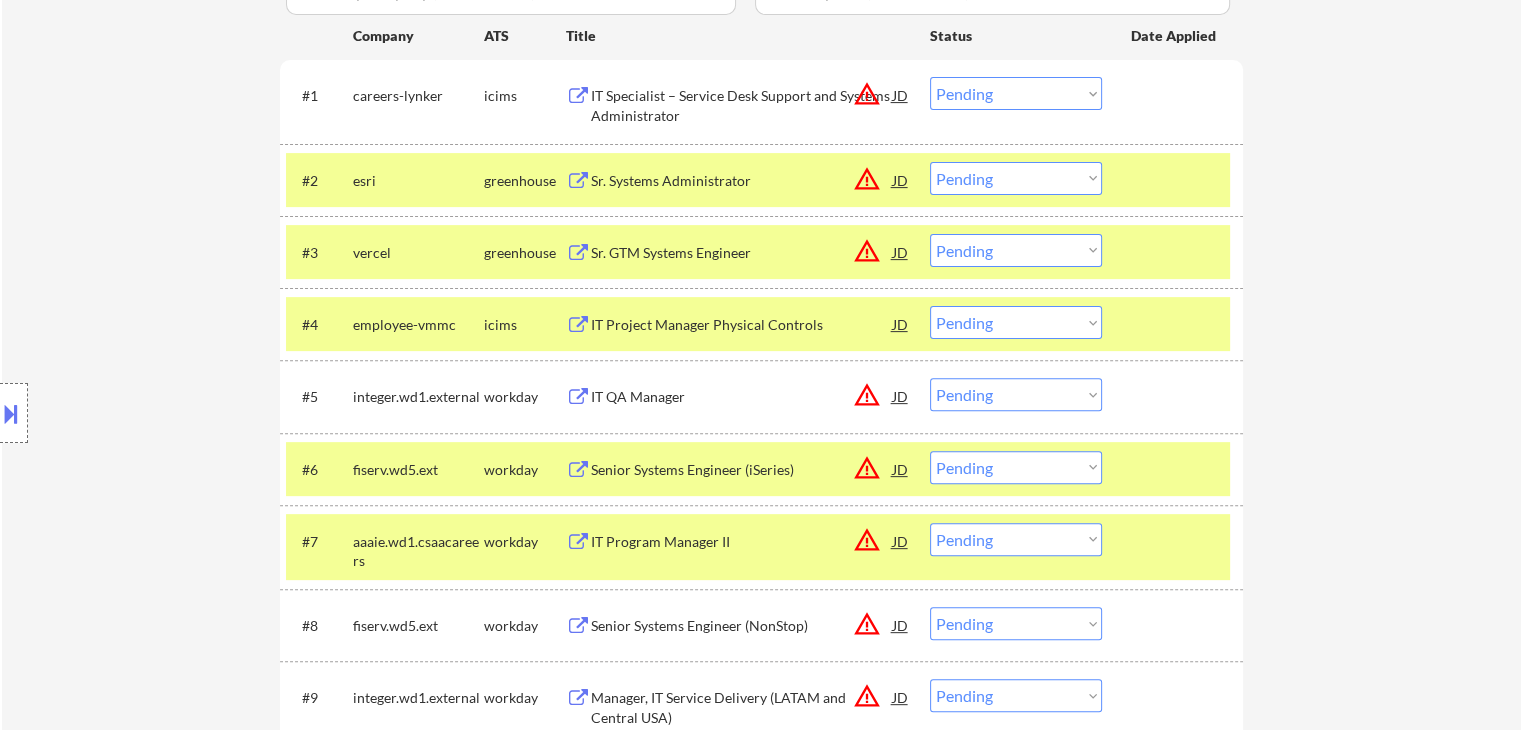 click on "Choose an option... Pending Applied Excluded (Questions) Excluded (Expired) Excluded (Location) Excluded (Bad Match) Excluded (Blocklist) Excluded (Salary) Excluded (Other)" at bounding box center (1016, 178) 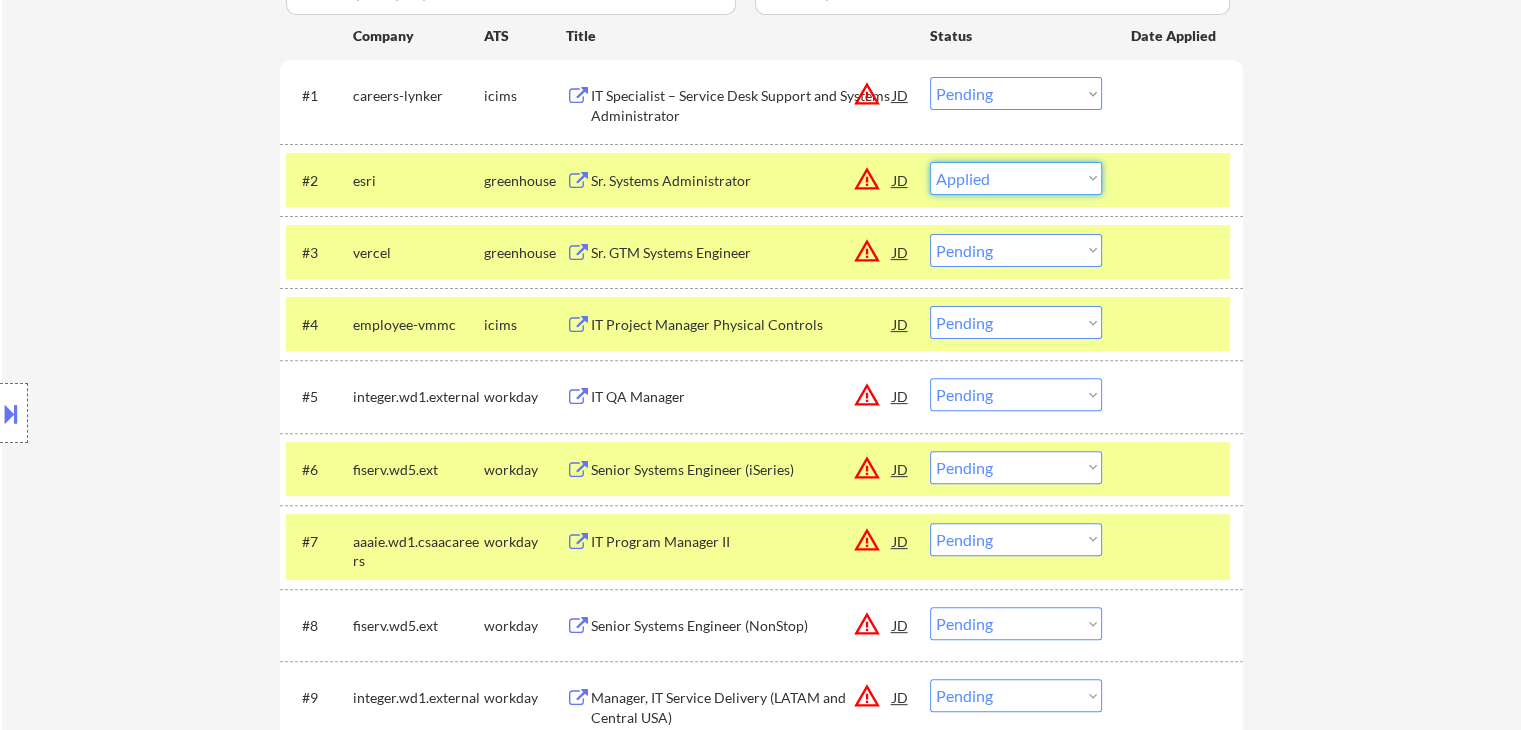 click on "Choose an option... Pending Applied Excluded (Questions) Excluded (Expired) Excluded (Location) Excluded (Bad Match) Excluded (Blocklist) Excluded (Salary) Excluded (Other)" at bounding box center [1016, 178] 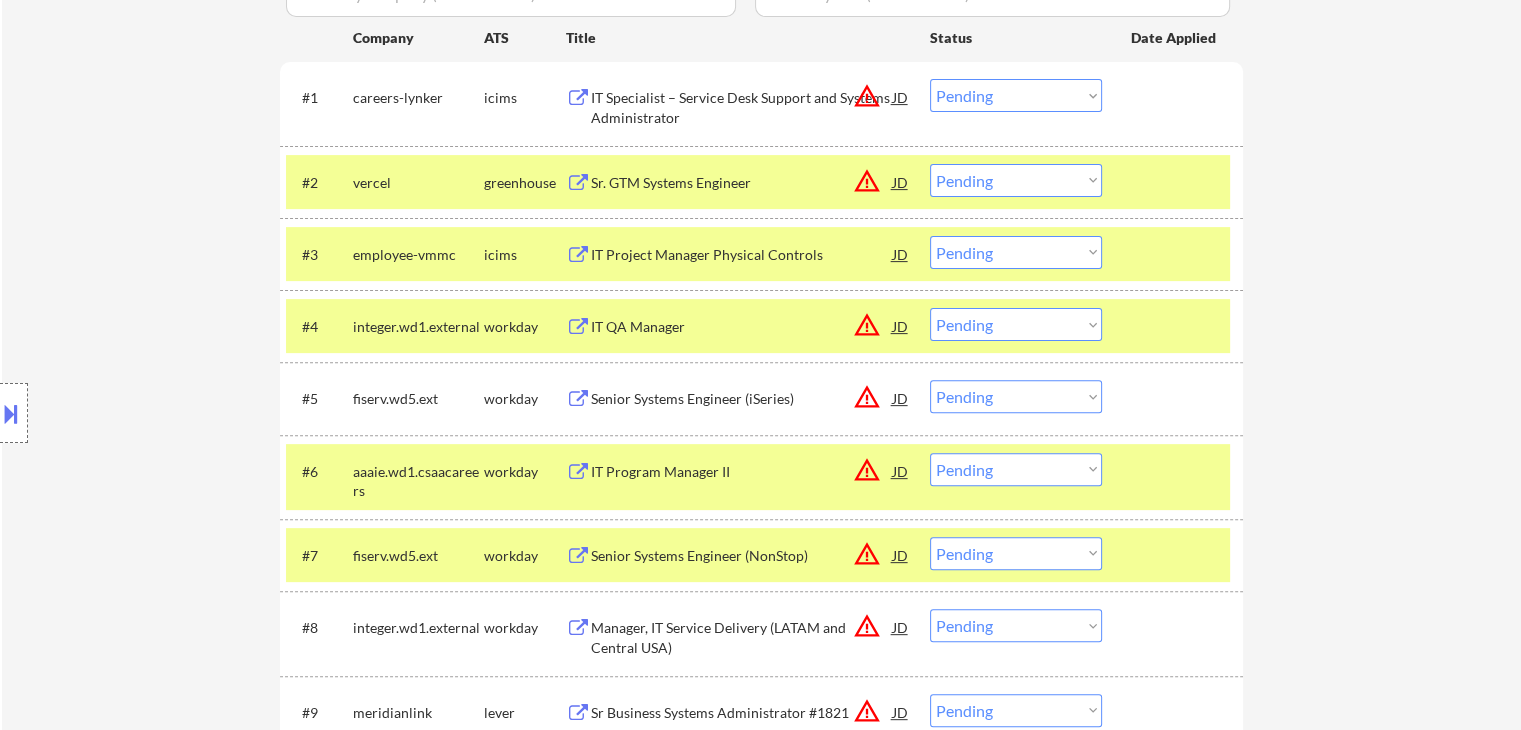 scroll, scrollTop: 600, scrollLeft: 0, axis: vertical 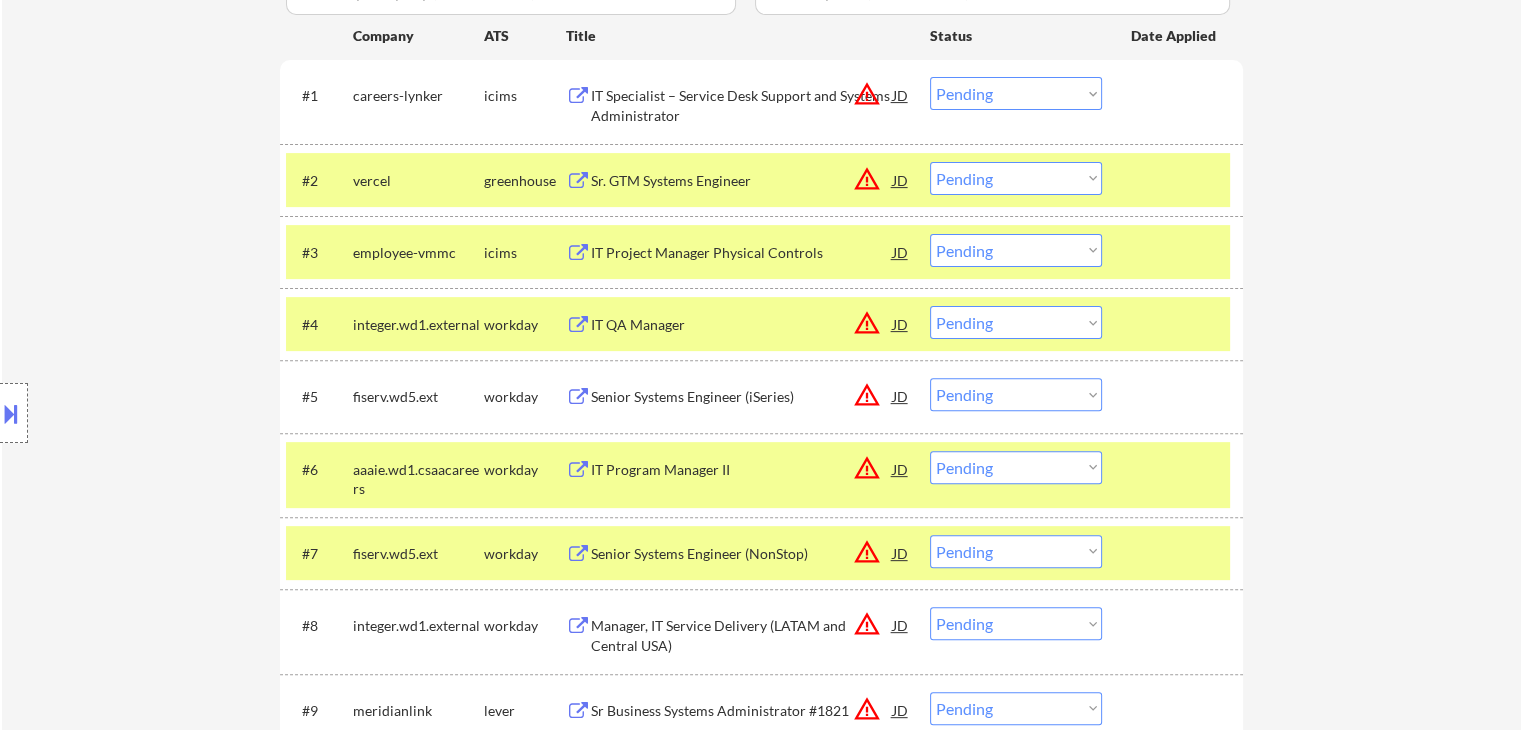 click on "Choose an option... Pending Applied Excluded (Questions) Excluded (Expired) Excluded (Location) Excluded (Bad Match) Excluded (Blocklist) Excluded (Salary) Excluded (Other)" at bounding box center (1016, 178) 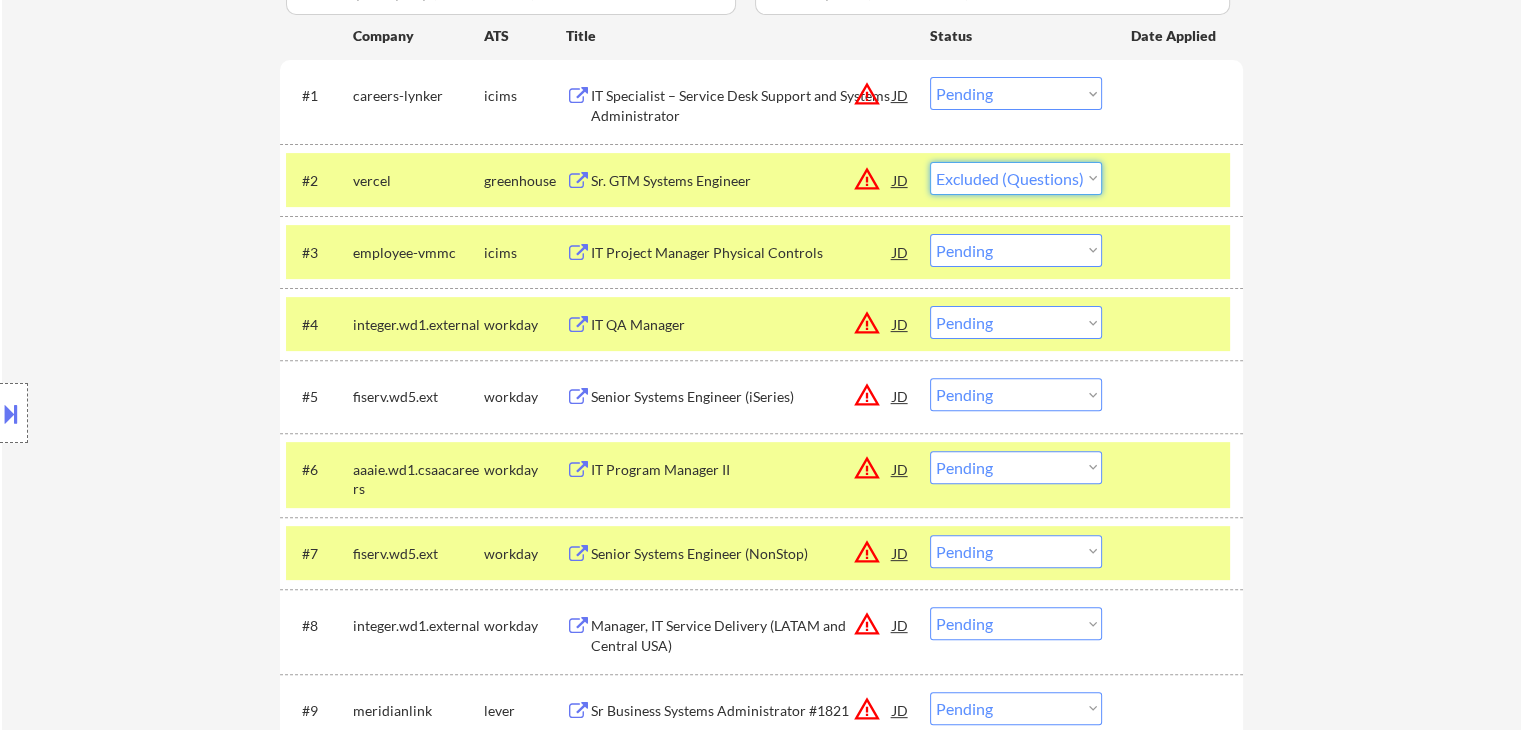 click on "Choose an option... Pending Applied Excluded (Questions) Excluded (Expired) Excluded (Location) Excluded (Bad Match) Excluded (Blocklist) Excluded (Salary) Excluded (Other)" at bounding box center [1016, 178] 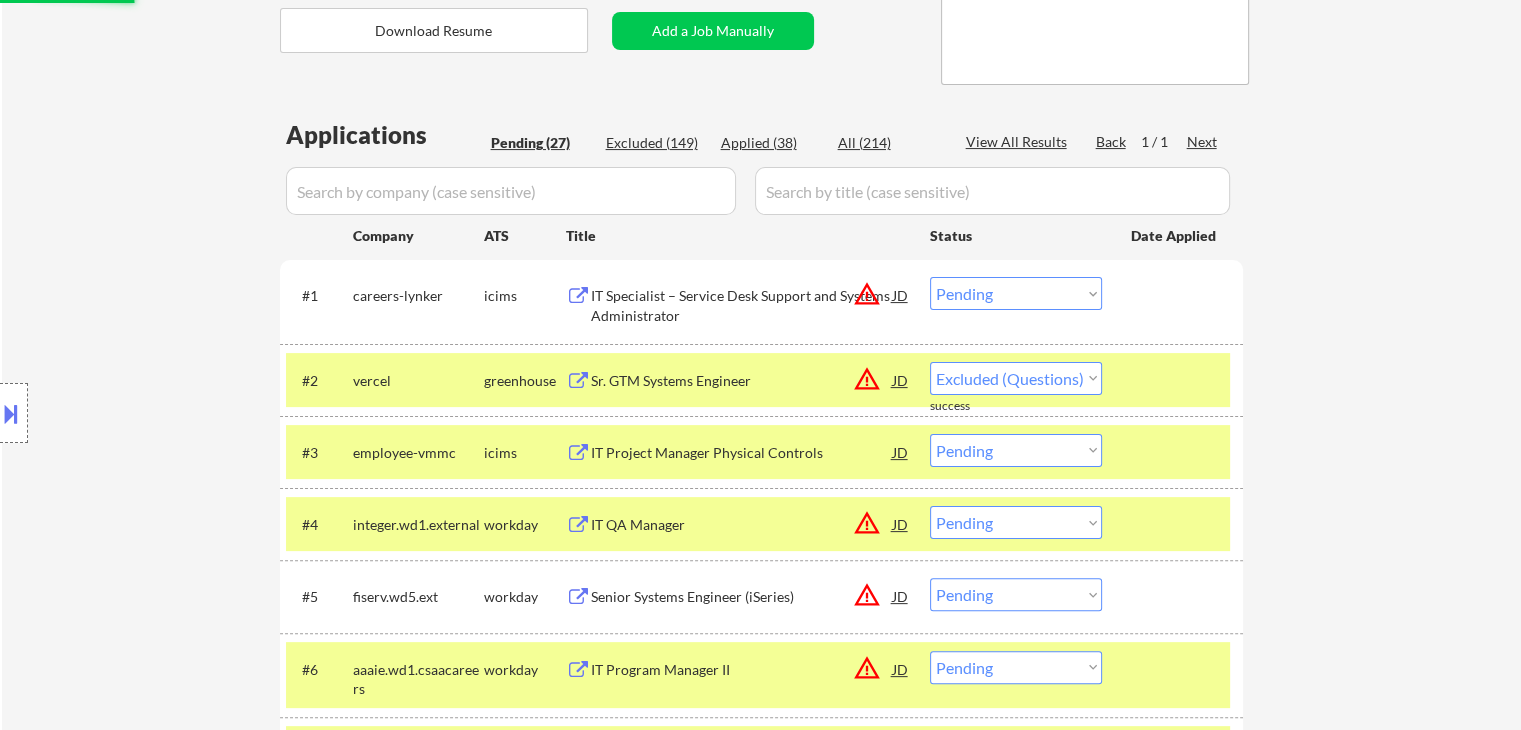 select on ""pending"" 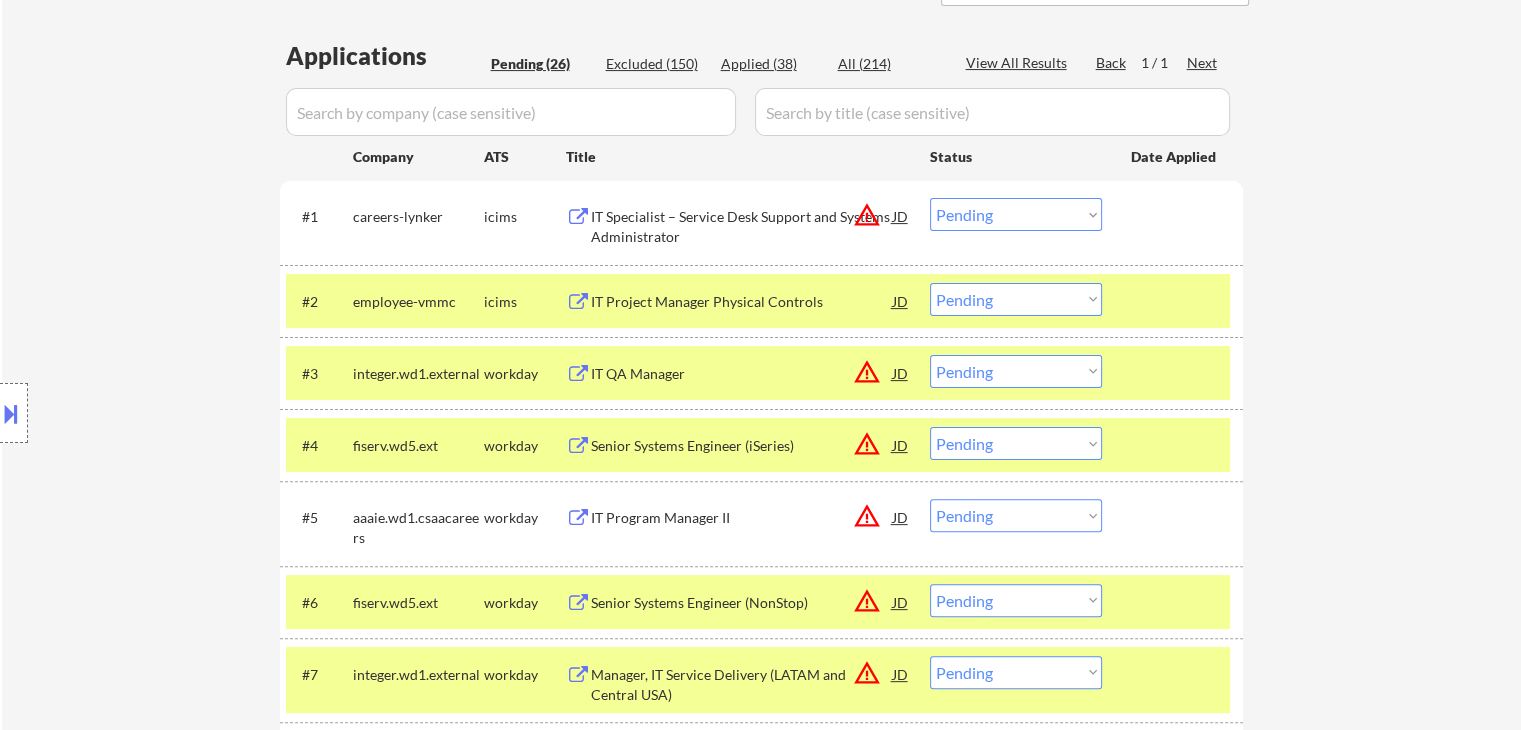 scroll, scrollTop: 600, scrollLeft: 0, axis: vertical 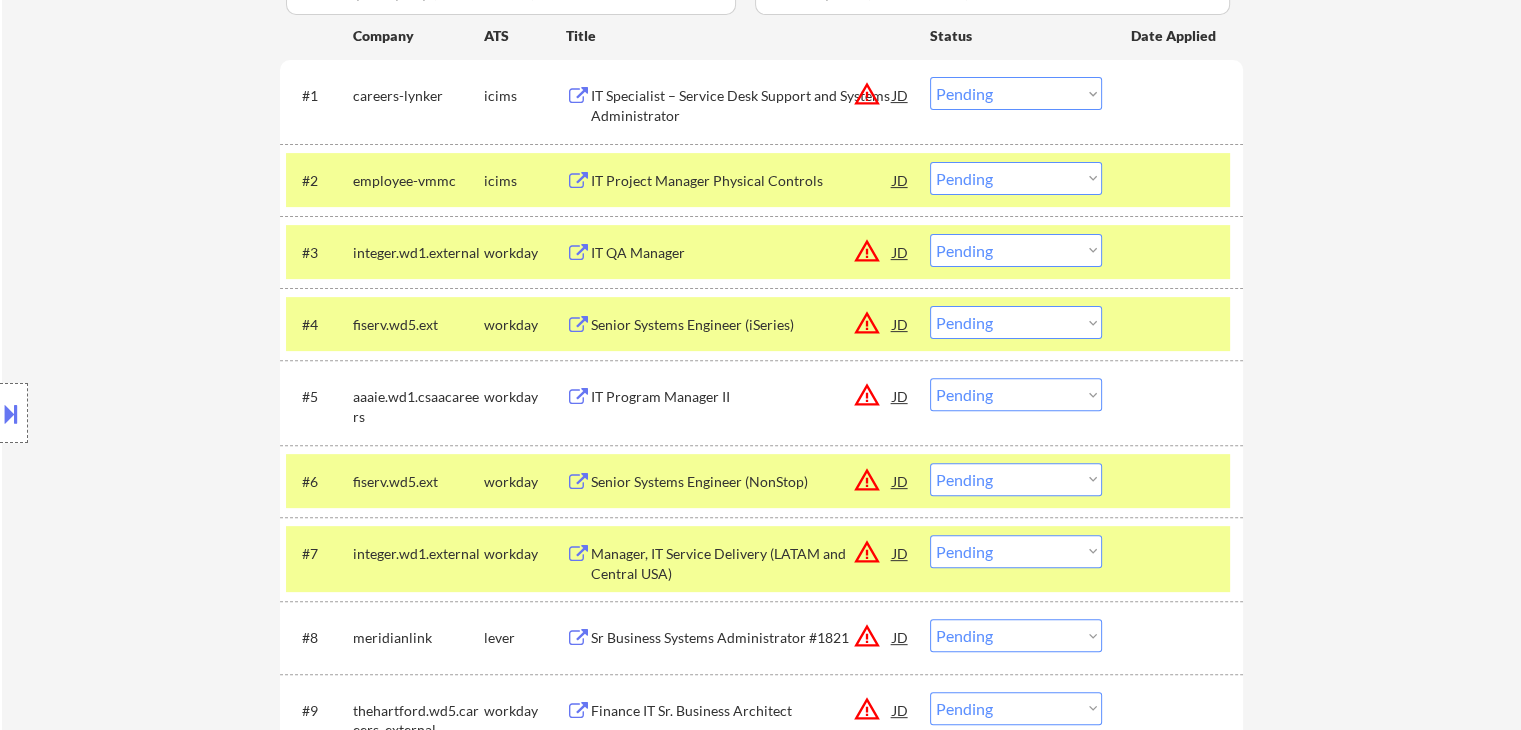 click on "IT QA Manager" at bounding box center [742, 253] 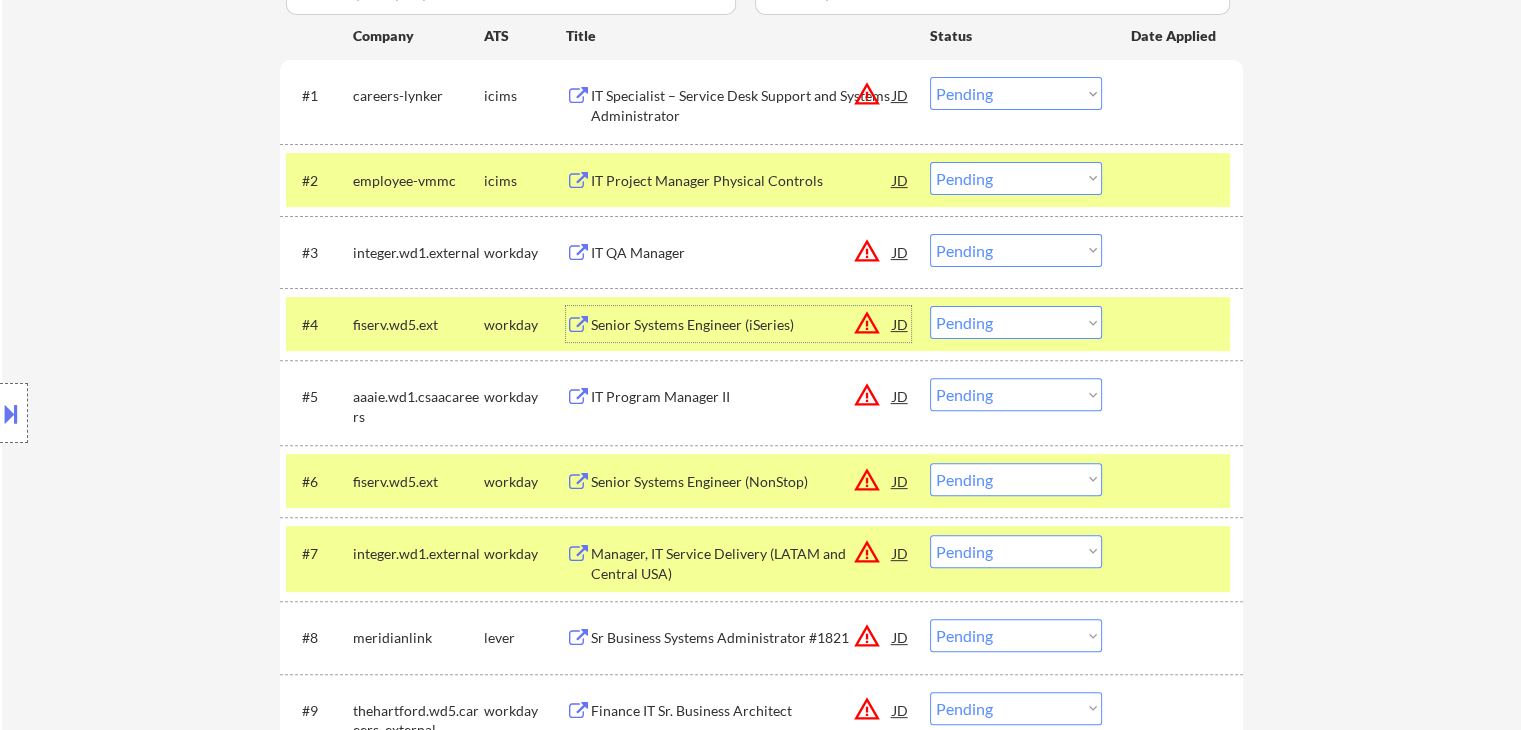click on "Senior Systems Engineer (iSeries)" at bounding box center (742, 325) 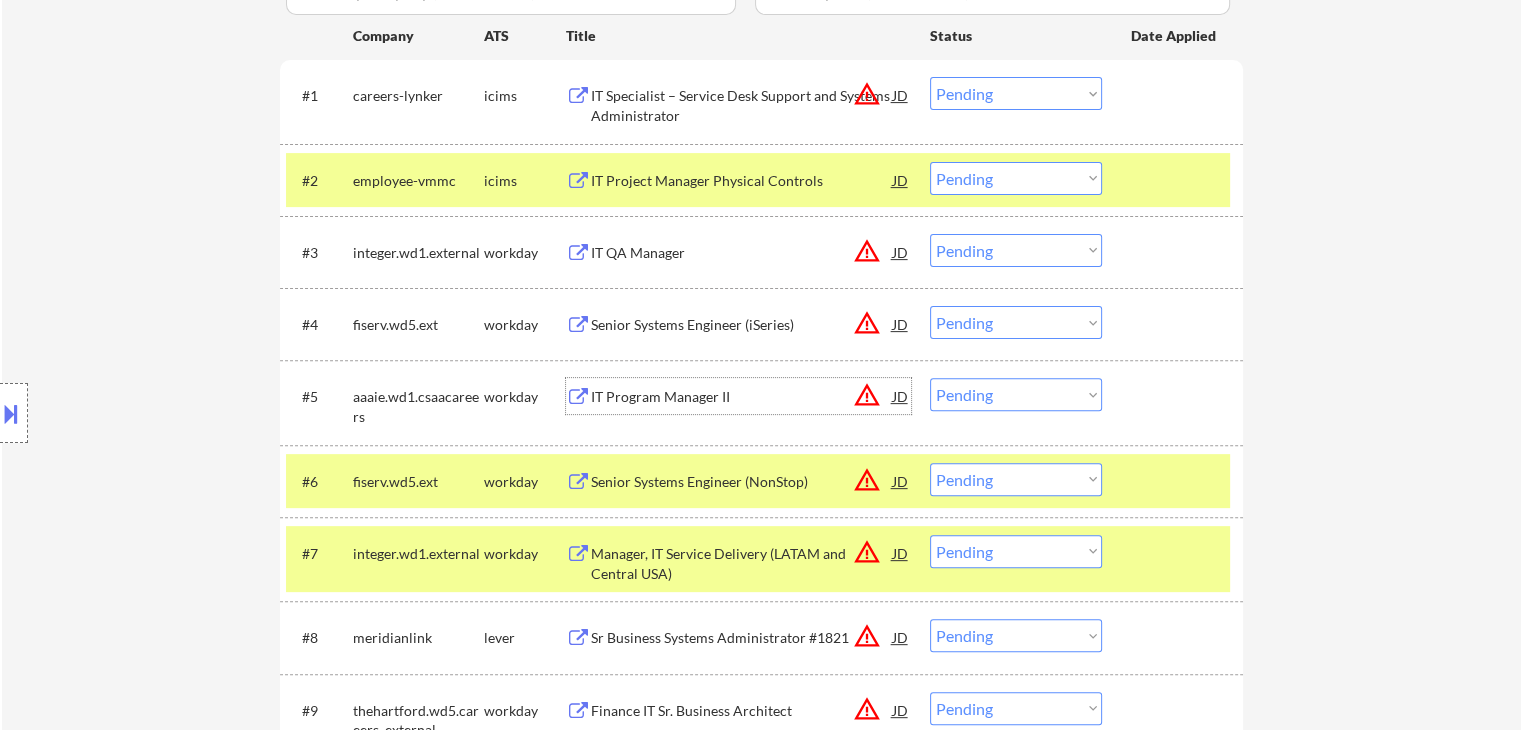click on "IT Program Manager II" at bounding box center [742, 397] 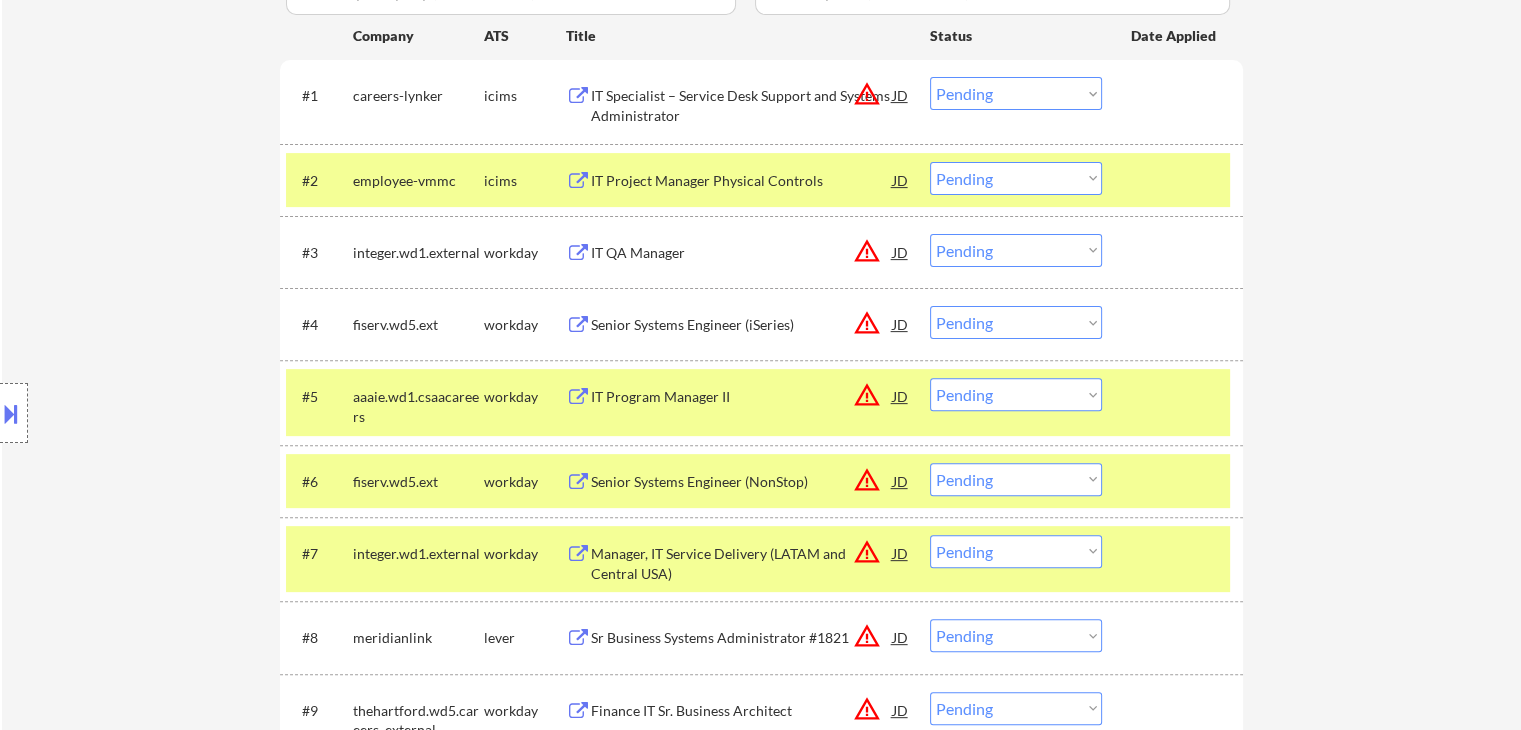 click on "Senior Systems Engineer (NonStop)" at bounding box center [742, 482] 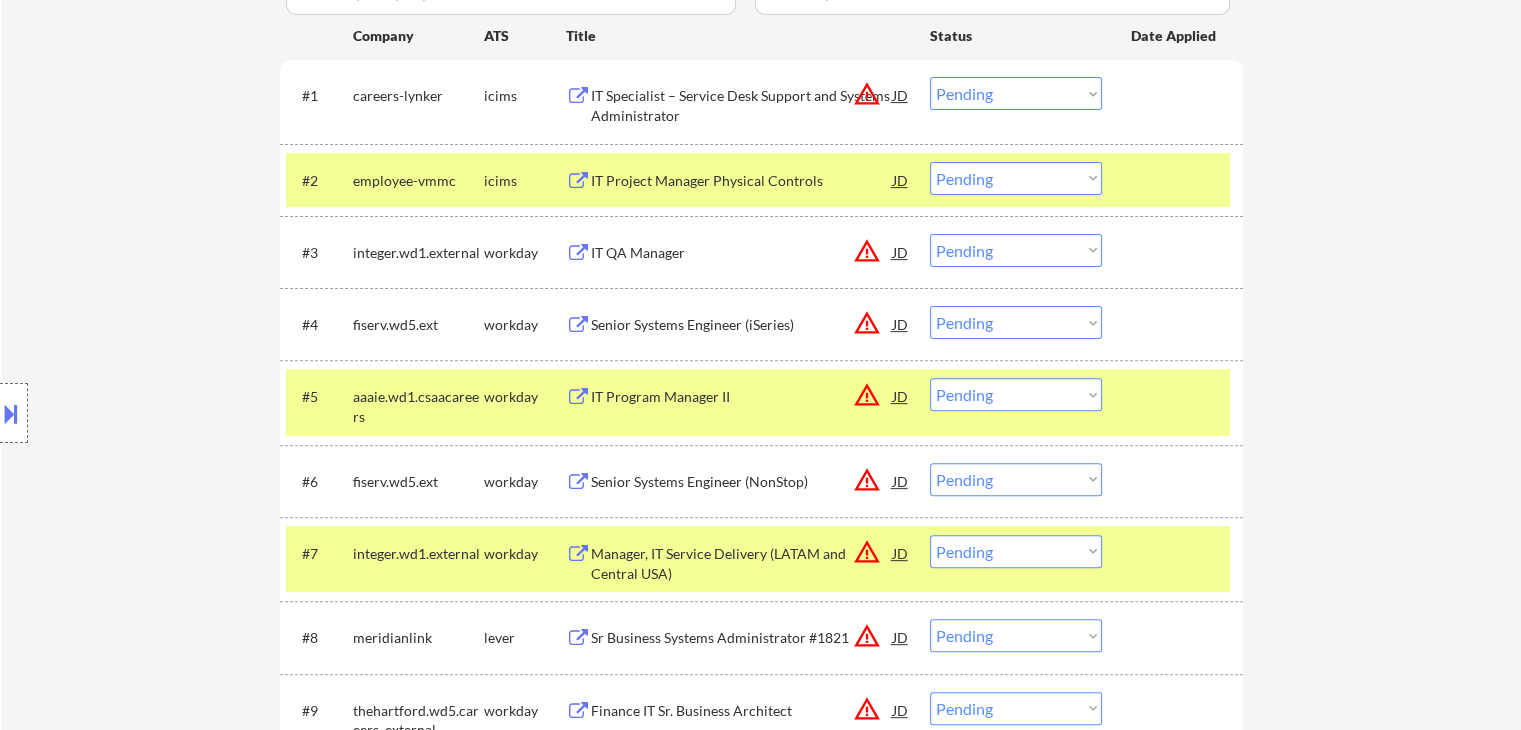 click on "Manager, IT Service Delivery (LATAM and Central USA)" at bounding box center [742, 563] 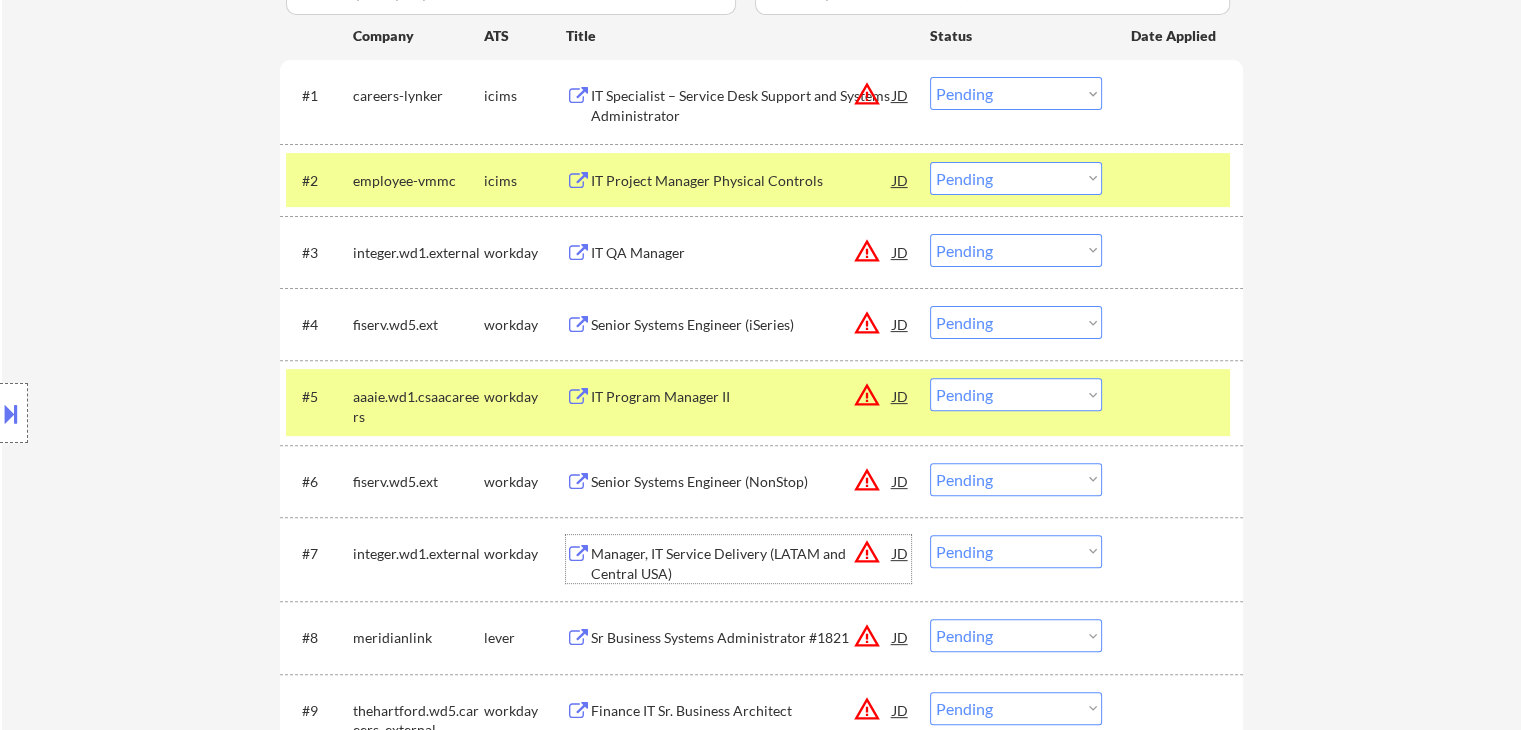 scroll, scrollTop: 400, scrollLeft: 0, axis: vertical 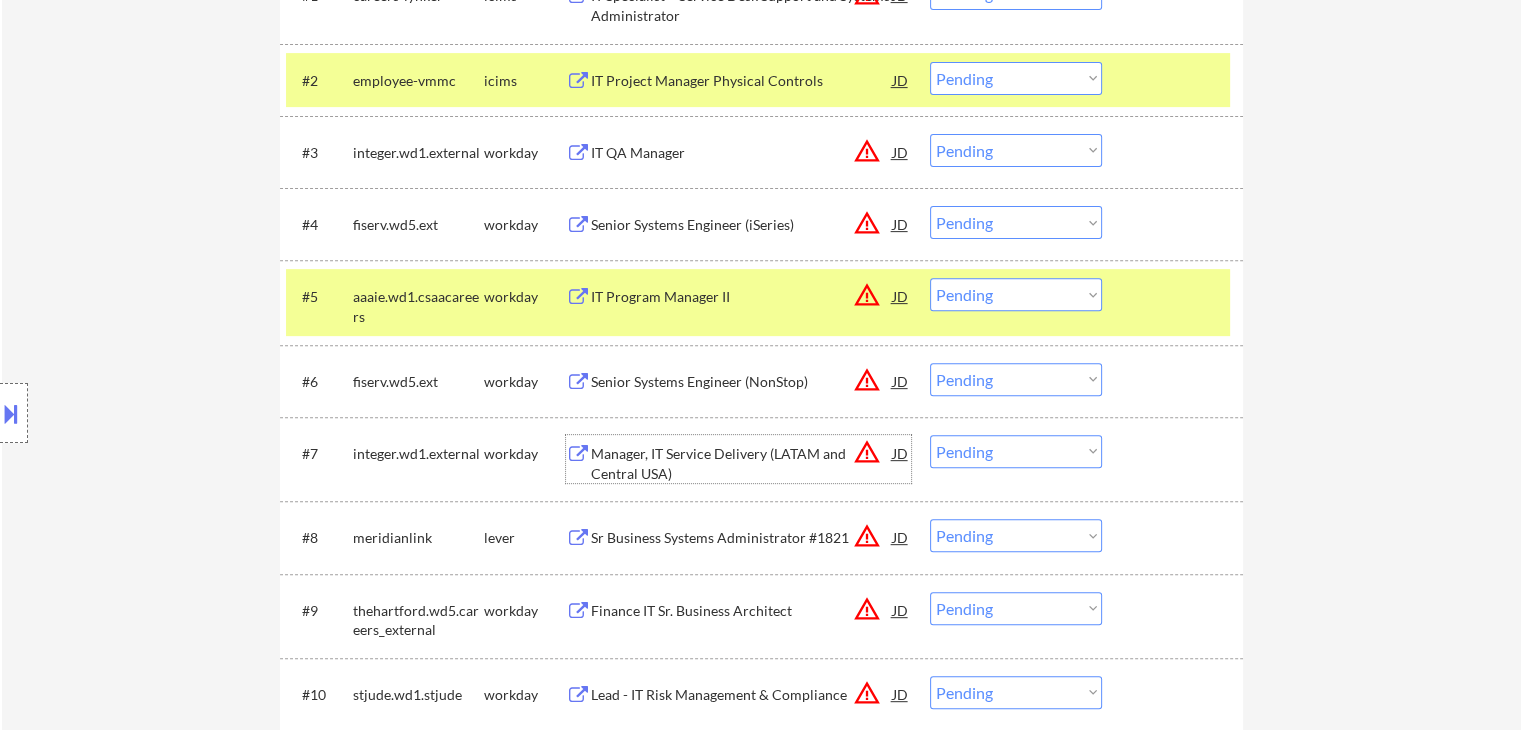 click on "Choose an option... Pending Applied Excluded (Questions) Excluded (Expired) Excluded (Location) Excluded (Bad Match) Excluded (Blocklist) Excluded (Salary) Excluded (Other)" at bounding box center (1016, 294) 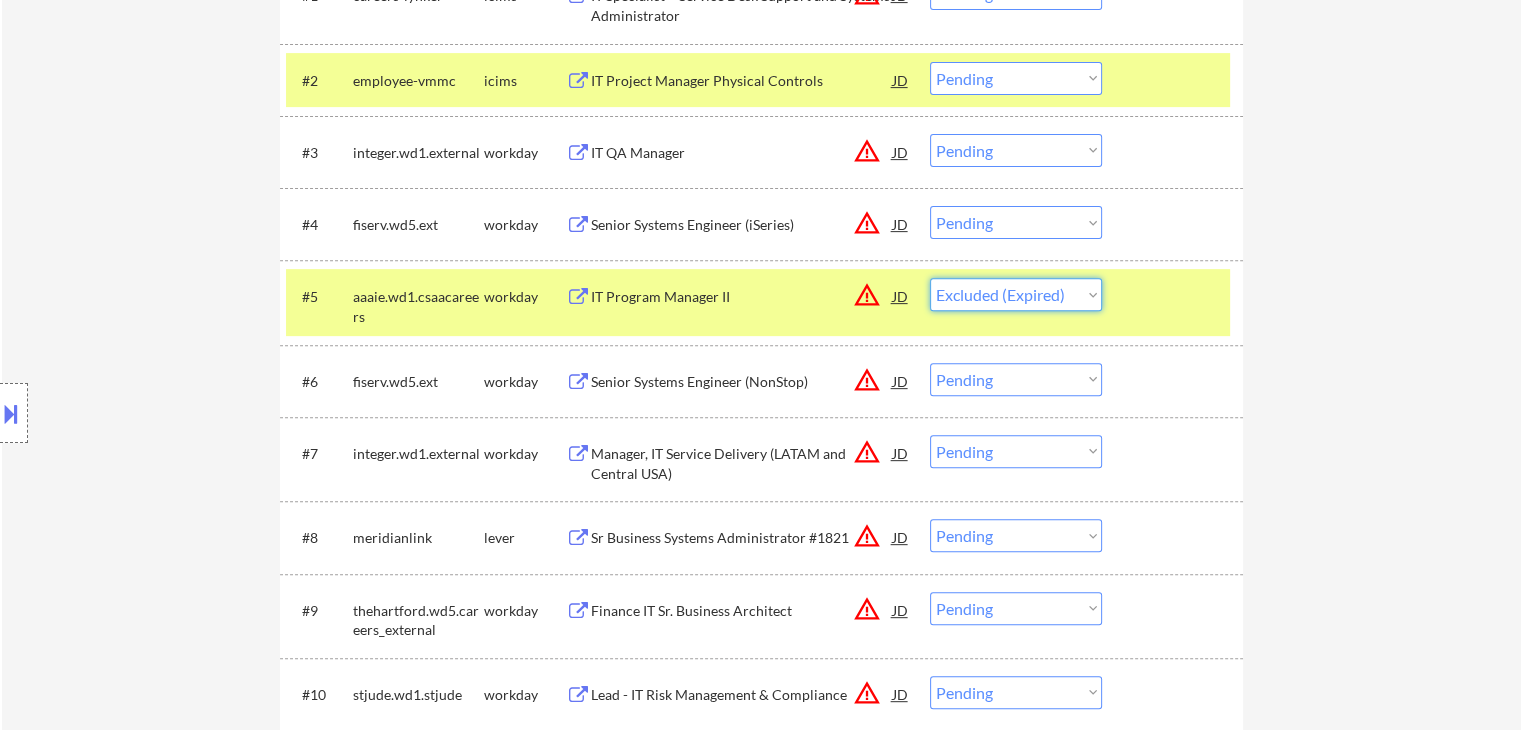 click on "Choose an option... Pending Applied Excluded (Questions) Excluded (Expired) Excluded (Location) Excluded (Bad Match) Excluded (Blocklist) Excluded (Salary) Excluded (Other)" at bounding box center [1016, 294] 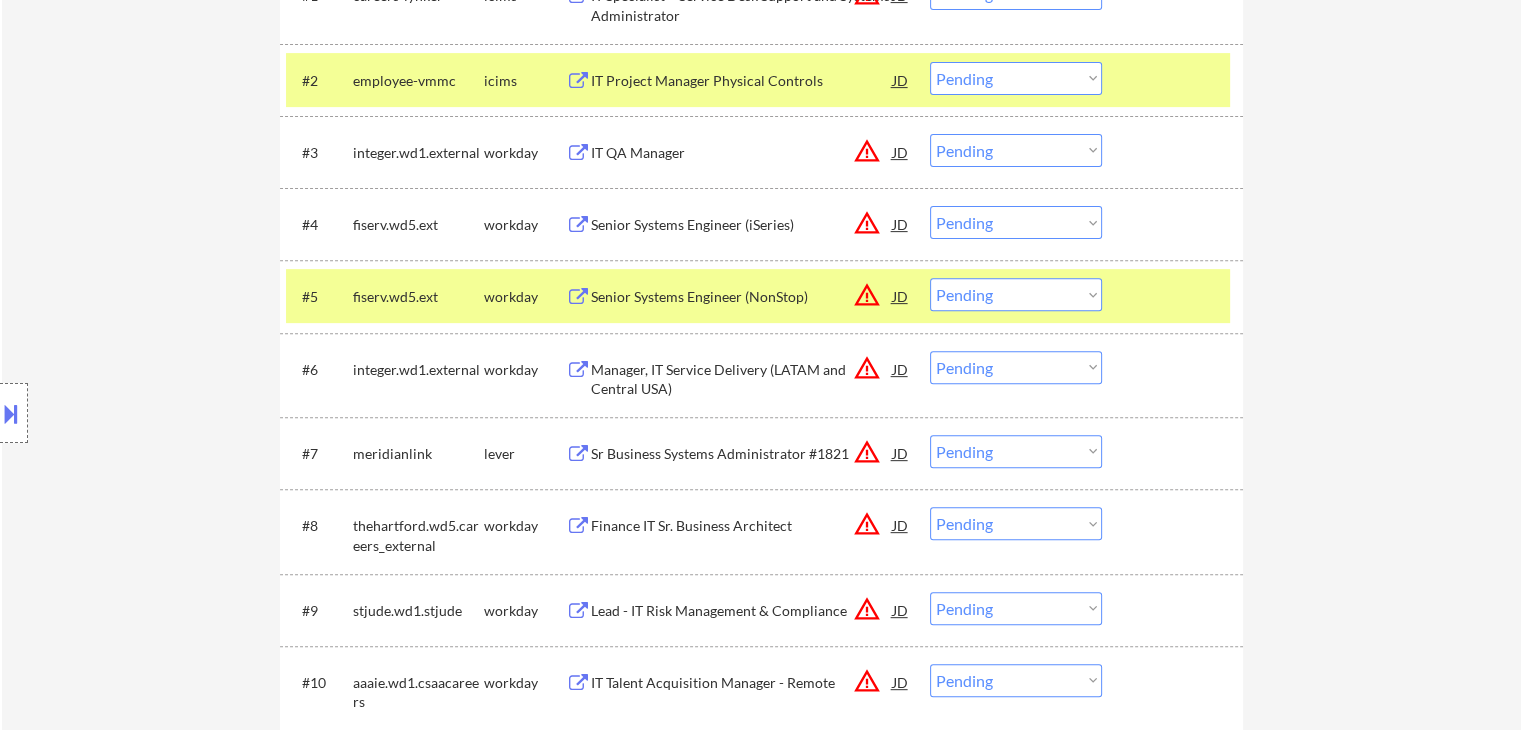 click on "Choose an option... Pending Applied Excluded (Questions) Excluded (Expired) Excluded (Location) Excluded (Bad Match) Excluded (Blocklist) Excluded (Salary) Excluded (Other)" at bounding box center (1016, 294) 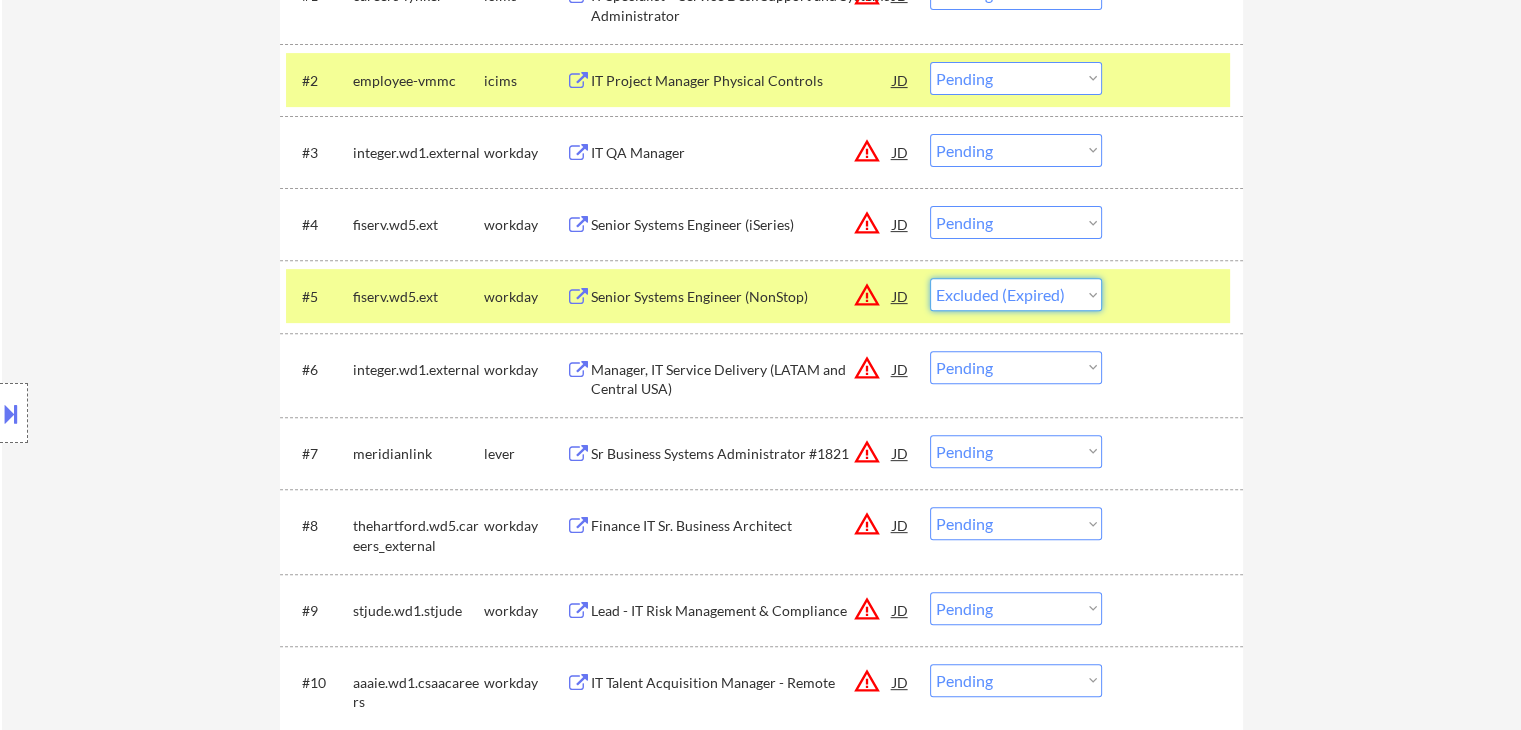 click on "Choose an option... Pending Applied Excluded (Questions) Excluded (Expired) Excluded (Location) Excluded (Bad Match) Excluded (Blocklist) Excluded (Salary) Excluded (Other)" at bounding box center [1016, 294] 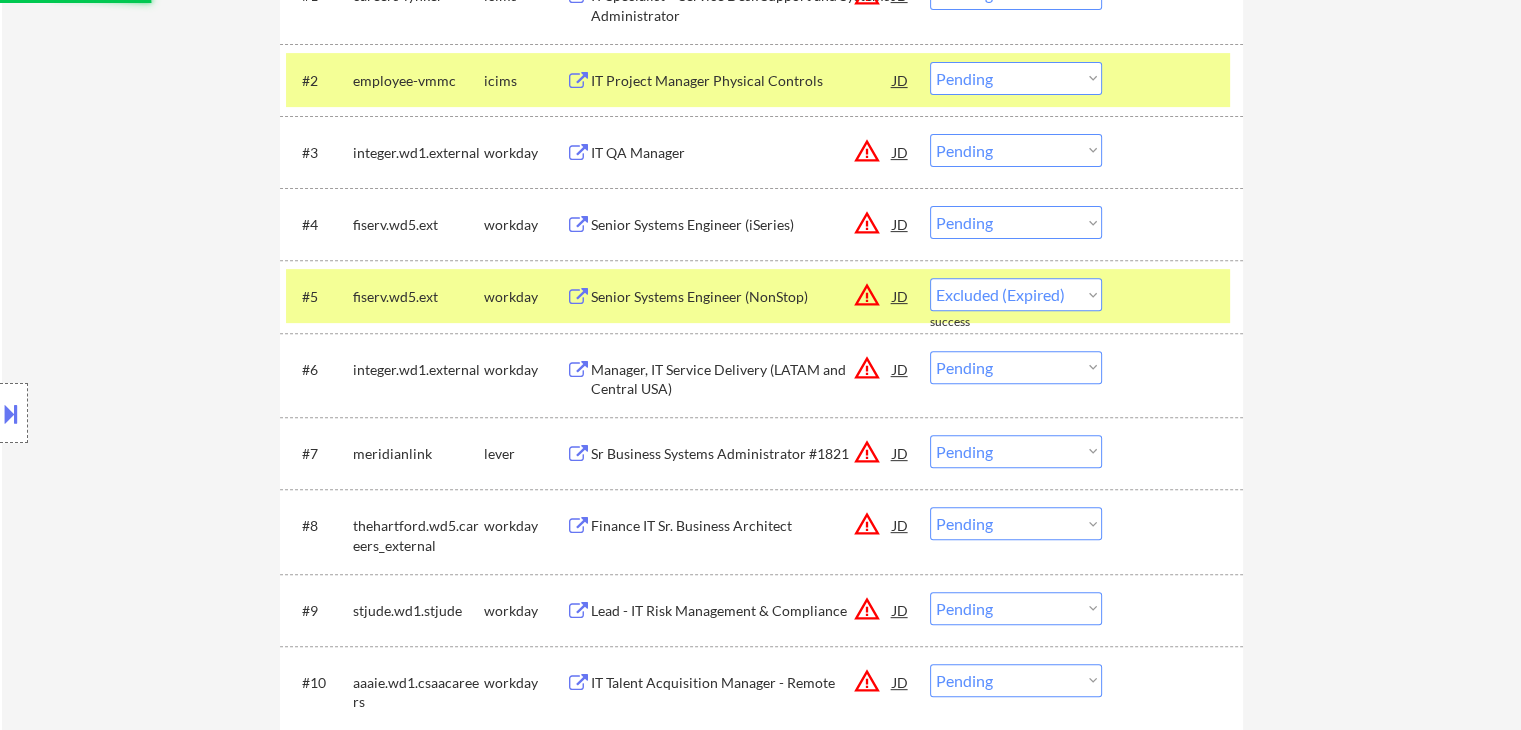 select on ""pending"" 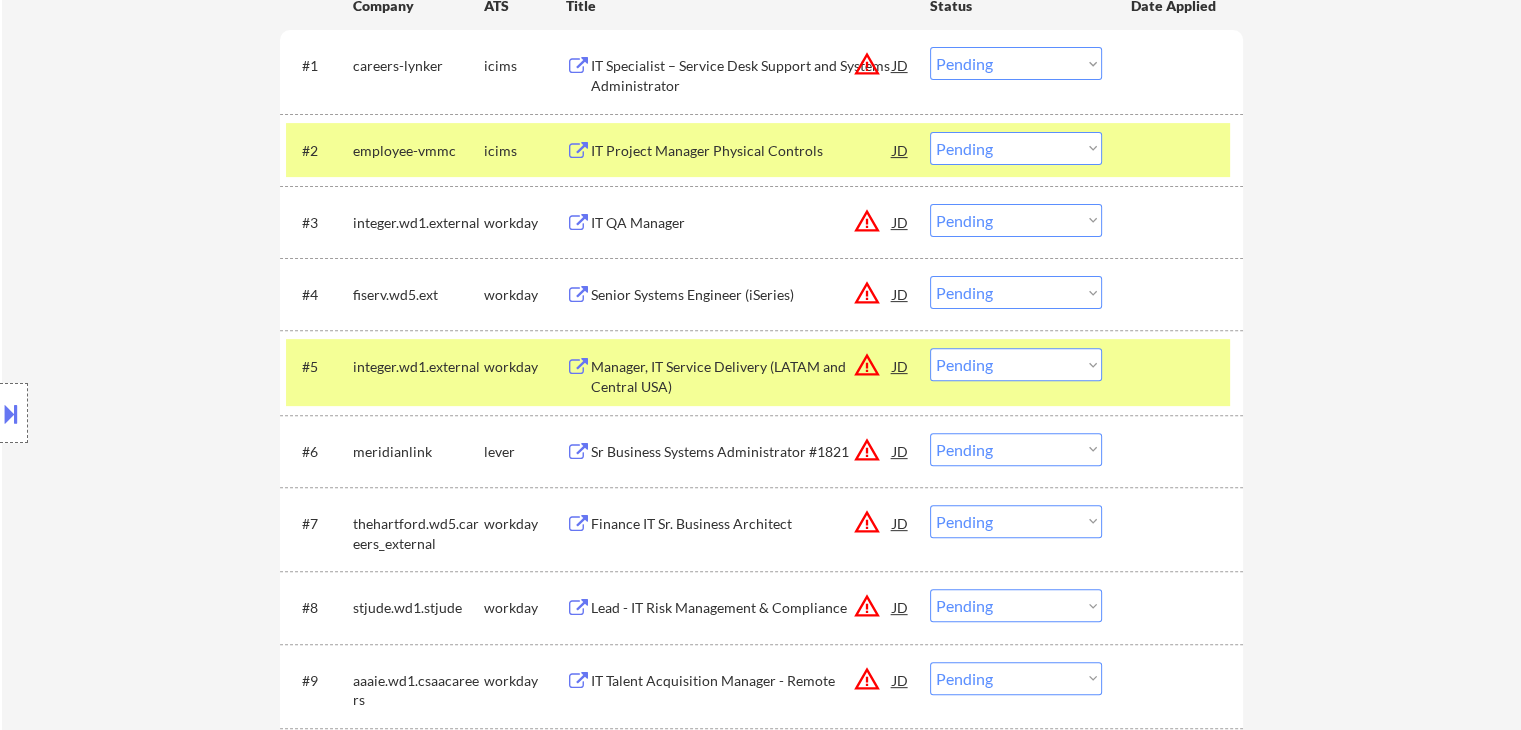 scroll, scrollTop: 600, scrollLeft: 0, axis: vertical 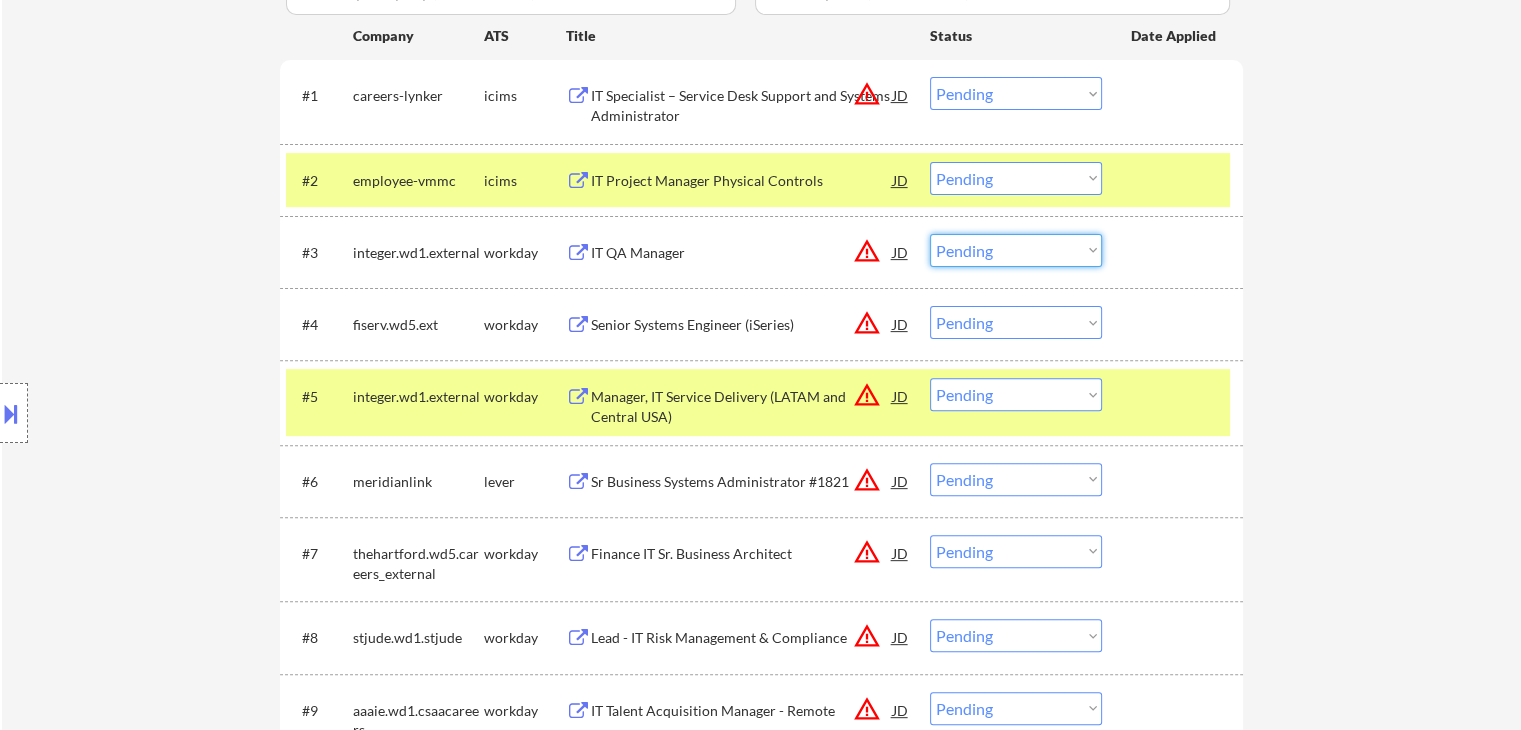 drag, startPoint x: 1025, startPoint y: 244, endPoint x: 1021, endPoint y: 263, distance: 19.416489 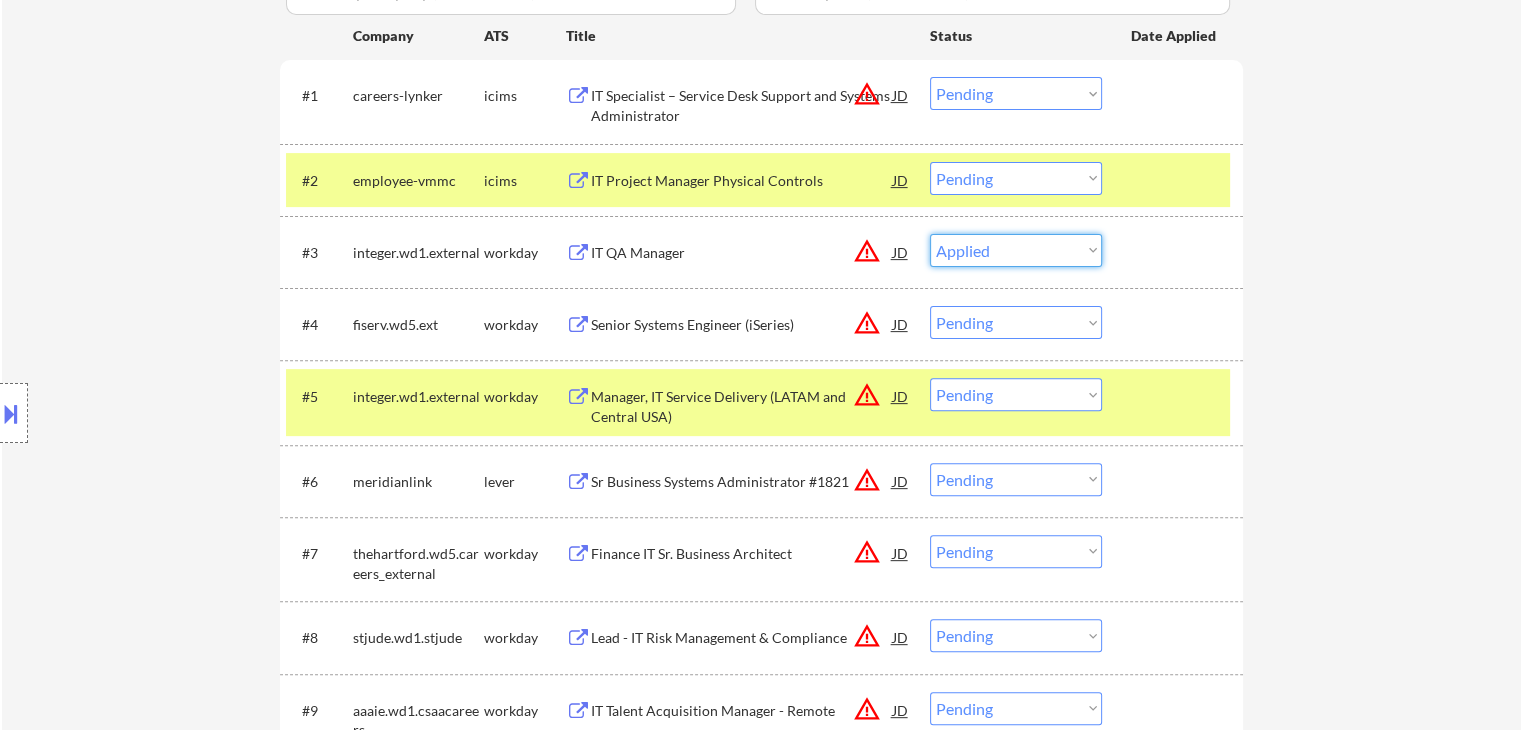 click on "Choose an option... Pending Applied Excluded (Questions) Excluded (Expired) Excluded (Location) Excluded (Bad Match) Excluded (Blocklist) Excluded (Salary) Excluded (Other)" at bounding box center (1016, 250) 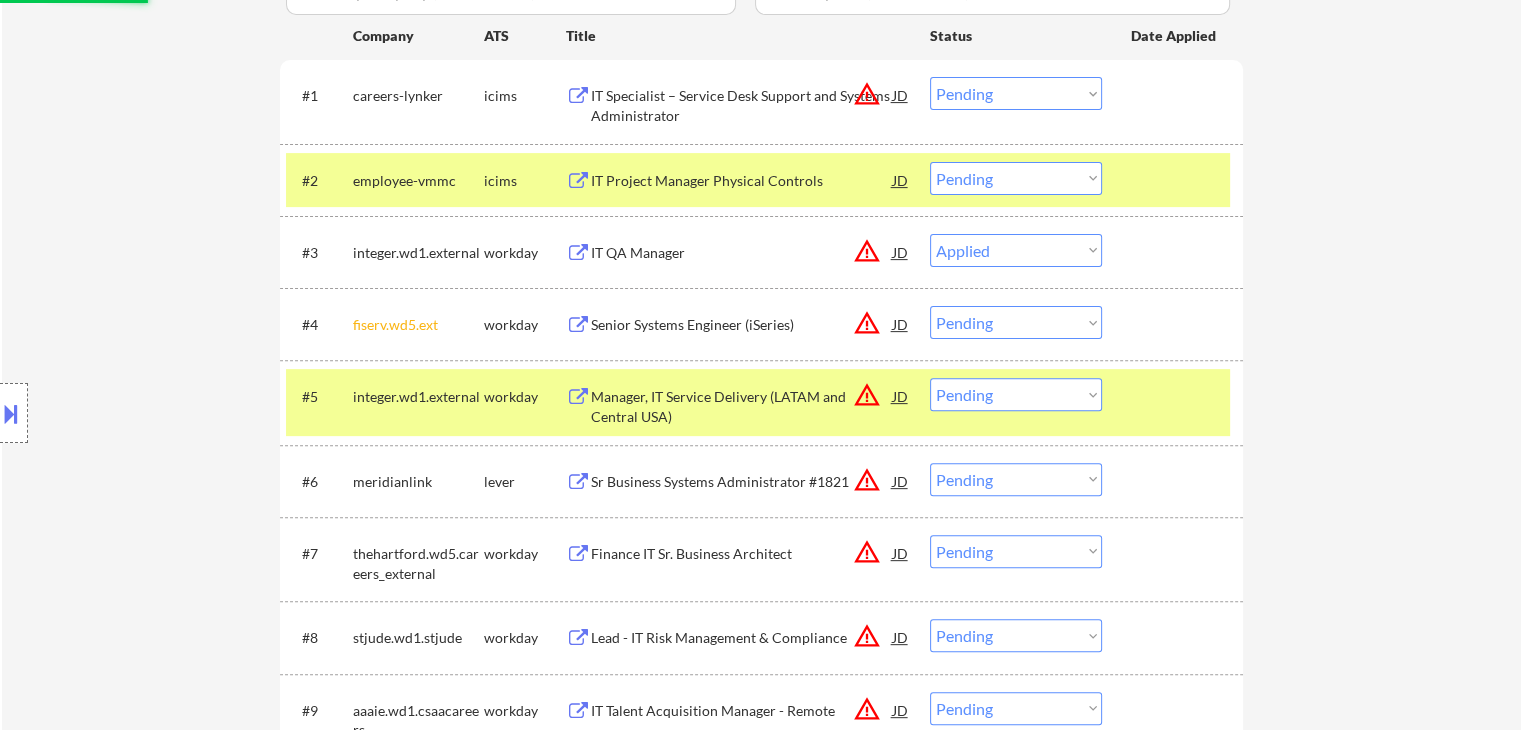 select on ""pending"" 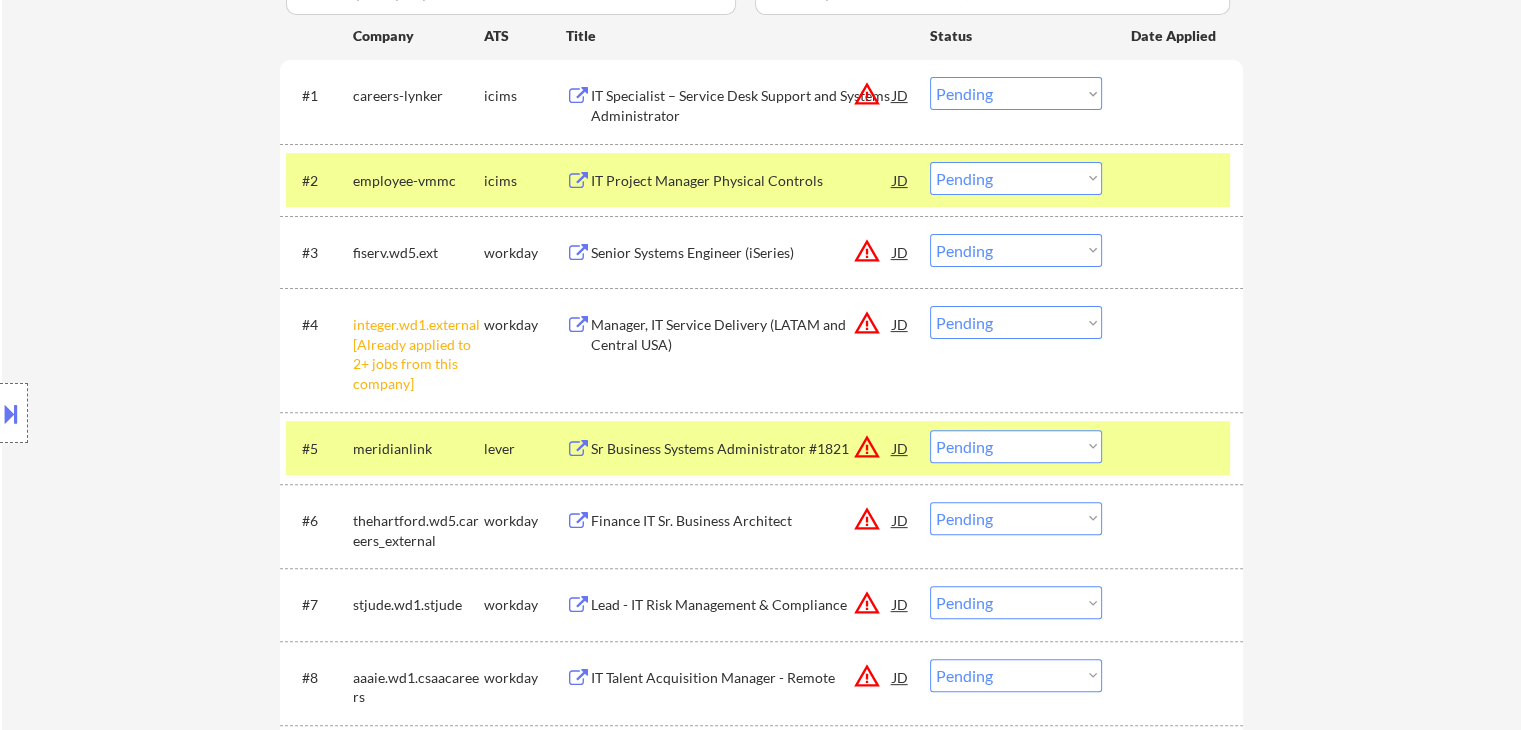 click on "Senior Systems Engineer (iSeries)" at bounding box center [742, 253] 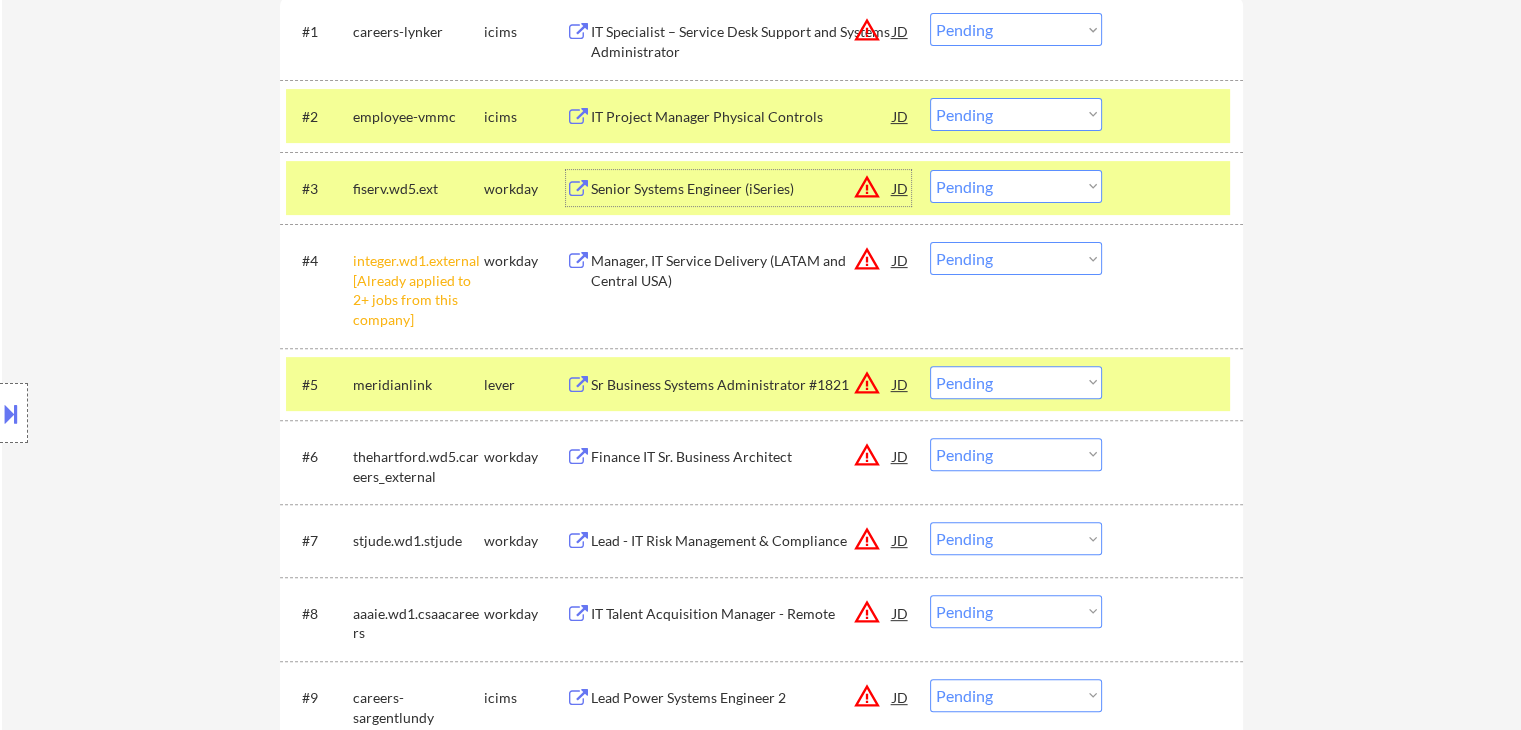 scroll, scrollTop: 700, scrollLeft: 0, axis: vertical 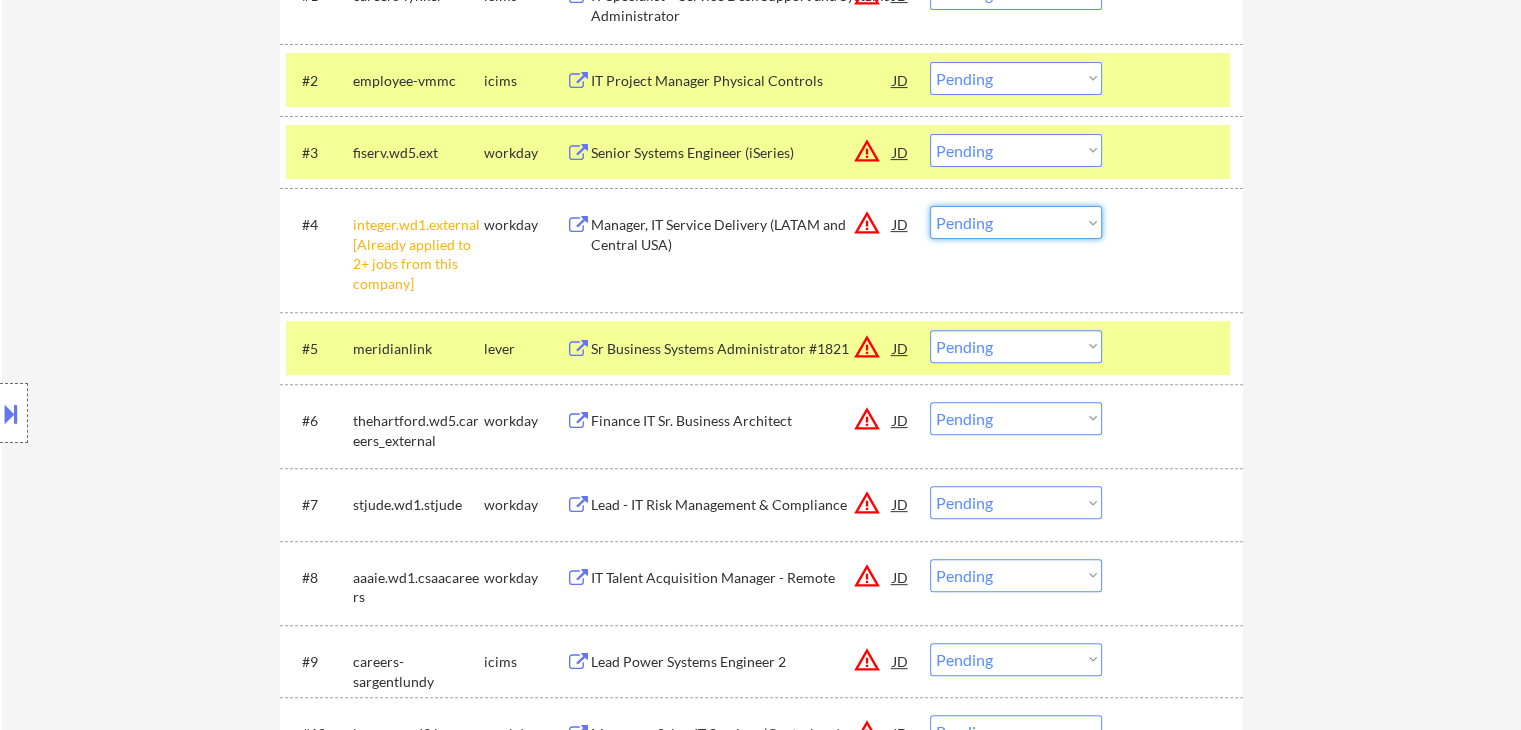 click on "Choose an option... Pending Applied Excluded (Questions) Excluded (Expired) Excluded (Location) Excluded (Bad Match) Excluded (Blocklist) Excluded (Salary) Excluded (Other)" at bounding box center (1016, 222) 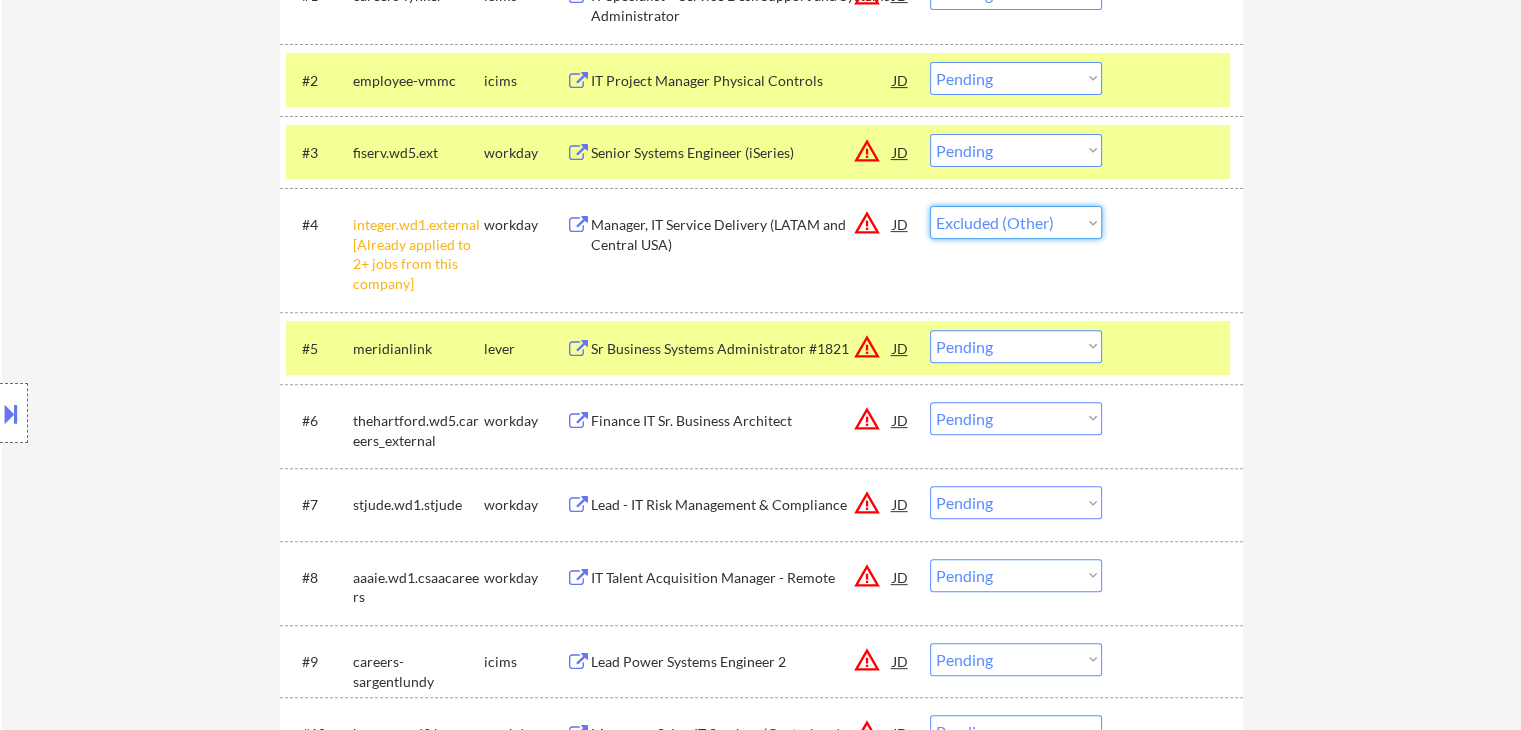 click on "Choose an option... Pending Applied Excluded (Questions) Excluded (Expired) Excluded (Location) Excluded (Bad Match) Excluded (Blocklist) Excluded (Salary) Excluded (Other)" at bounding box center (1016, 222) 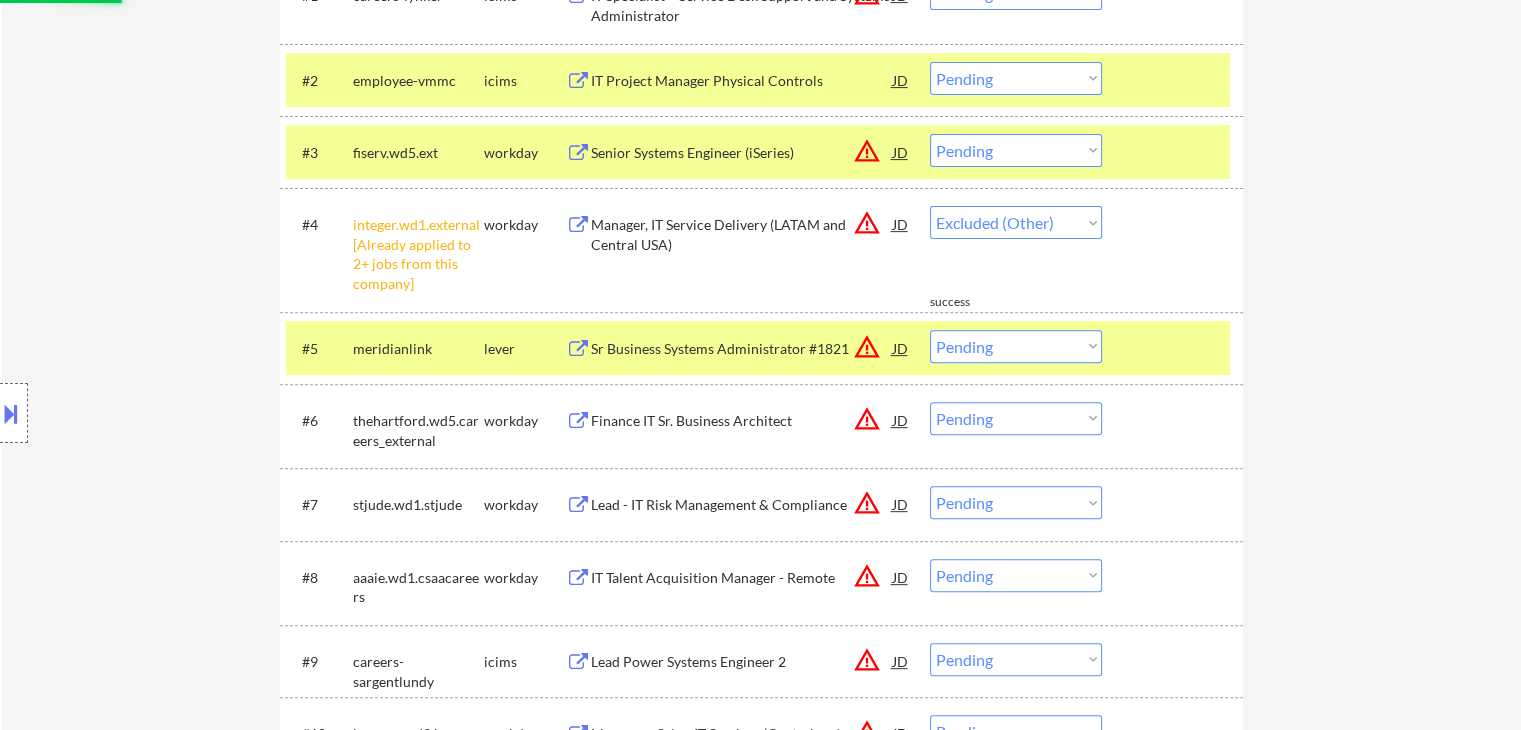 select on ""pending"" 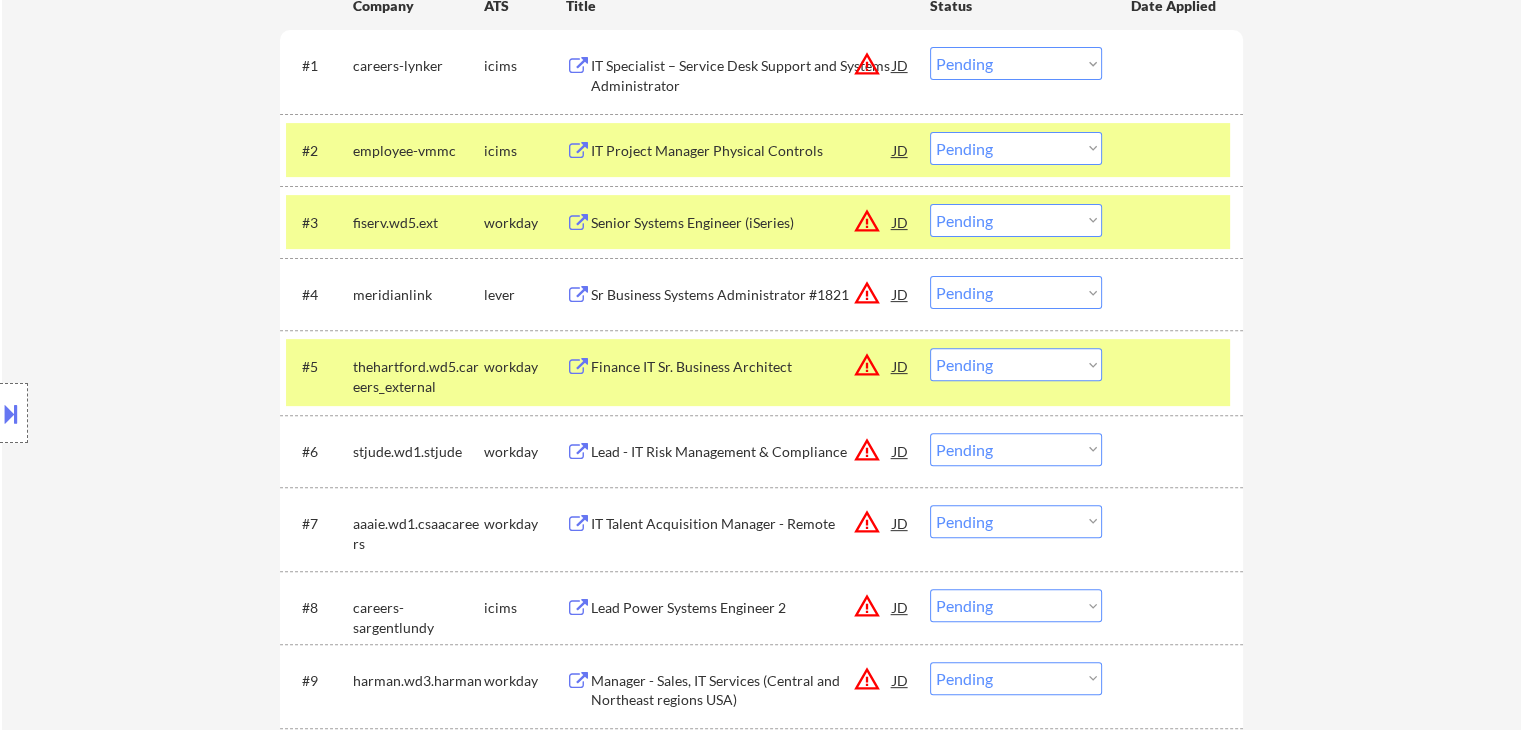 scroll, scrollTop: 600, scrollLeft: 0, axis: vertical 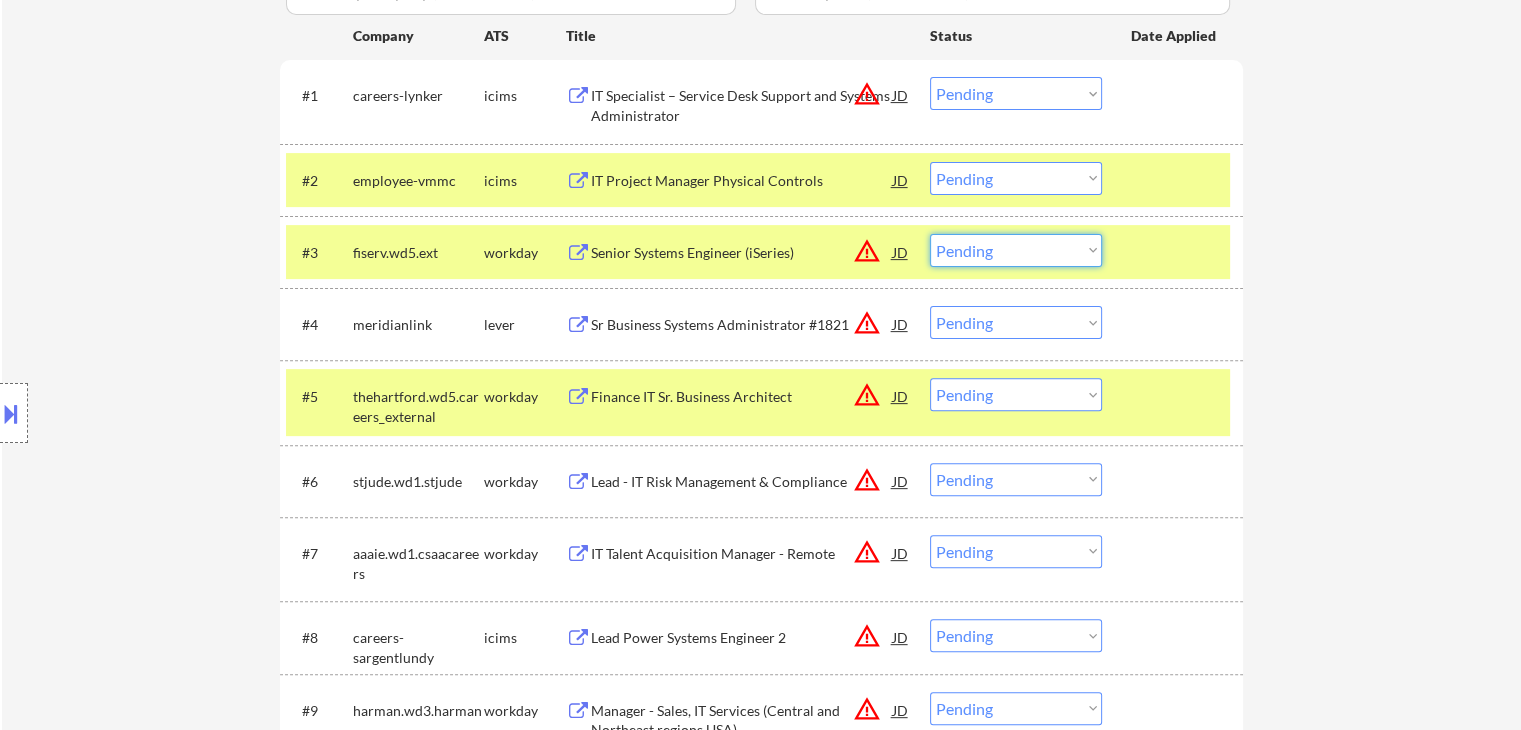 click on "Choose an option... Pending Applied Excluded (Questions) Excluded (Expired) Excluded (Location) Excluded (Bad Match) Excluded (Blocklist) Excluded (Salary) Excluded (Other)" at bounding box center [1016, 250] 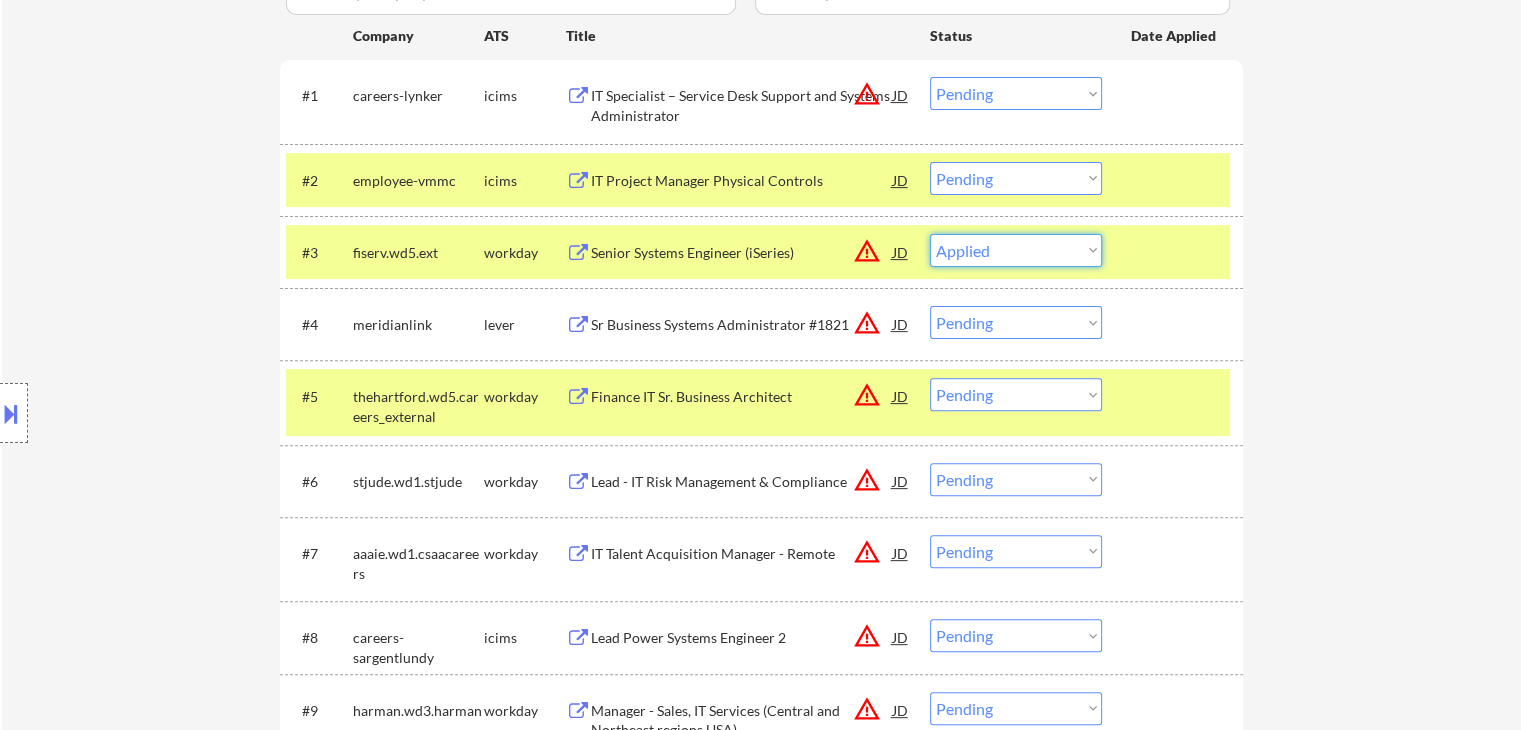 click on "Choose an option... Pending Applied Excluded (Questions) Excluded (Expired) Excluded (Location) Excluded (Bad Match) Excluded (Blocklist) Excluded (Salary) Excluded (Other)" at bounding box center (1016, 250) 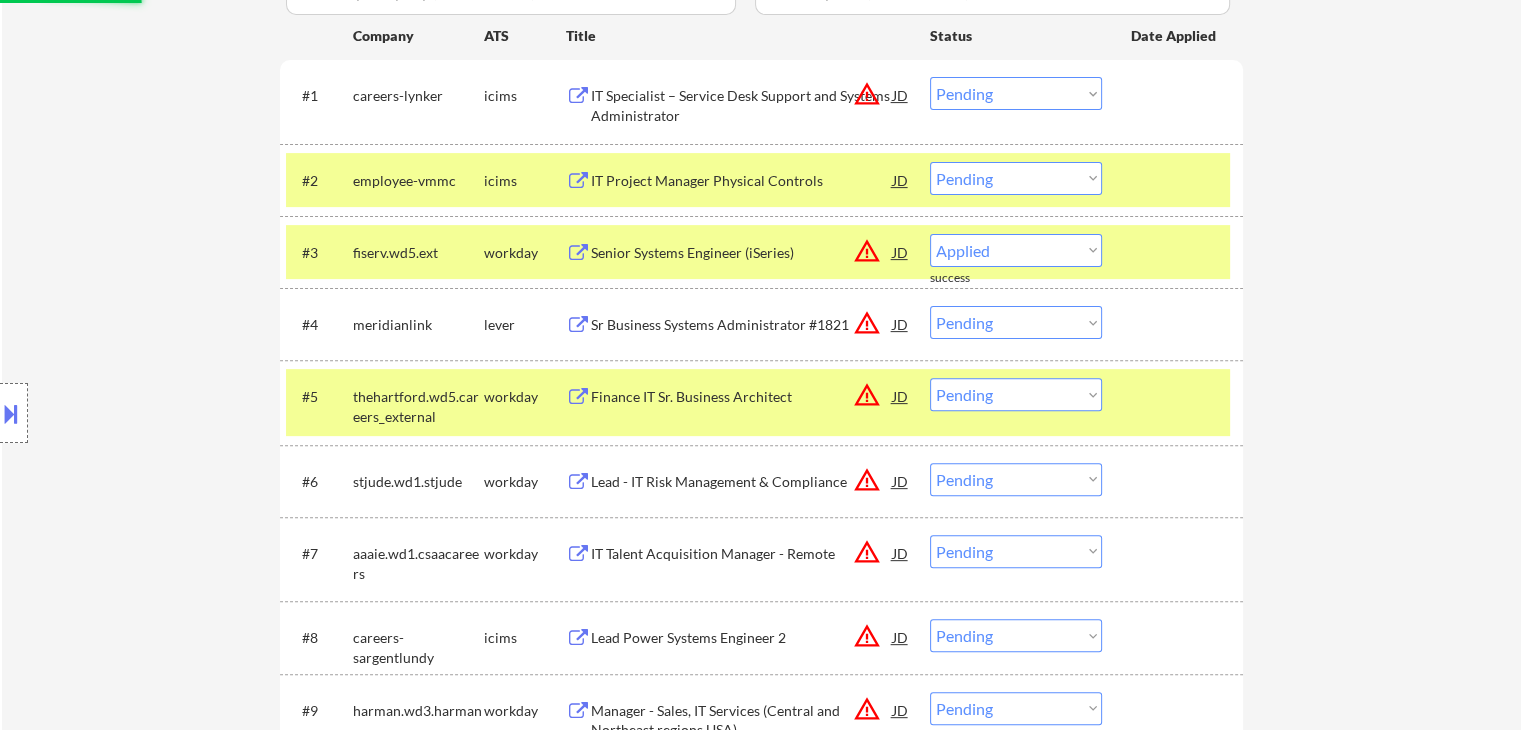 select on ""pending"" 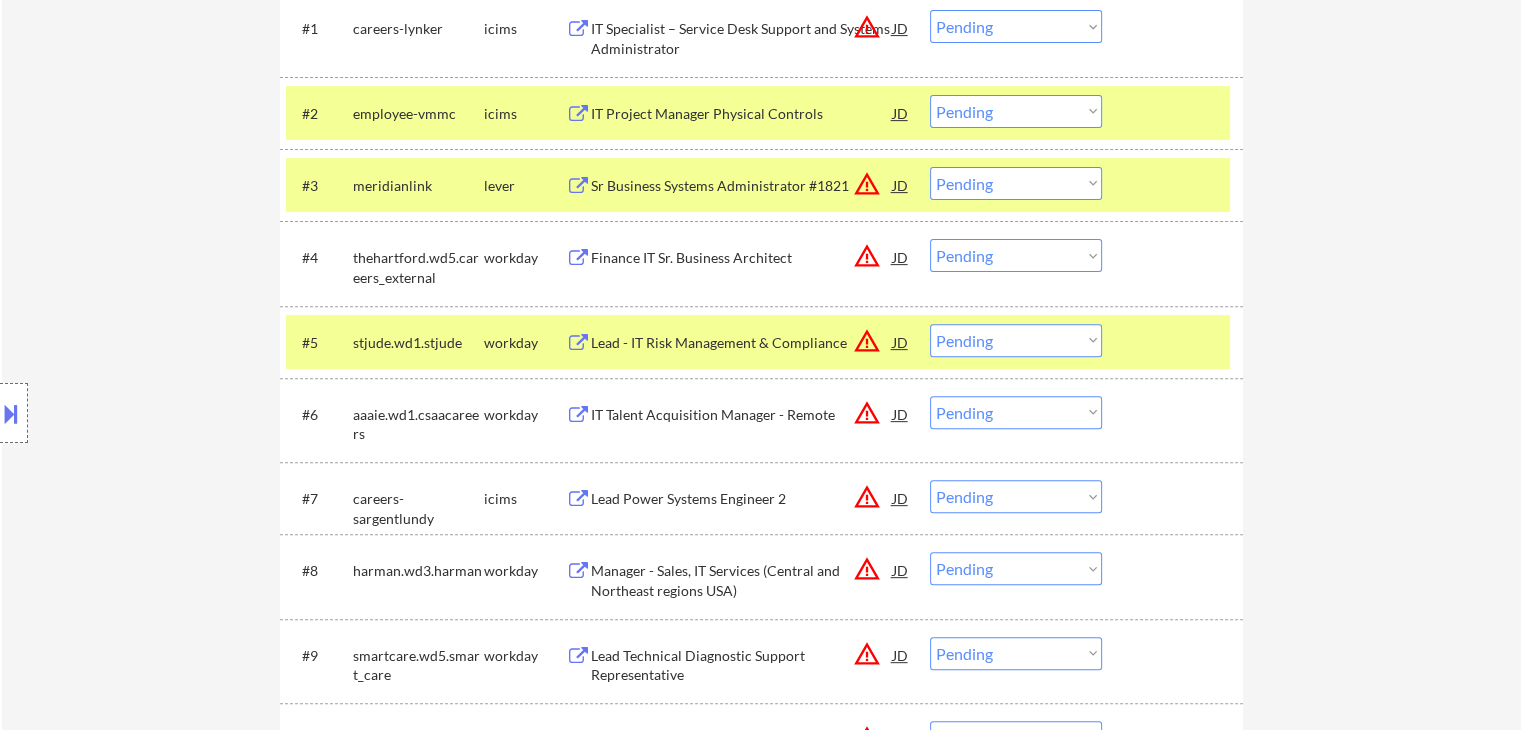 scroll, scrollTop: 700, scrollLeft: 0, axis: vertical 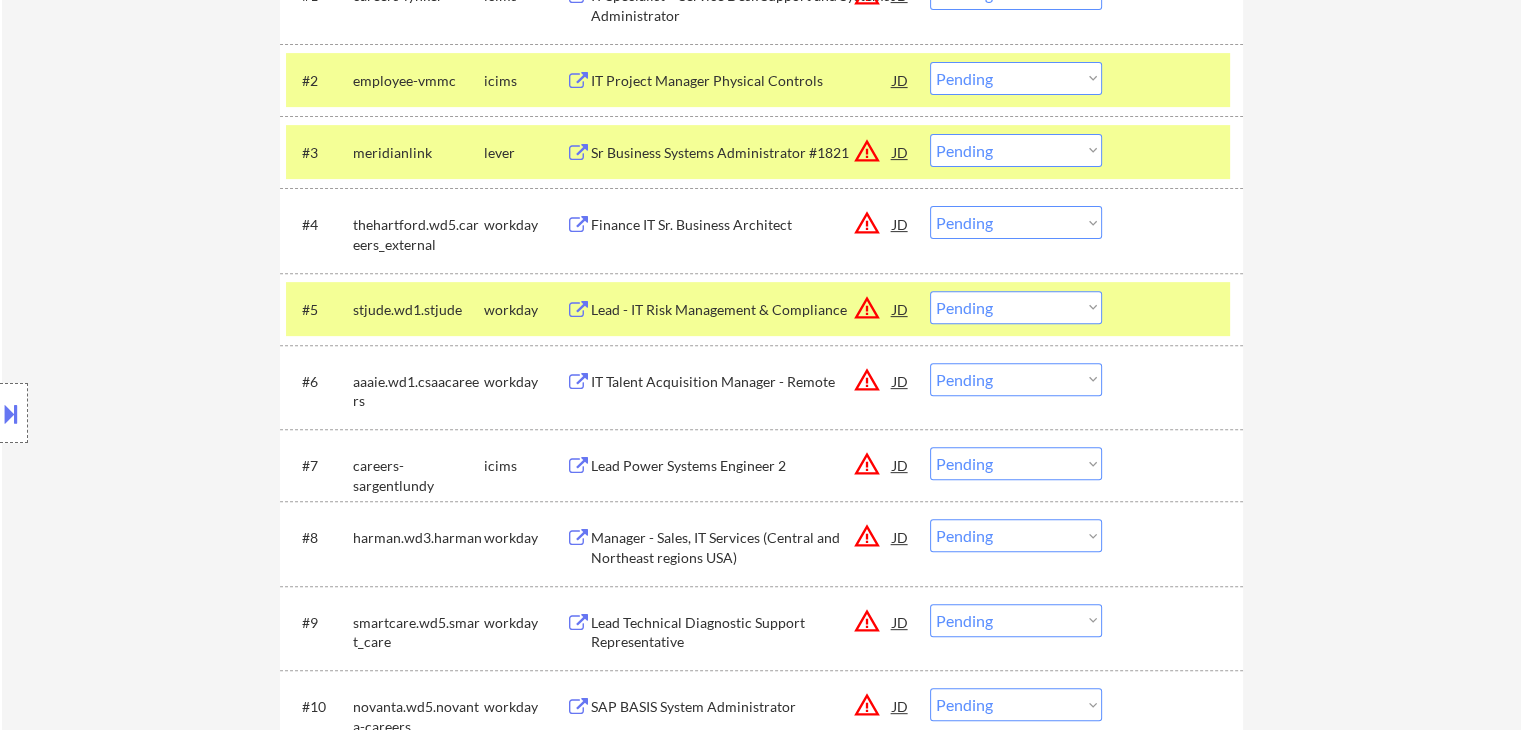 click on "Finance IT Sr. Business Architect" at bounding box center (742, 225) 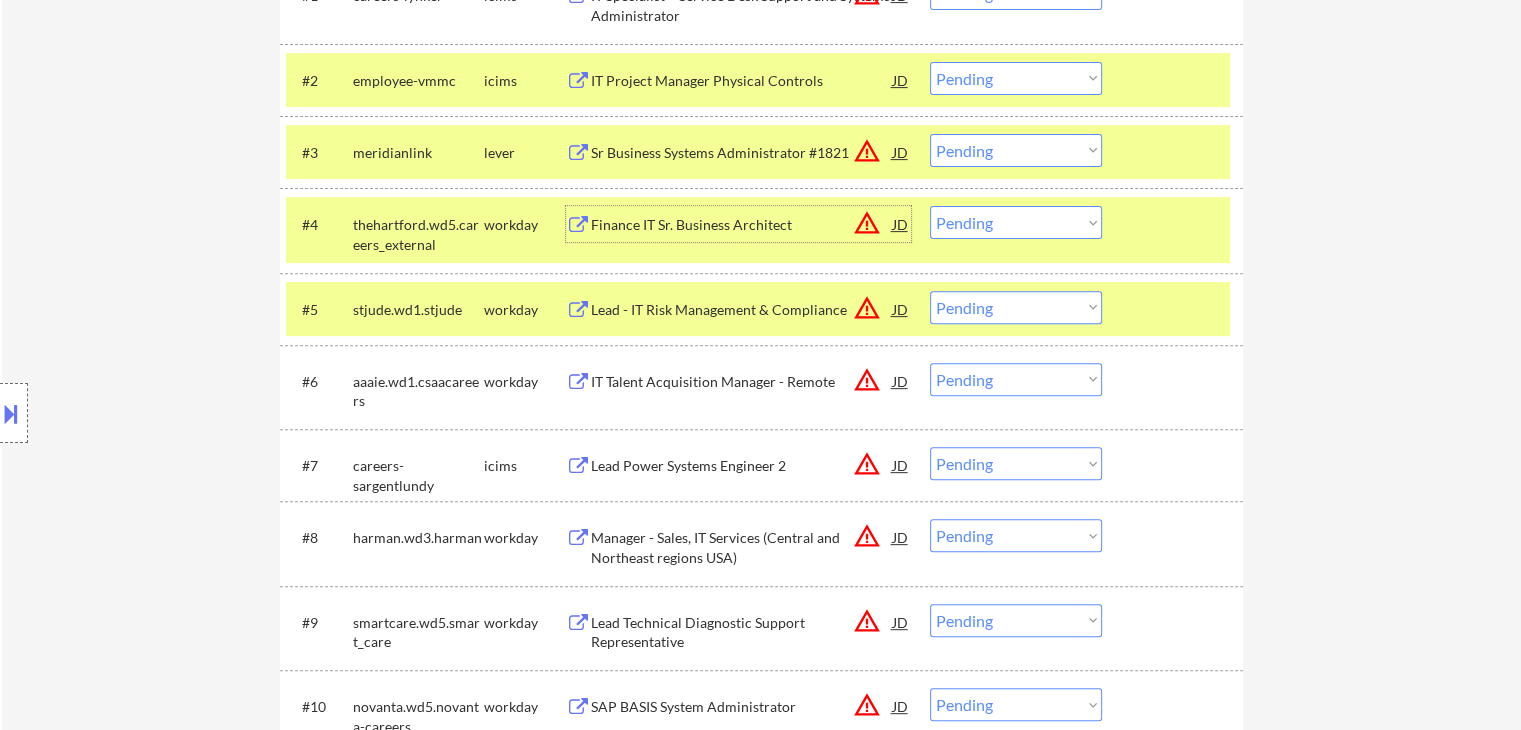 click on "Lead - IT Risk Management & Compliance" at bounding box center (742, 310) 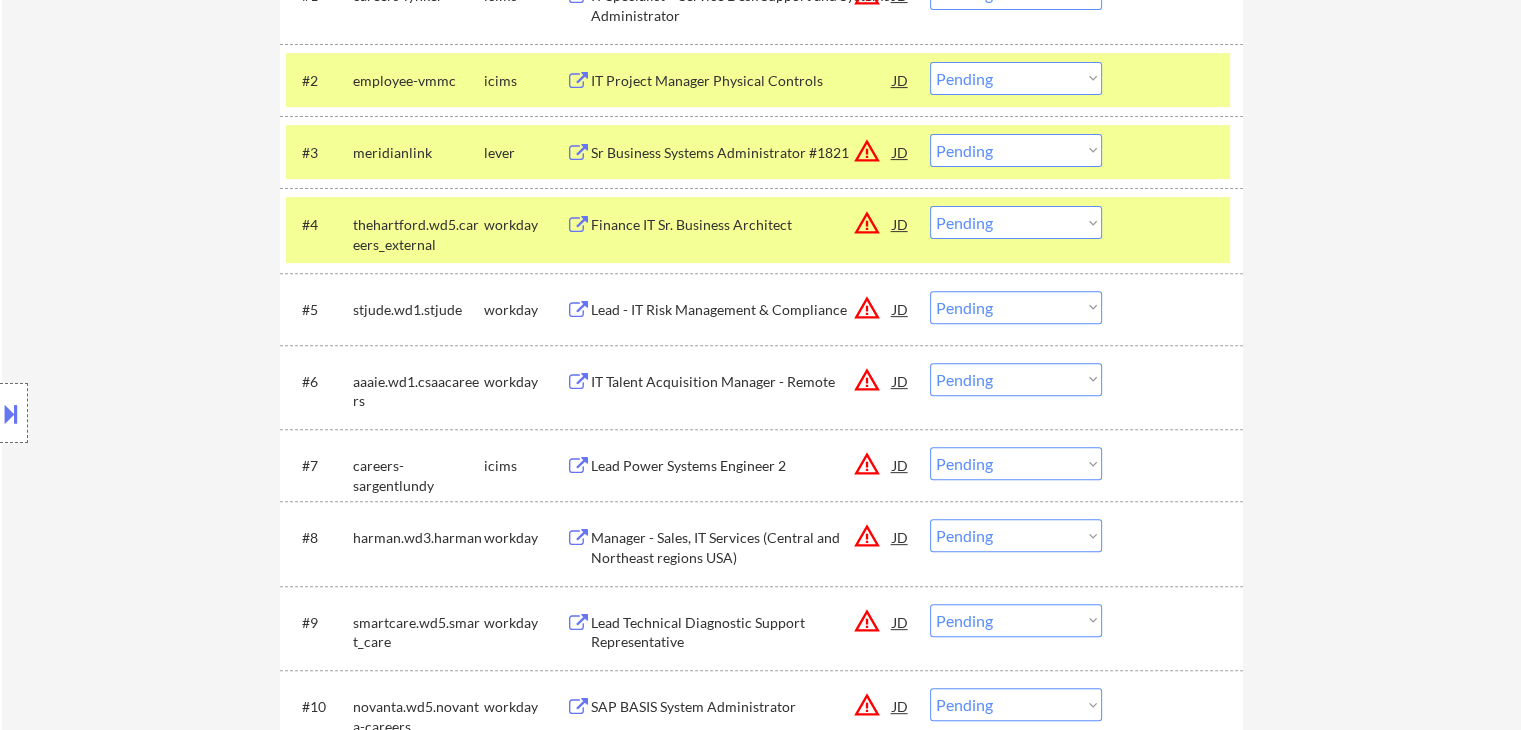 drag, startPoint x: 627, startPoint y: 385, endPoint x: 629, endPoint y: 397, distance: 12.165525 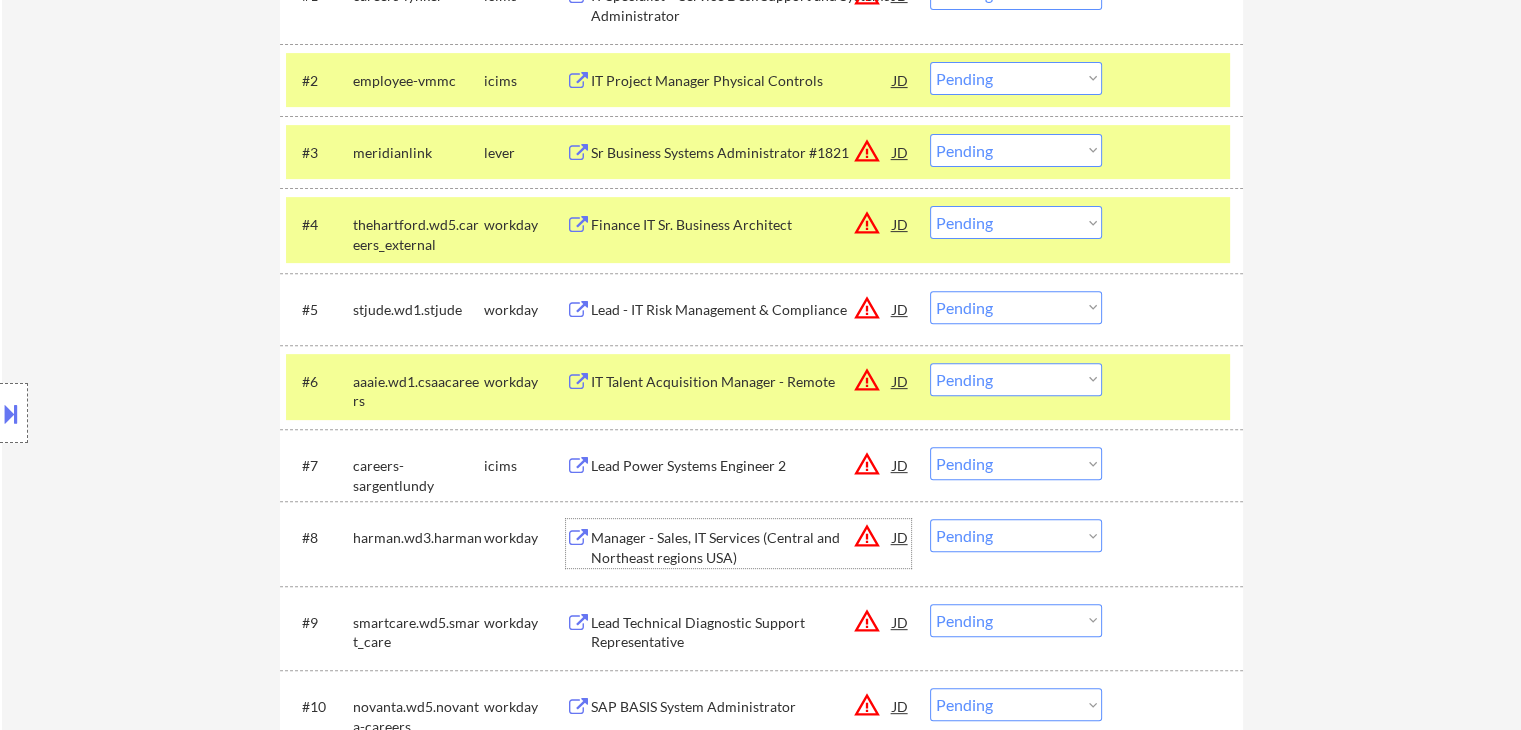 drag, startPoint x: 619, startPoint y: 544, endPoint x: 620, endPoint y: 561, distance: 17.029387 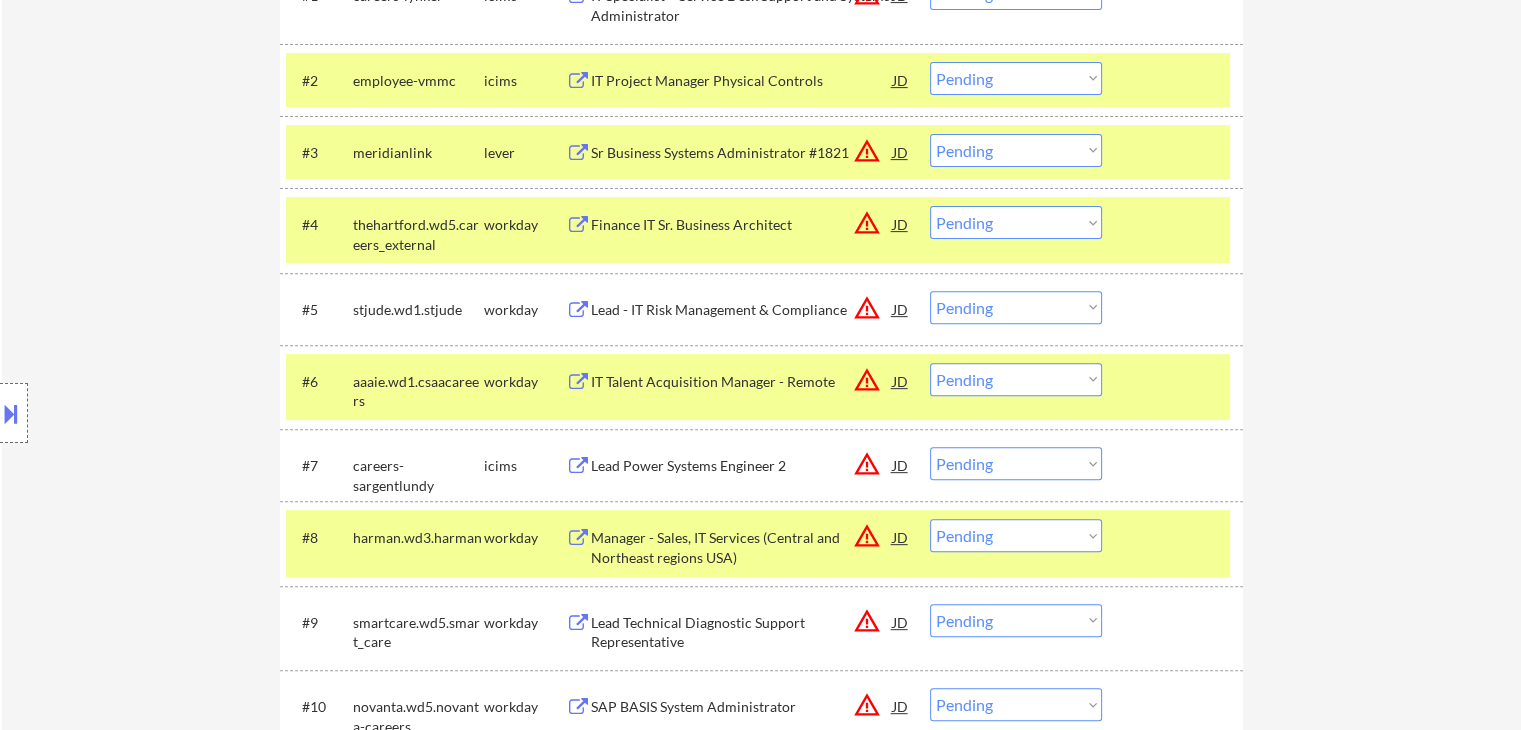 click on "Lead Technical Diagnostic Support Representative" at bounding box center (742, 632) 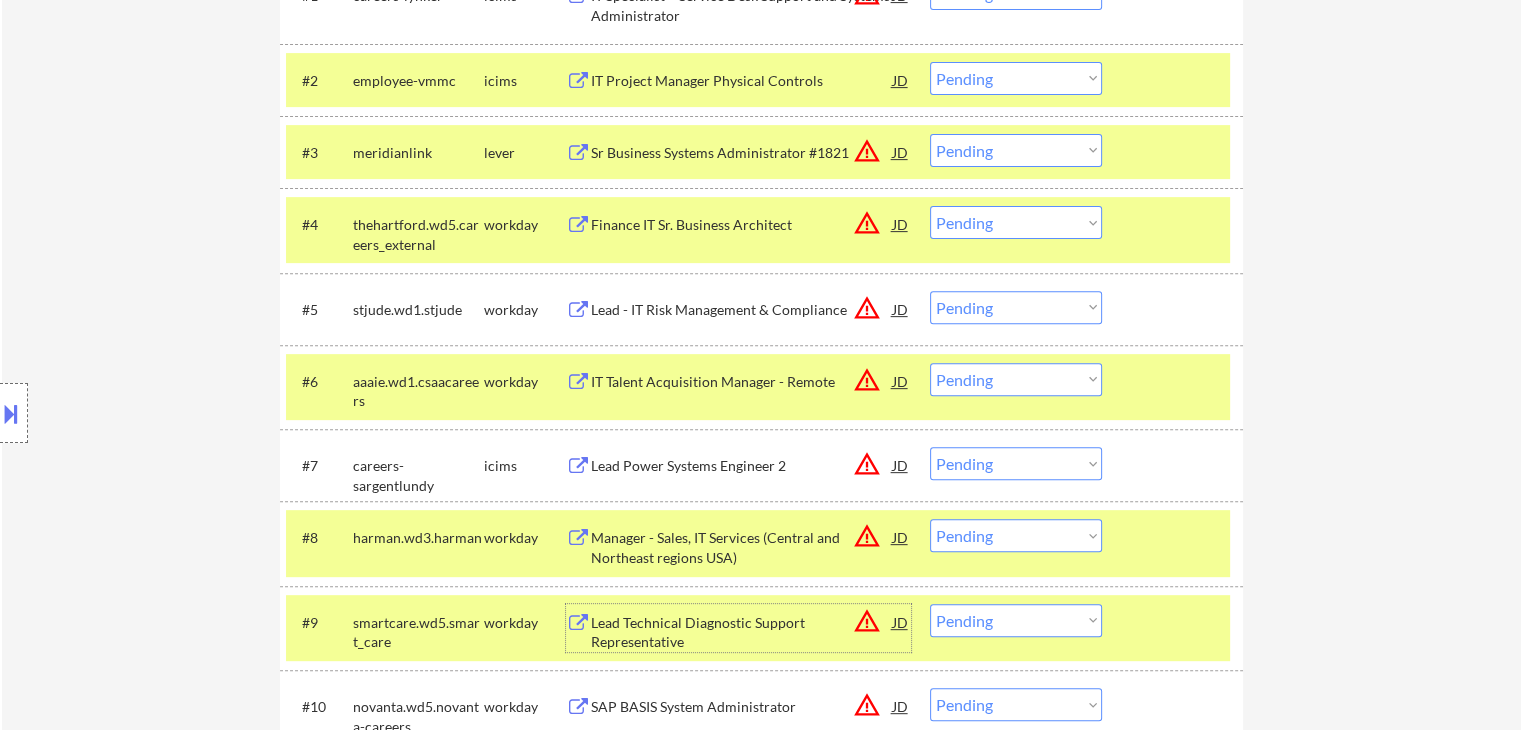 drag, startPoint x: 972, startPoint y: 225, endPoint x: 981, endPoint y: 234, distance: 12.727922 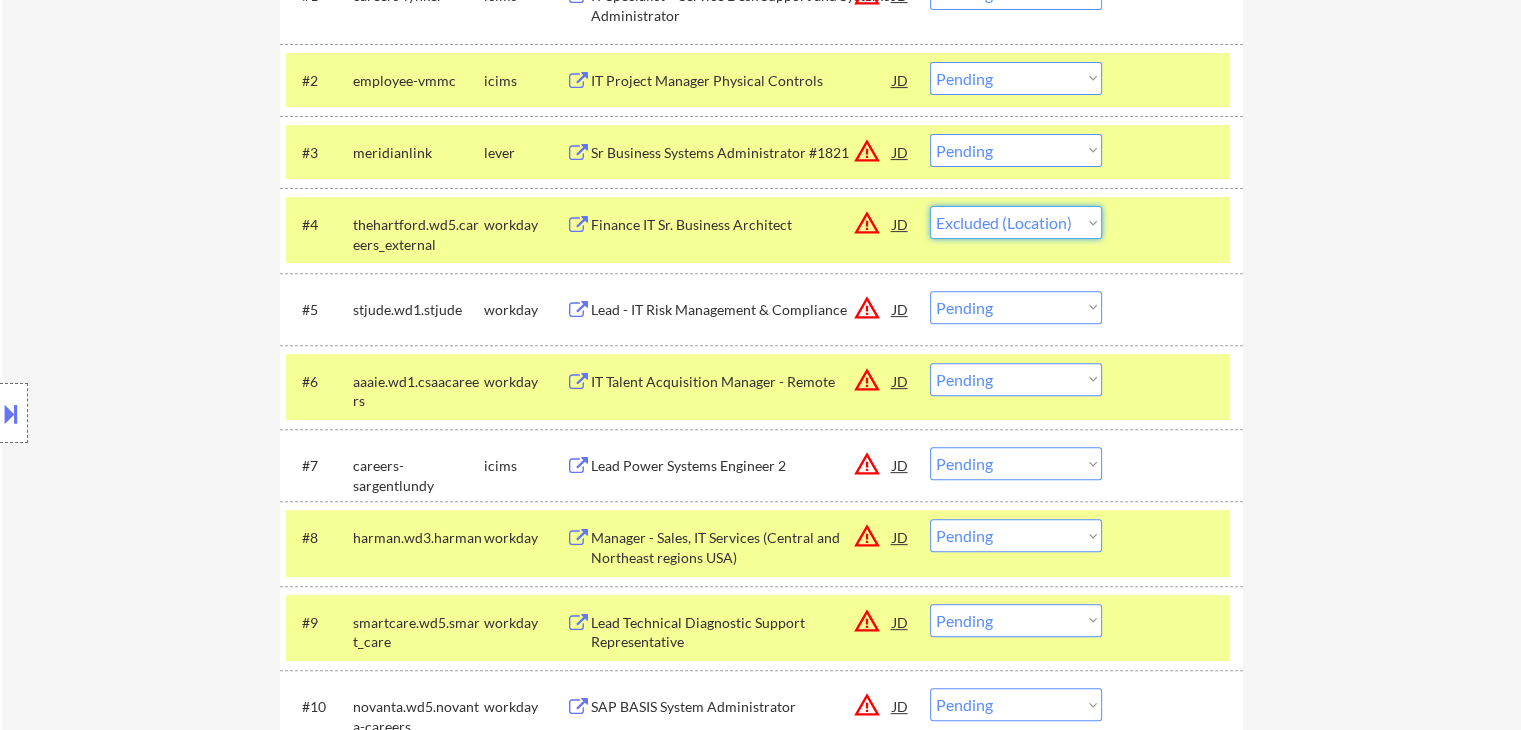 click on "Choose an option... Pending Applied Excluded (Questions) Excluded (Expired) Excluded (Location) Excluded (Bad Match) Excluded (Blocklist) Excluded (Salary) Excluded (Other)" at bounding box center [1016, 222] 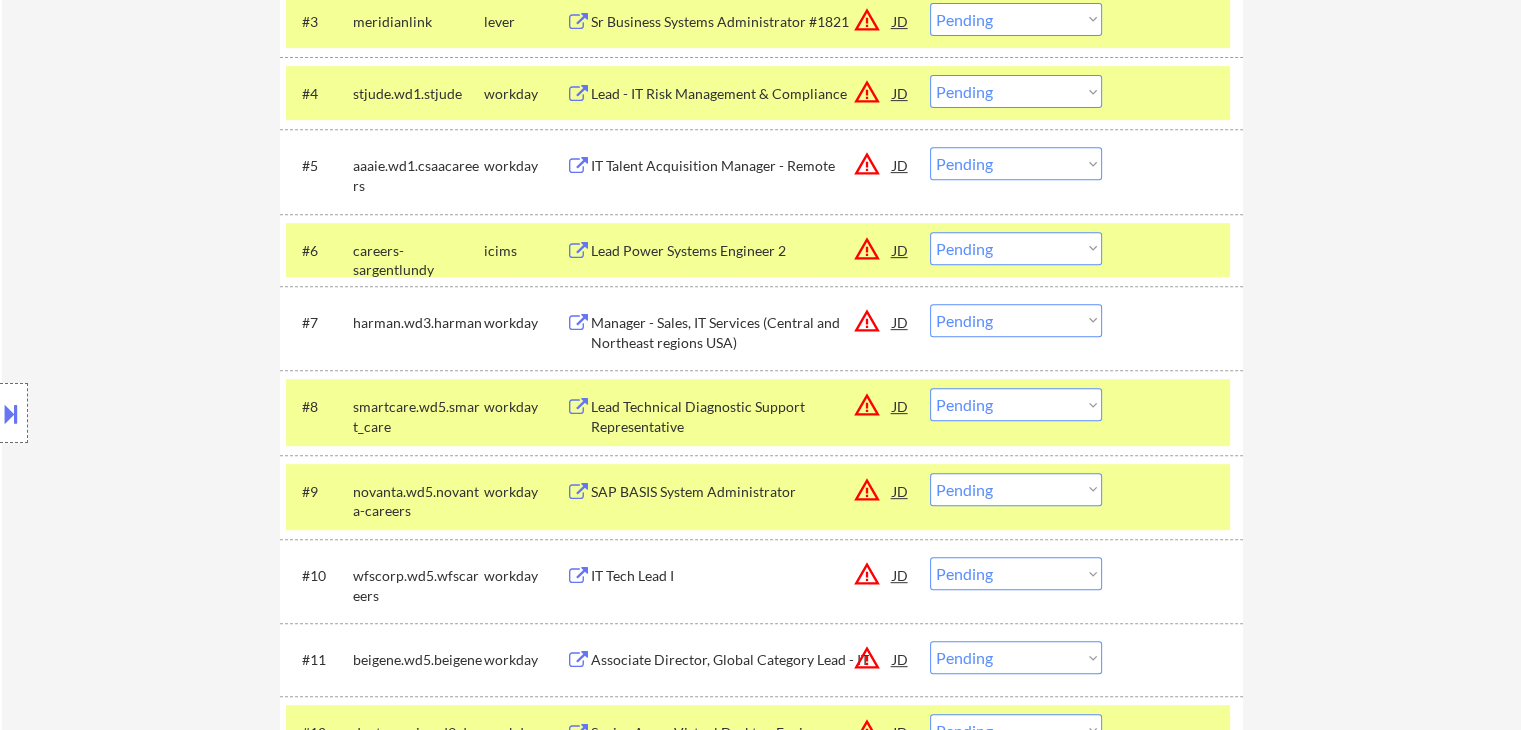 scroll, scrollTop: 800, scrollLeft: 0, axis: vertical 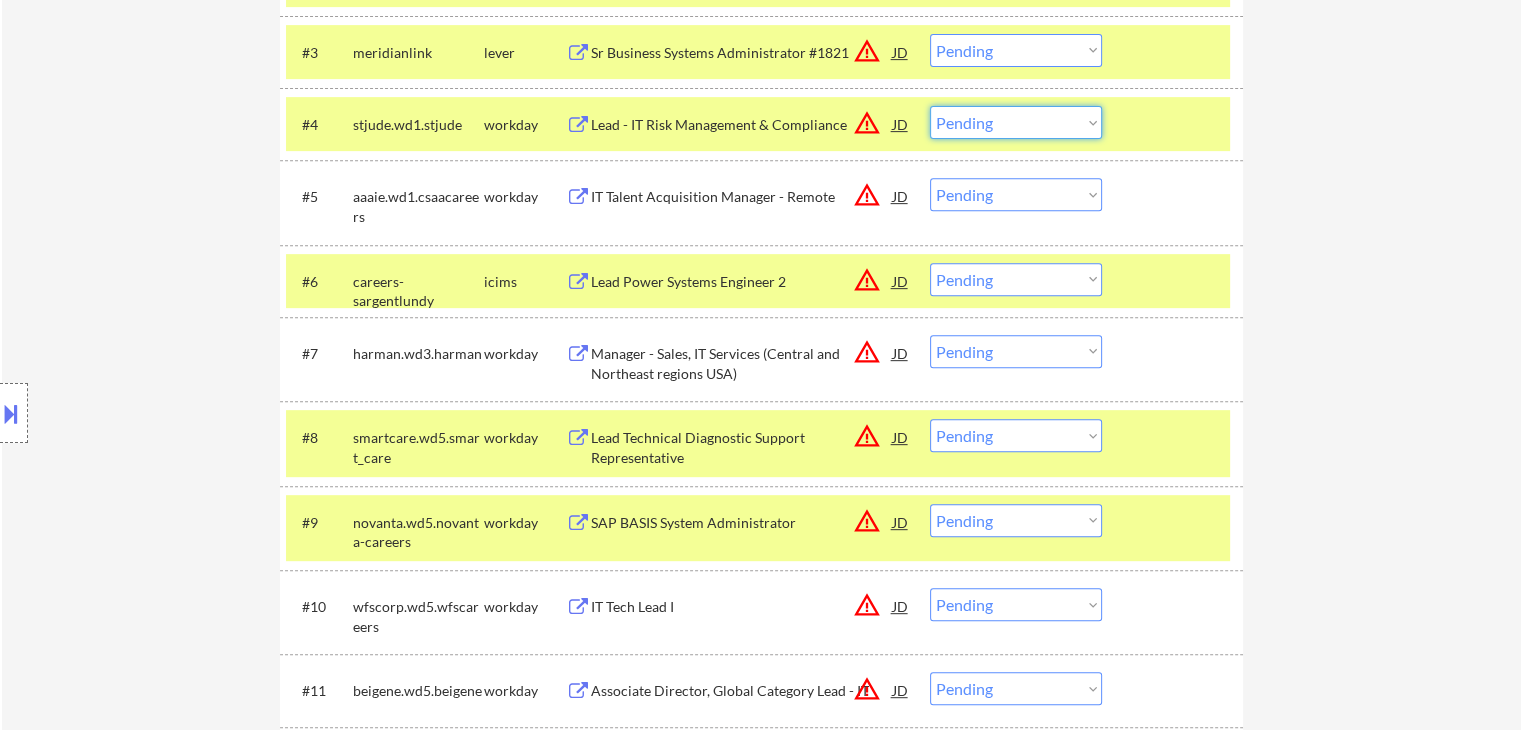 click on "Choose an option... Pending Applied Excluded (Questions) Excluded (Expired) Excluded (Location) Excluded (Bad Match) Excluded (Blocklist) Excluded (Salary) Excluded (Other)" at bounding box center [1016, 122] 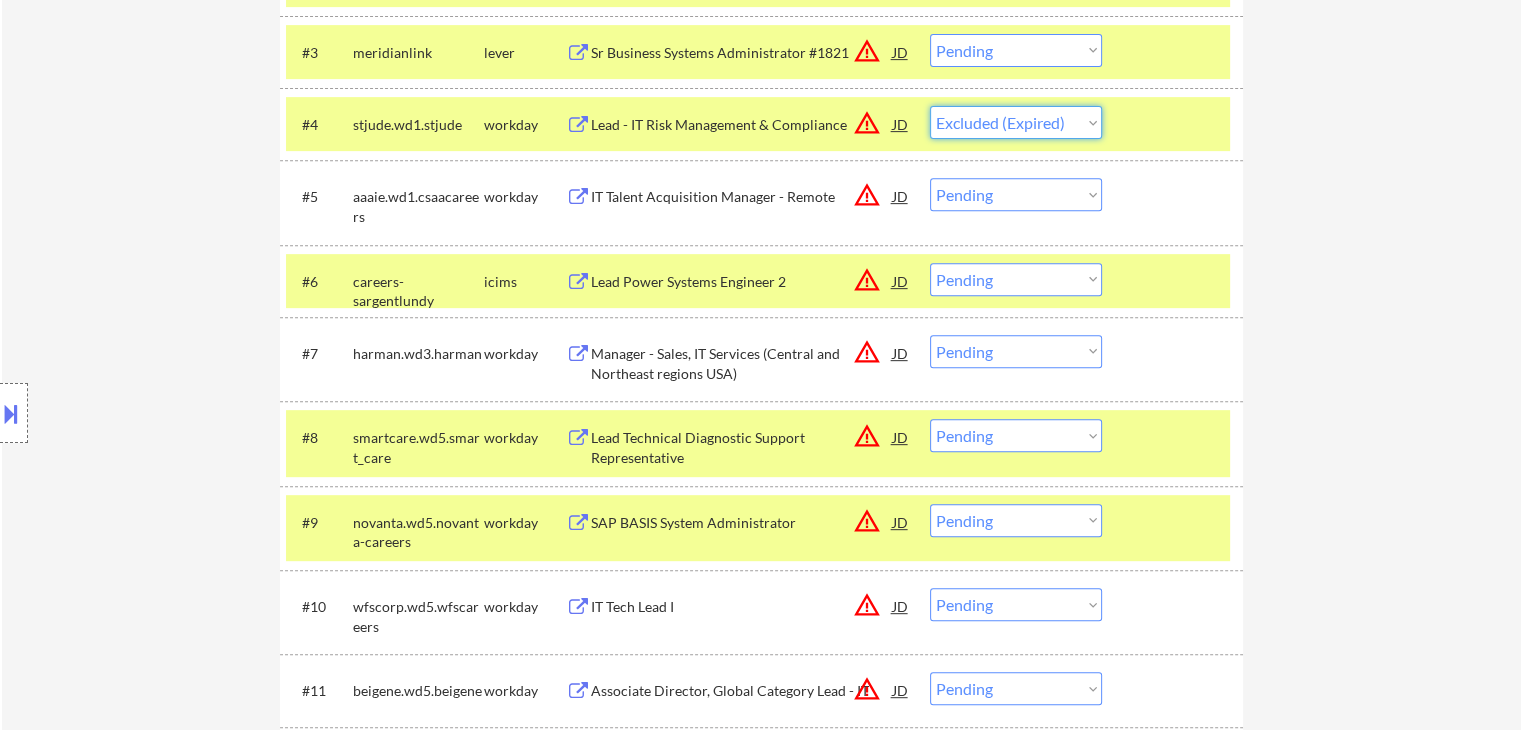 click on "Choose an option... Pending Applied Excluded (Questions) Excluded (Expired) Excluded (Location) Excluded (Bad Match) Excluded (Blocklist) Excluded (Salary) Excluded (Other)" at bounding box center [1016, 122] 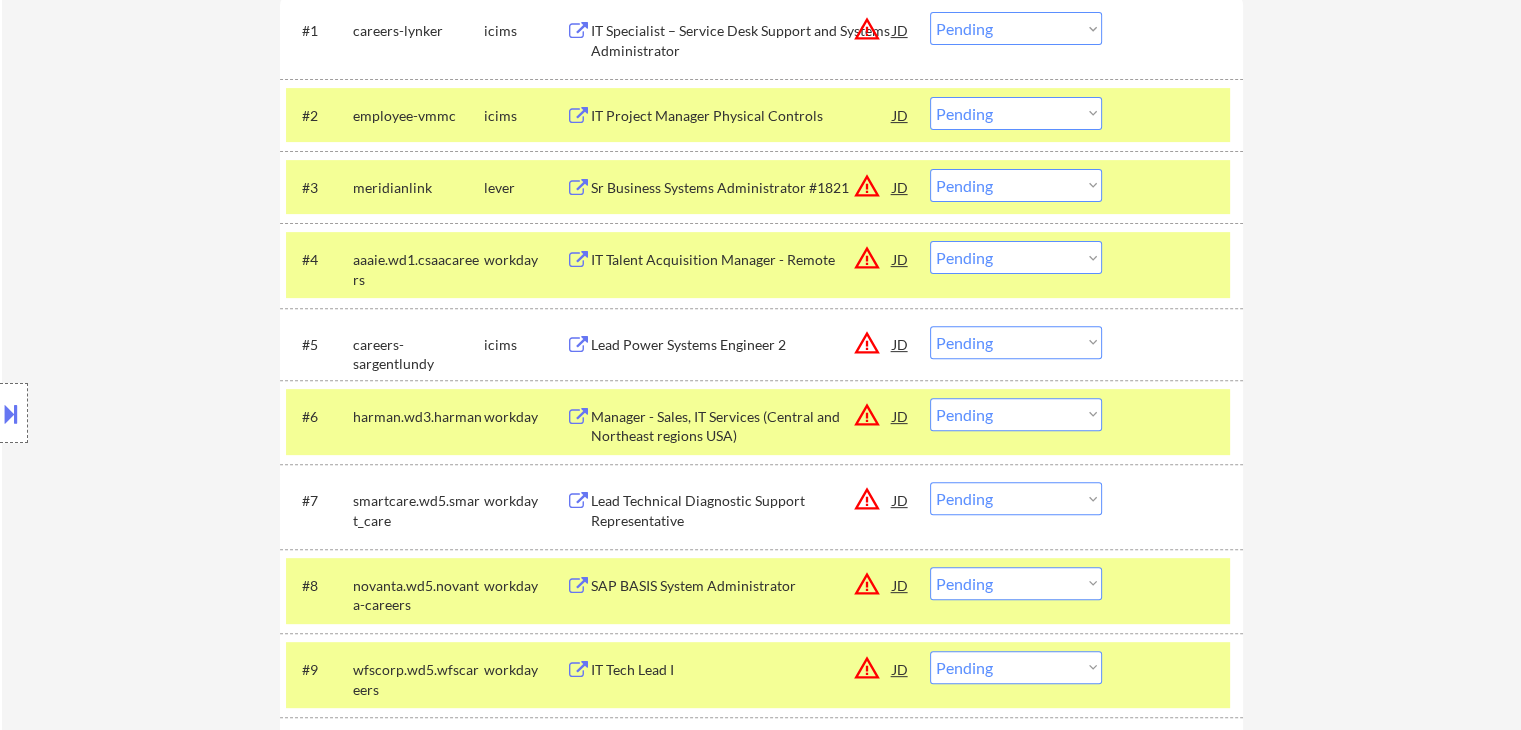 scroll, scrollTop: 700, scrollLeft: 0, axis: vertical 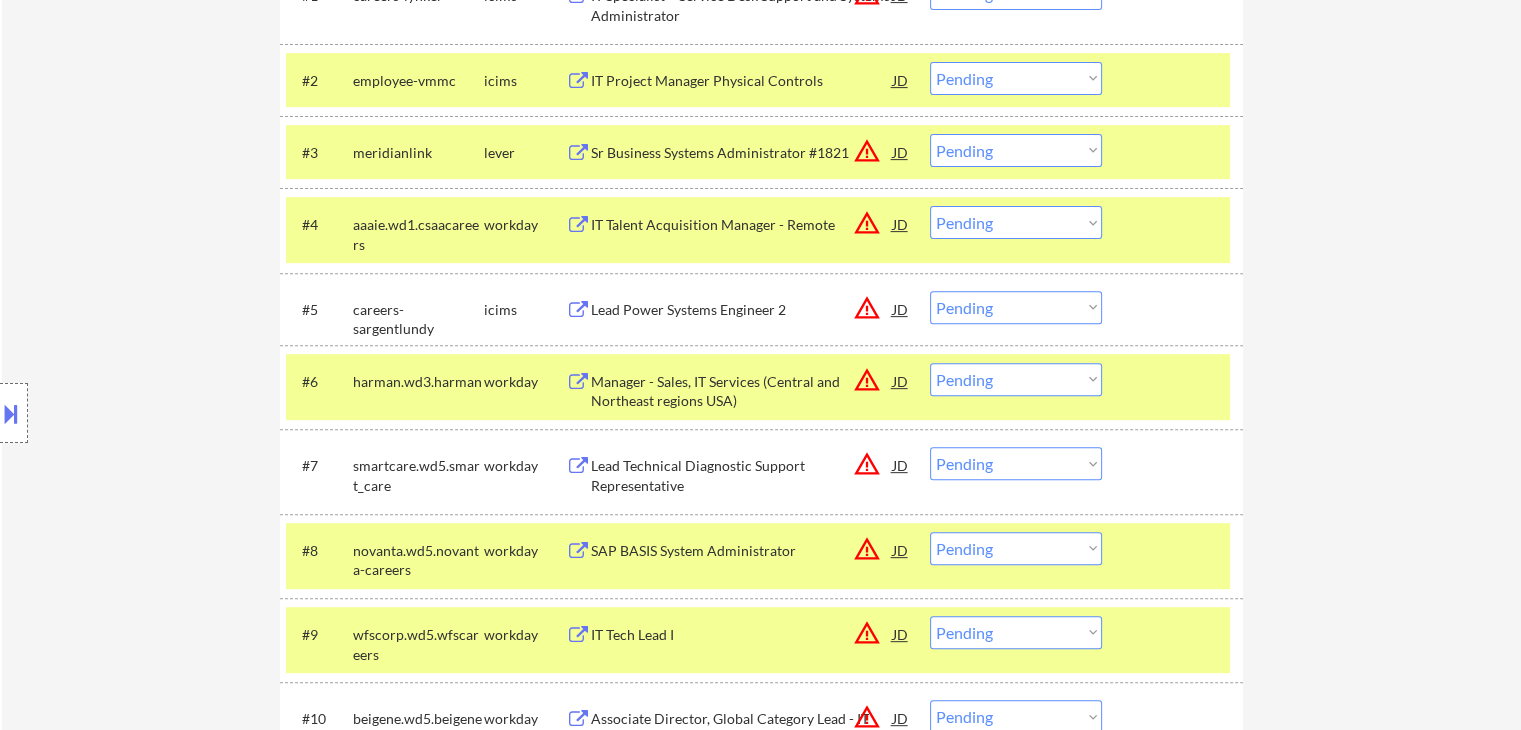 click on "Choose an option... Pending Applied Excluded (Questions) Excluded (Expired) Excluded (Location) Excluded (Bad Match) Excluded (Blocklist) Excluded (Salary) Excluded (Other)" at bounding box center [1016, 222] 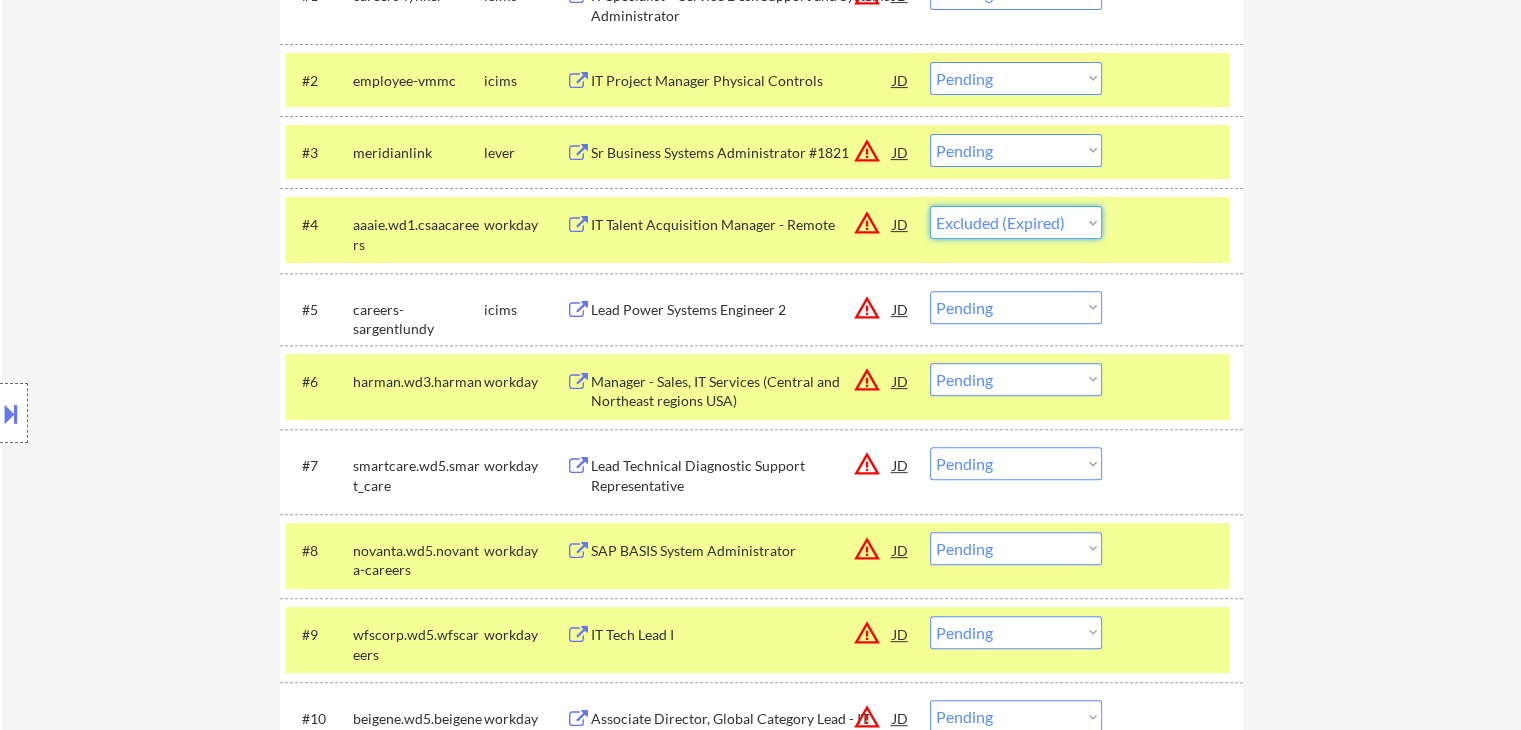 click on "Choose an option... Pending Applied Excluded (Questions) Excluded (Expired) Excluded (Location) Excluded (Bad Match) Excluded (Blocklist) Excluded (Salary) Excluded (Other)" at bounding box center [1016, 222] 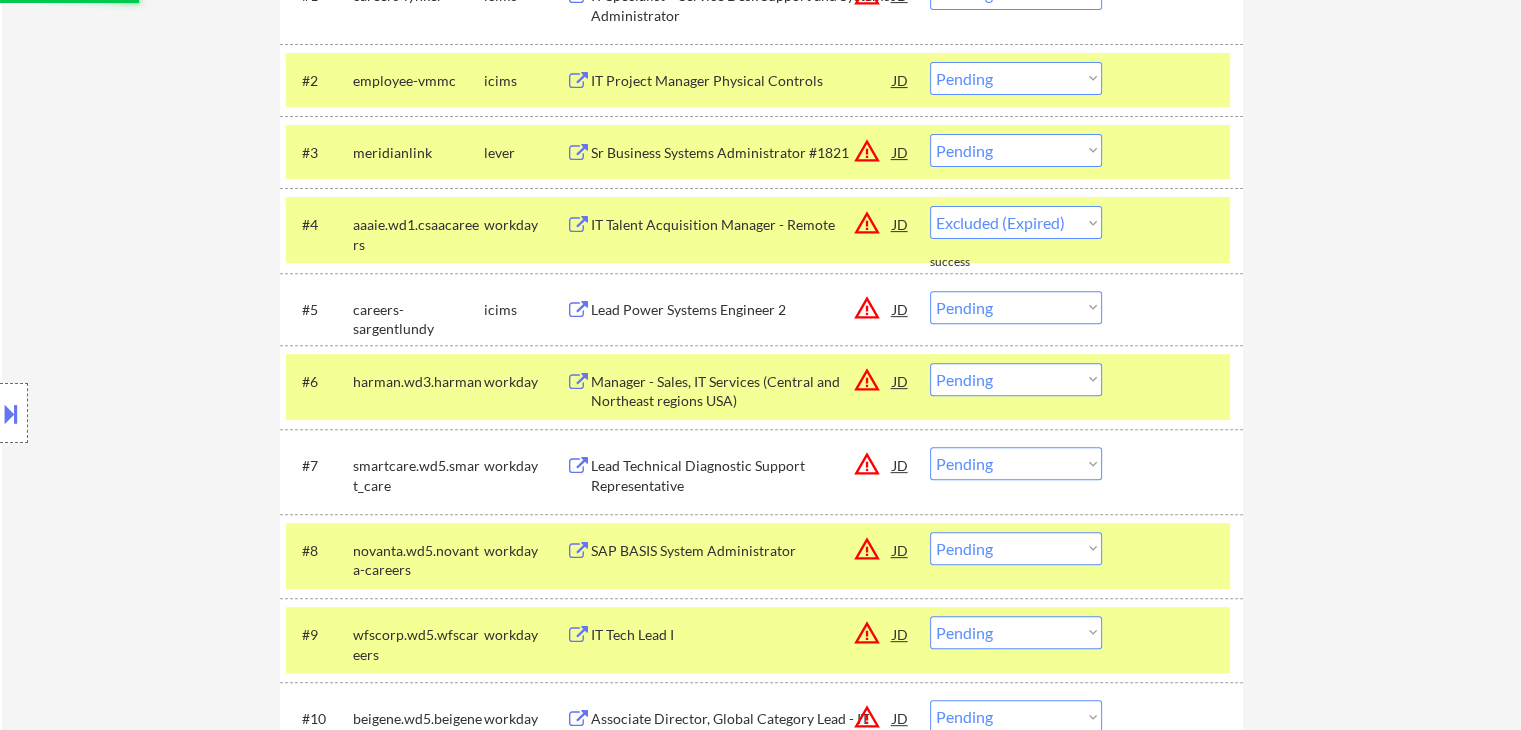 select on ""pending"" 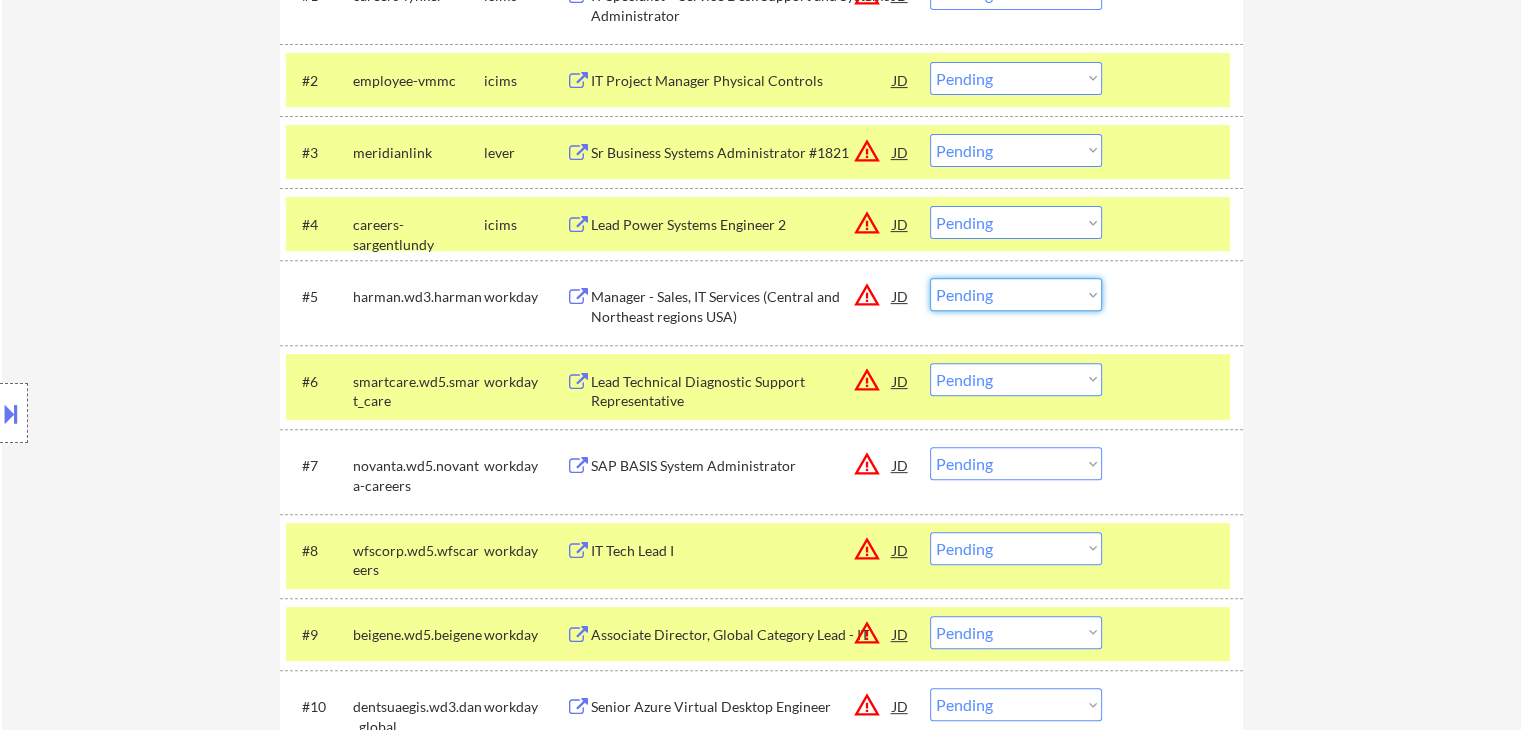 drag, startPoint x: 976, startPoint y: 296, endPoint x: 984, endPoint y: 309, distance: 15.264338 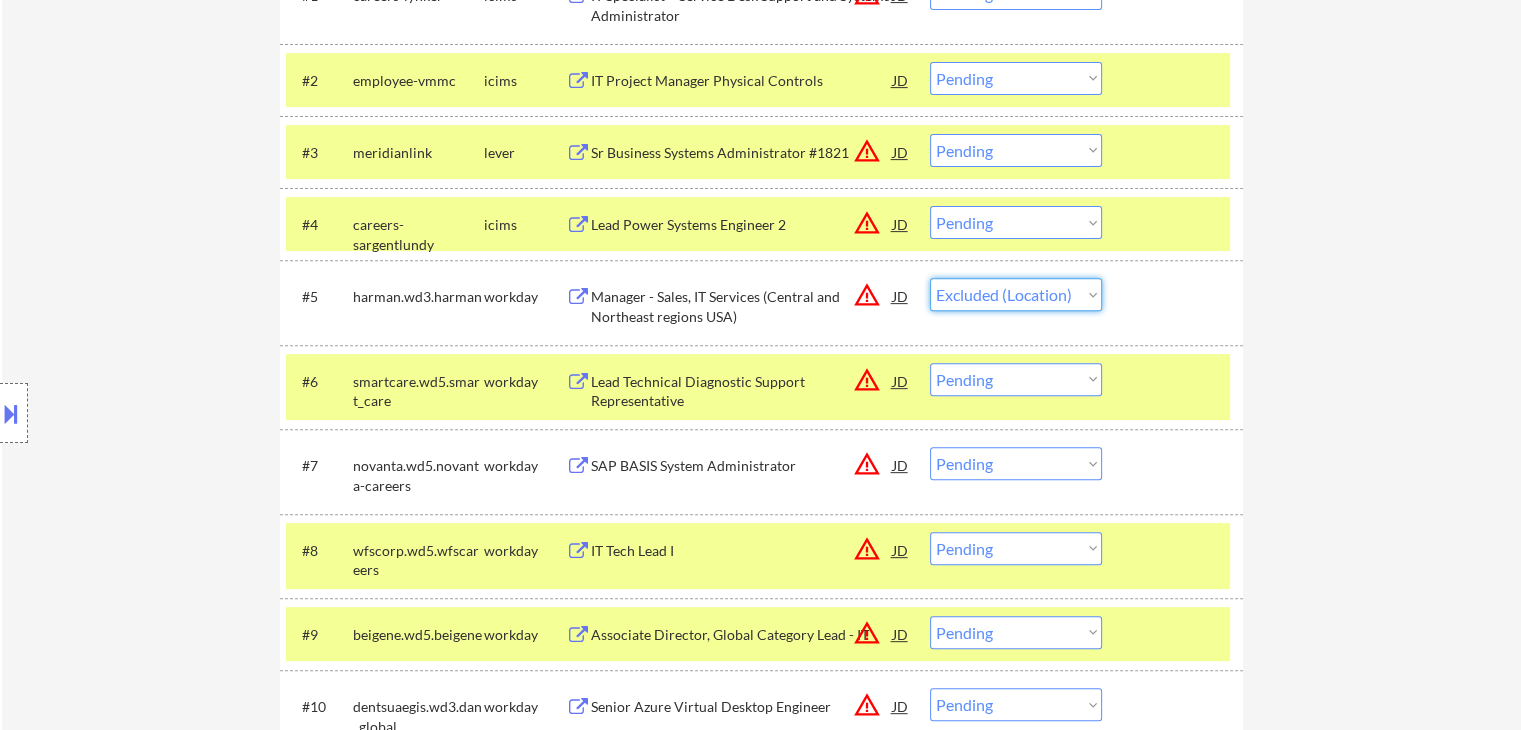 click on "Choose an option... Pending Applied Excluded (Questions) Excluded (Expired) Excluded (Location) Excluded (Bad Match) Excluded (Blocklist) Excluded (Salary) Excluded (Other)" at bounding box center (1016, 294) 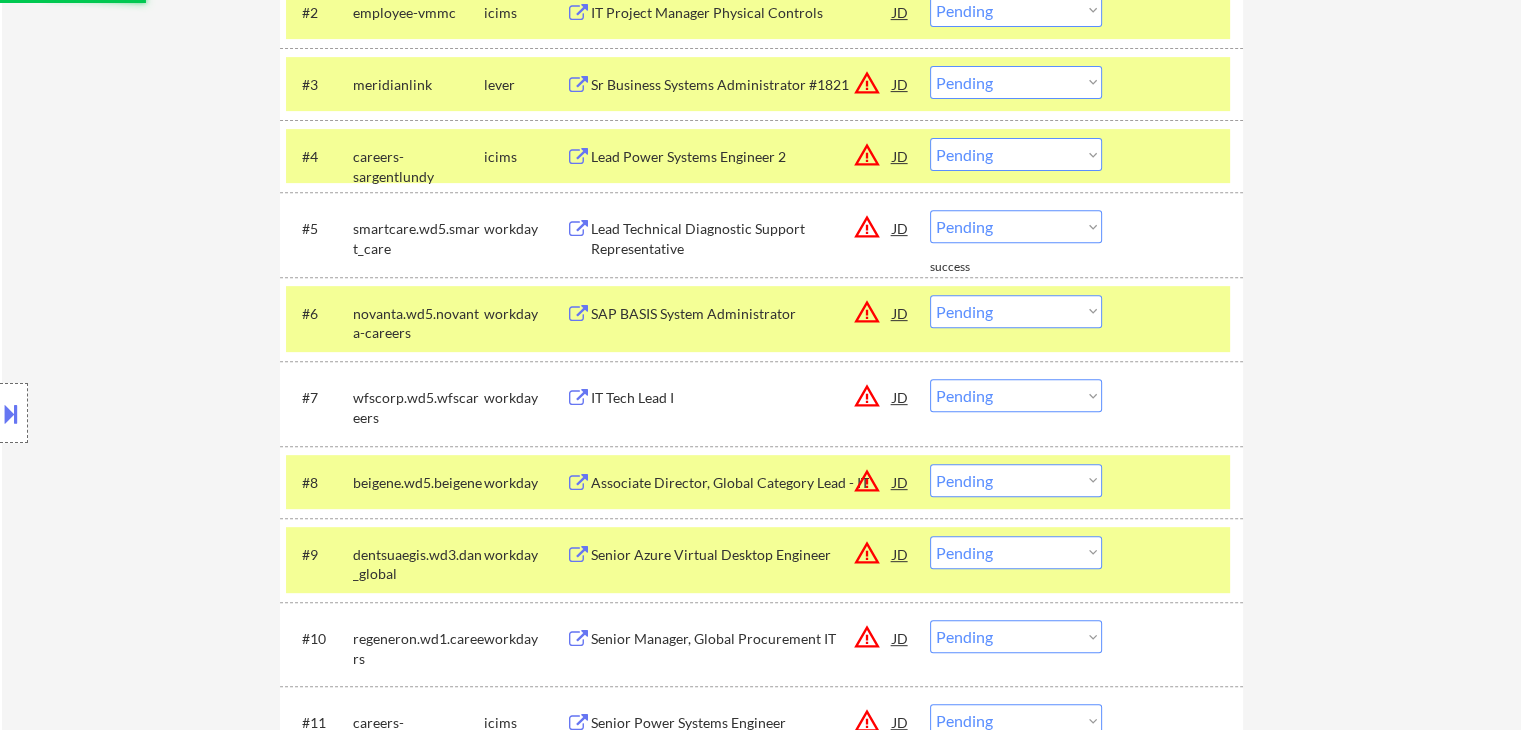 scroll, scrollTop: 800, scrollLeft: 0, axis: vertical 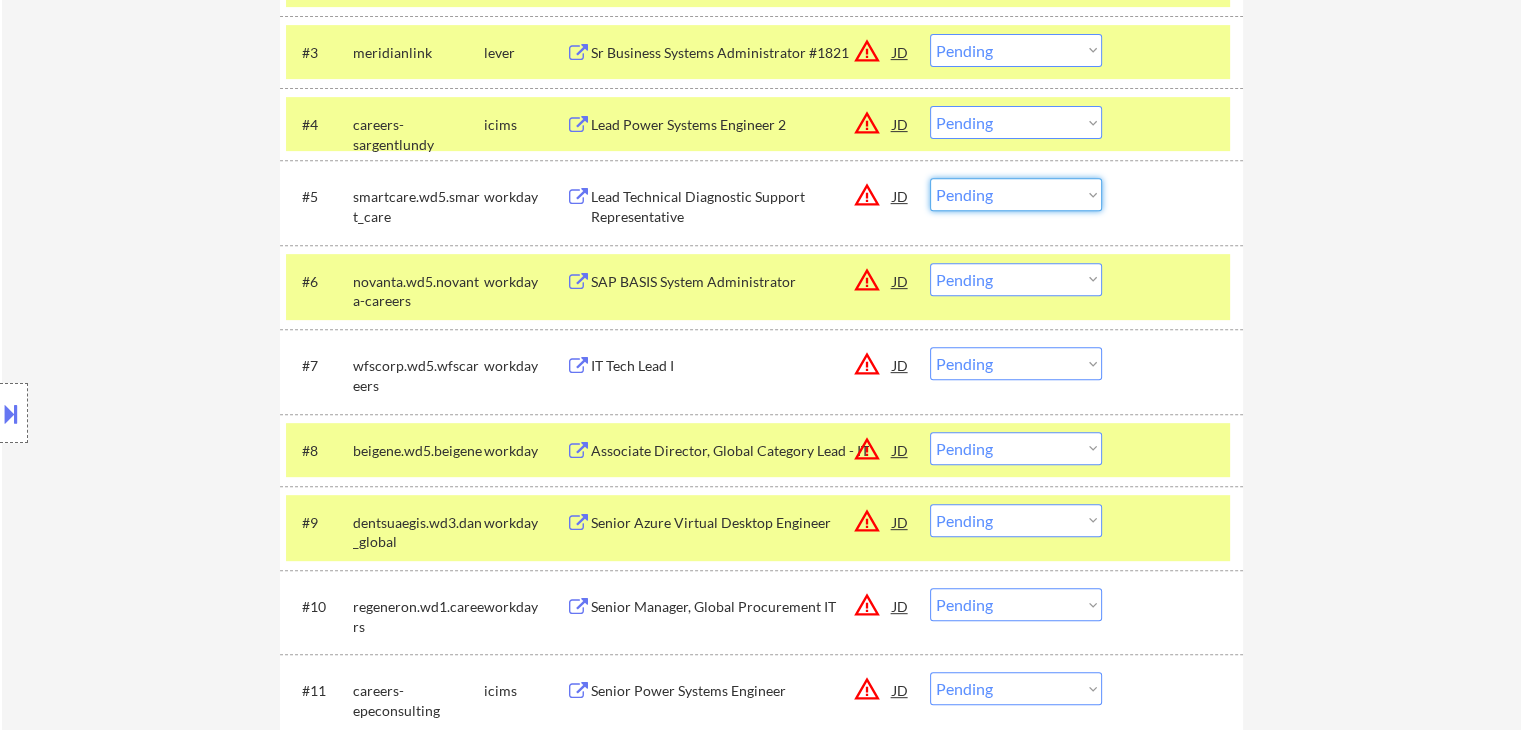 drag, startPoint x: 999, startPoint y: 194, endPoint x: 1008, endPoint y: 206, distance: 15 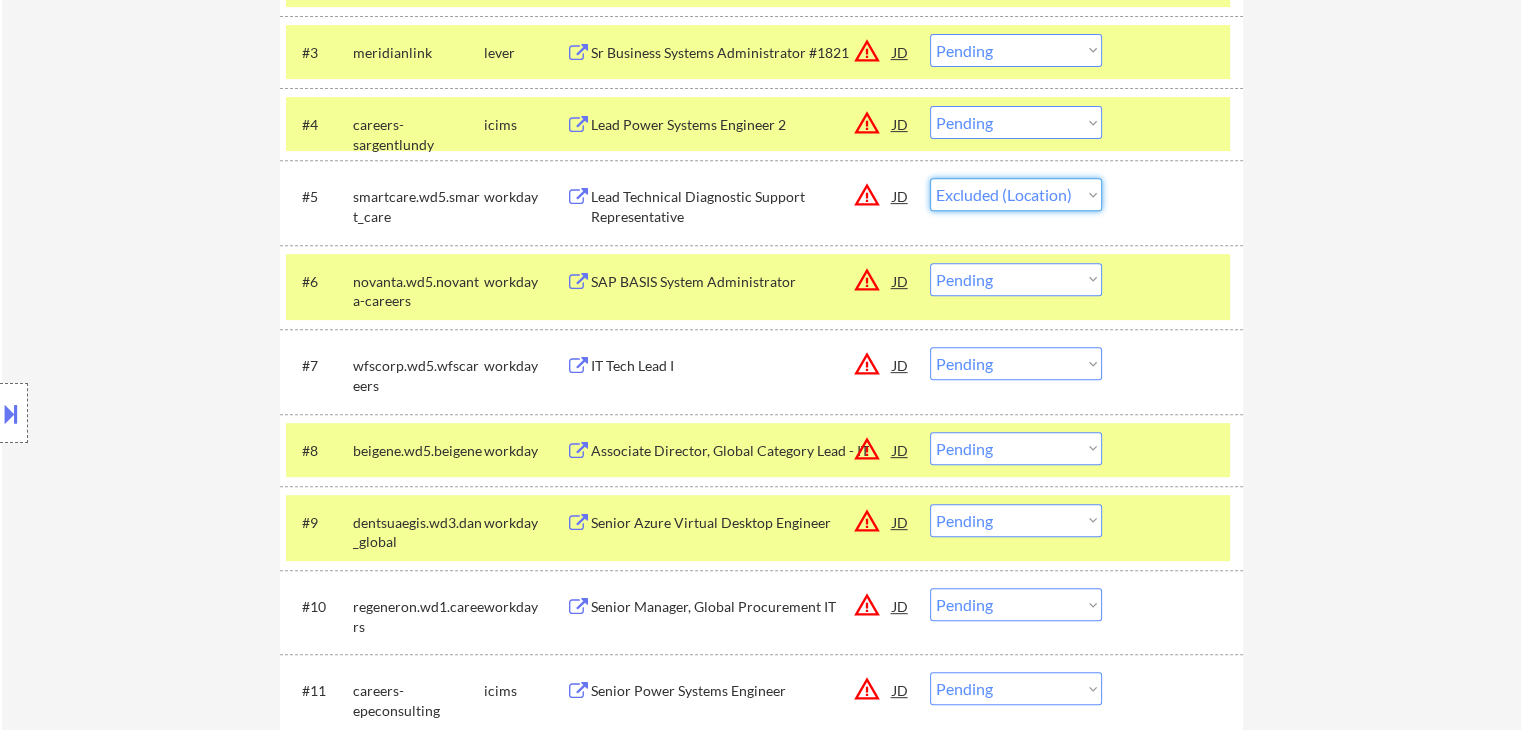 click on "Choose an option... Pending Applied Excluded (Questions) Excluded (Expired) Excluded (Location) Excluded (Bad Match) Excluded (Blocklist) Excluded (Salary) Excluded (Other)" at bounding box center (1016, 194) 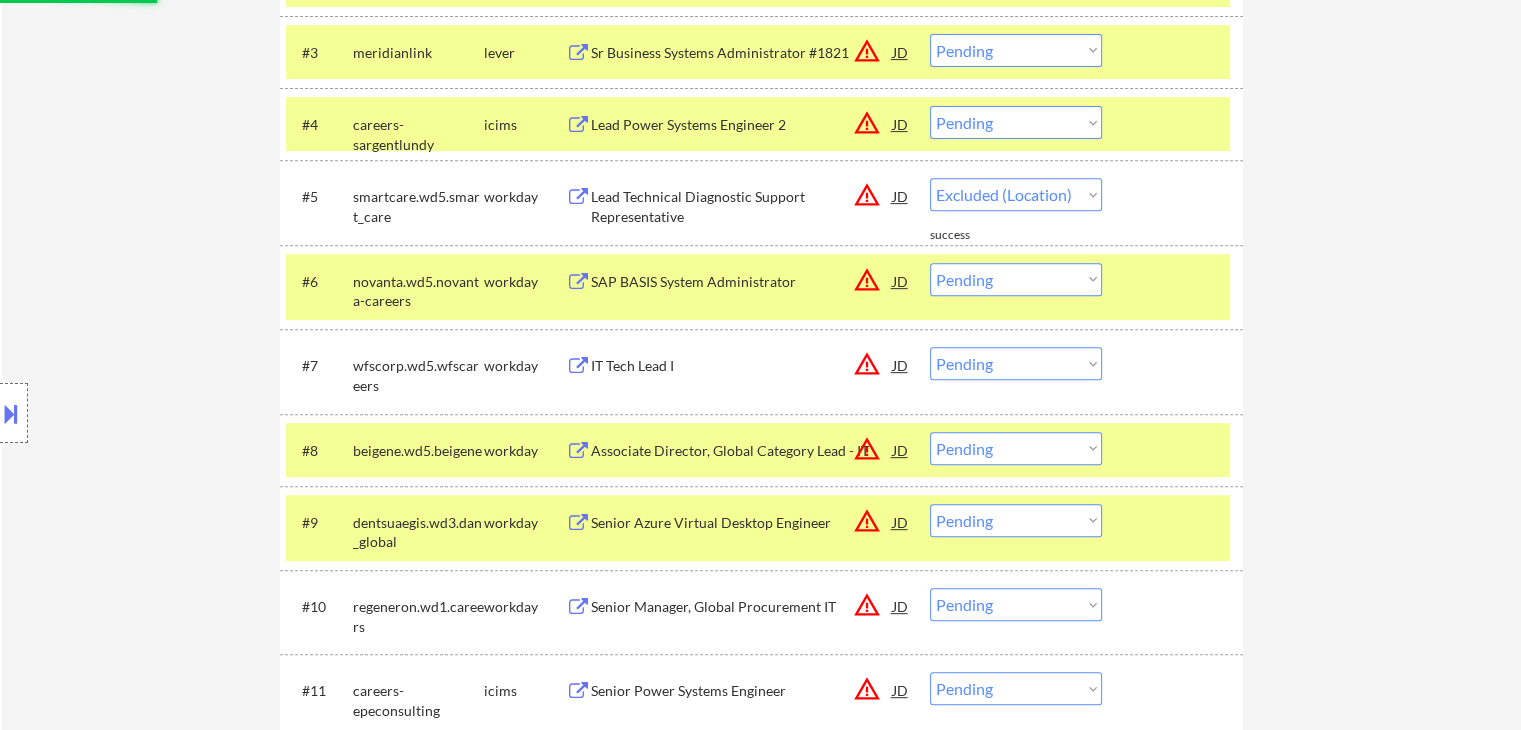select on ""pending"" 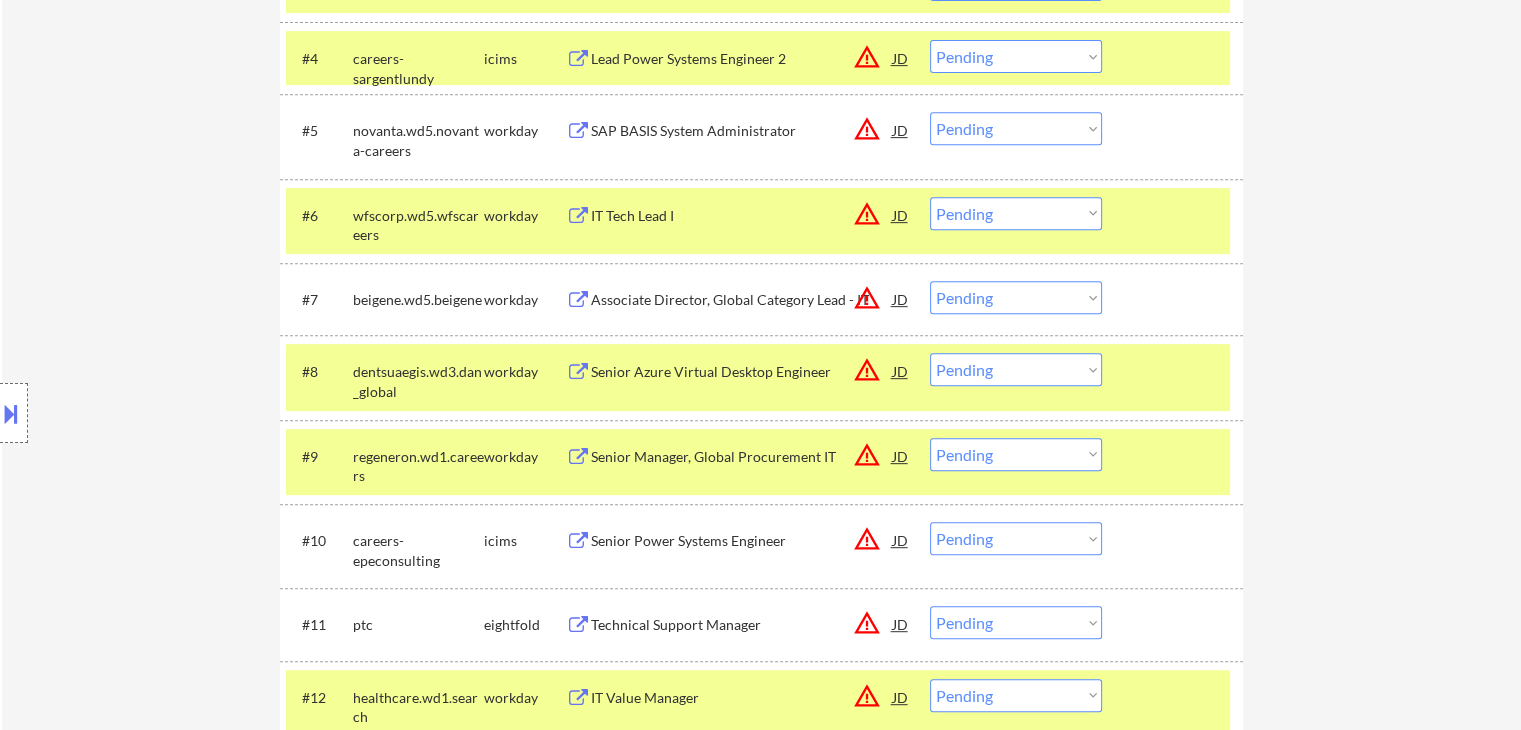 scroll, scrollTop: 900, scrollLeft: 0, axis: vertical 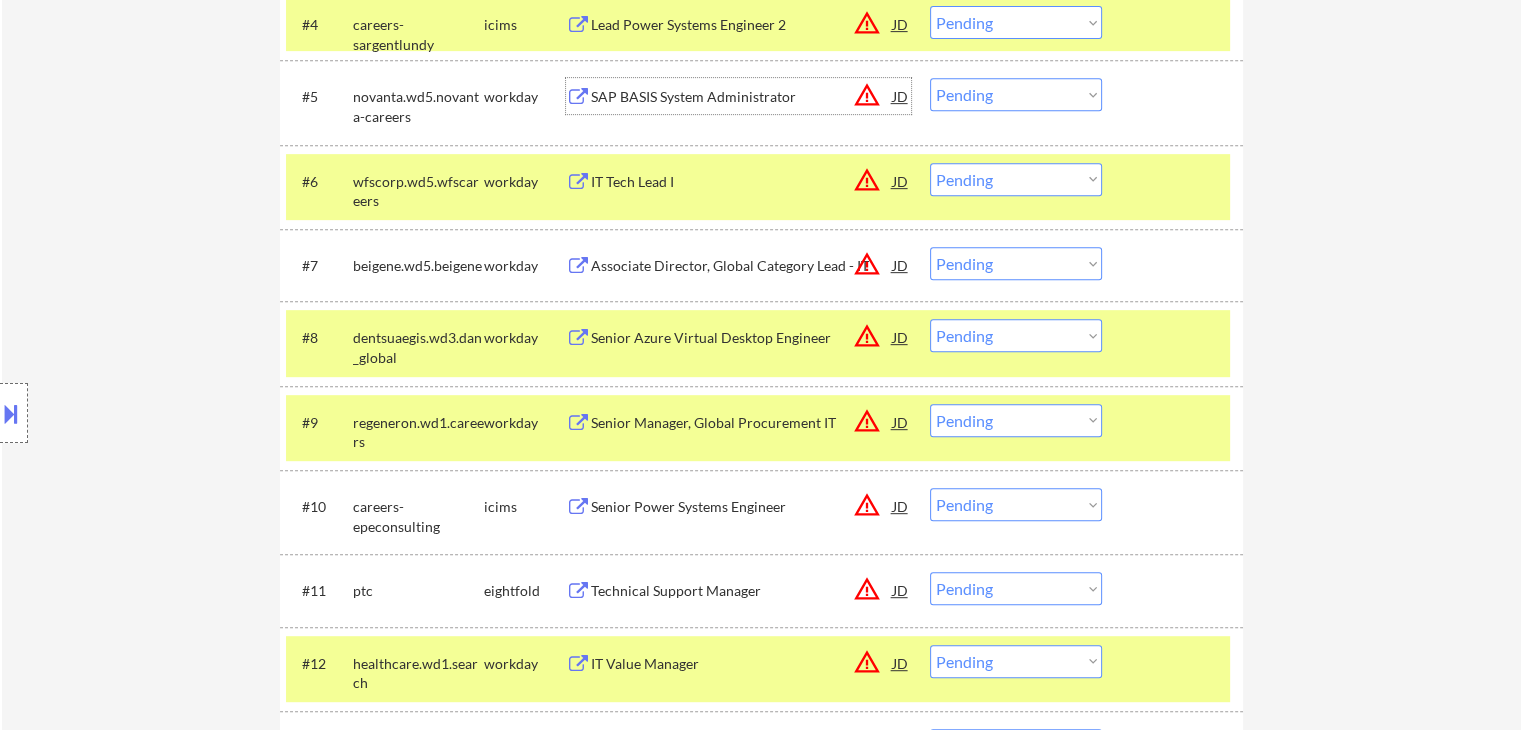 click on "SAP BASIS System Administrator" at bounding box center [742, 96] 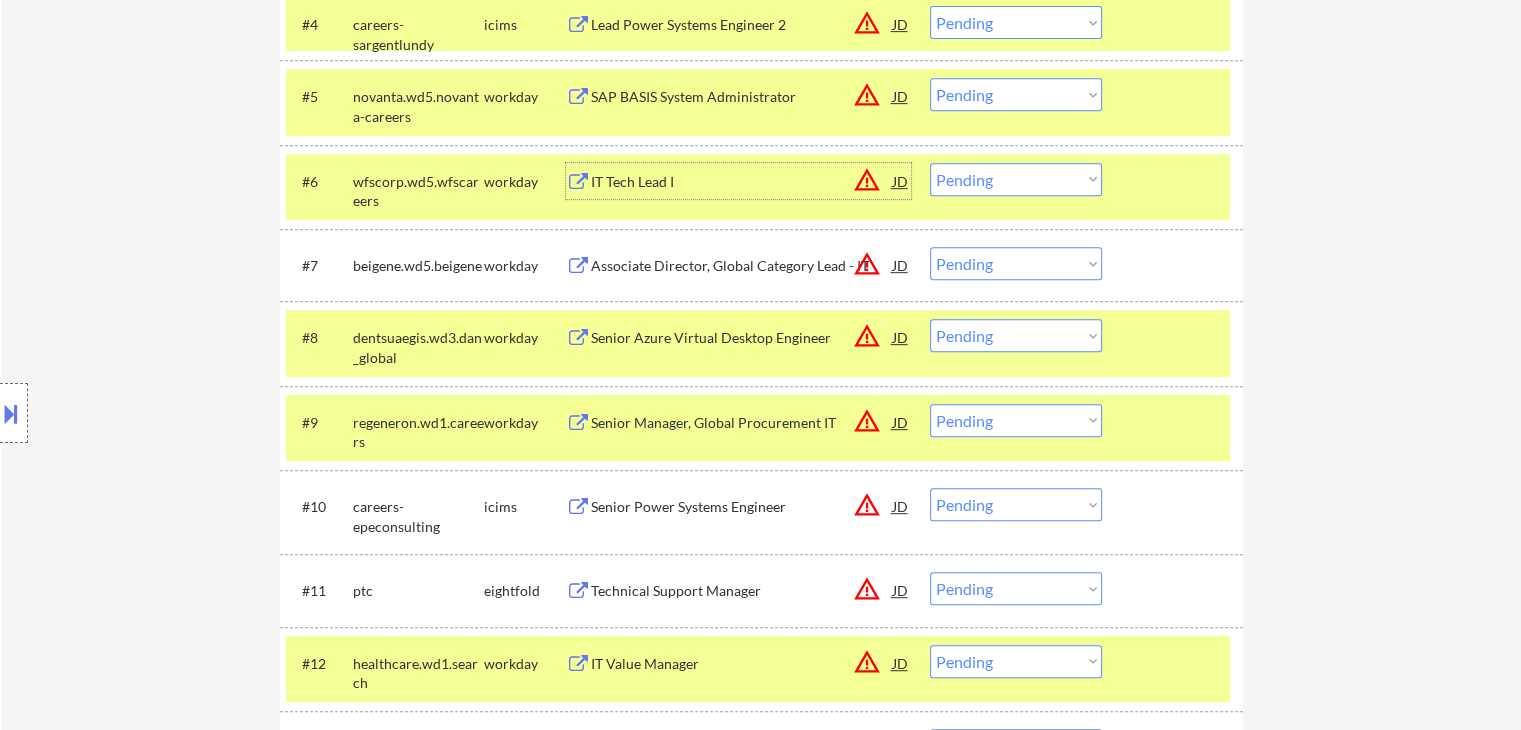 click on "IT Tech Lead I" at bounding box center (742, 181) 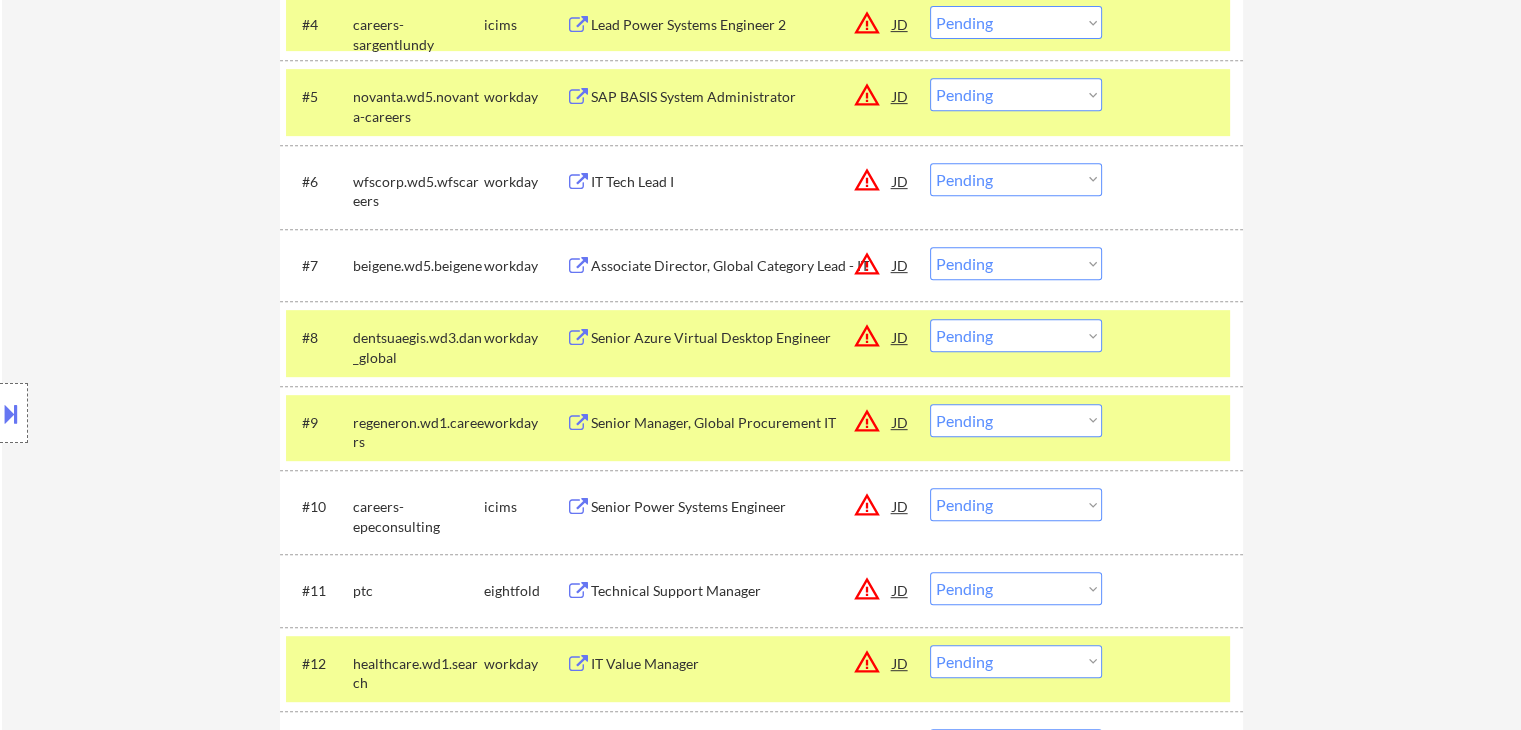 click on "Associate Director, Global Category Lead - IT" at bounding box center (742, 266) 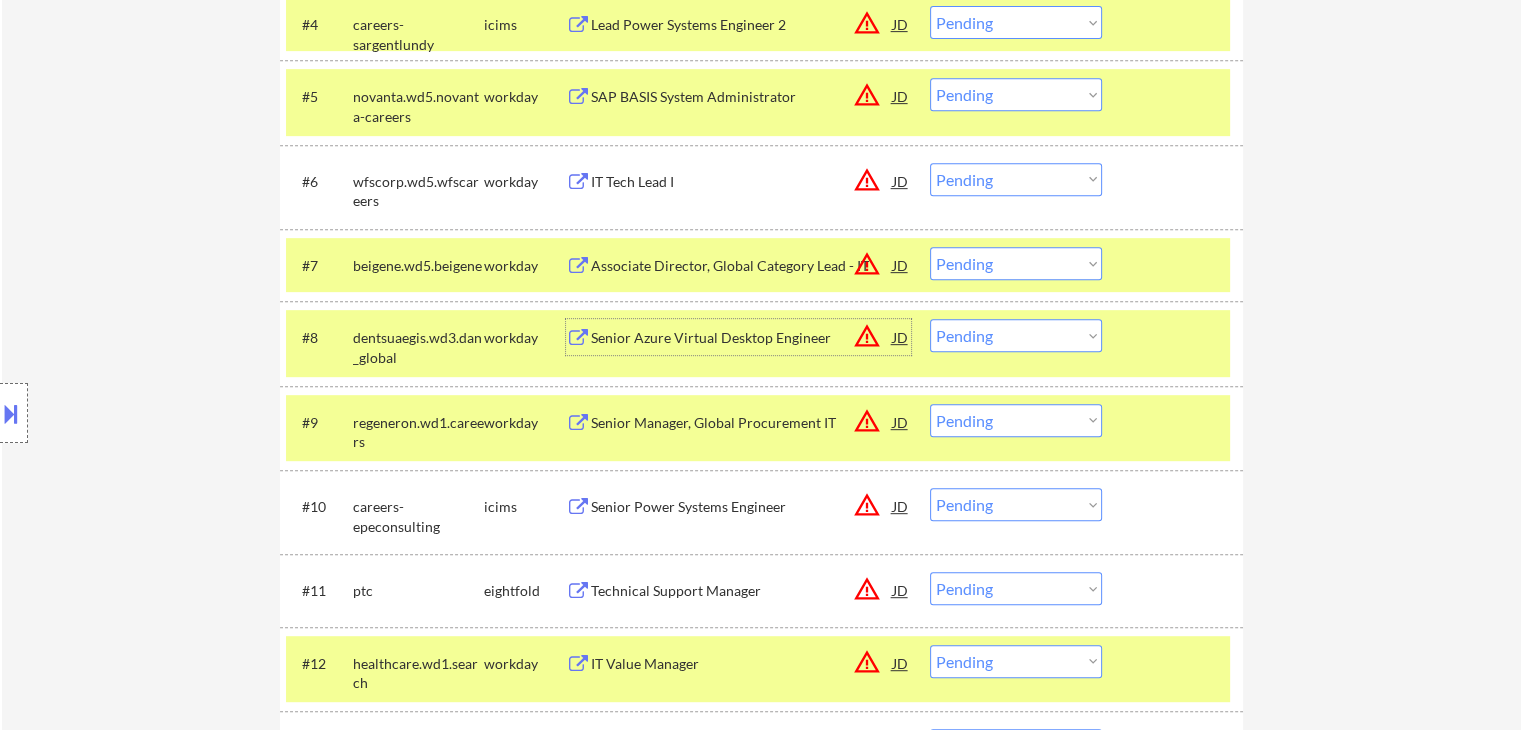 click on "Senior Azure Virtual Desktop Engineer" at bounding box center (742, 338) 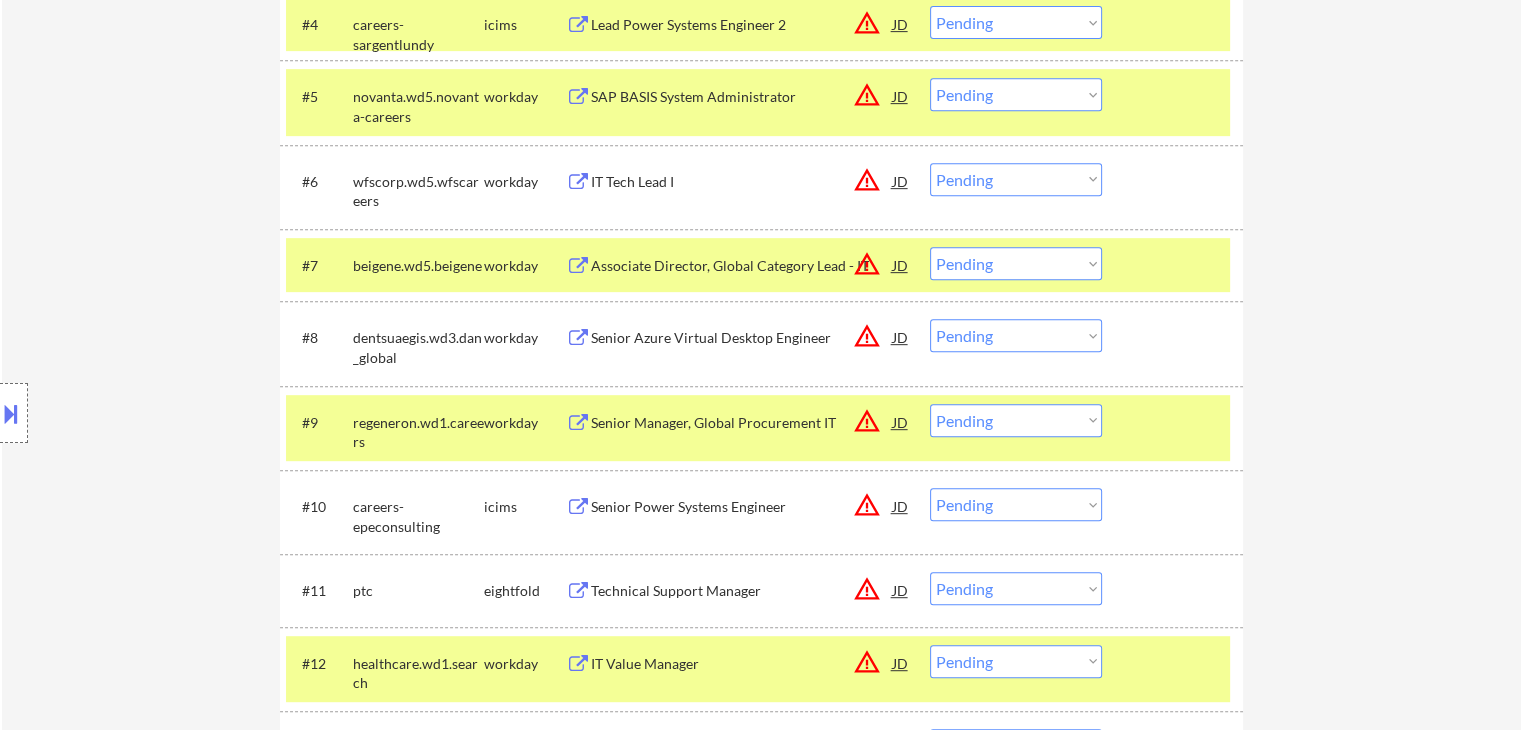 click on "Senior Manager, Global Procurement IT" at bounding box center (742, 423) 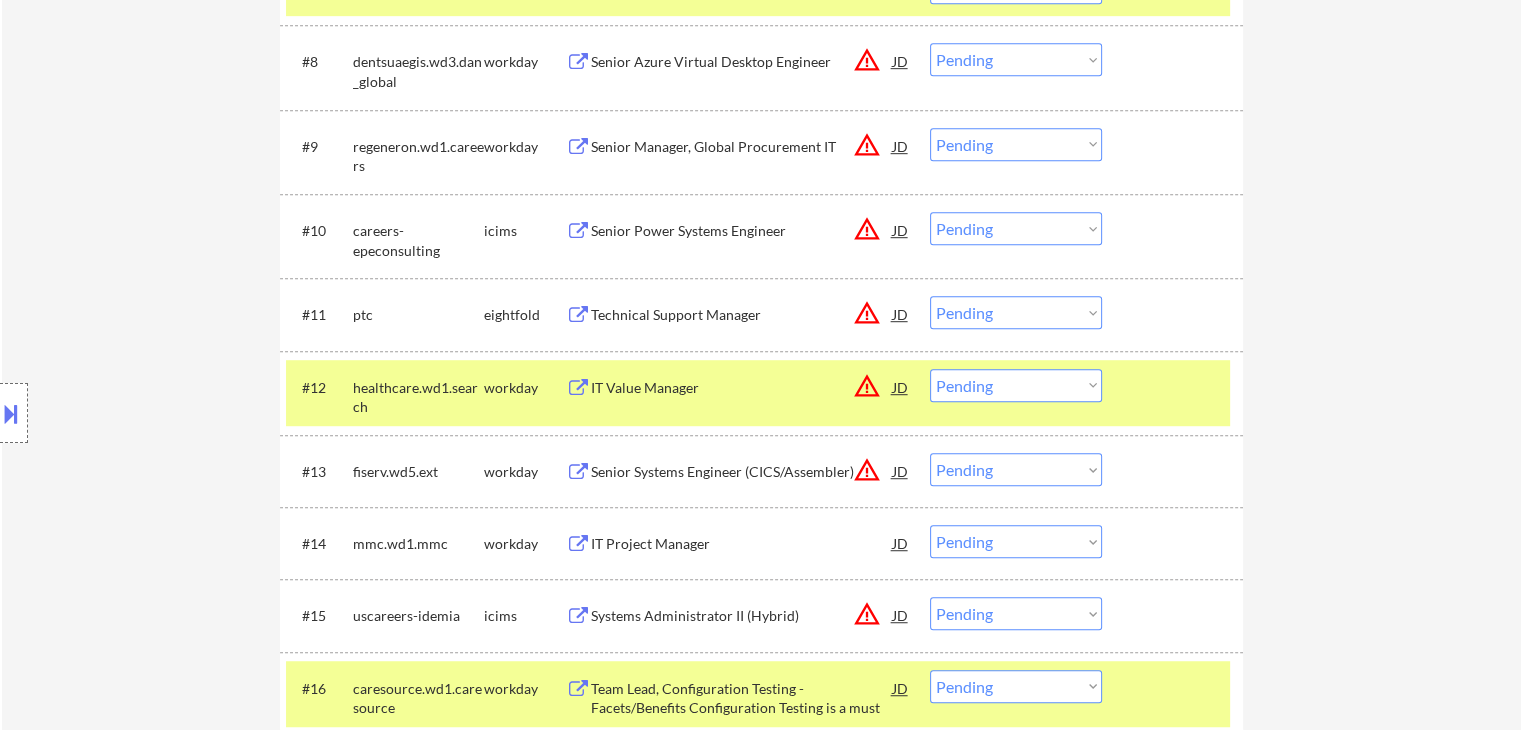 scroll, scrollTop: 1300, scrollLeft: 0, axis: vertical 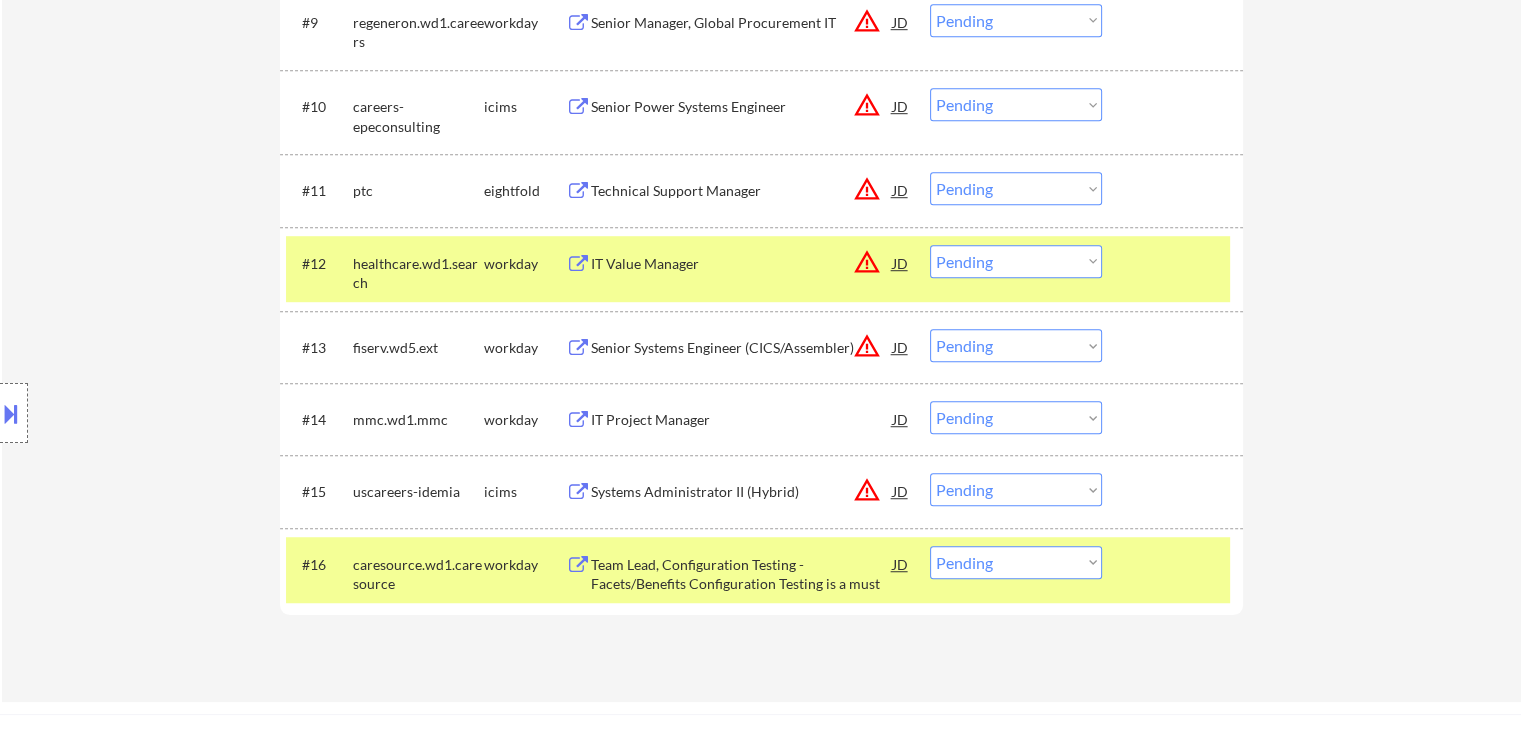 drag, startPoint x: 1174, startPoint y: 257, endPoint x: 1185, endPoint y: 345, distance: 88.68484 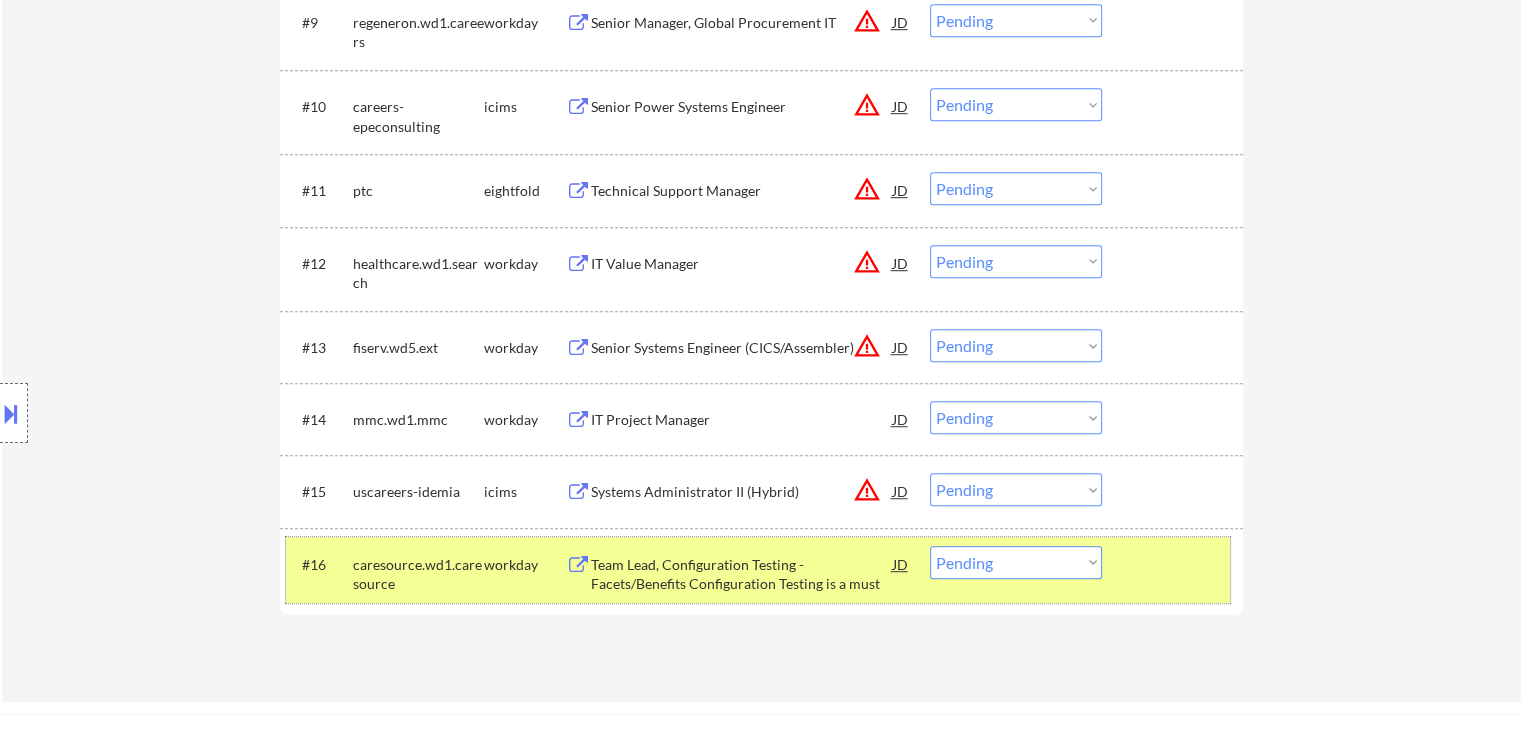 click on "#16 caresource.wd1.caresource workday Team Lead, Configuration Testing - Facets/Benefits Configuration Testing is a must JD warning_amber Choose an option... Pending Applied Excluded (Questions) Excluded (Expired) Excluded (Location) Excluded (Bad Match) Excluded (Blocklist) Excluded (Salary) Excluded (Other)" at bounding box center [758, 570] 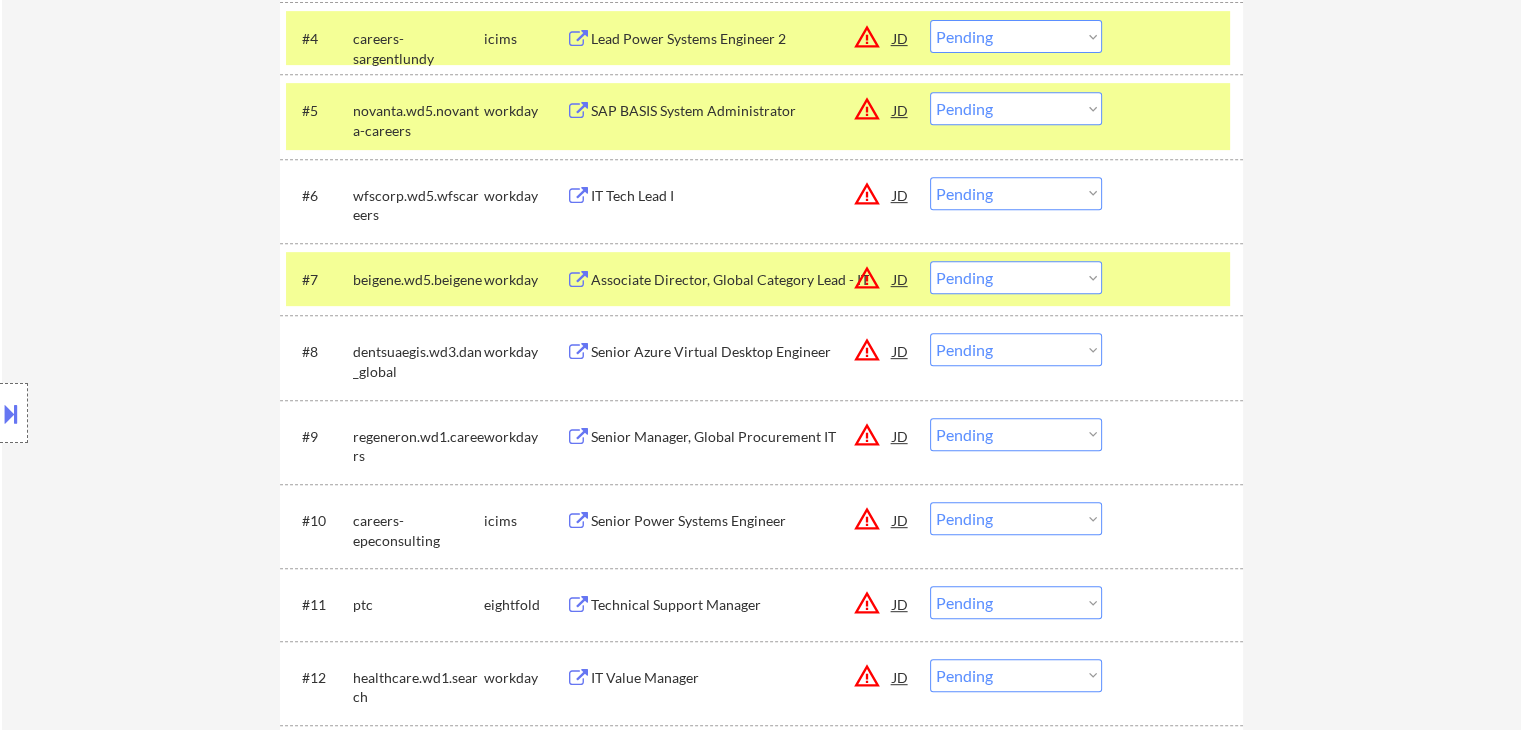 scroll, scrollTop: 800, scrollLeft: 0, axis: vertical 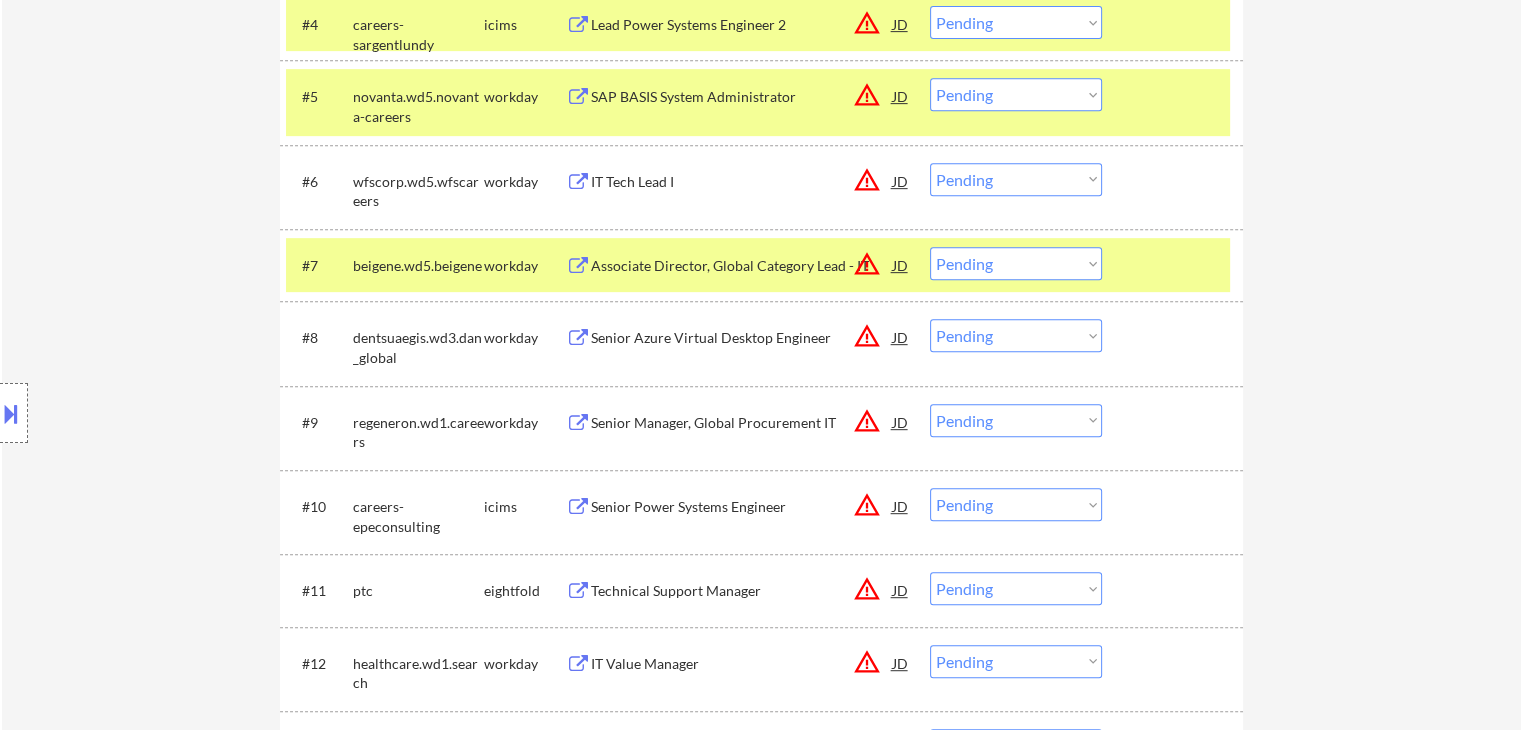click on "Choose an option... Pending Applied Excluded (Questions) Excluded (Expired) Excluded (Location) Excluded (Bad Match) Excluded (Blocklist) Excluded (Salary) Excluded (Other)" at bounding box center [1016, 335] 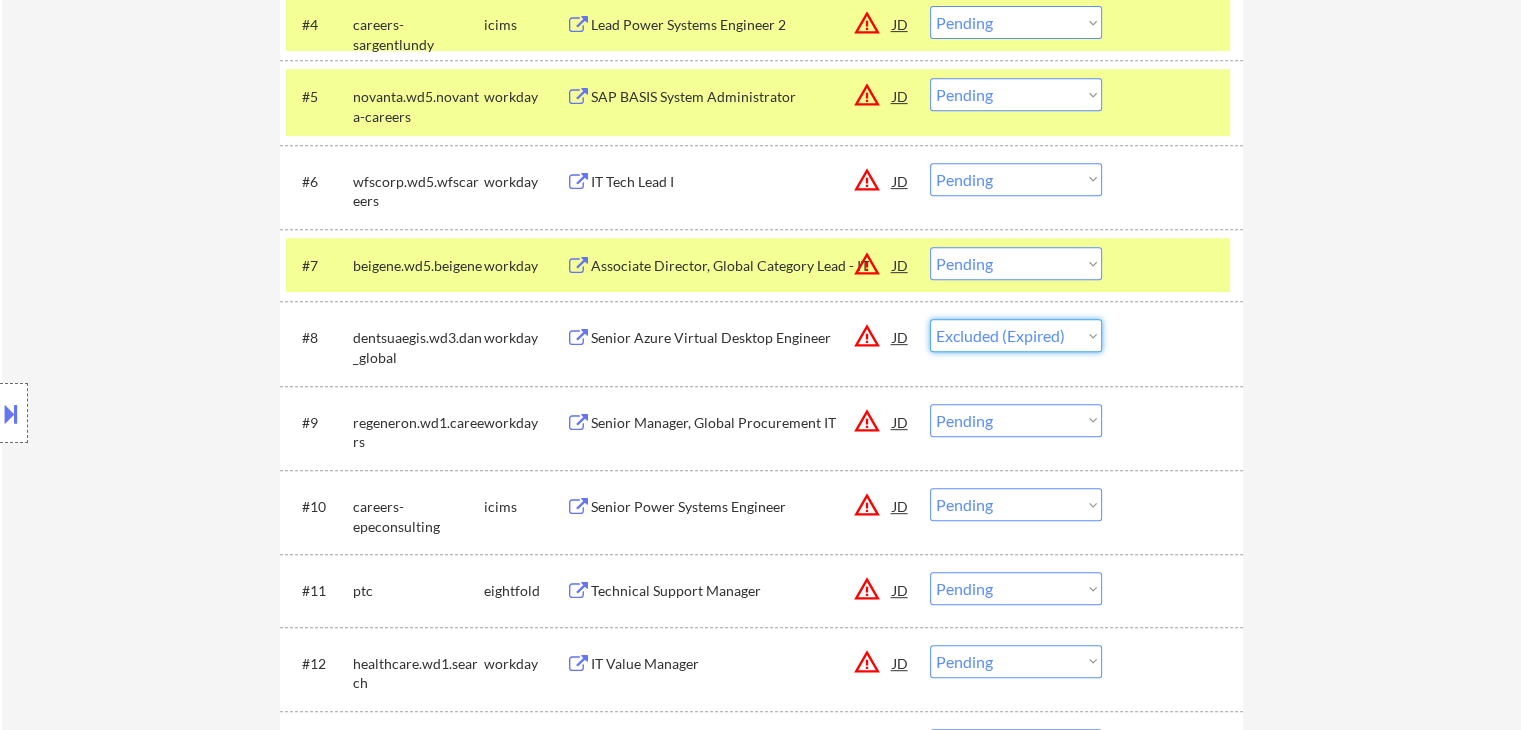 click on "Choose an option... Pending Applied Excluded (Questions) Excluded (Expired) Excluded (Location) Excluded (Bad Match) Excluded (Blocklist) Excluded (Salary) Excluded (Other)" at bounding box center (1016, 335) 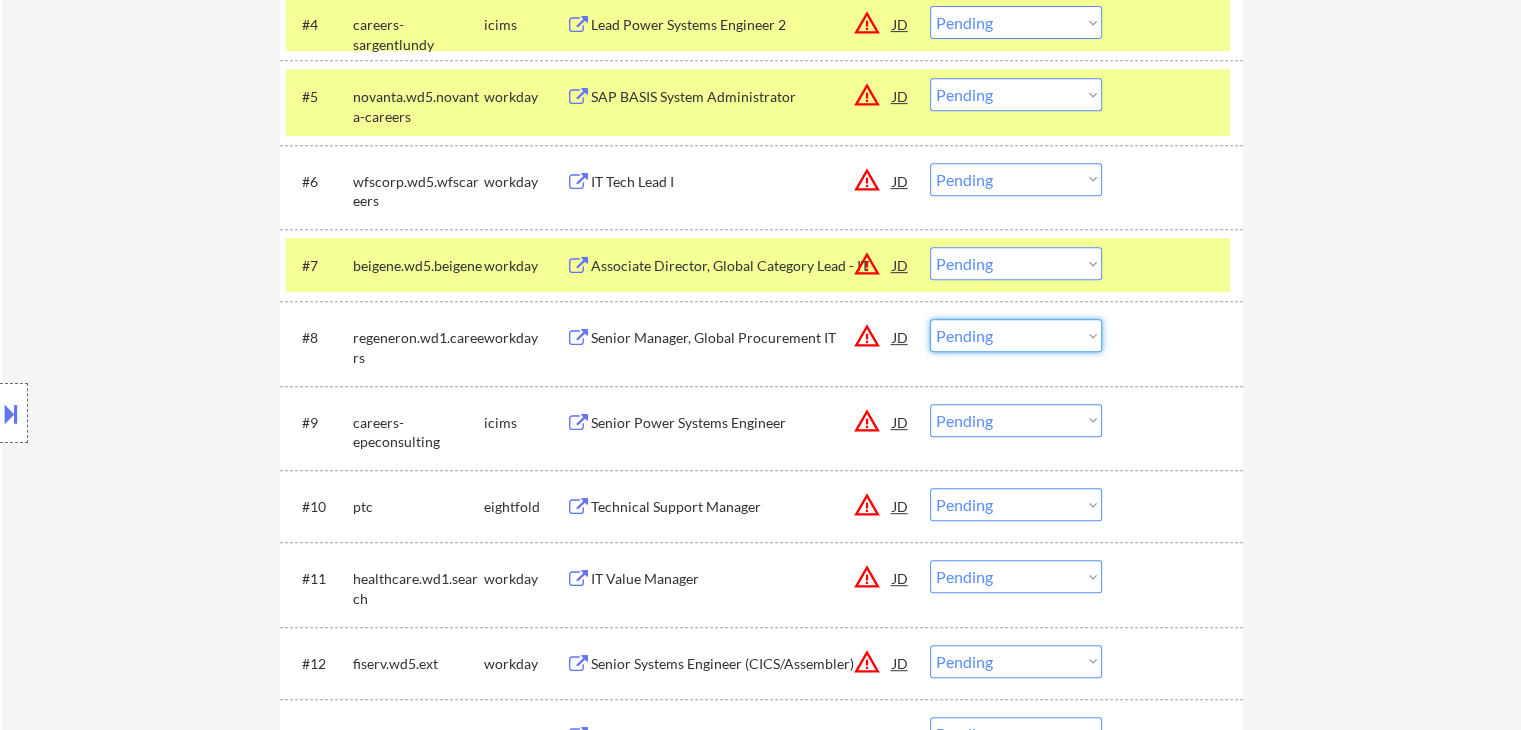 click on "Choose an option... Pending Applied Excluded (Questions) Excluded (Expired) Excluded (Location) Excluded (Bad Match) Excluded (Blocklist) Excluded (Salary) Excluded (Other)" at bounding box center (1016, 335) 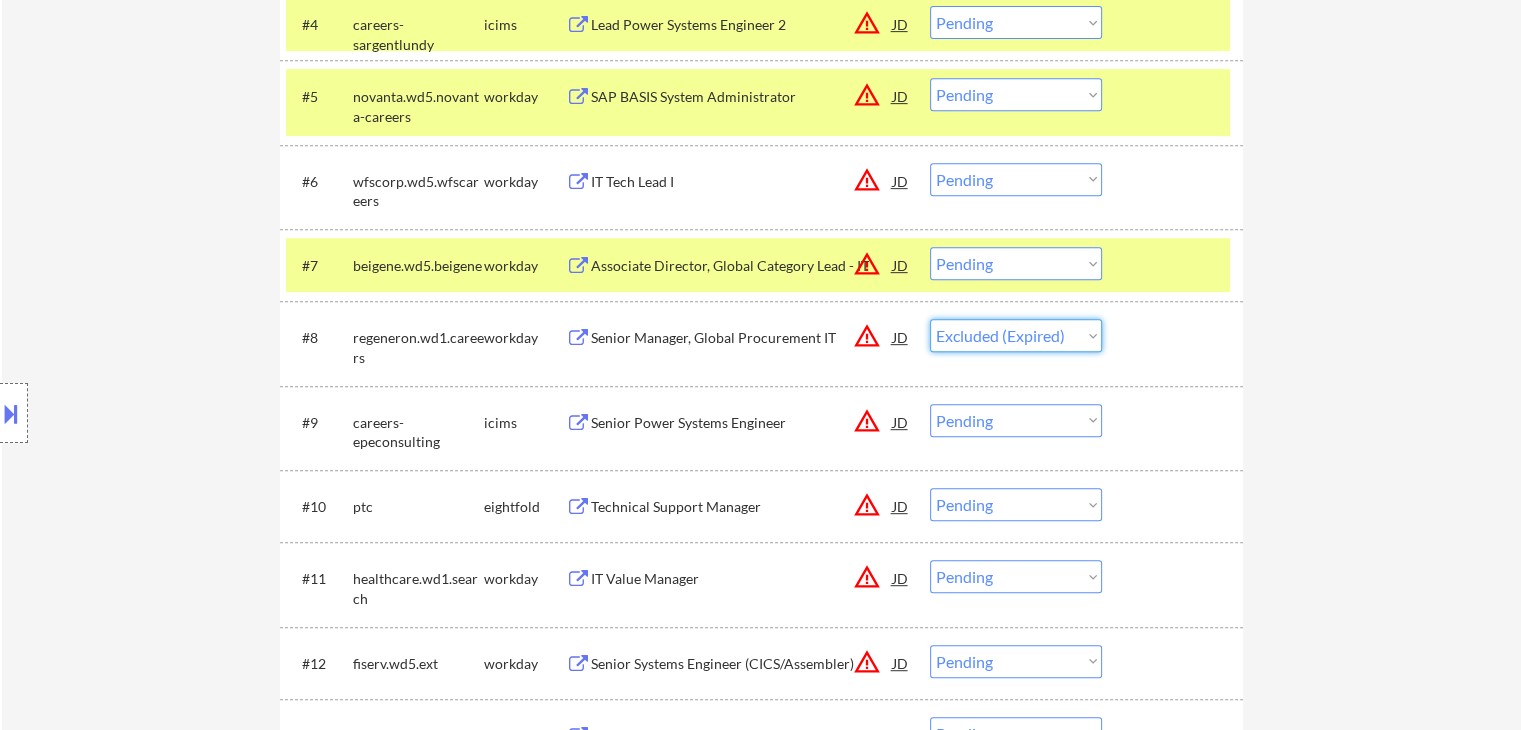 click on "Choose an option... Pending Applied Excluded (Questions) Excluded (Expired) Excluded (Location) Excluded (Bad Match) Excluded (Blocklist) Excluded (Salary) Excluded (Other)" at bounding box center (1016, 335) 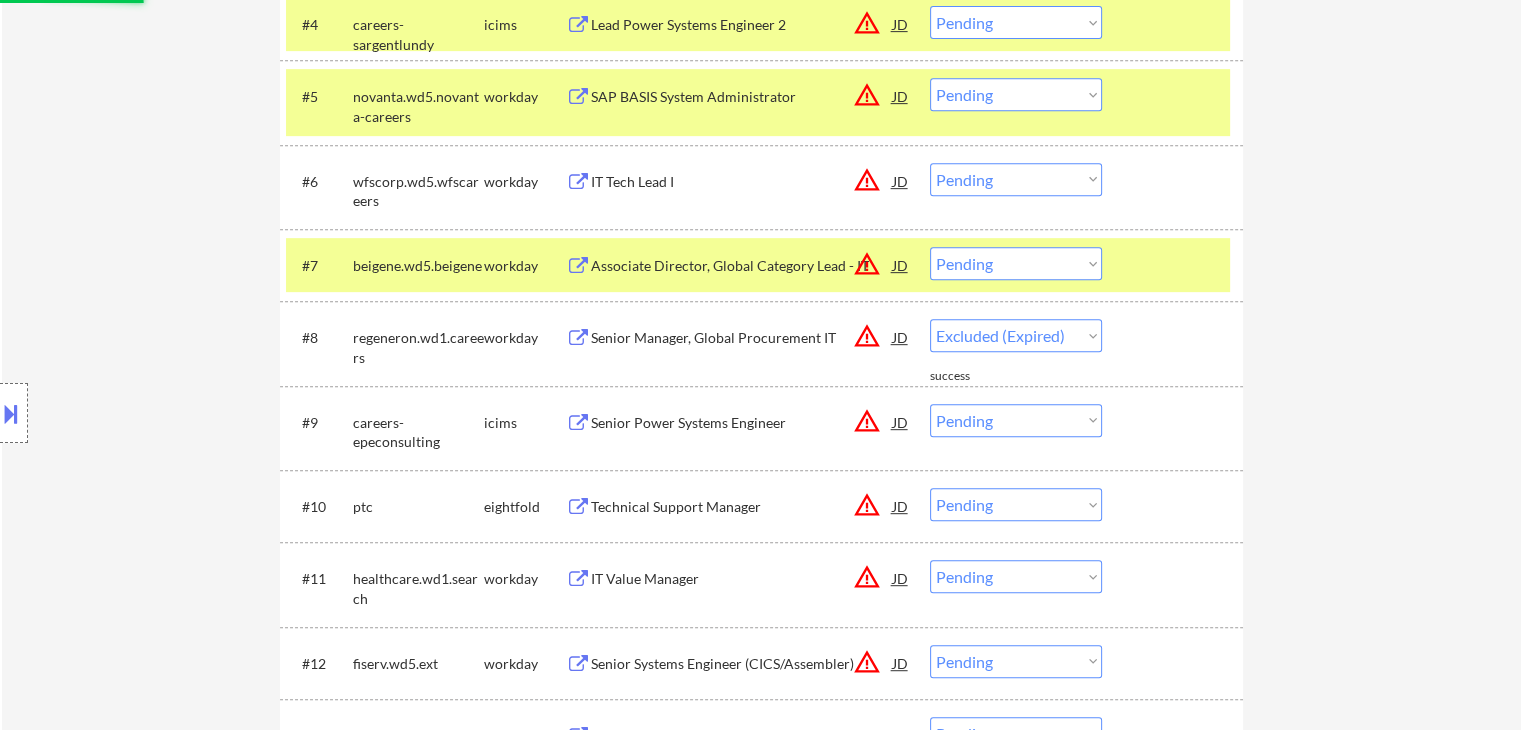 select on ""pending"" 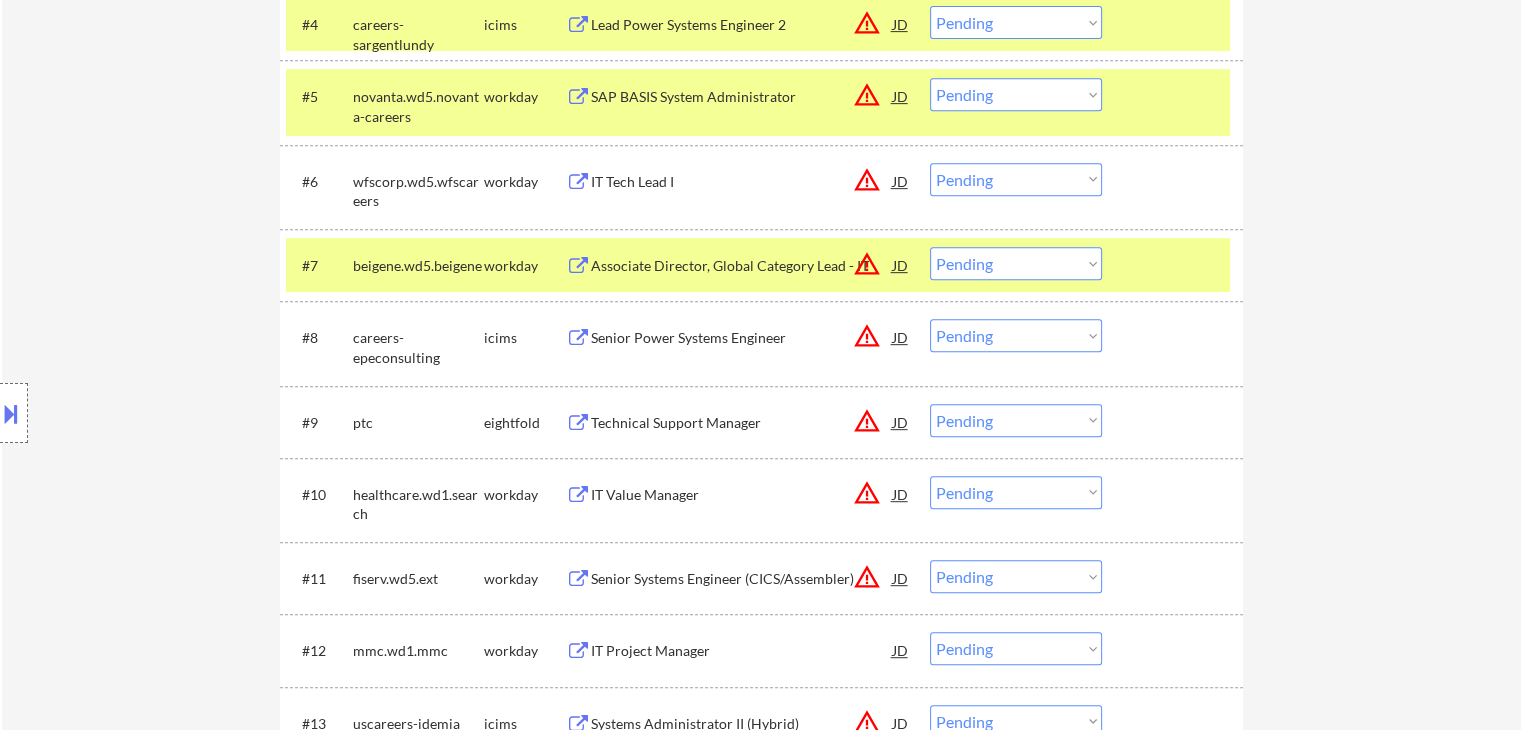 click on "Choose an option... Pending Applied Excluded (Questions) Excluded (Expired) Excluded (Location) Excluded (Bad Match) Excluded (Blocklist) Excluded (Salary) Excluded (Other)" at bounding box center [1016, 263] 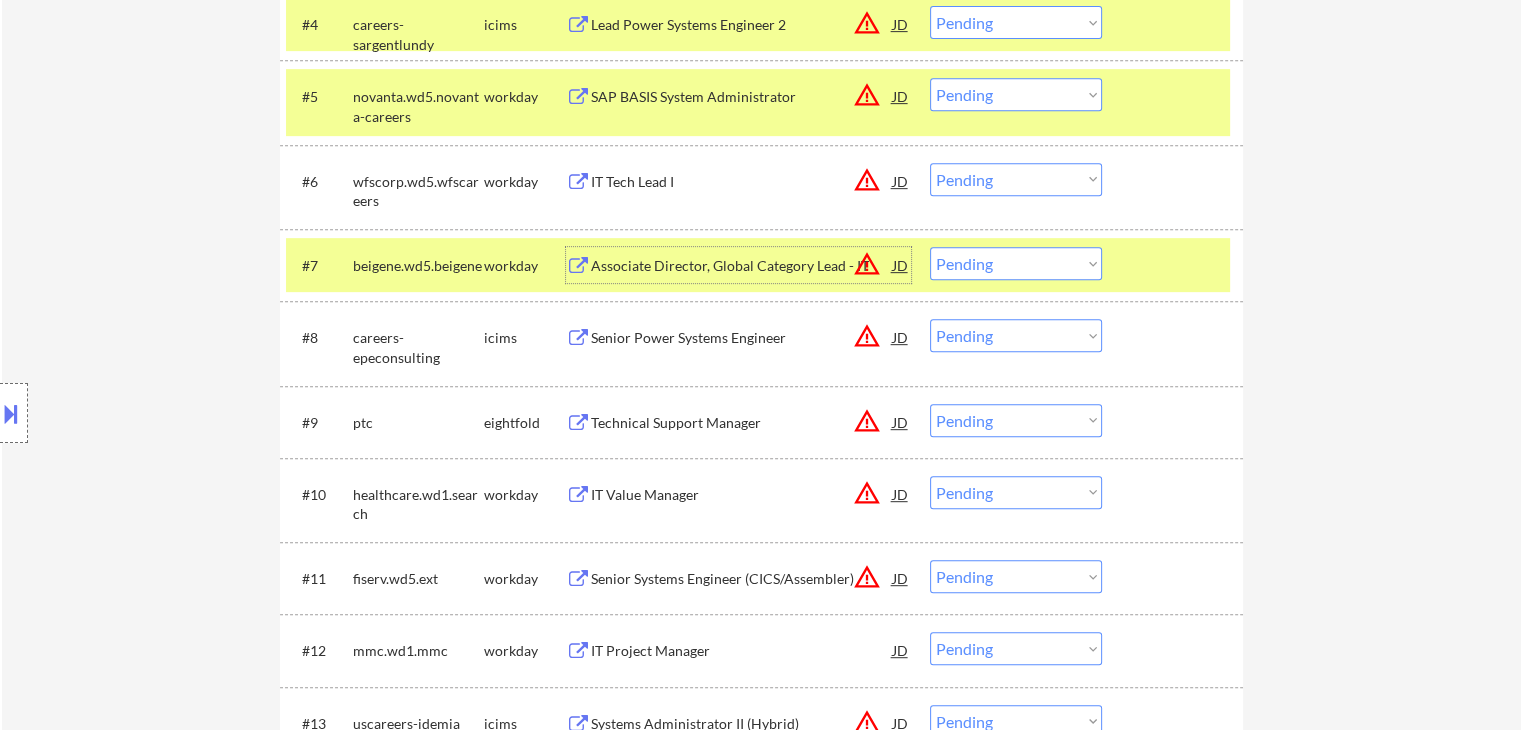 click on "Associate Director, Global Category Lead - IT" at bounding box center [742, 266] 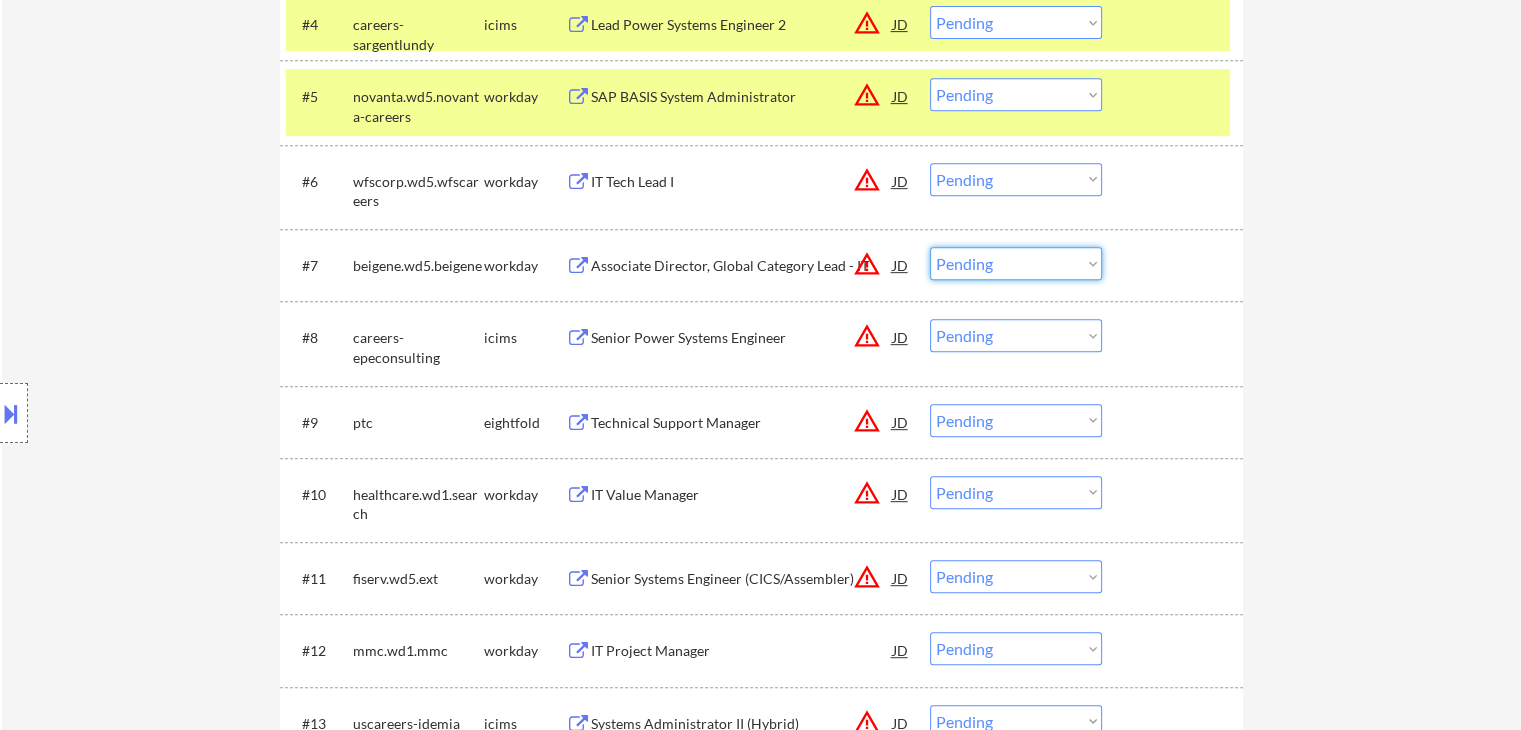 click on "Choose an option... Pending Applied Excluded (Questions) Excluded (Expired) Excluded (Location) Excluded (Bad Match) Excluded (Blocklist) Excluded (Salary) Excluded (Other)" at bounding box center [1016, 263] 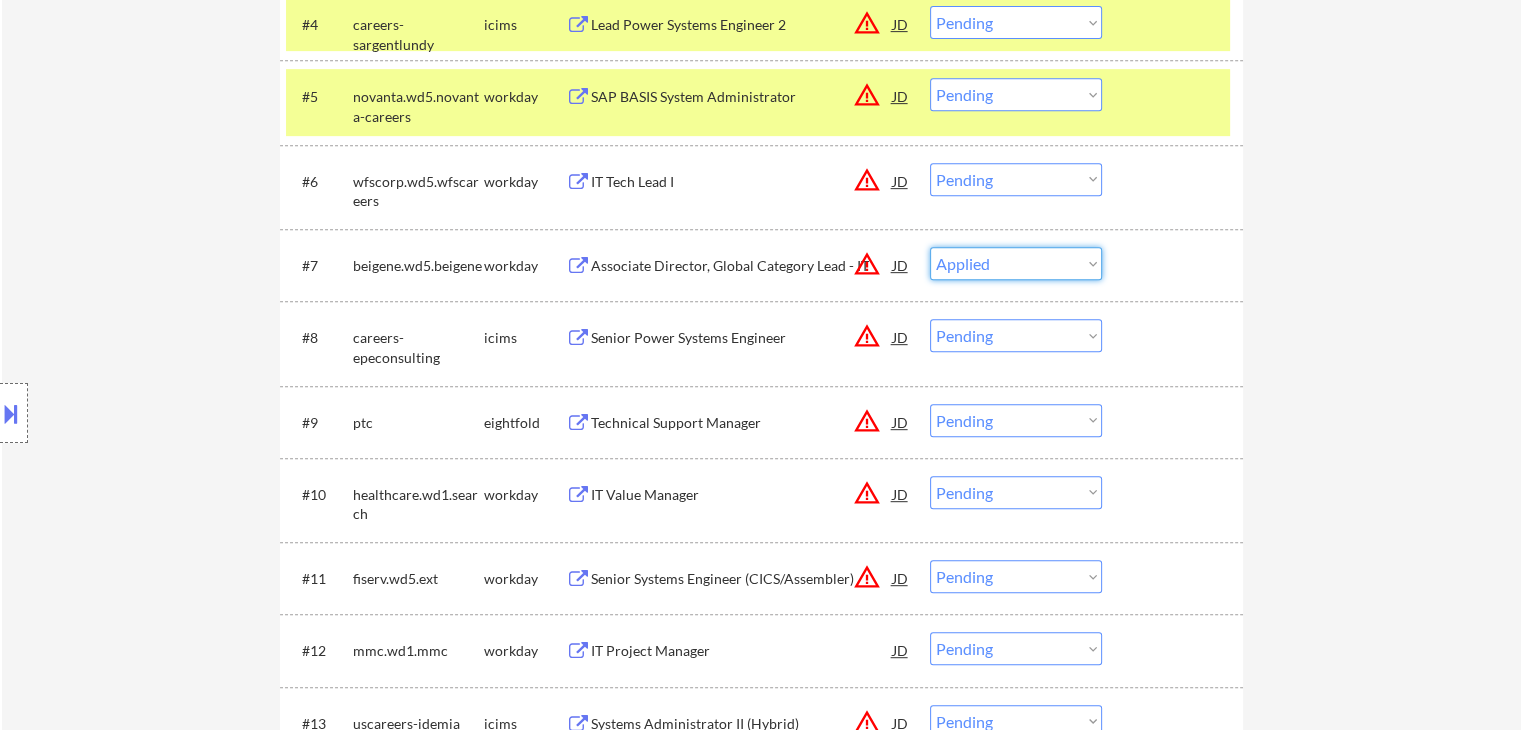 click on "Choose an option... Pending Applied Excluded (Questions) Excluded (Expired) Excluded (Location) Excluded (Bad Match) Excluded (Blocklist) Excluded (Salary) Excluded (Other)" at bounding box center [1016, 263] 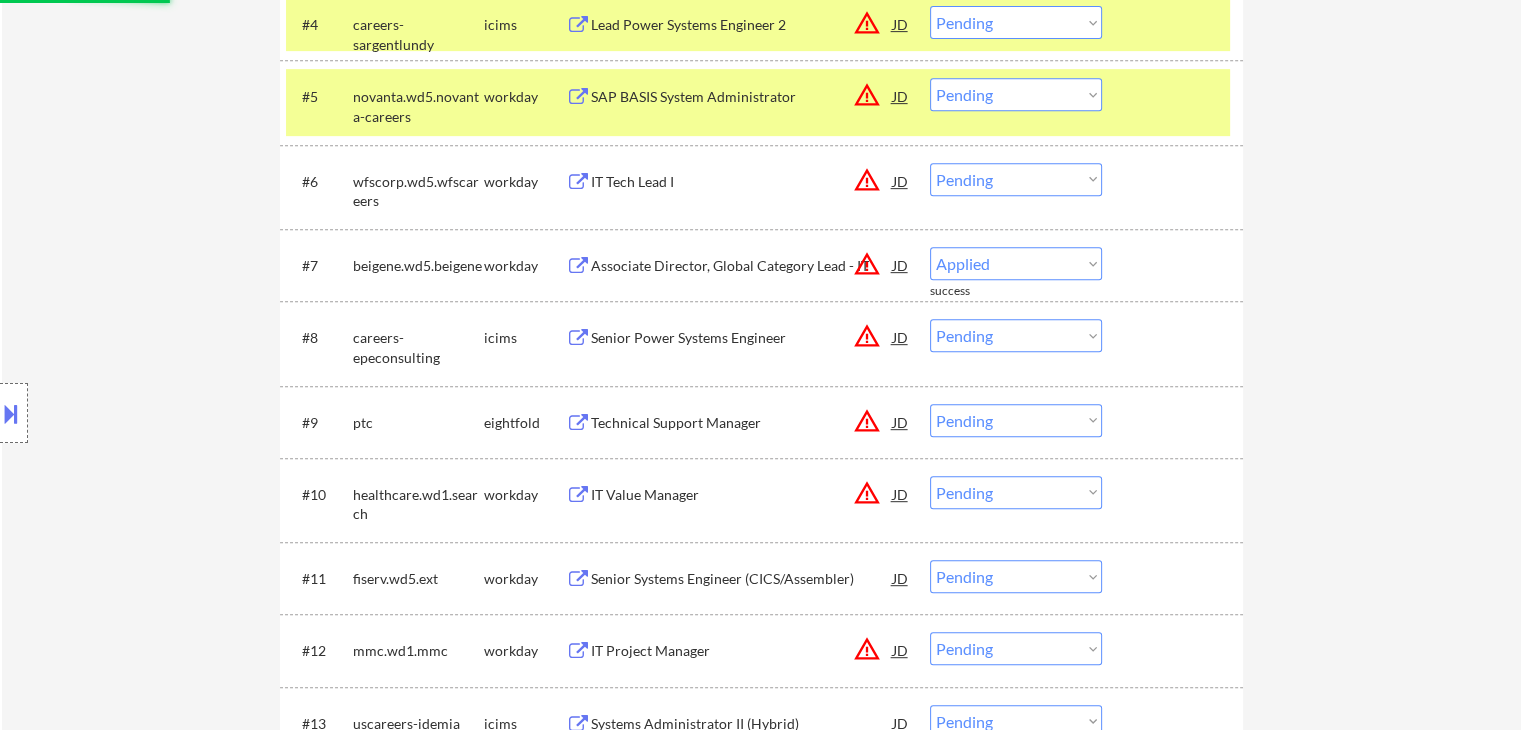 select on ""pending"" 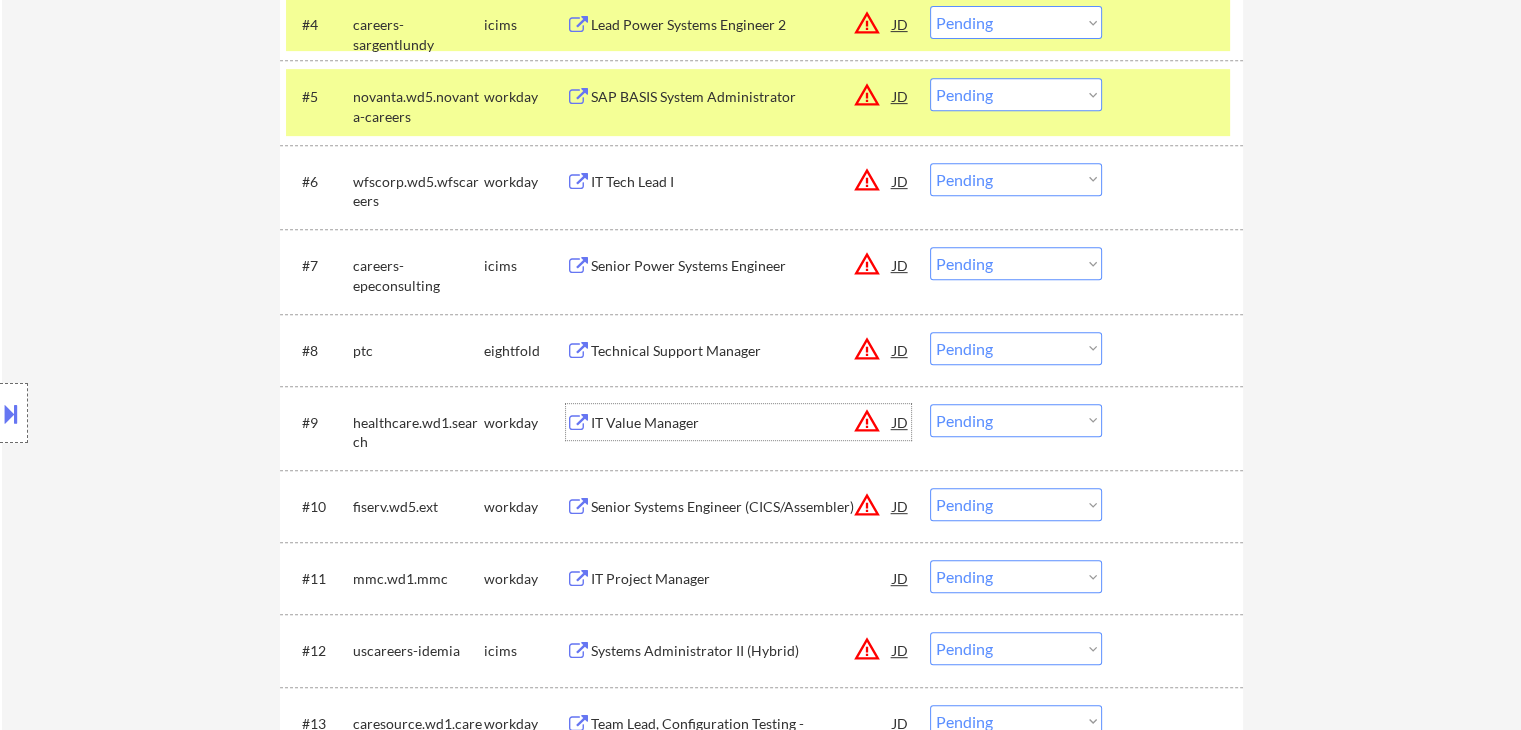 click on "IT Value Manager" at bounding box center [742, 423] 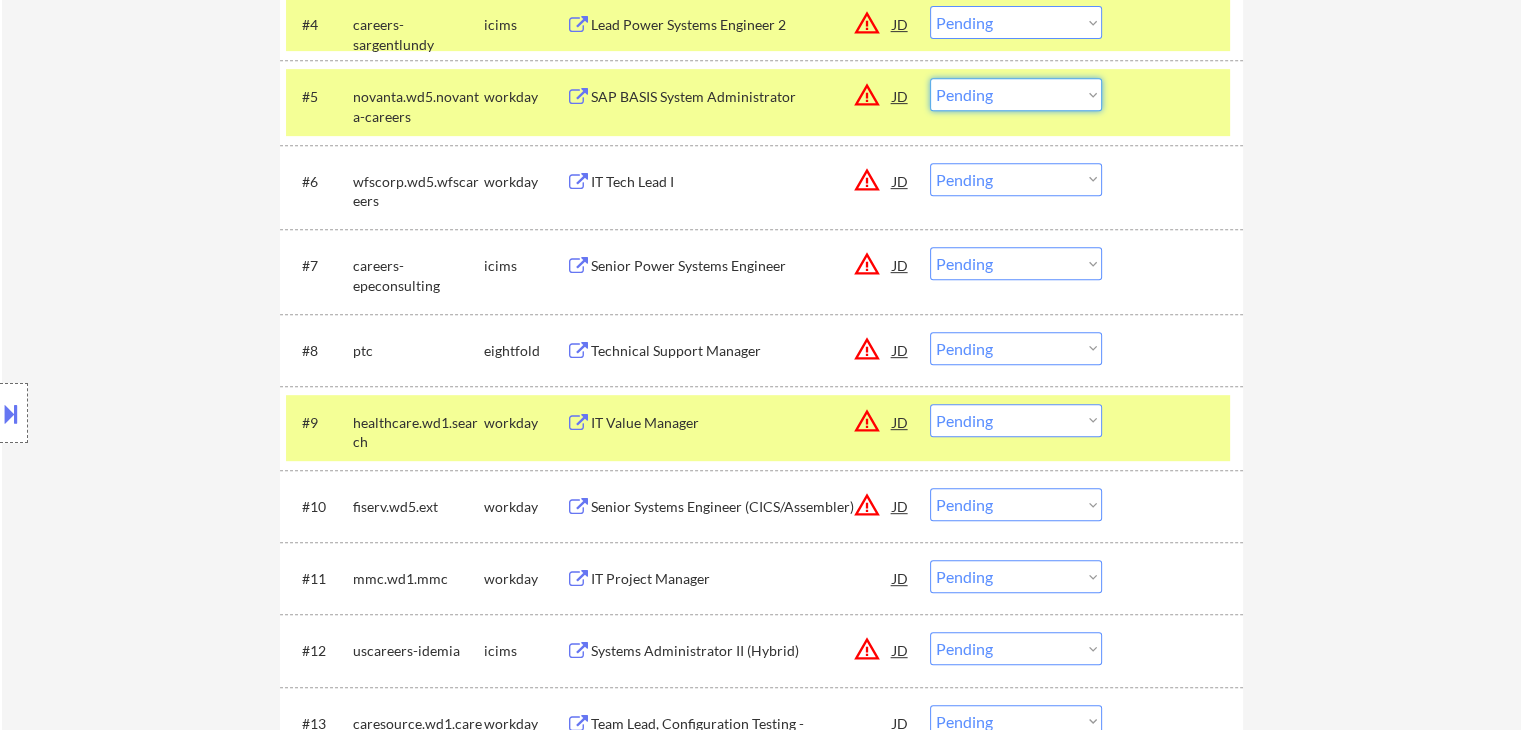 click on "Choose an option... Pending Applied Excluded (Questions) Excluded (Expired) Excluded (Location) Excluded (Bad Match) Excluded (Blocklist) Excluded (Salary) Excluded (Other)" at bounding box center [1016, 94] 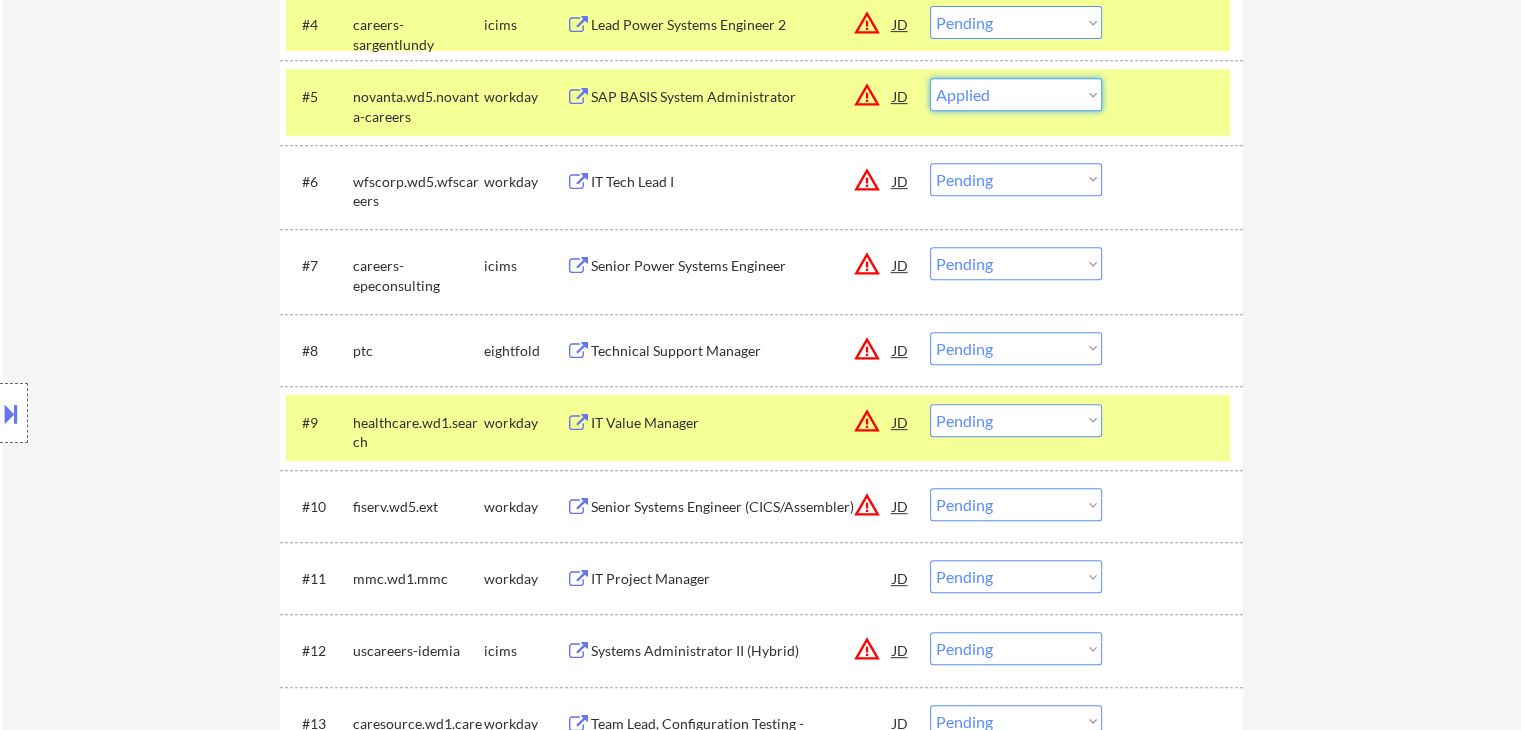 click on "Choose an option... Pending Applied Excluded (Questions) Excluded (Expired) Excluded (Location) Excluded (Bad Match) Excluded (Blocklist) Excluded (Salary) Excluded (Other)" at bounding box center (1016, 94) 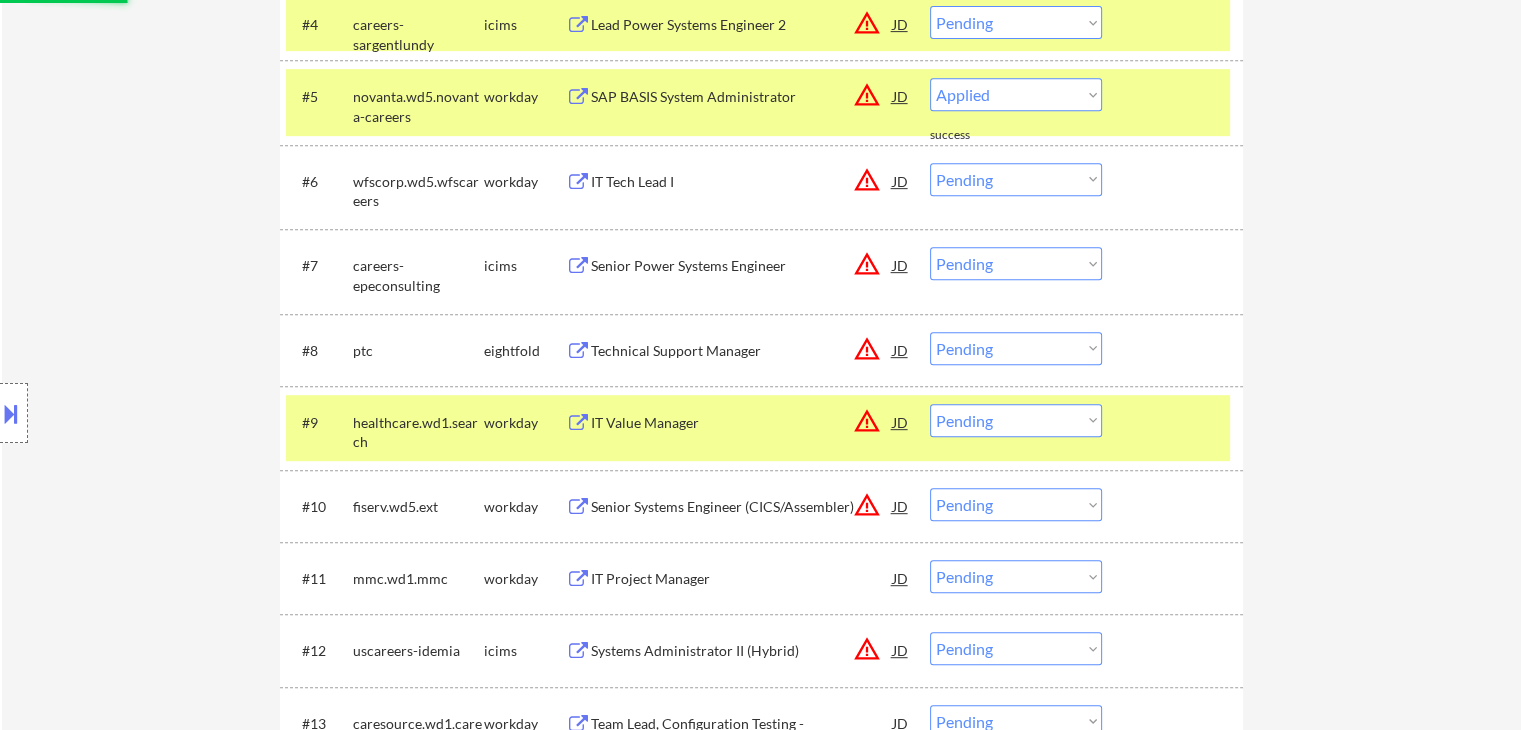 select on ""pending"" 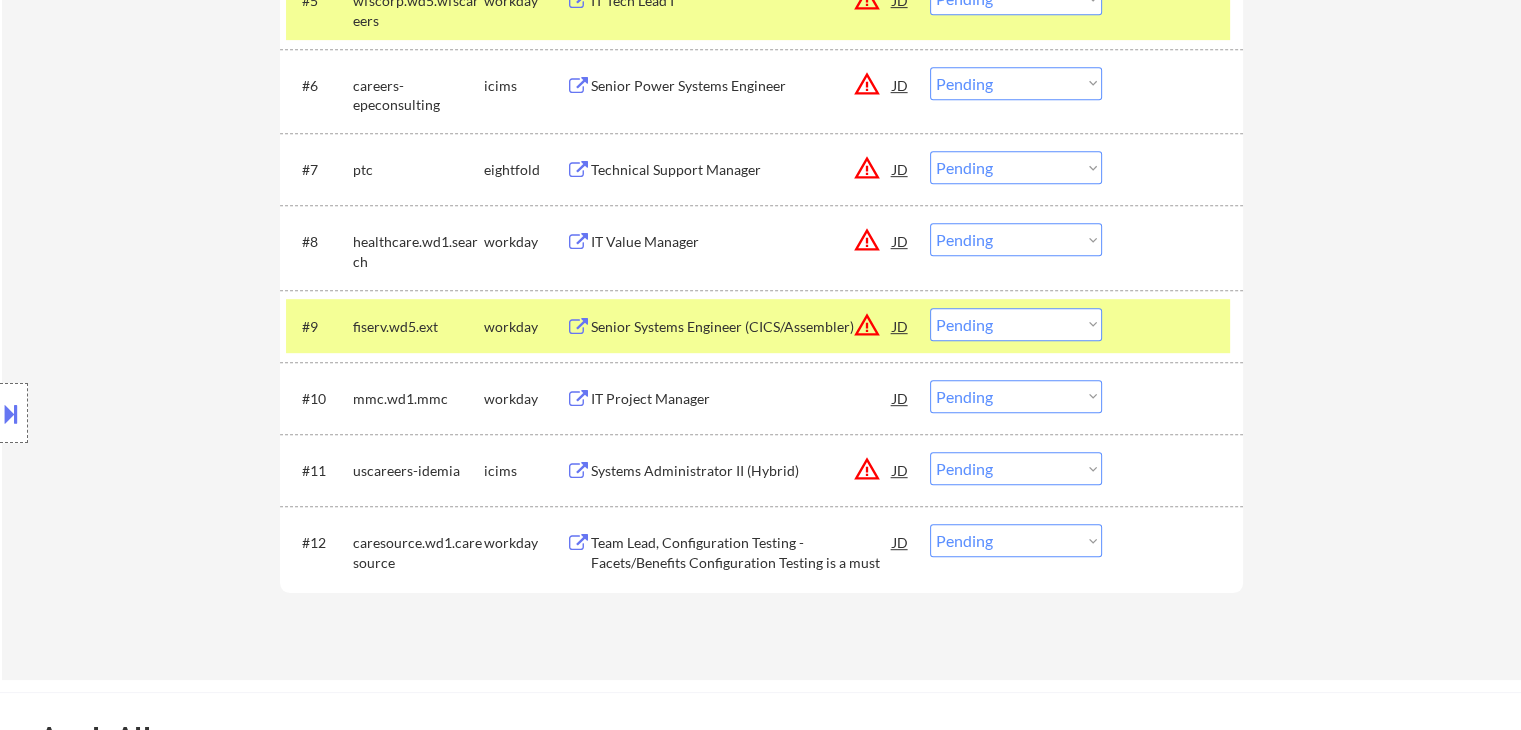 scroll, scrollTop: 1000, scrollLeft: 0, axis: vertical 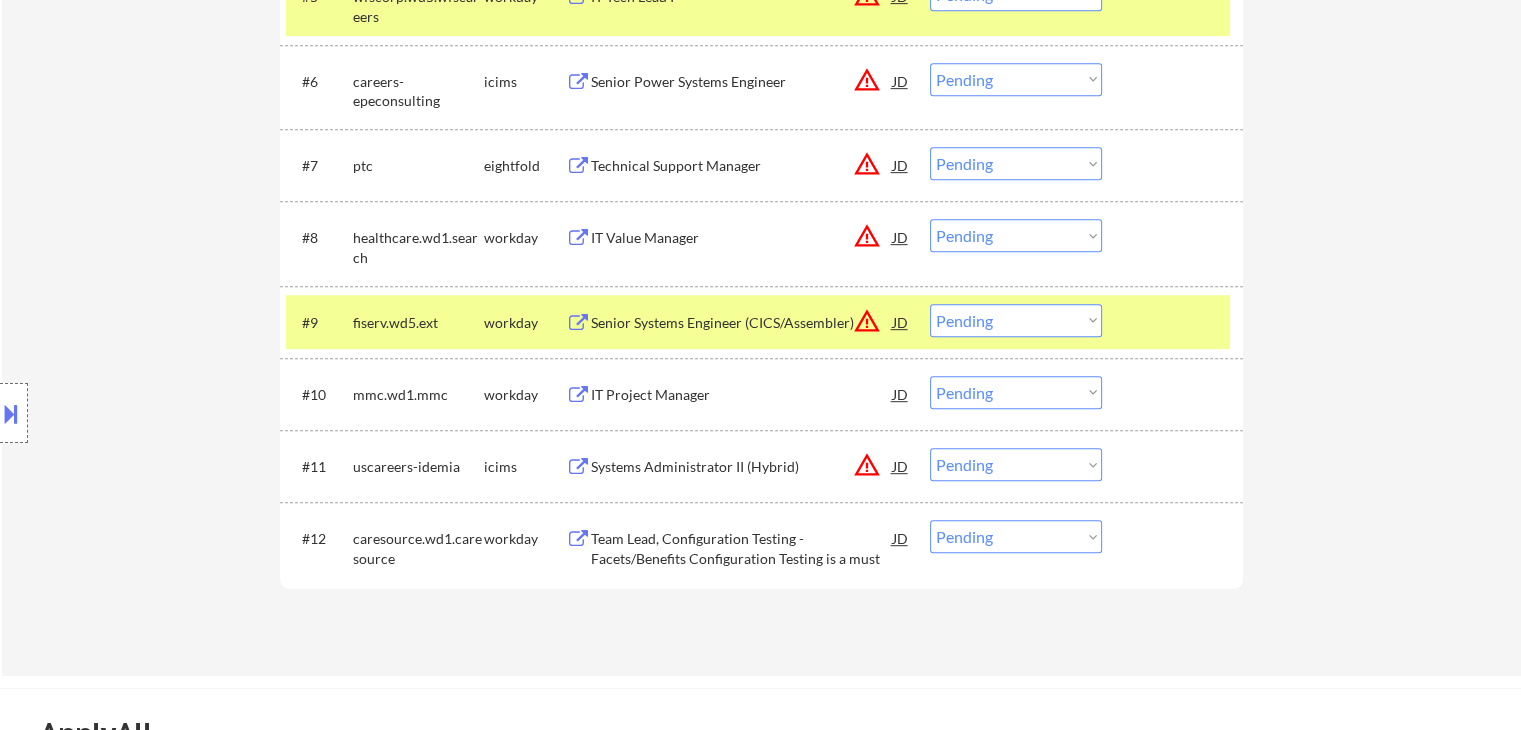click on "Choose an option... Pending Applied Excluded (Questions) Excluded (Expired) Excluded (Location) Excluded (Bad Match) Excluded (Blocklist) Excluded (Salary) Excluded (Other)" at bounding box center [1016, 235] 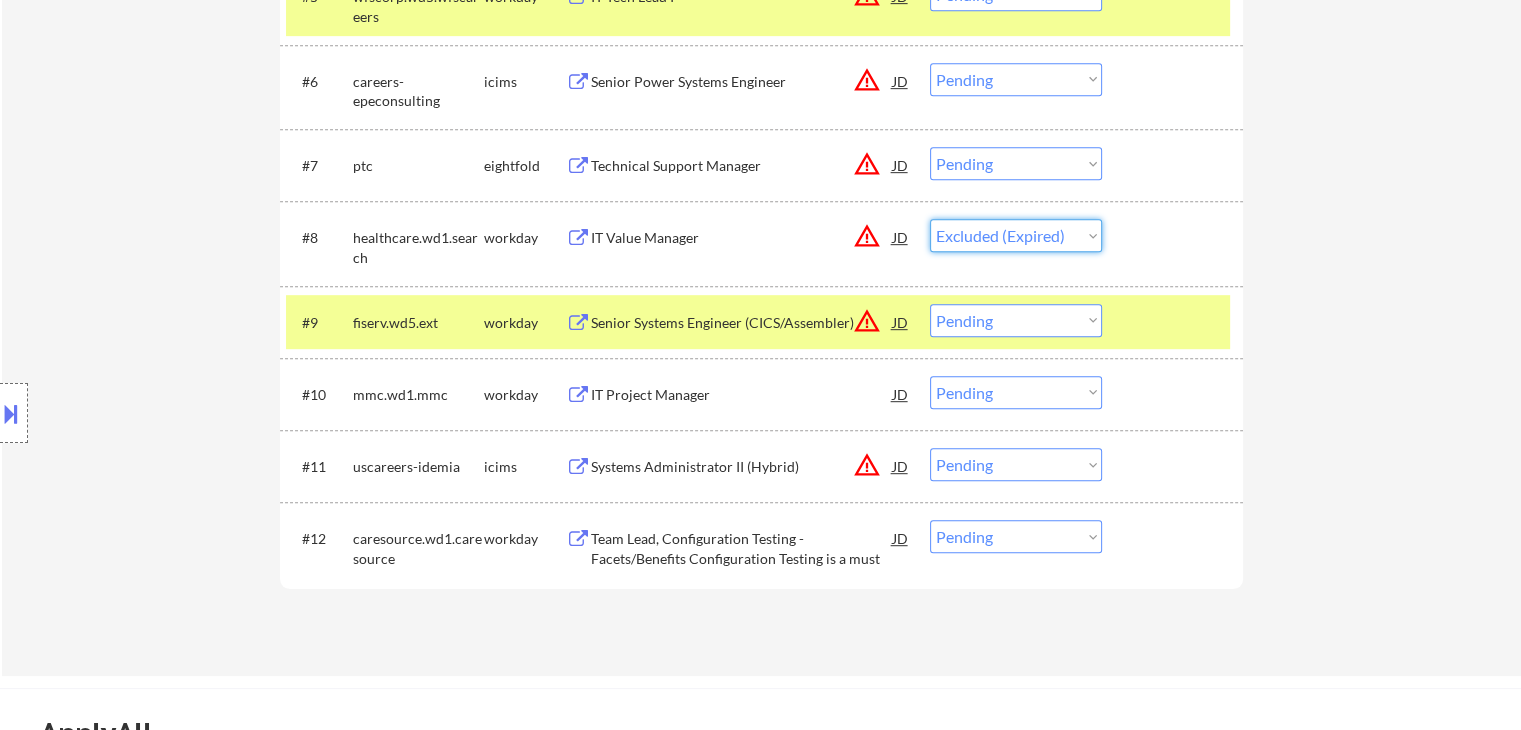 click on "Choose an option... Pending Applied Excluded (Questions) Excluded (Expired) Excluded (Location) Excluded (Bad Match) Excluded (Blocklist) Excluded (Salary) Excluded (Other)" at bounding box center (1016, 235) 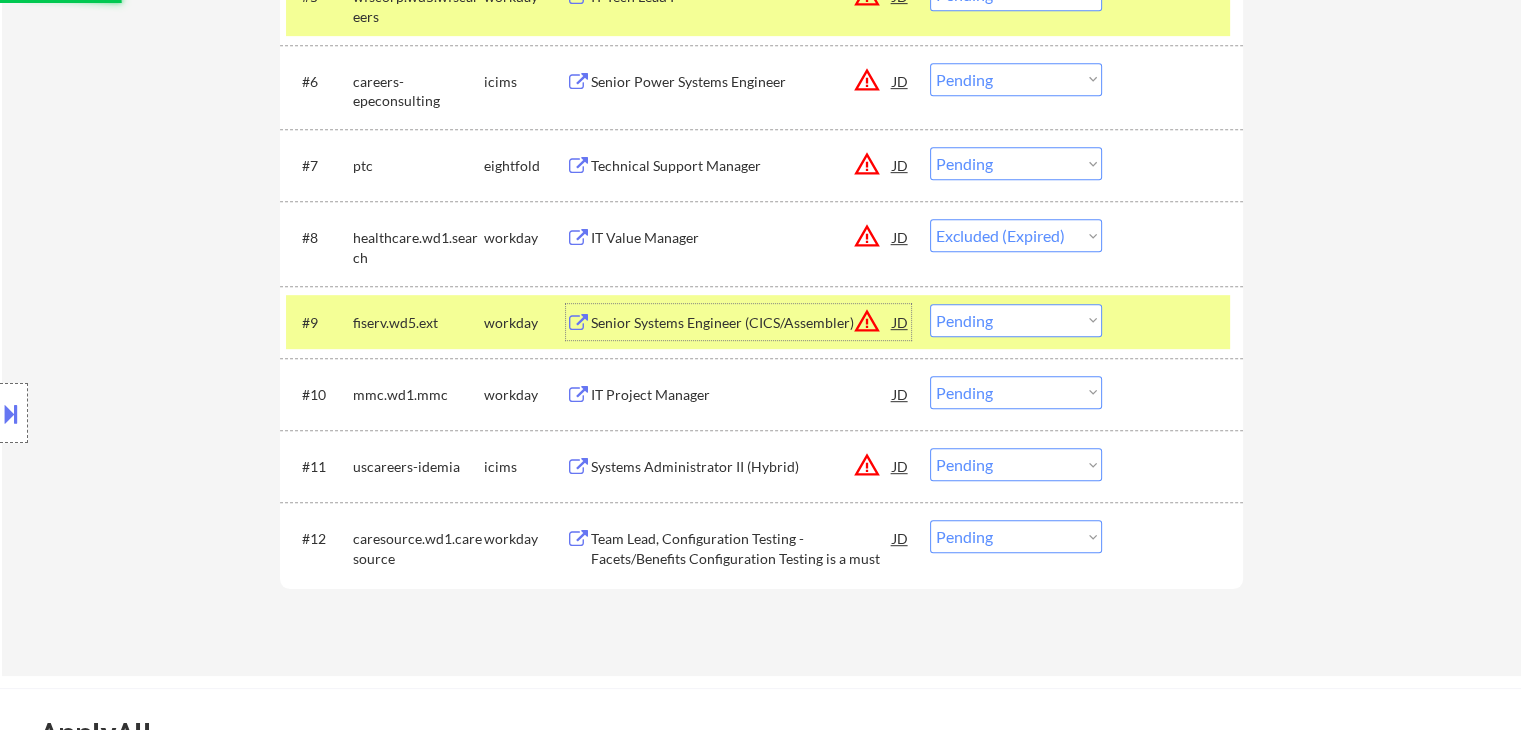 click on "Senior Systems Engineer (CICS/Assembler)" at bounding box center [742, 323] 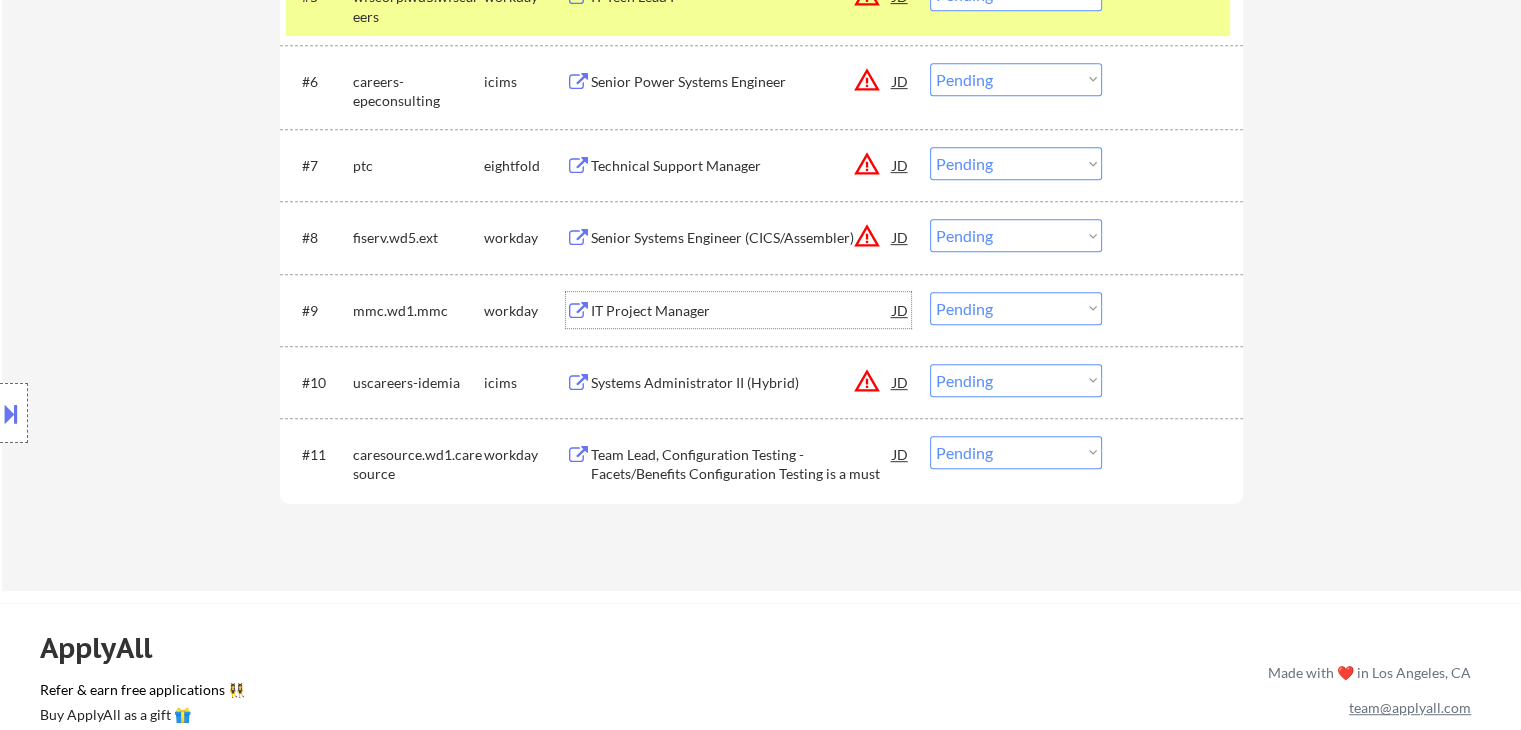 click on "IT Project Manager" at bounding box center [742, 311] 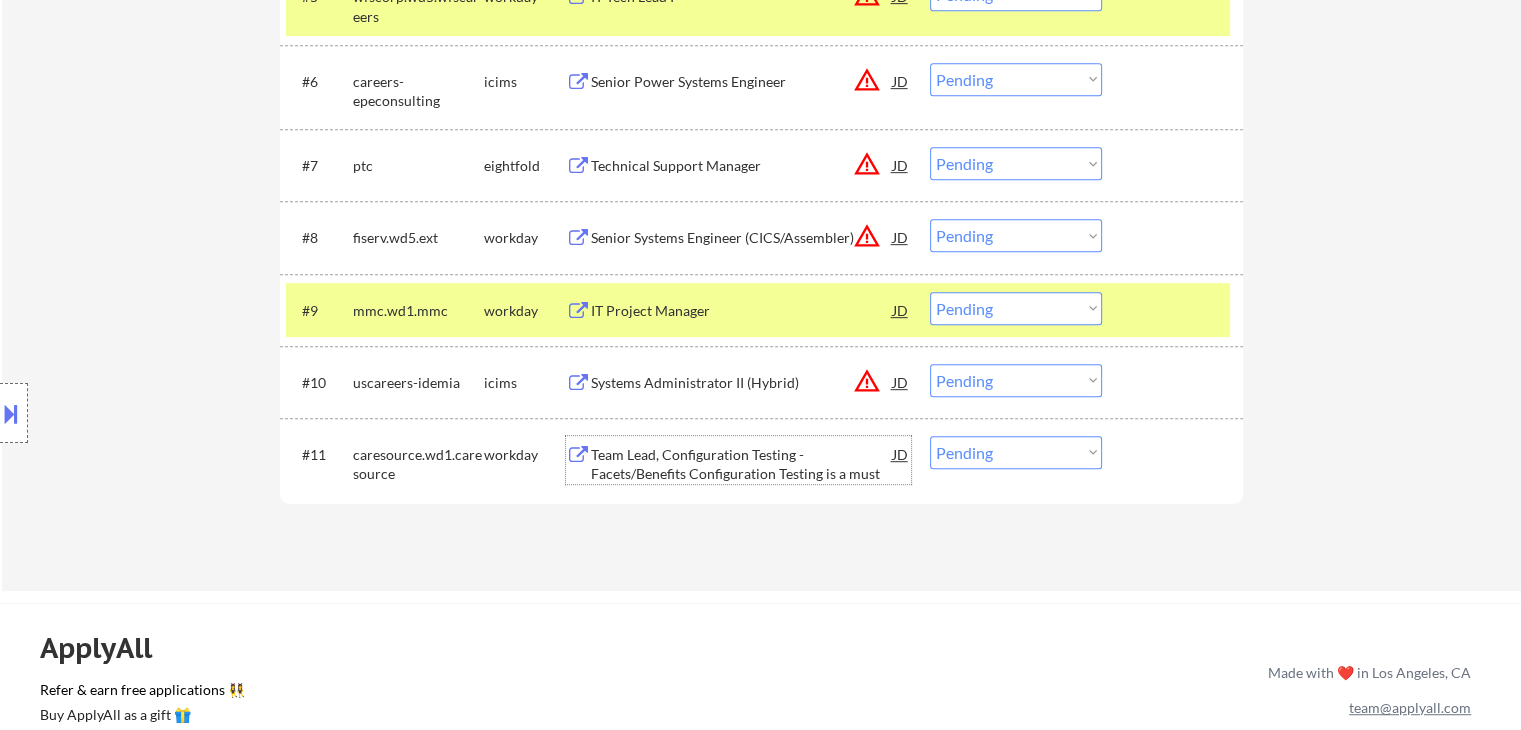 click on "Team Lead, Configuration Testing - Facets/Benefits Configuration Testing is a must" at bounding box center (742, 464) 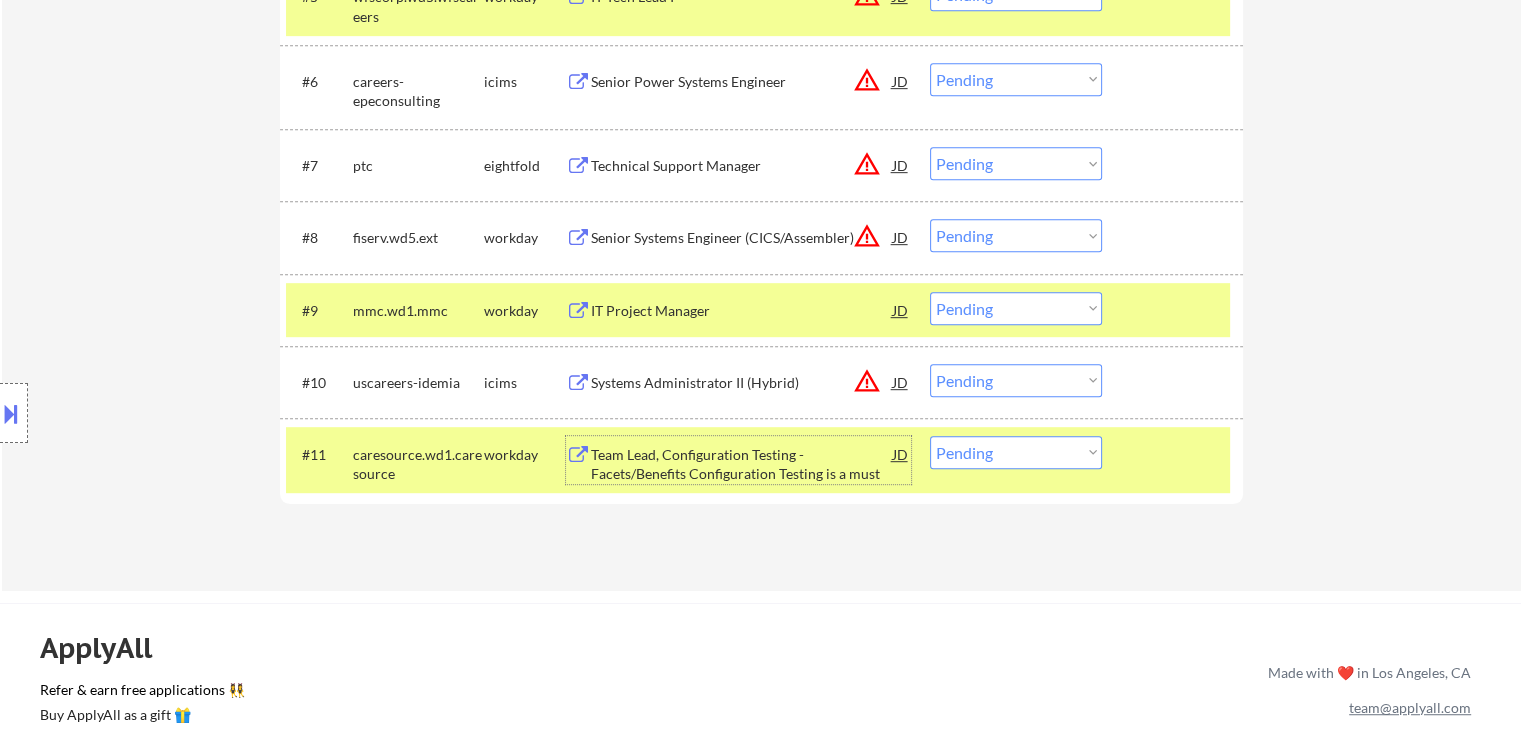 drag, startPoint x: 989, startPoint y: 232, endPoint x: 1000, endPoint y: 247, distance: 18.601076 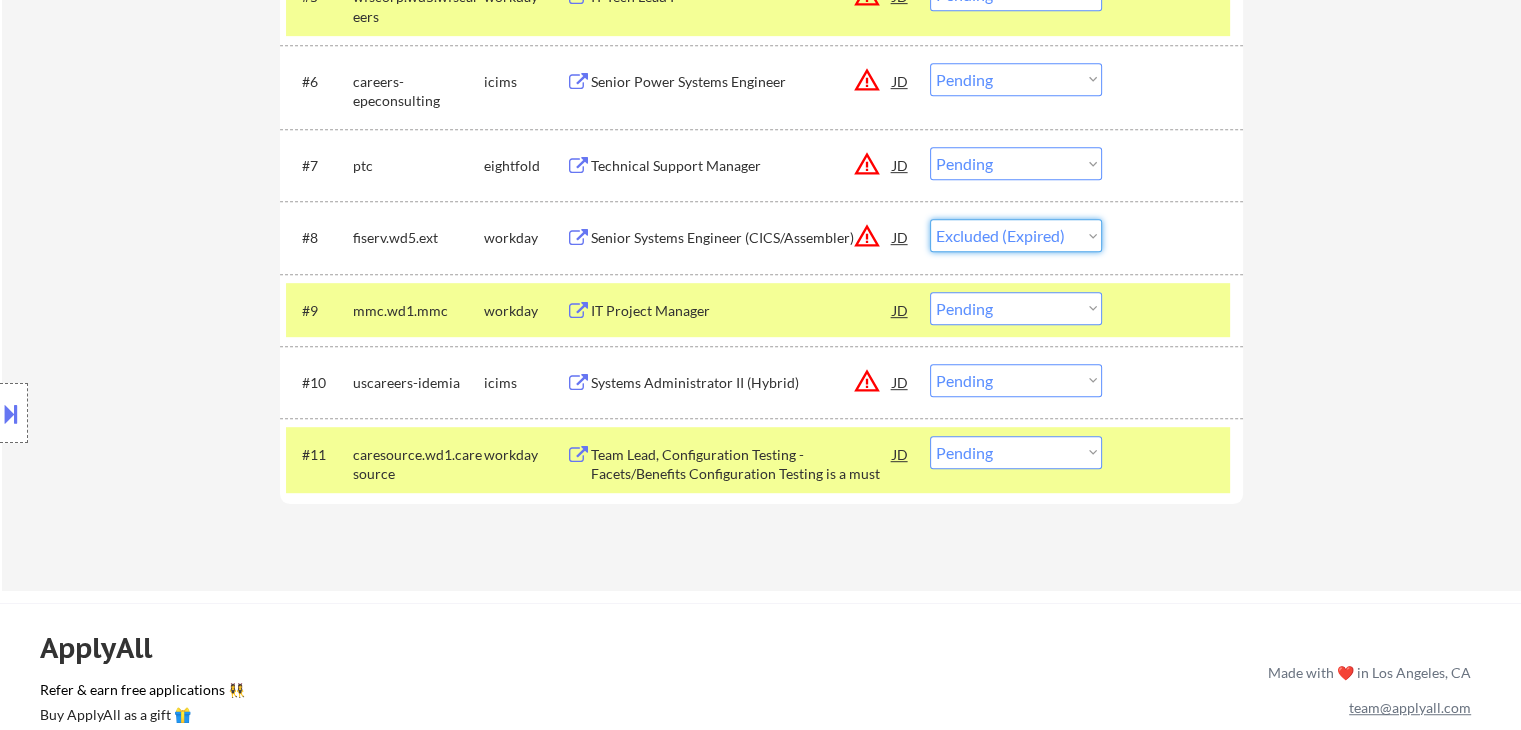 click on "Choose an option... Pending Applied Excluded (Questions) Excluded (Expired) Excluded (Location) Excluded (Bad Match) Excluded (Blocklist) Excluded (Salary) Excluded (Other)" at bounding box center (1016, 235) 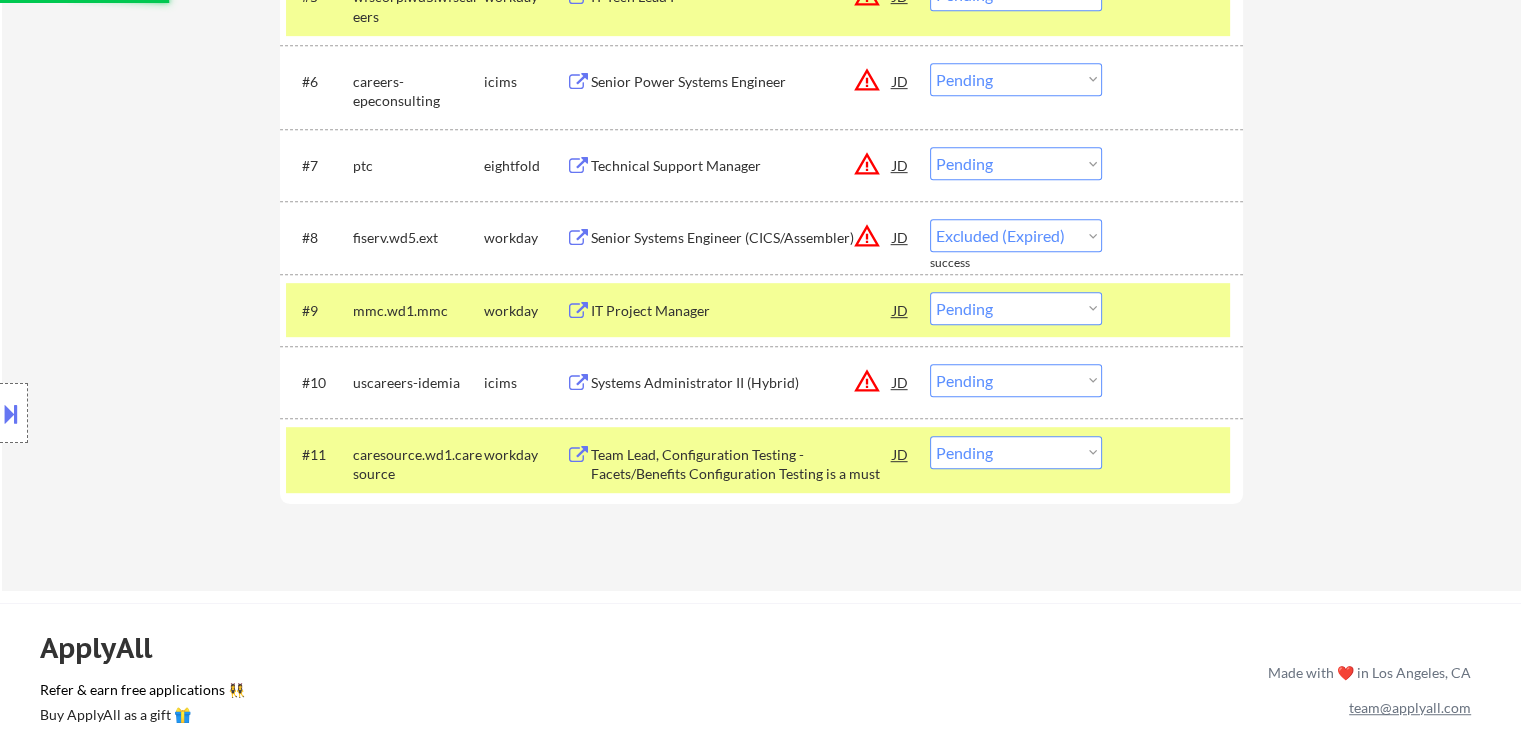 select on ""pending"" 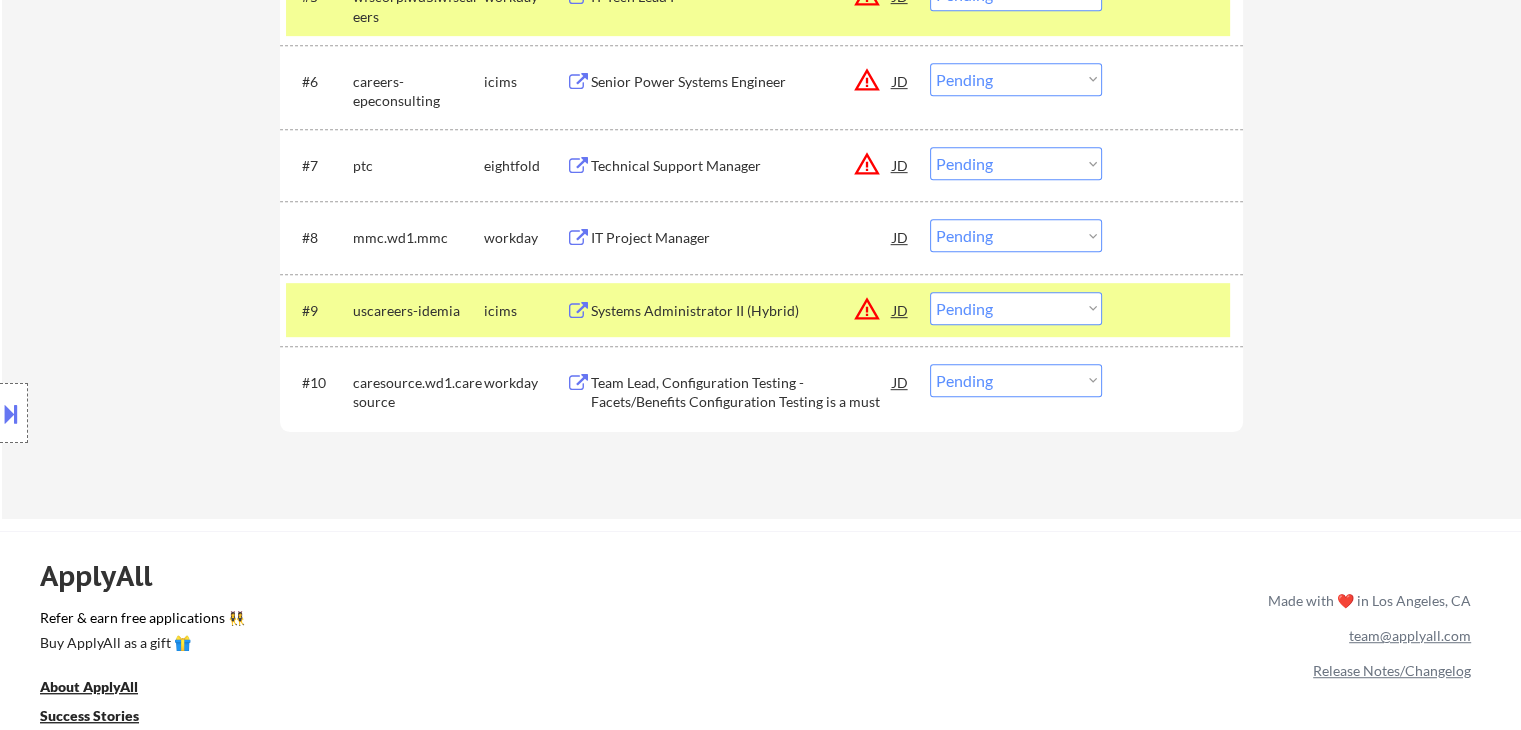click on "Choose an option... Pending Applied Excluded (Questions) Excluded (Expired) Excluded (Location) Excluded (Bad Match) Excluded (Blocklist) Excluded (Salary) Excluded (Other)" at bounding box center [1016, 380] 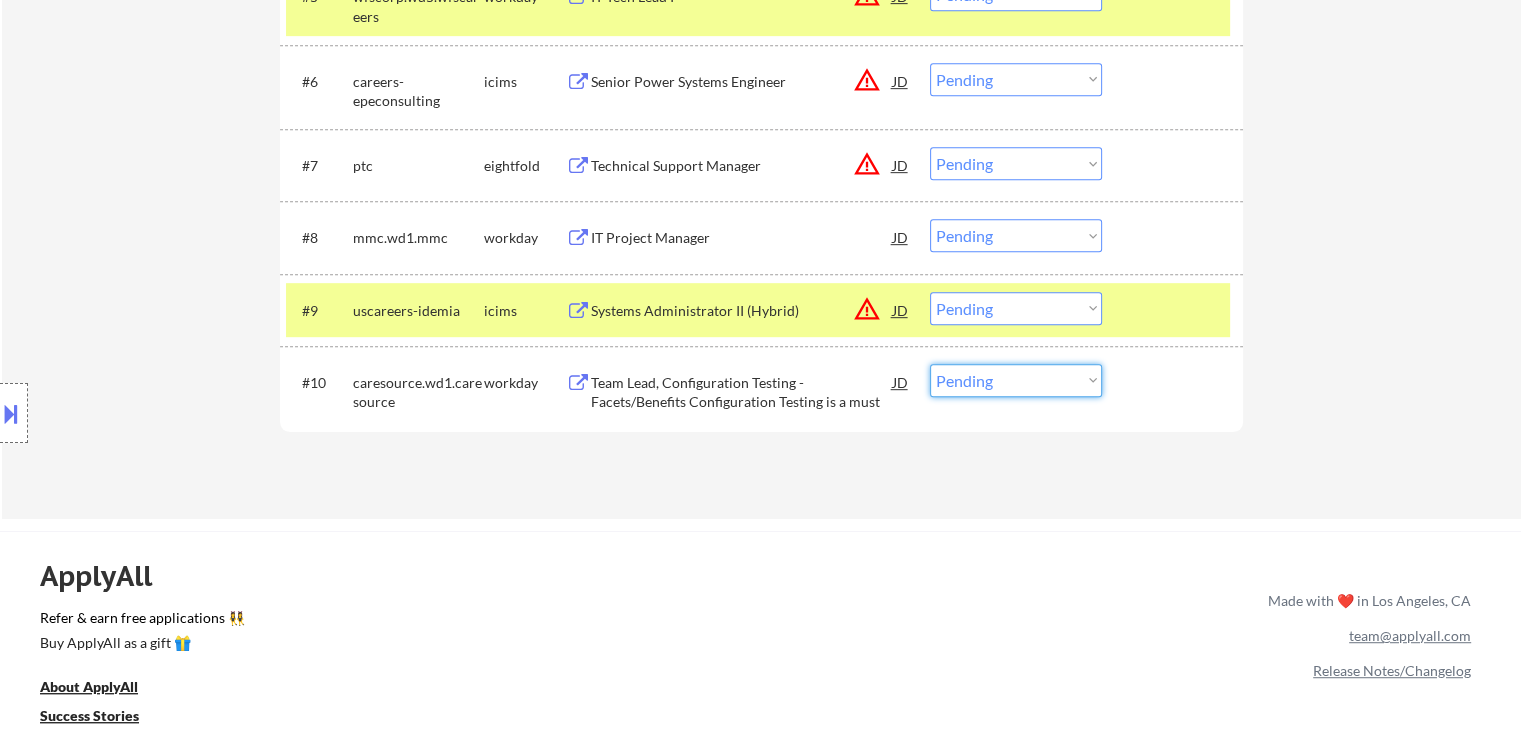 select on ""excluded__salary_"" 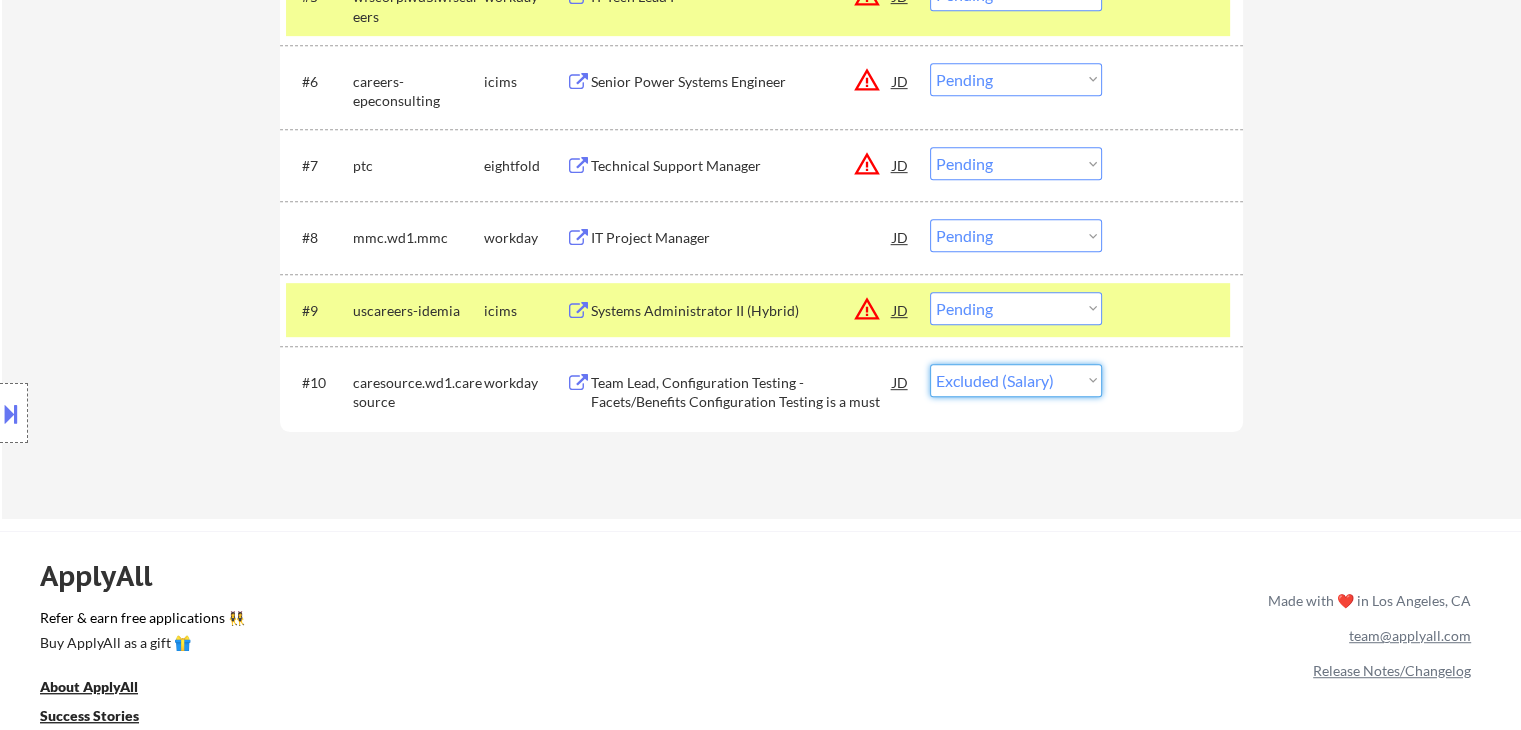 click on "Choose an option... Pending Applied Excluded (Questions) Excluded (Expired) Excluded (Location) Excluded (Bad Match) Excluded (Blocklist) Excluded (Salary) Excluded (Other)" at bounding box center (1016, 380) 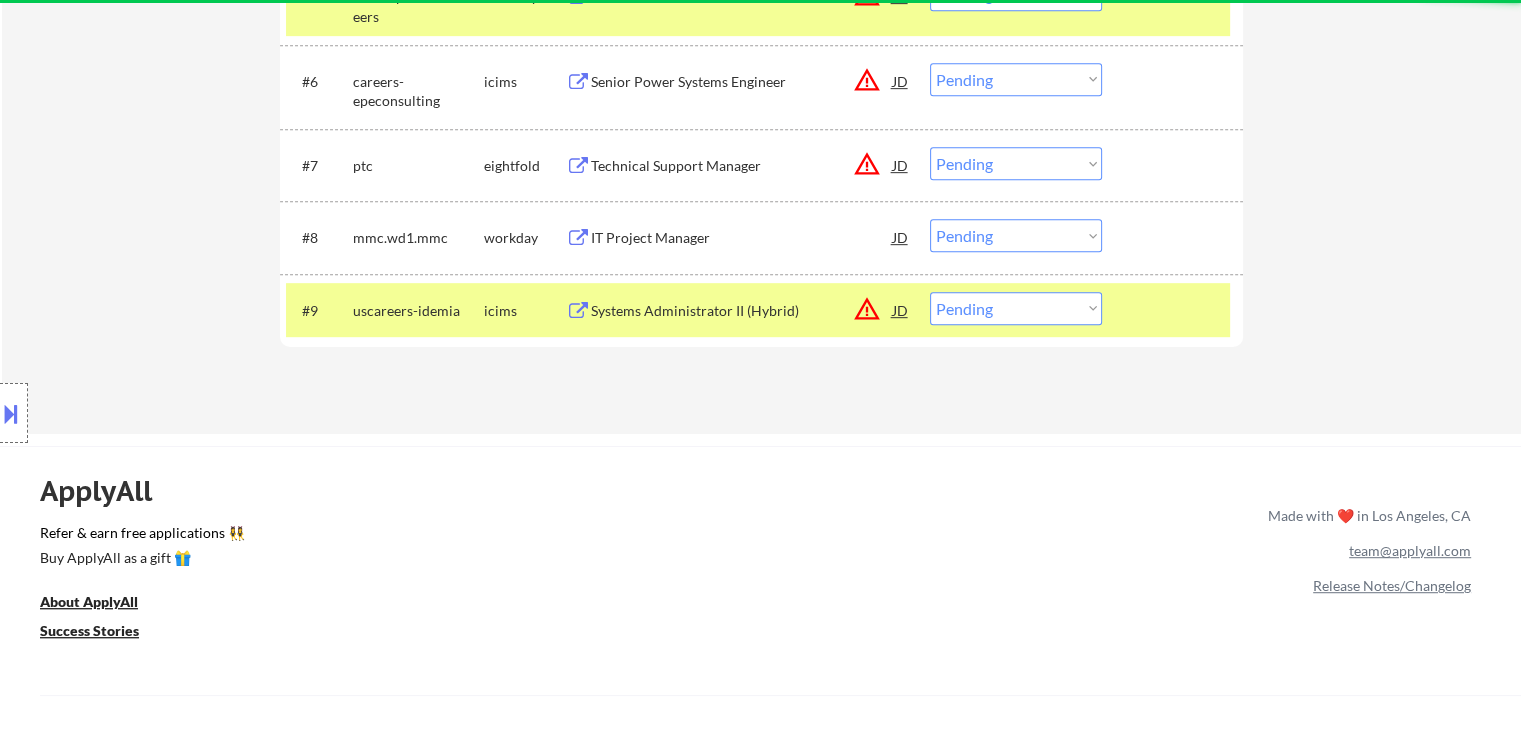 click on "Choose an option... Pending Applied Excluded (Questions) Excluded (Expired) Excluded (Location) Excluded (Bad Match) Excluded (Blocklist) Excluded (Salary) Excluded (Other)" at bounding box center (1016, 235) 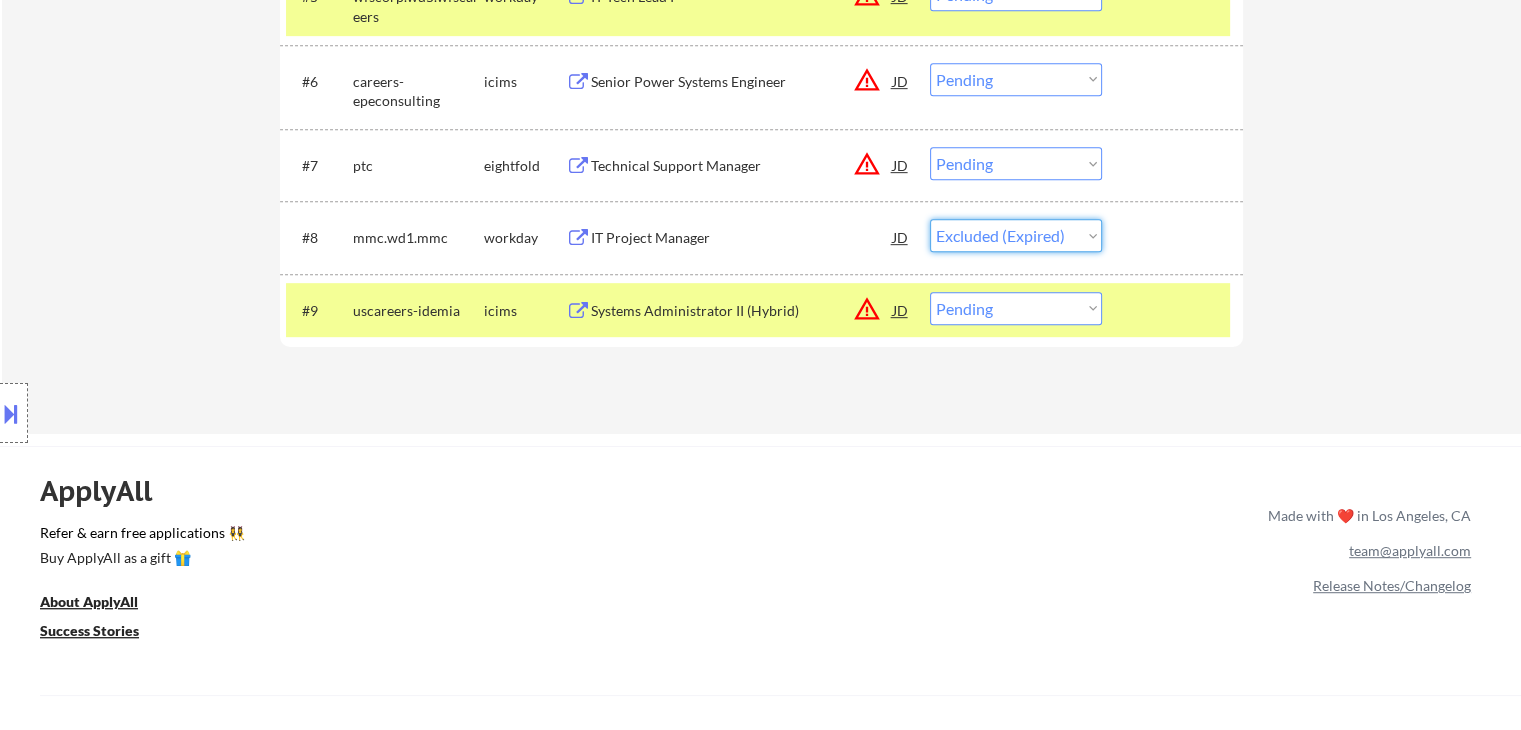 click on "Choose an option... Pending Applied Excluded (Questions) Excluded (Expired) Excluded (Location) Excluded (Bad Match) Excluded (Blocklist) Excluded (Salary) Excluded (Other)" at bounding box center (1016, 235) 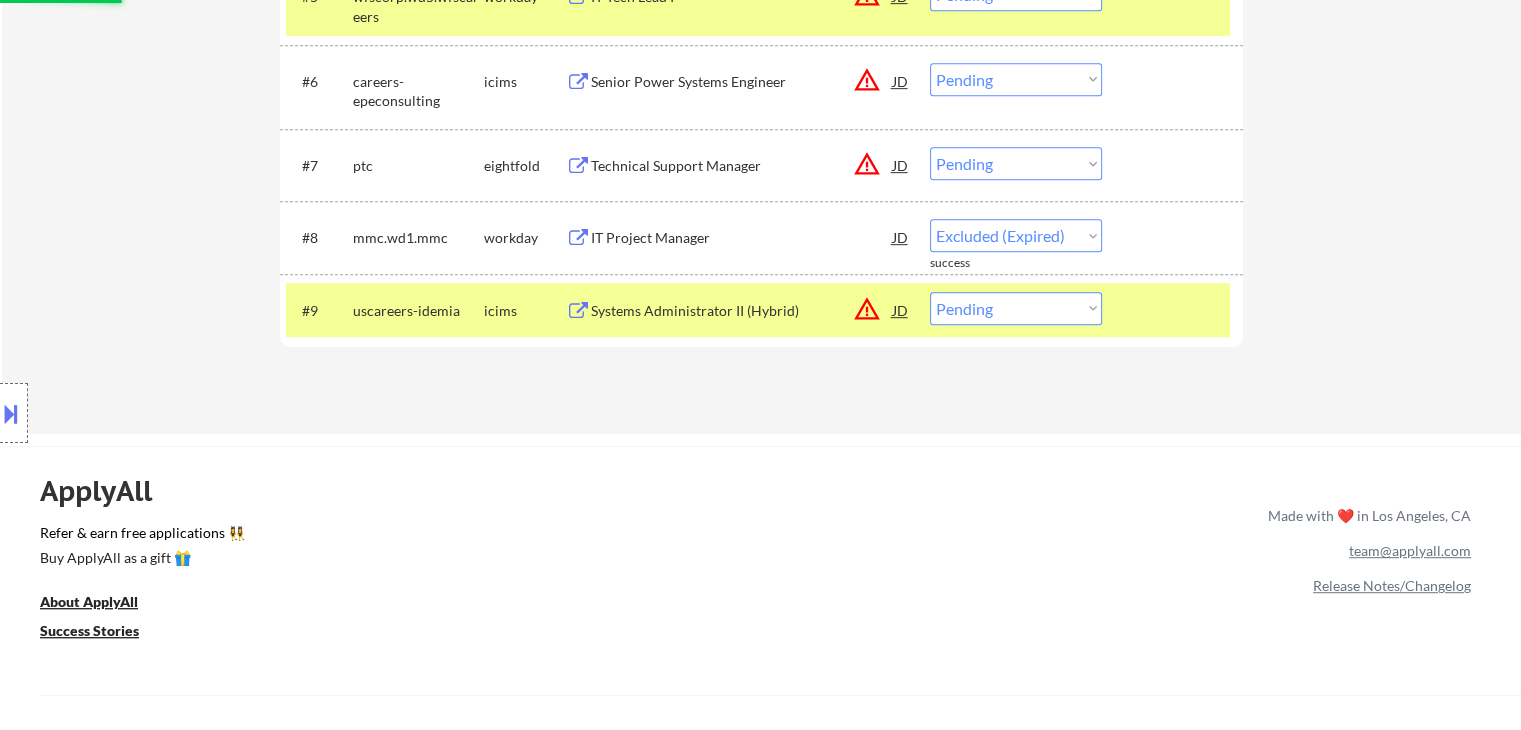 select on ""pending"" 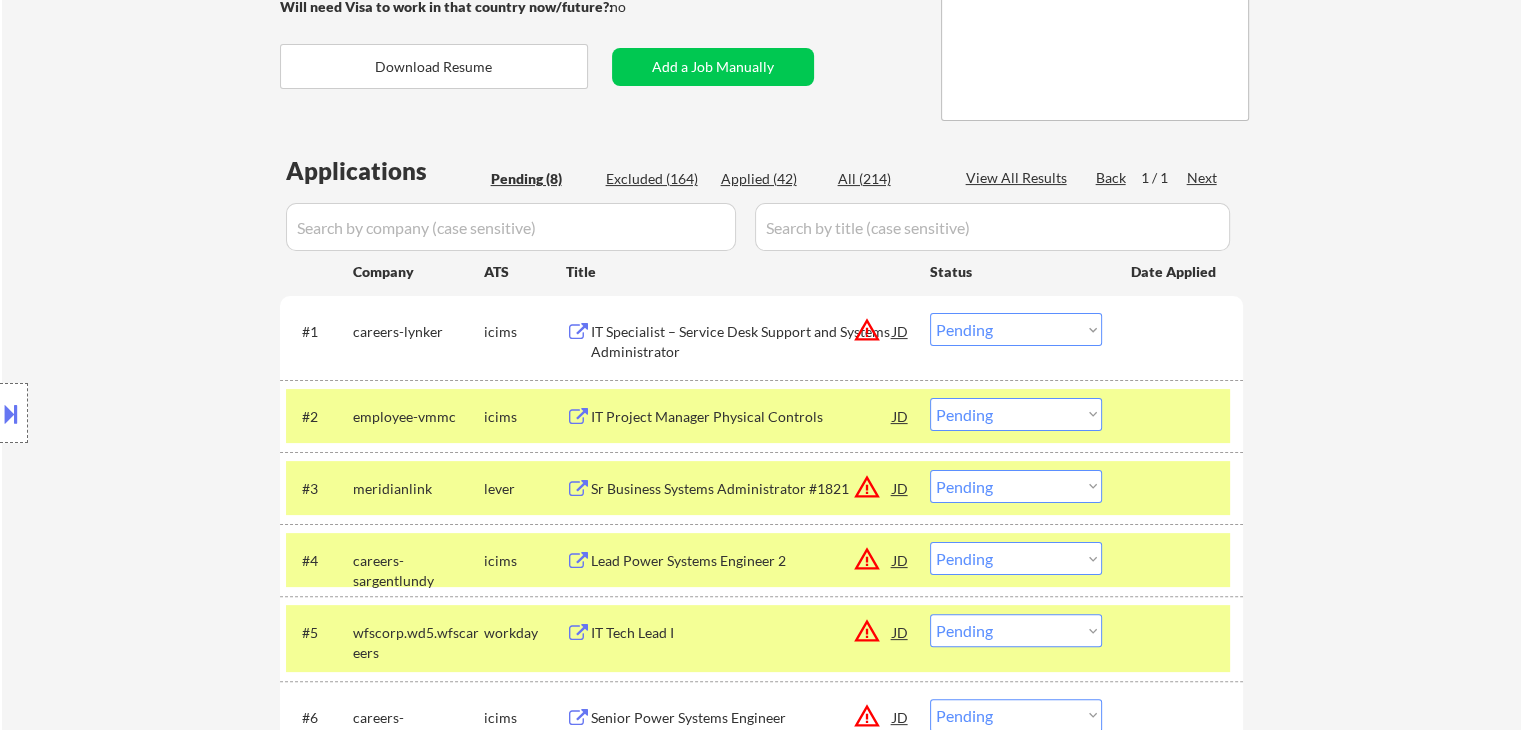 scroll, scrollTop: 400, scrollLeft: 0, axis: vertical 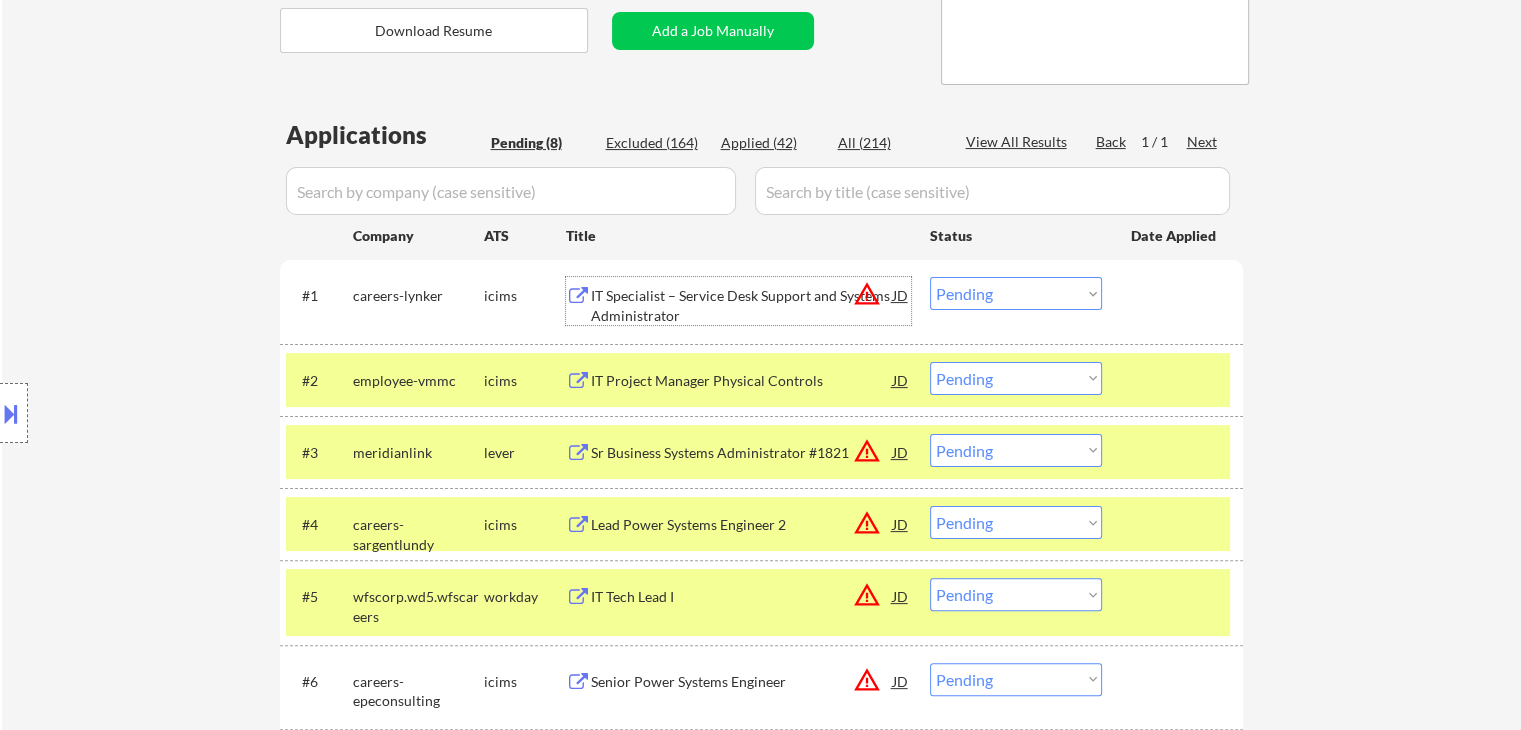 click on "IT Specialist – Service Desk Support and Systems Administrator" at bounding box center (742, 305) 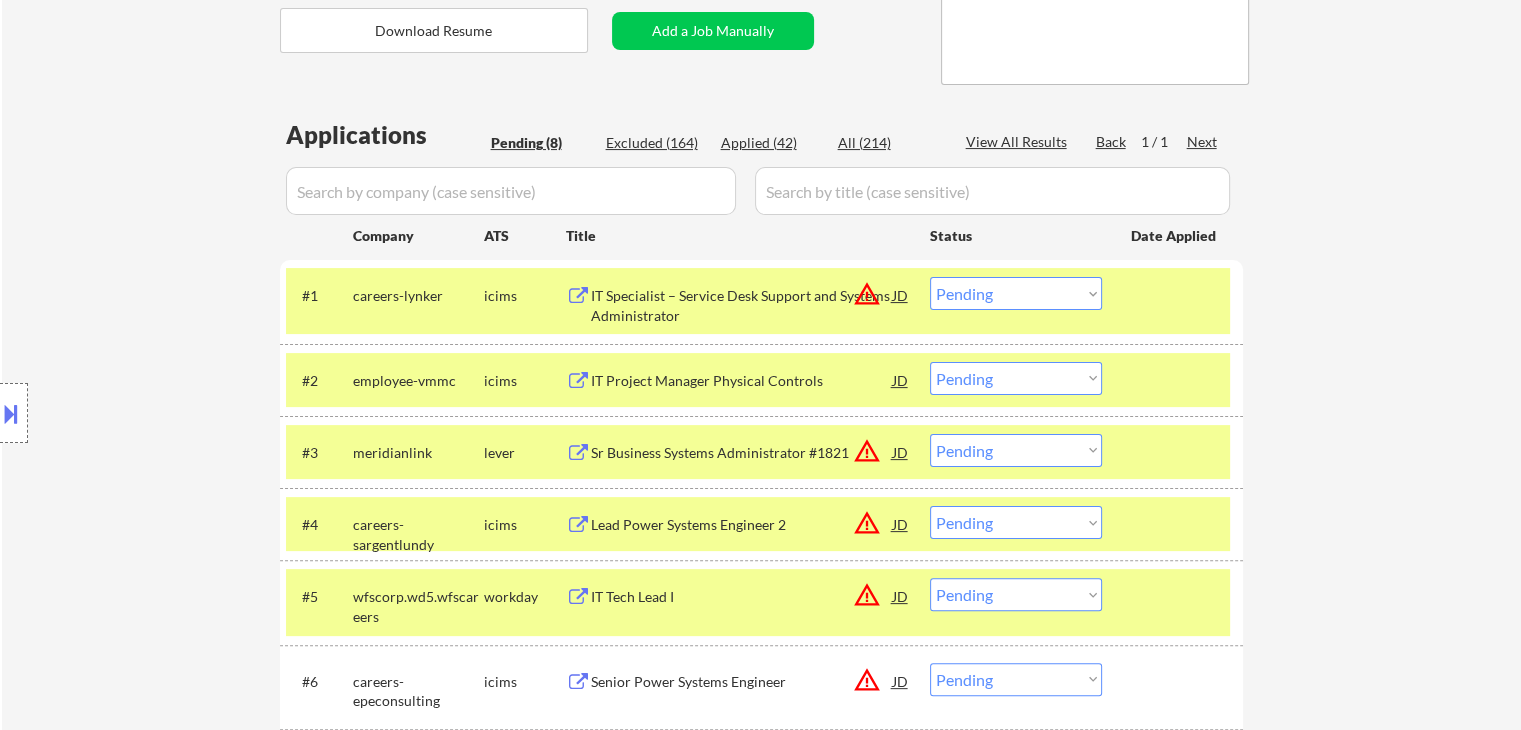 click on "IT Project Manager Physical Controls" at bounding box center [742, 380] 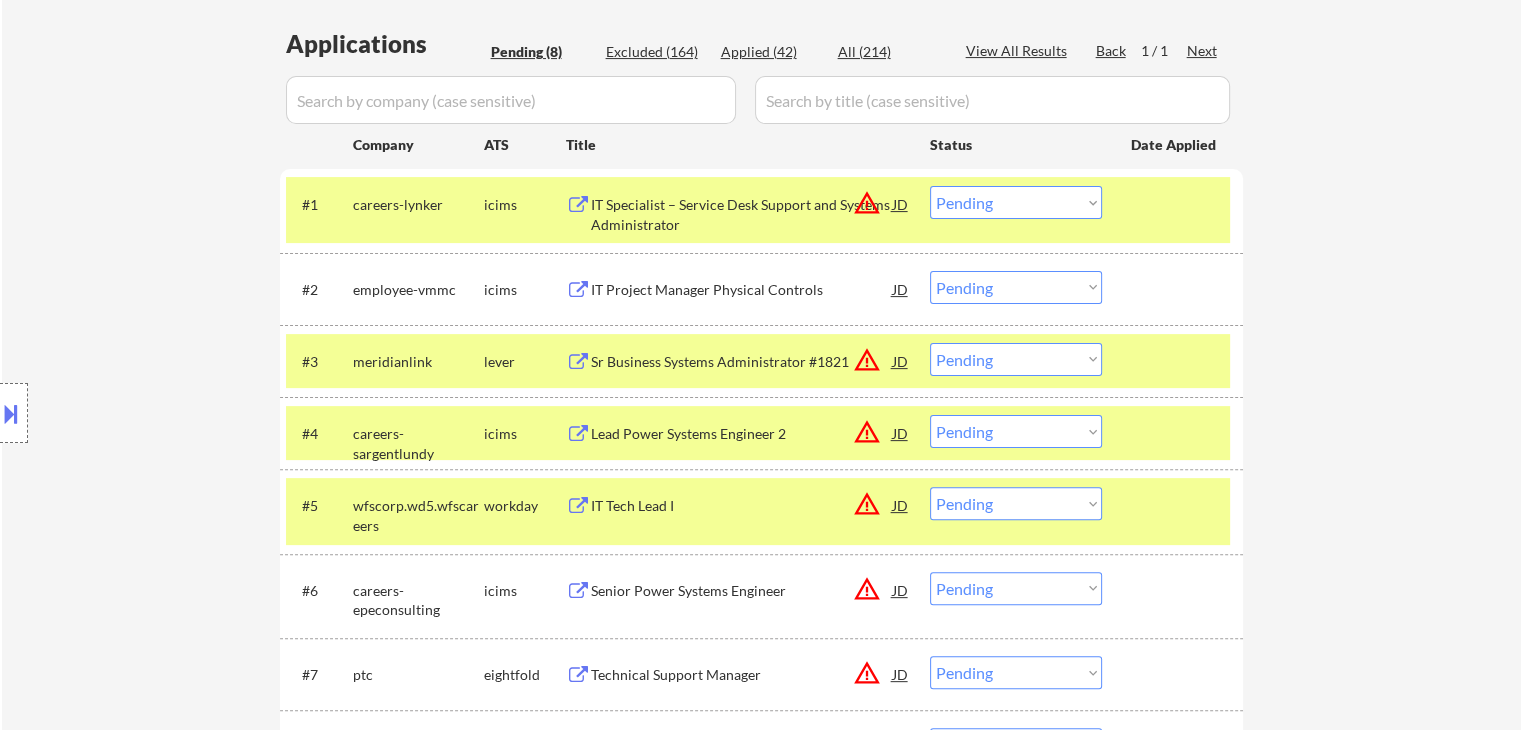 scroll, scrollTop: 600, scrollLeft: 0, axis: vertical 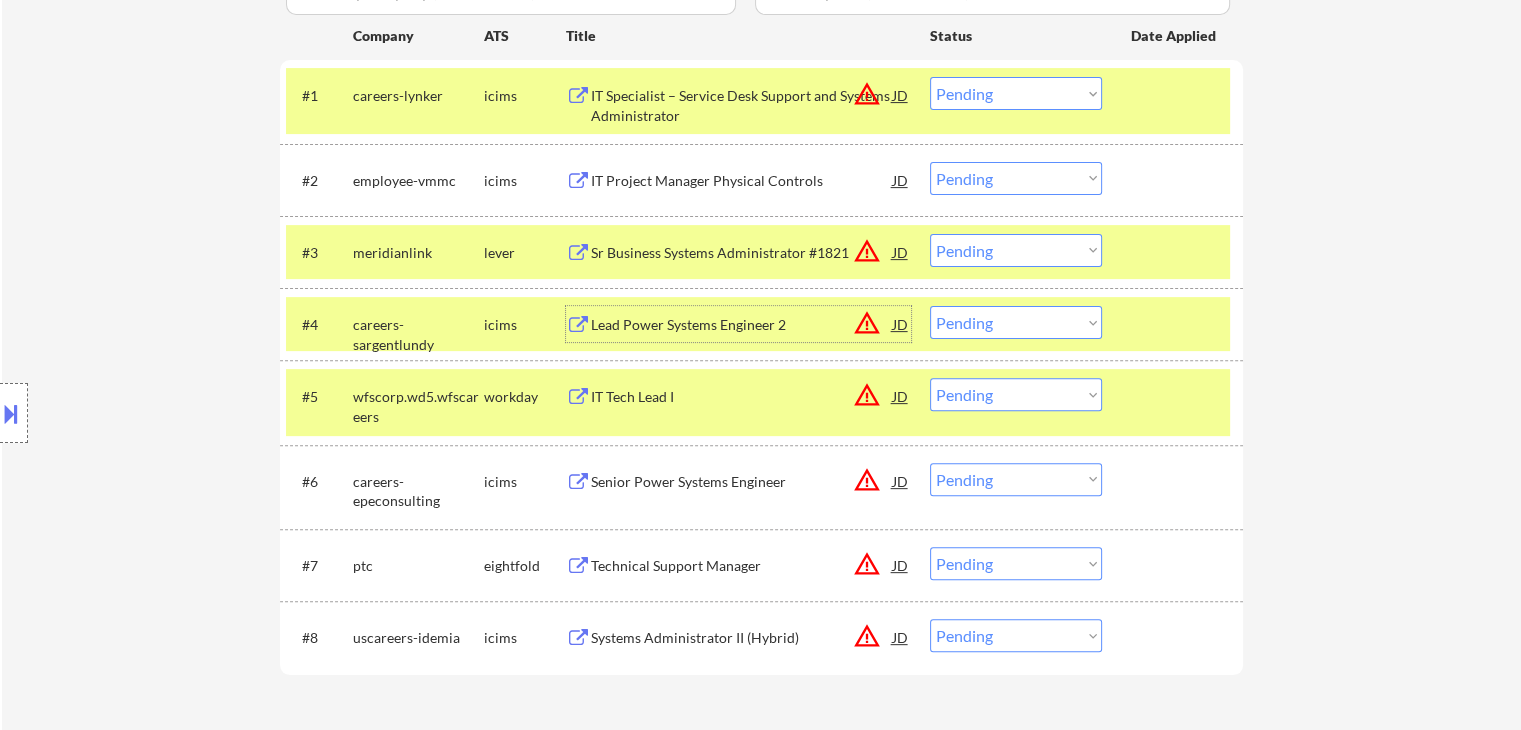 click on "Lead Power Systems Engineer 2" at bounding box center (742, 325) 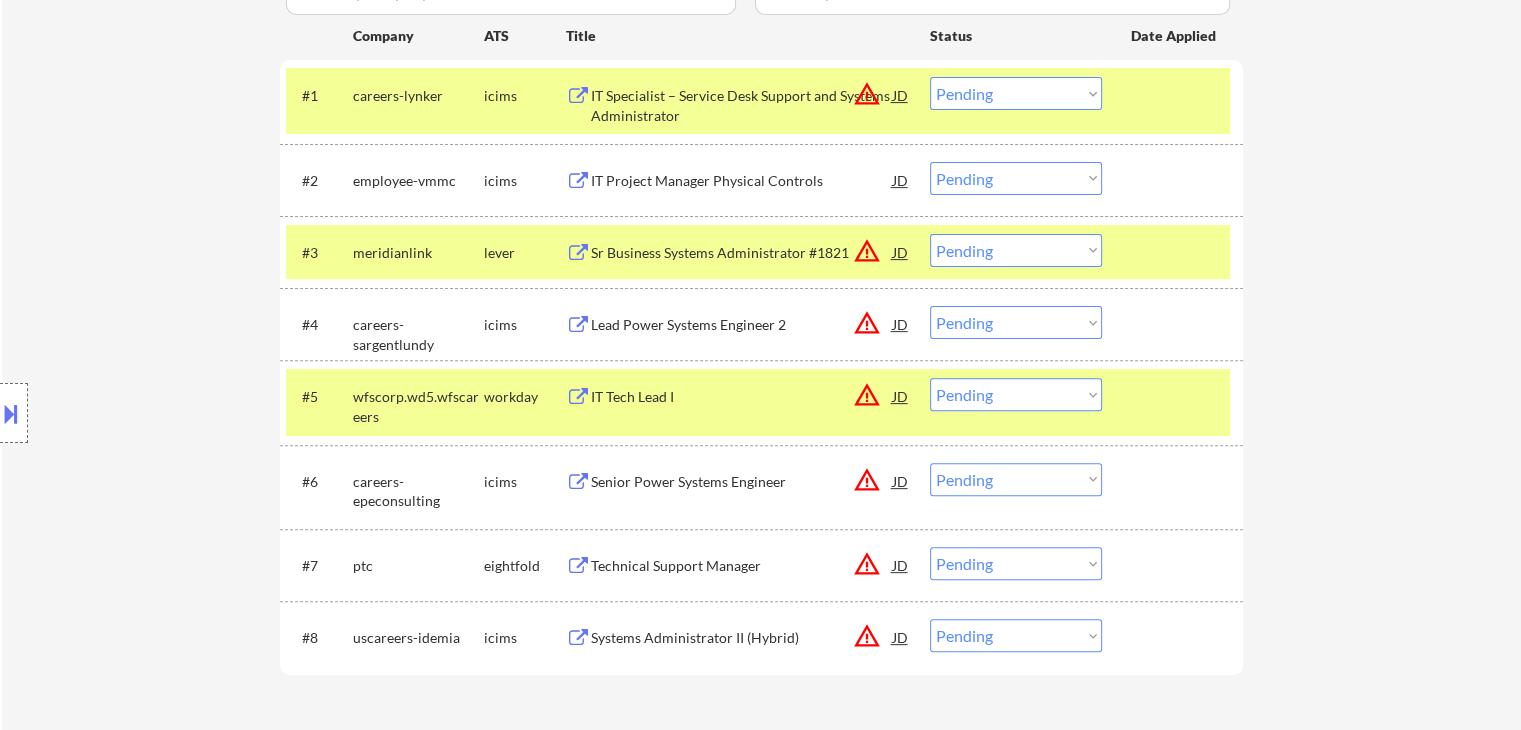click on "Senior Power Systems Engineer" at bounding box center (742, 482) 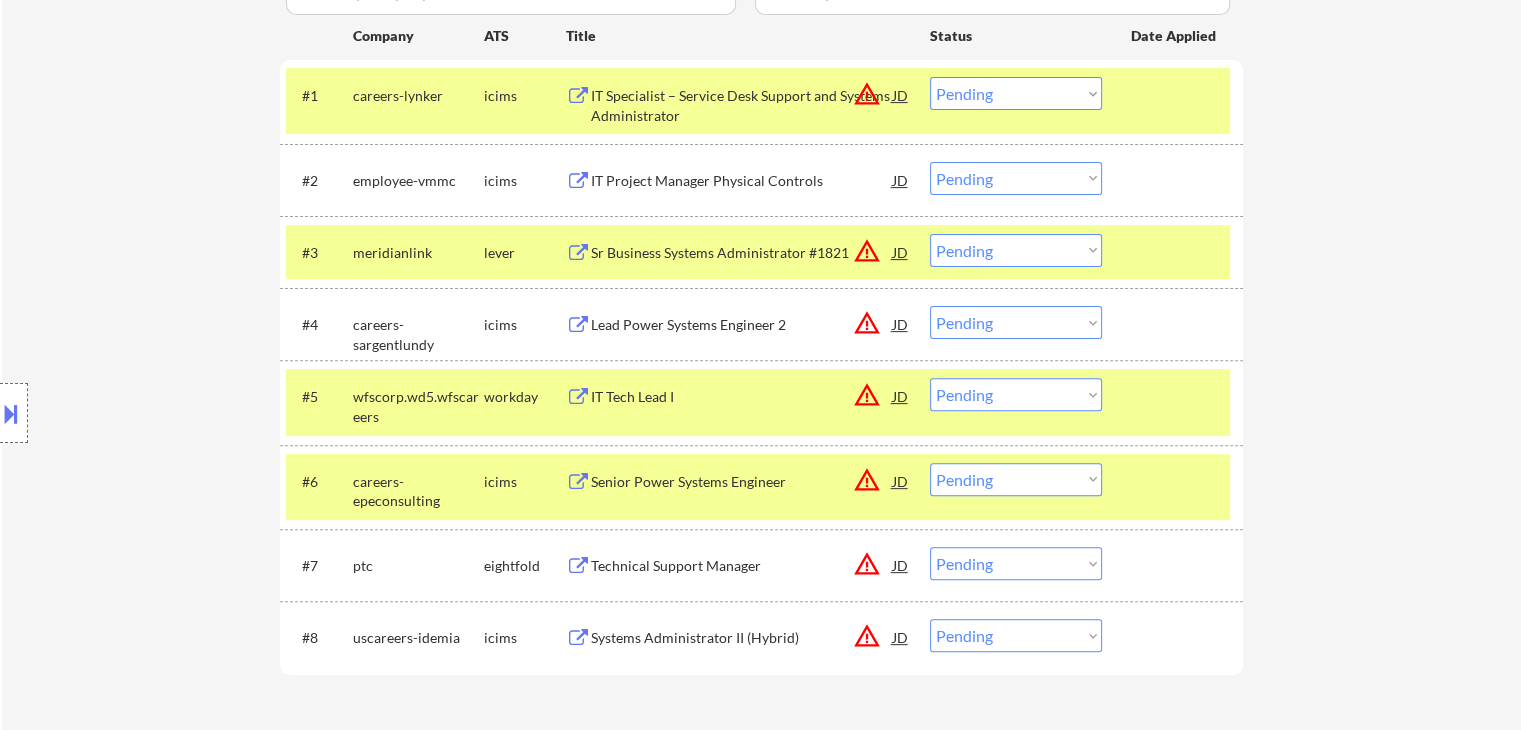 type 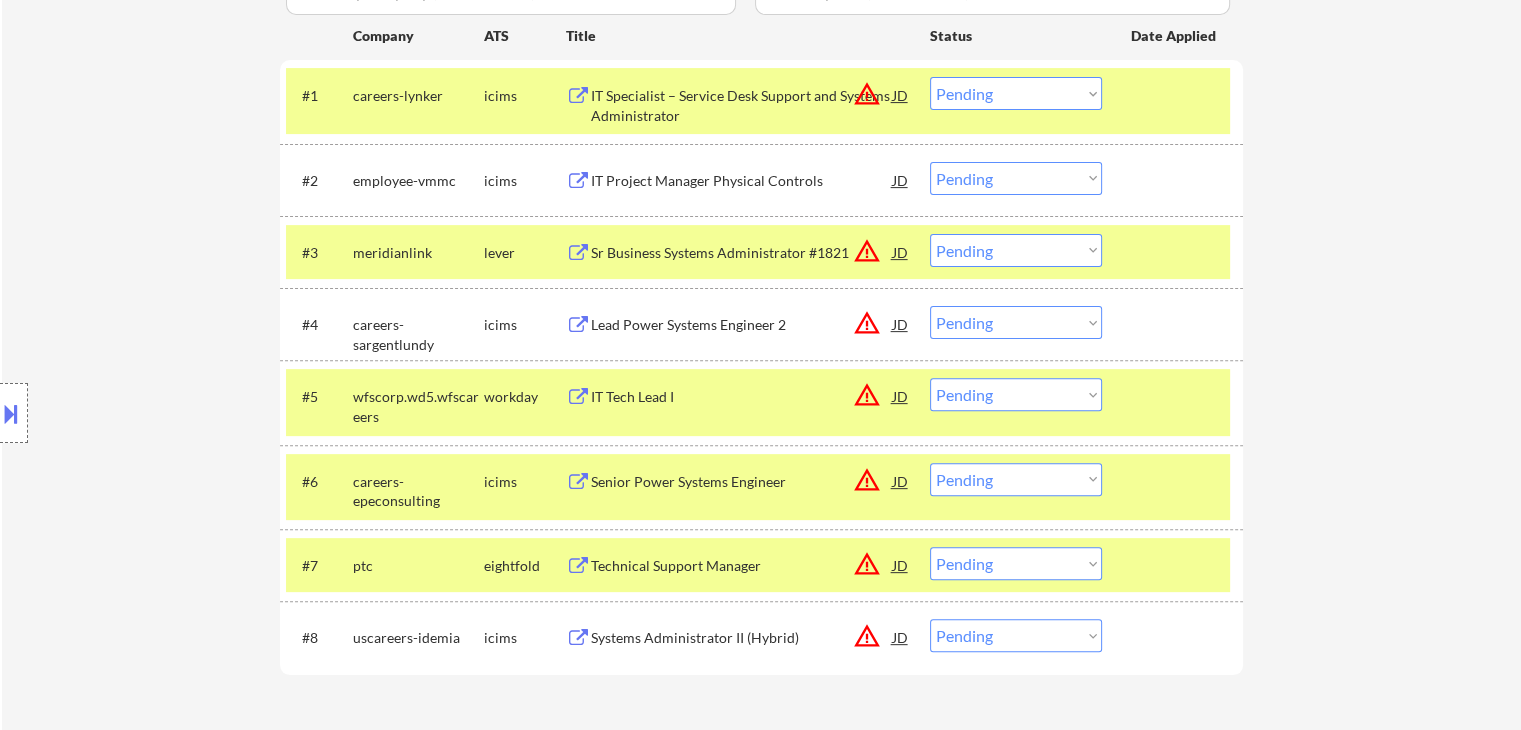 click on "Systems Administrator II (Hybrid) JD warning_amber" at bounding box center (738, 637) 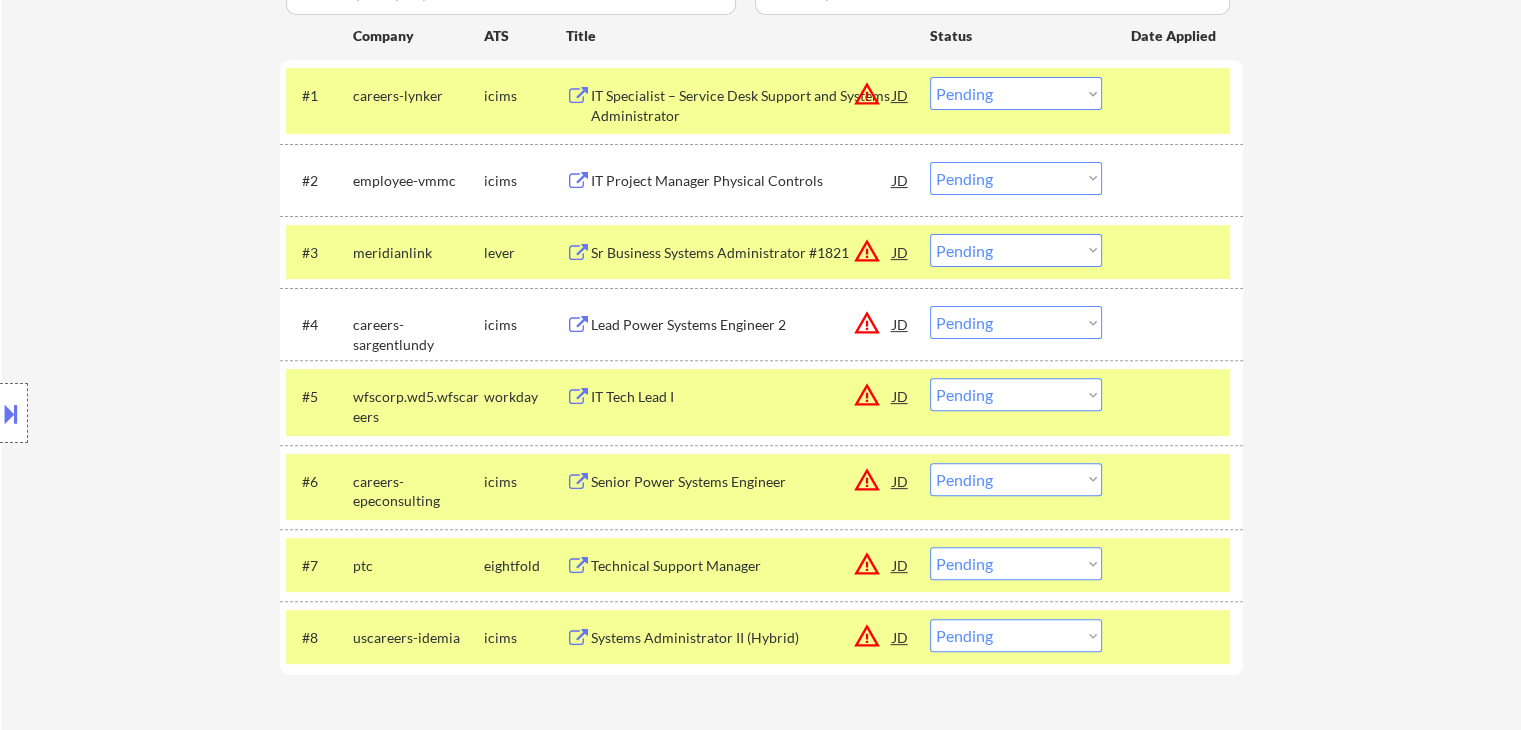 click on "Choose an option... Pending Applied Excluded (Questions) Excluded (Expired) Excluded (Location) Excluded (Bad Match) Excluded (Blocklist) Excluded (Salary) Excluded (Other)" at bounding box center (1016, 93) 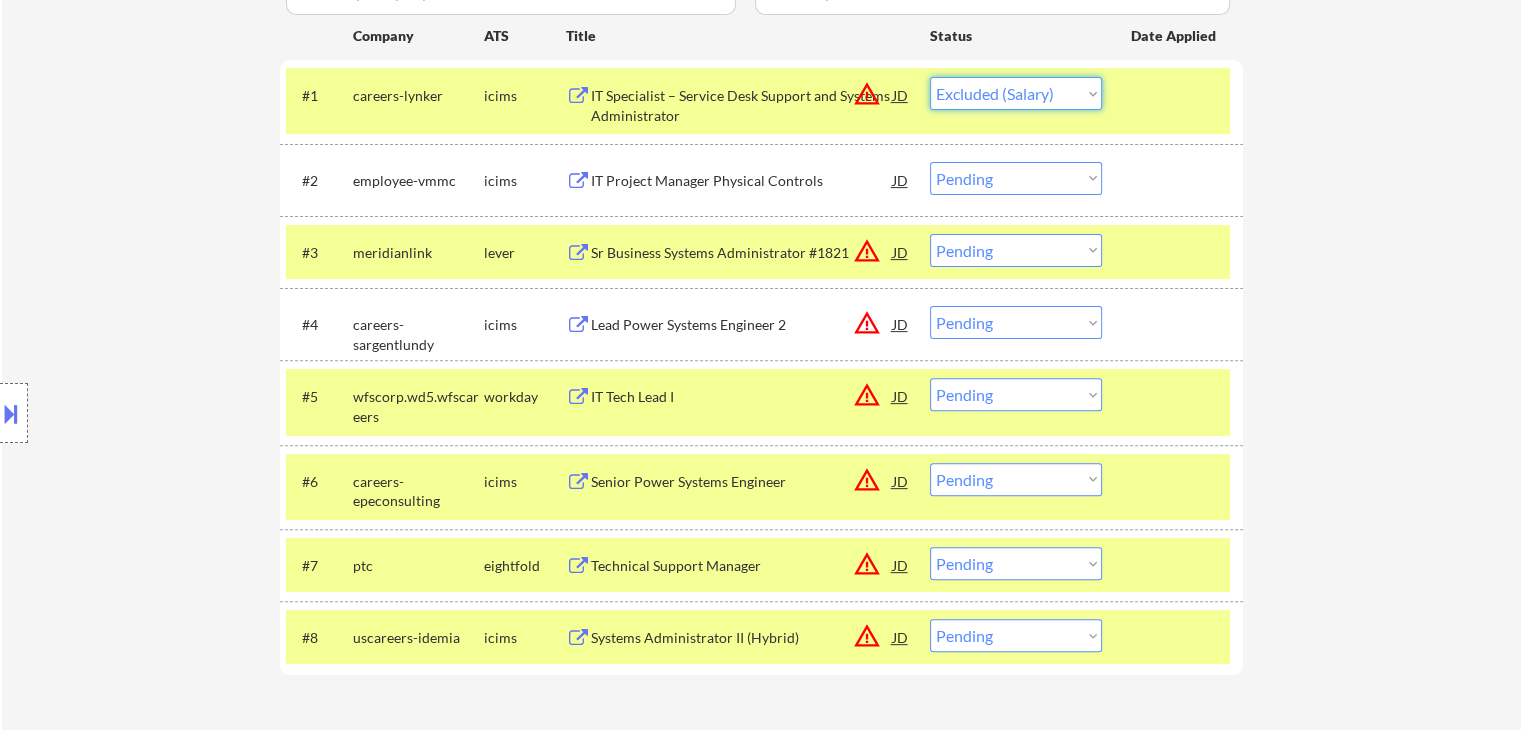 click on "Choose an option... Pending Applied Excluded (Questions) Excluded (Expired) Excluded (Location) Excluded (Bad Match) Excluded (Blocklist) Excluded (Salary) Excluded (Other)" at bounding box center (1016, 93) 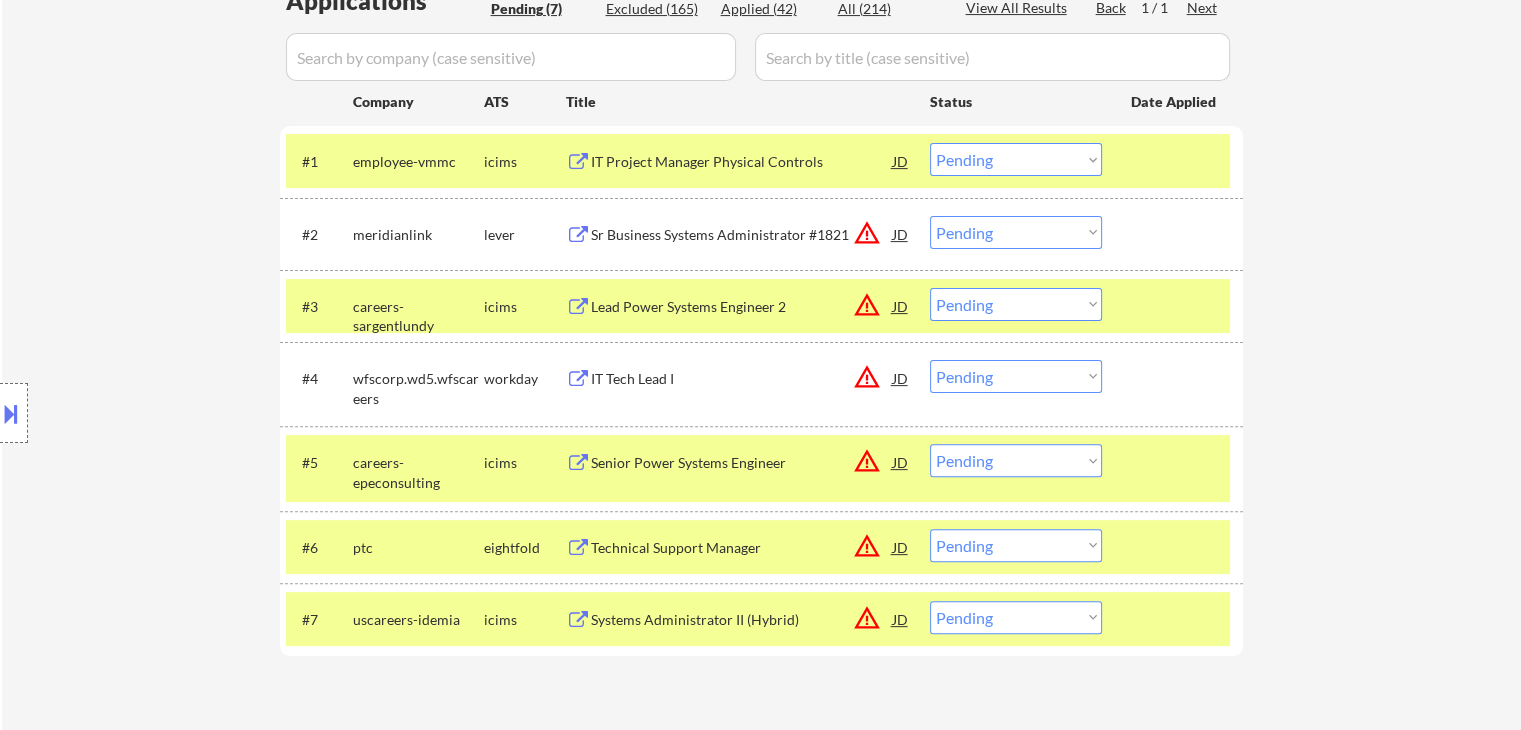 scroll, scrollTop: 500, scrollLeft: 0, axis: vertical 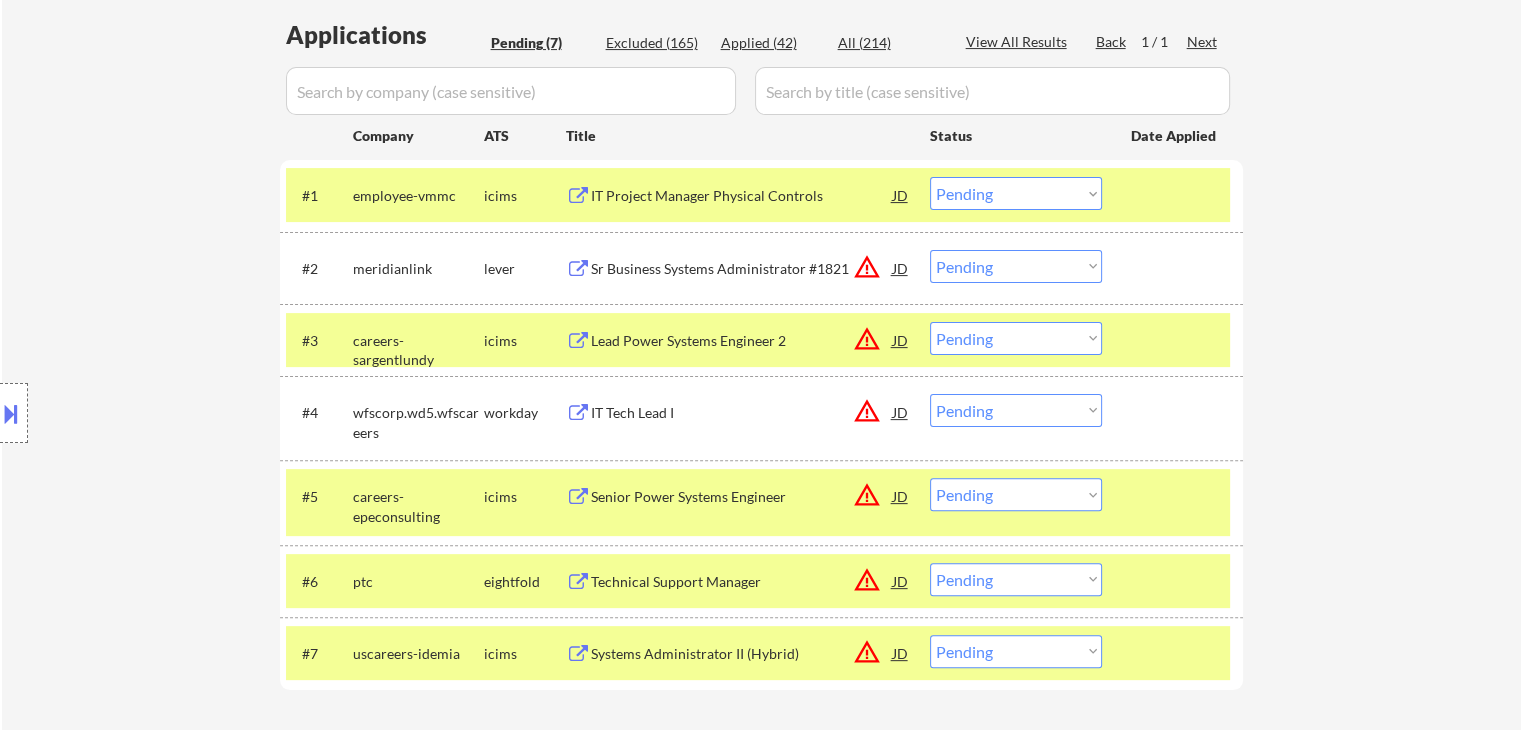 drag, startPoint x: 1002, startPoint y: 184, endPoint x: 1015, endPoint y: 208, distance: 27.294687 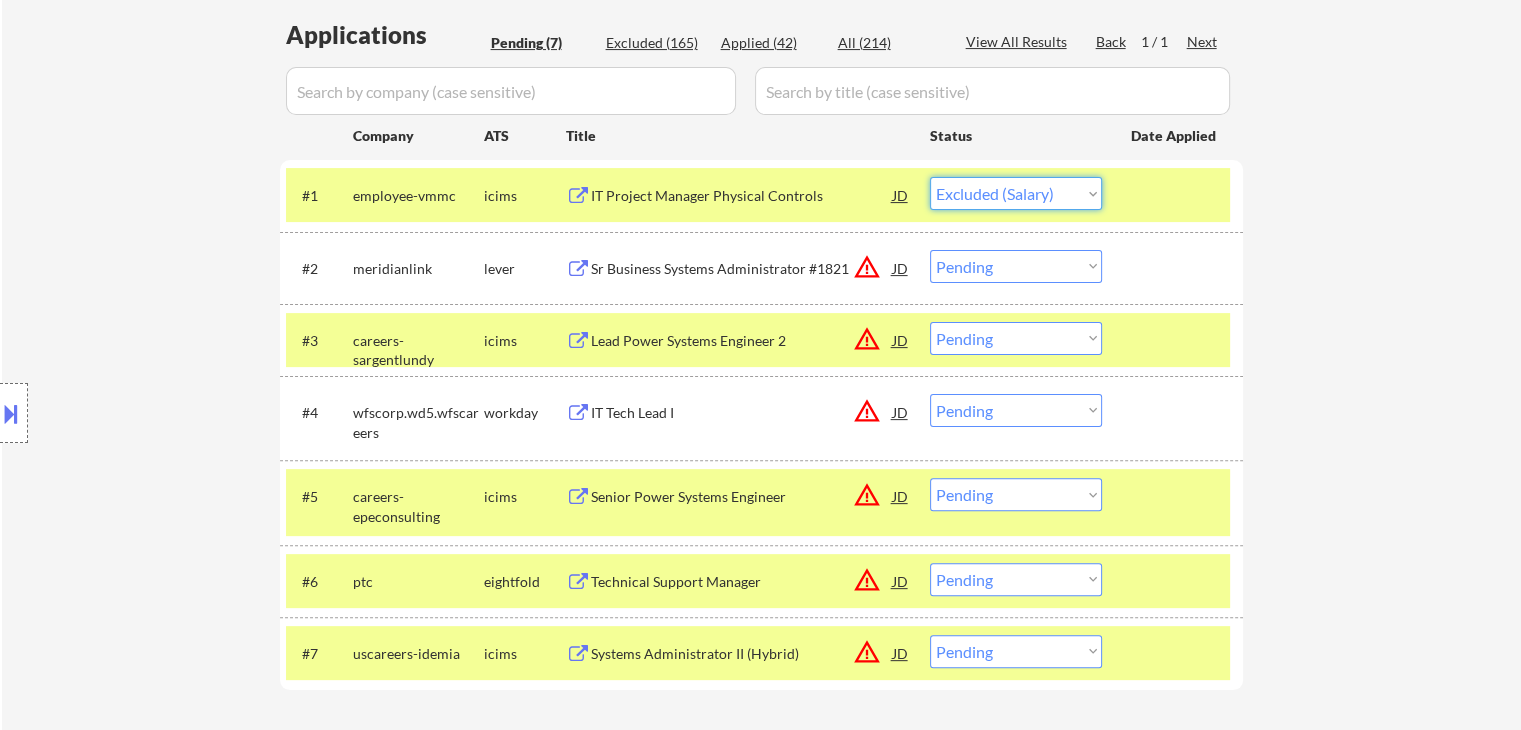 click on "Choose an option... Pending Applied Excluded (Questions) Excluded (Expired) Excluded (Location) Excluded (Bad Match) Excluded (Blocklist) Excluded (Salary) Excluded (Other)" at bounding box center (1016, 193) 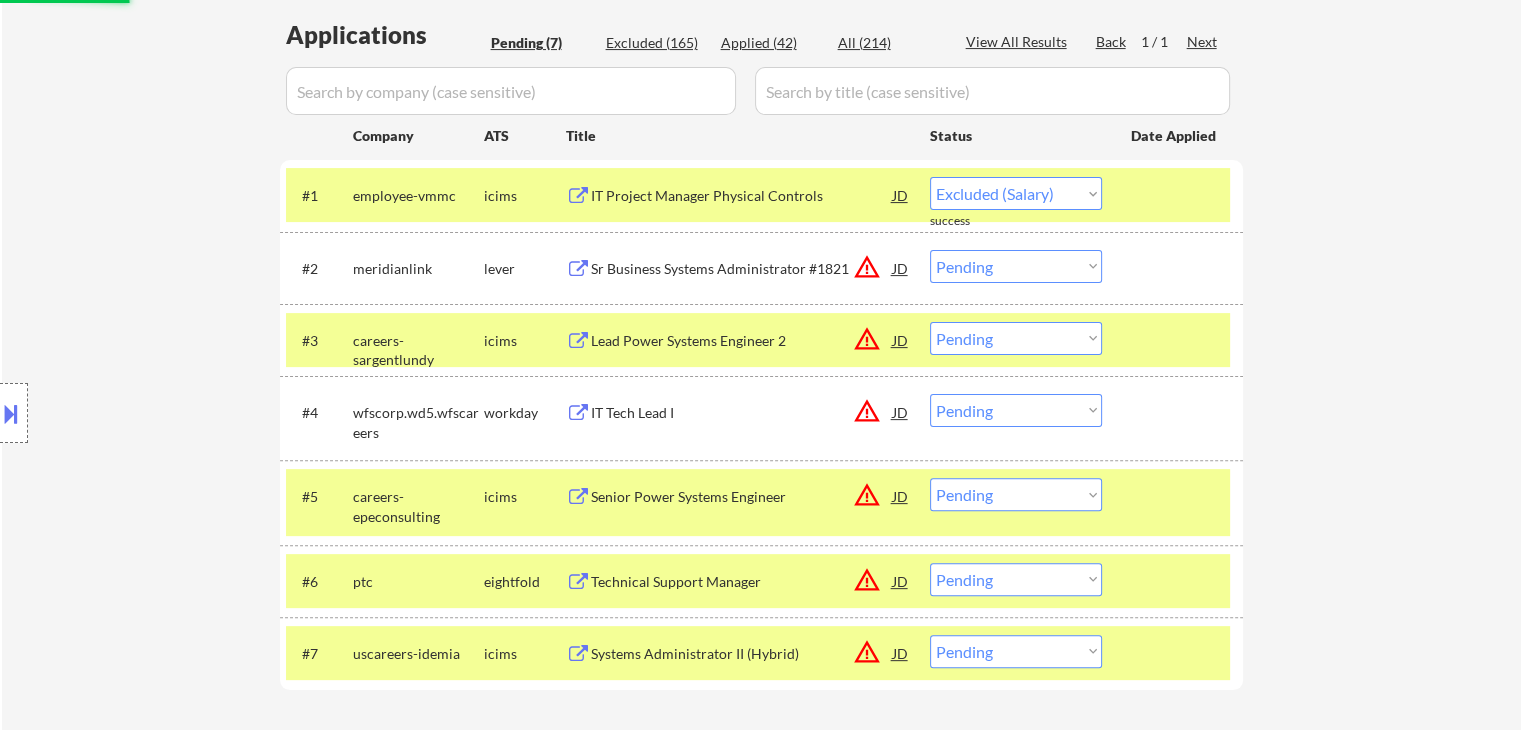 select on ""pending"" 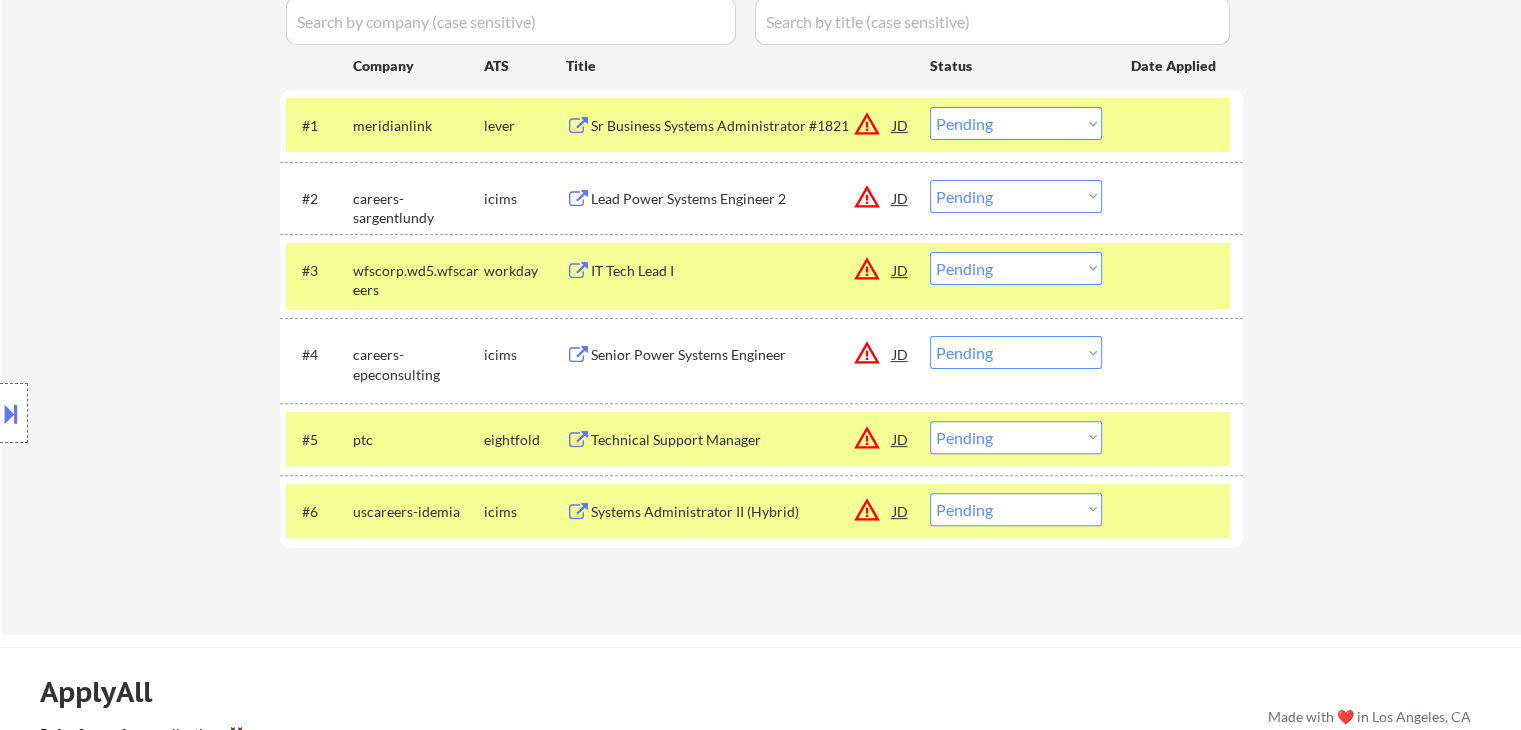 scroll, scrollTop: 600, scrollLeft: 0, axis: vertical 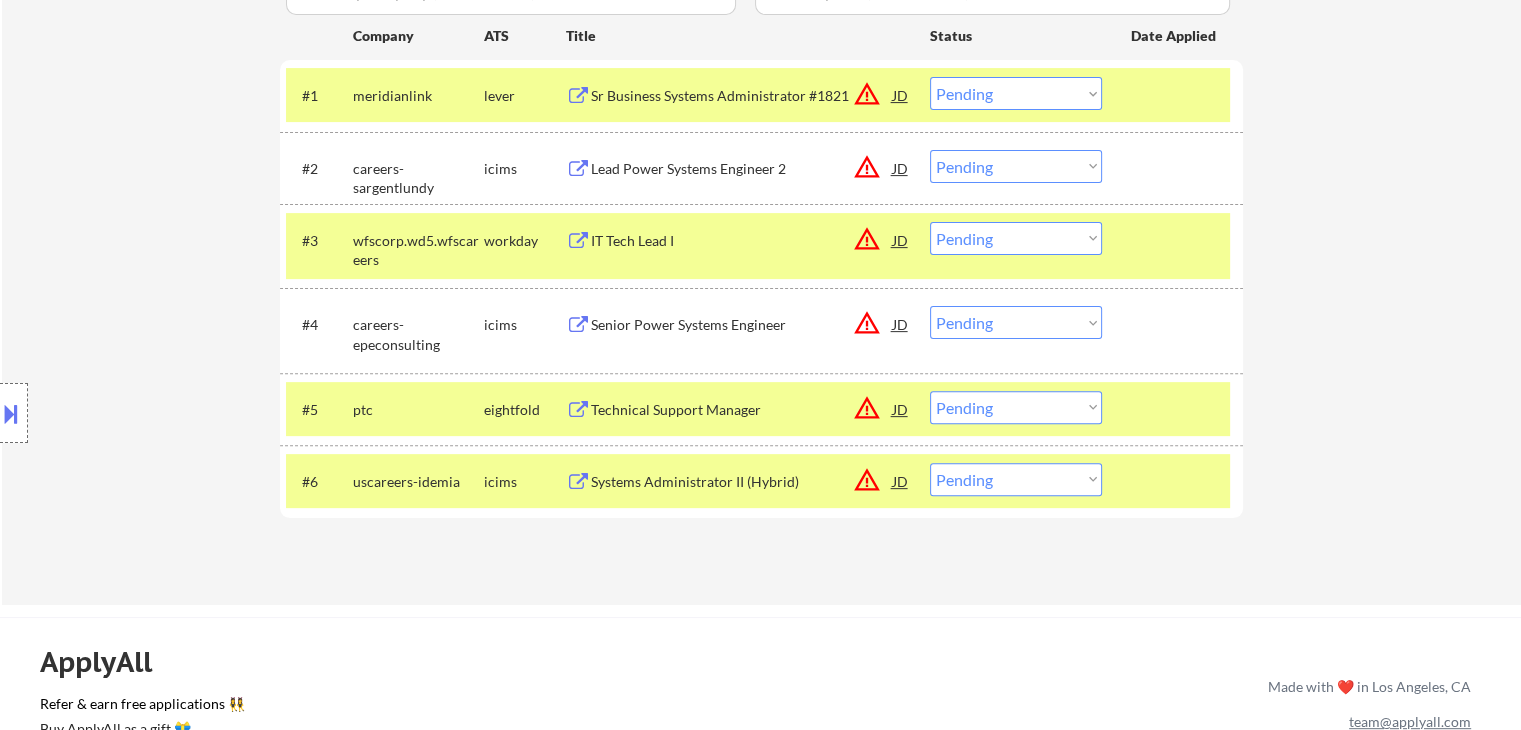 click on "Choose an option... Pending Applied Excluded (Questions) Excluded (Expired) Excluded (Location) Excluded (Bad Match) Excluded (Blocklist) Excluded (Salary) Excluded (Other)" at bounding box center [1016, 322] 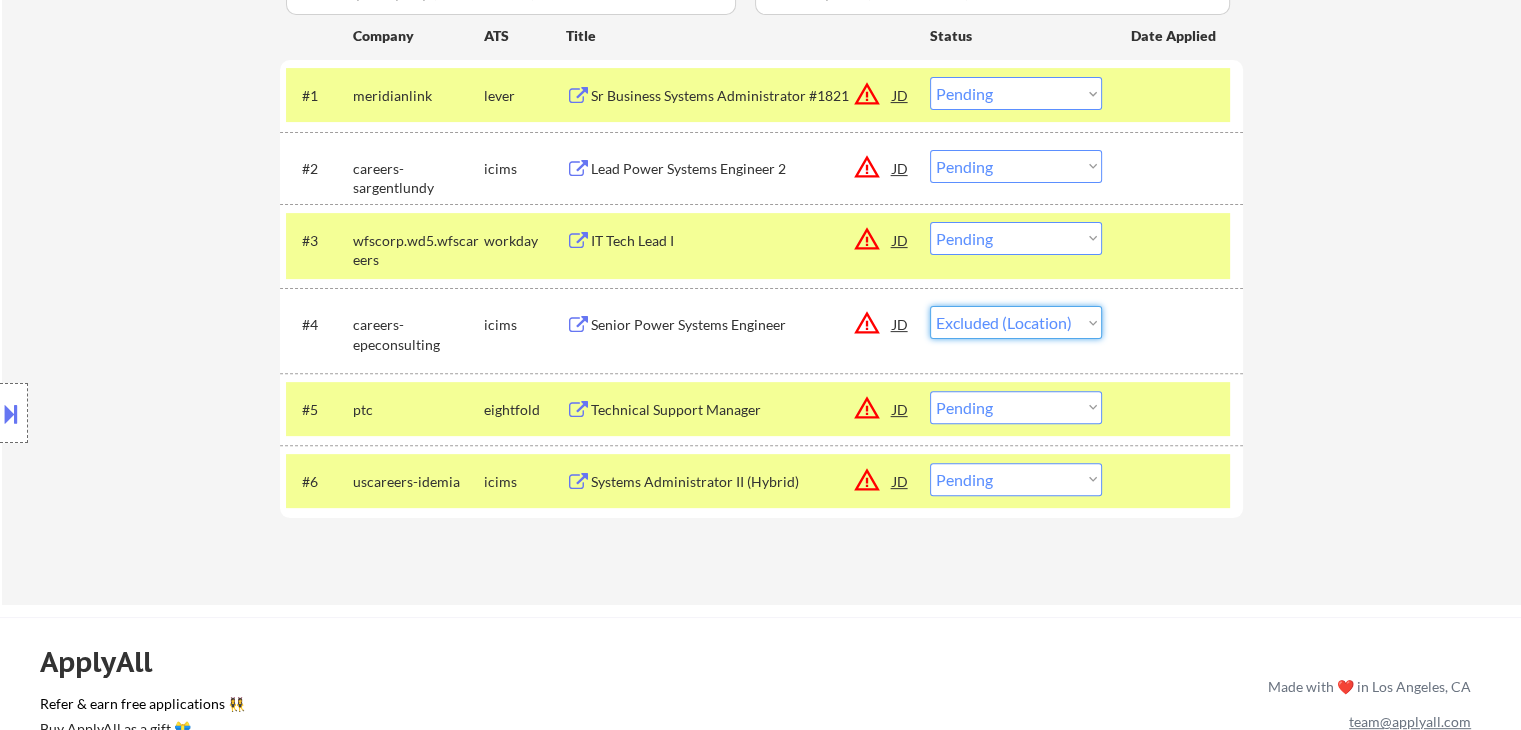 click on "Choose an option... Pending Applied Excluded (Questions) Excluded (Expired) Excluded (Location) Excluded (Bad Match) Excluded (Blocklist) Excluded (Salary) Excluded (Other)" at bounding box center (1016, 322) 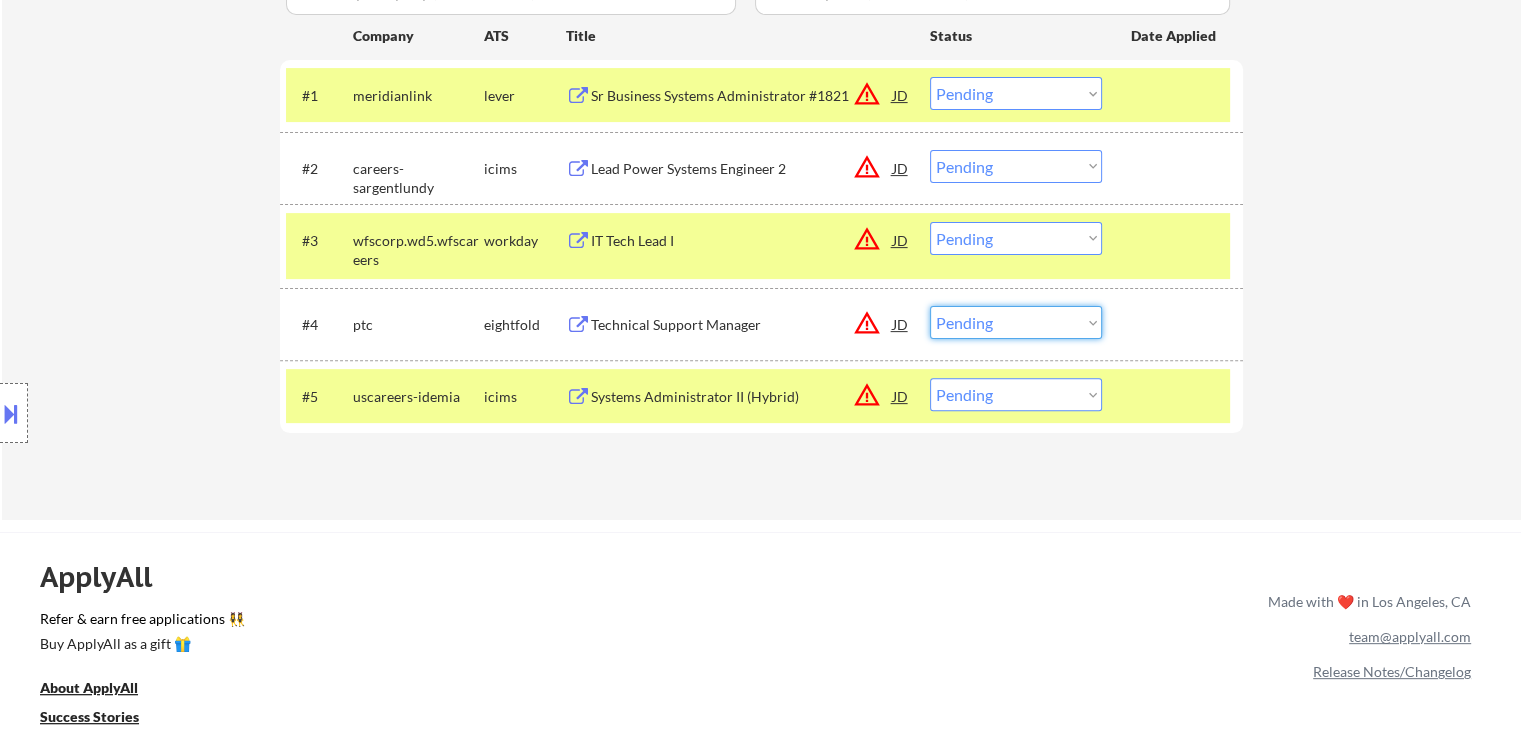 drag, startPoint x: 975, startPoint y: 325, endPoint x: 986, endPoint y: 337, distance: 16.27882 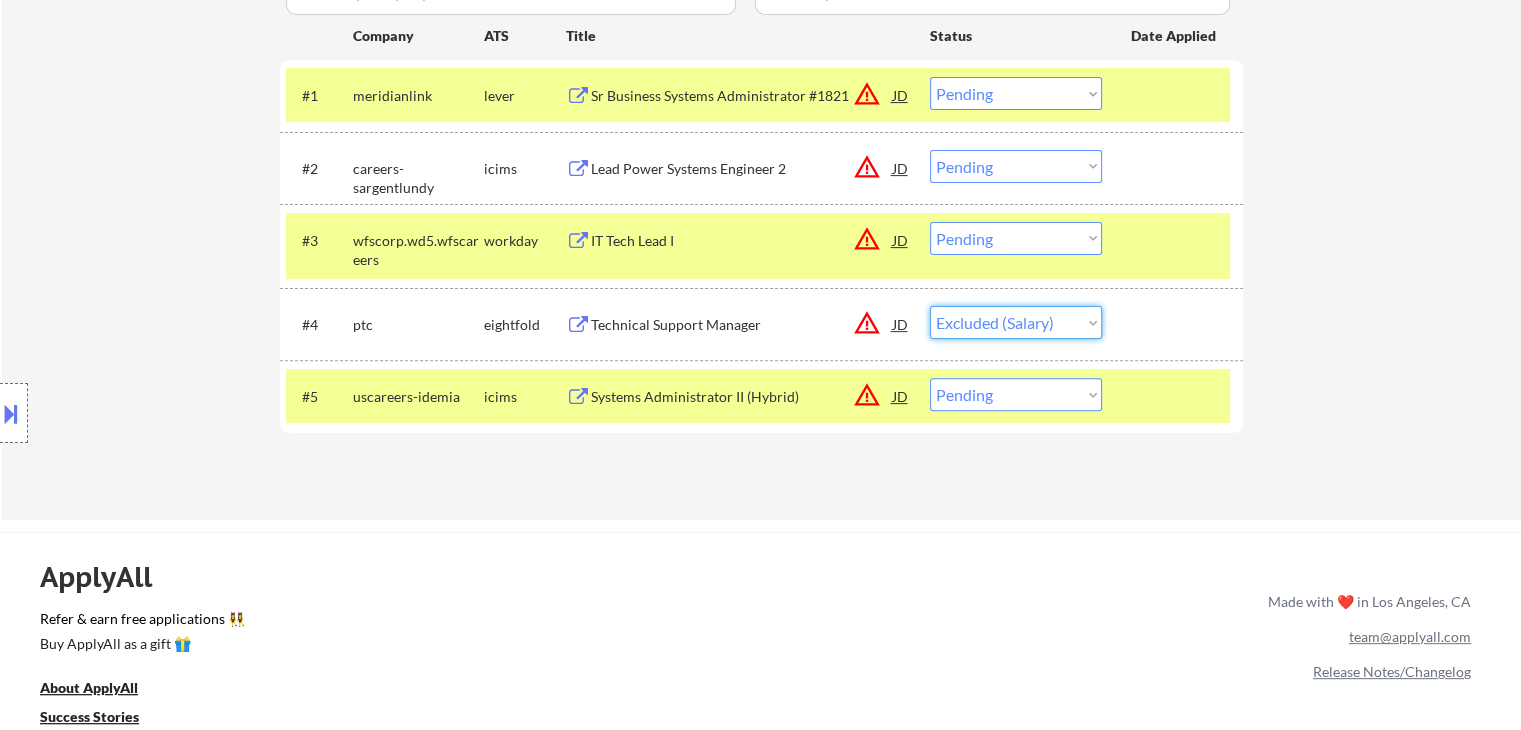 click on "Choose an option... Pending Applied Excluded (Questions) Excluded (Expired) Excluded (Location) Excluded (Bad Match) Excluded (Blocklist) Excluded (Salary) Excluded (Other)" at bounding box center (1016, 322) 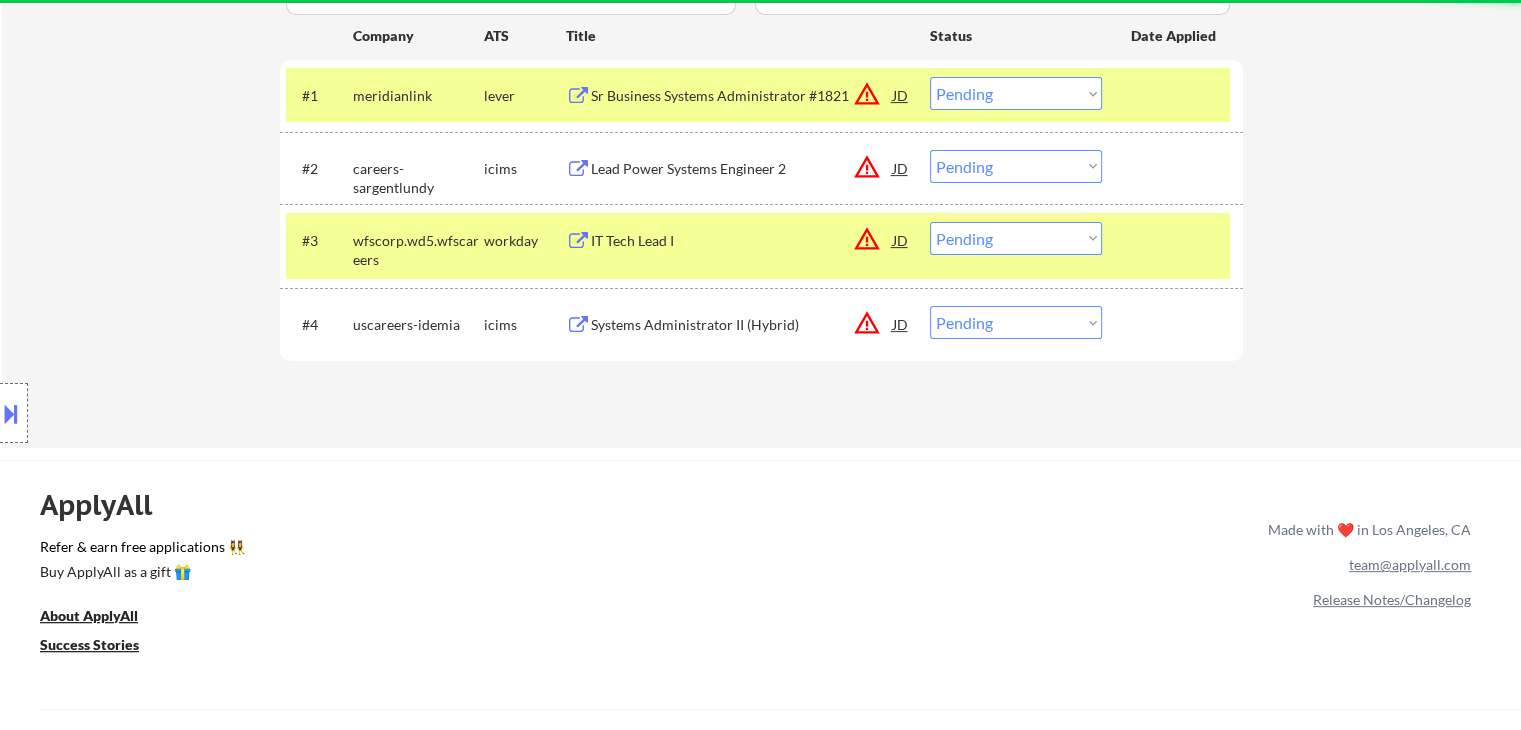 click on "Choose an option... Pending Applied Excluded (Questions) Excluded (Expired) Excluded (Location) Excluded (Bad Match) Excluded (Blocklist) Excluded (Salary) Excluded (Other)" at bounding box center [1016, 322] 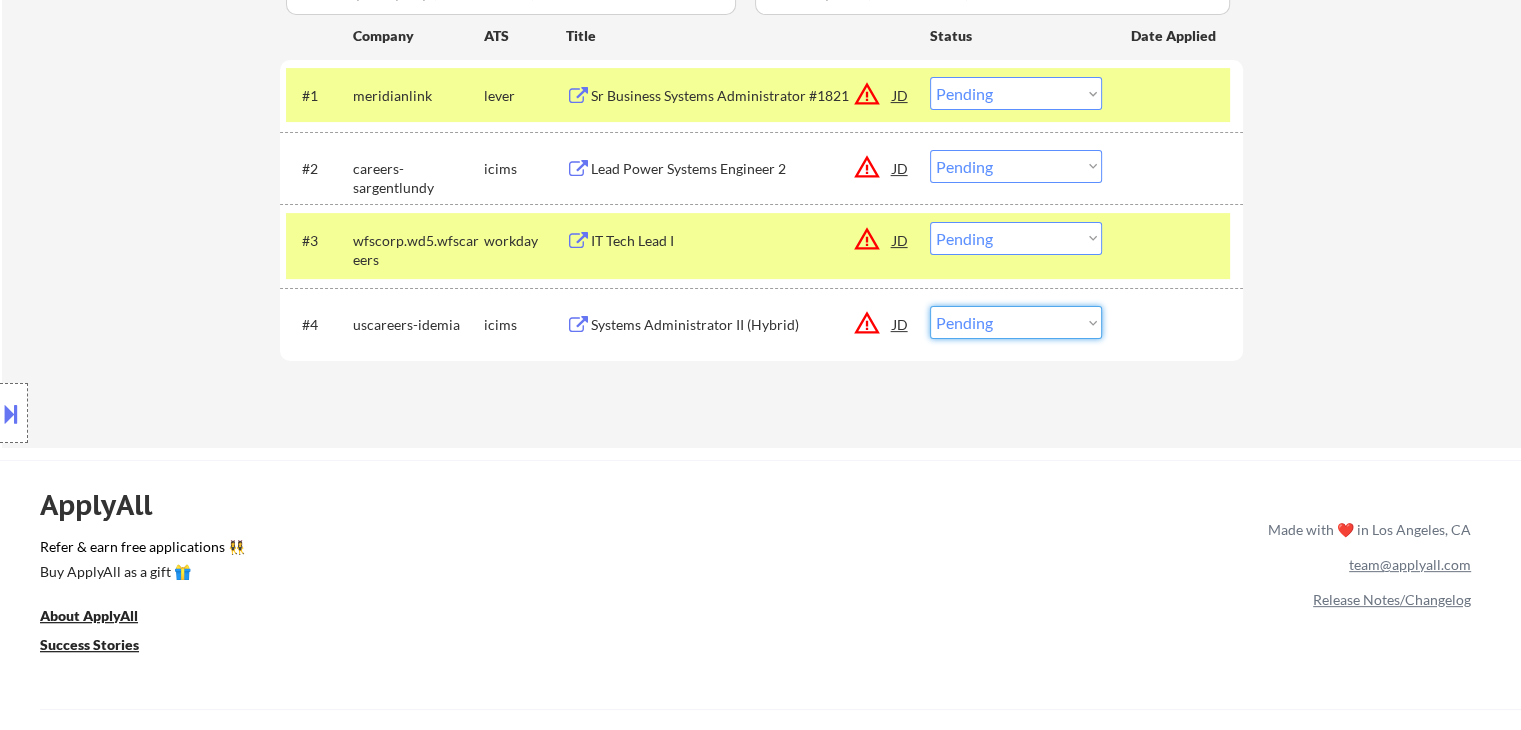 select on ""excluded__salary_"" 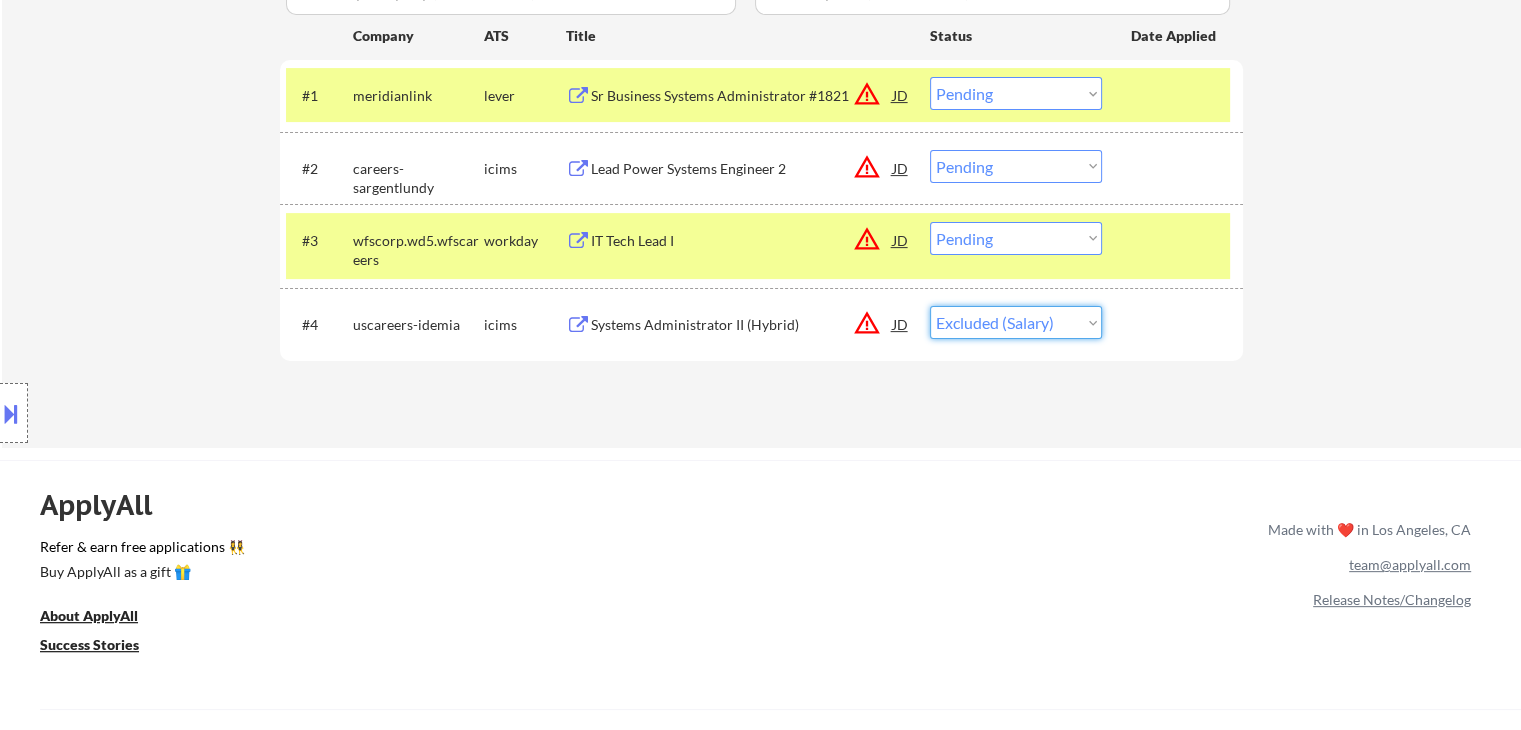 click on "Choose an option... Pending Applied Excluded (Questions) Excluded (Expired) Excluded (Location) Excluded (Bad Match) Excluded (Blocklist) Excluded (Salary) Excluded (Other)" at bounding box center [1016, 322] 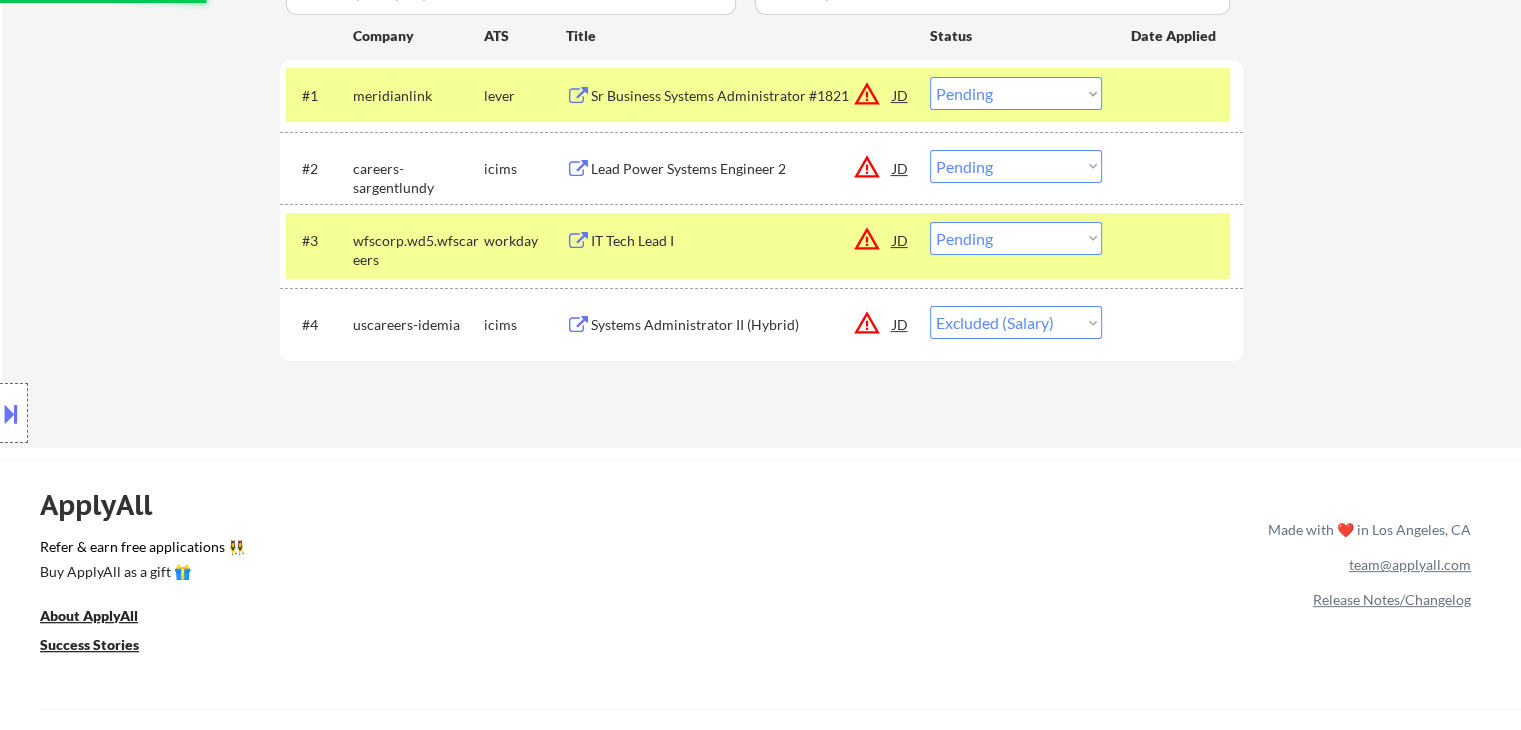 drag, startPoint x: 972, startPoint y: 161, endPoint x: 994, endPoint y: 175, distance: 26.076809 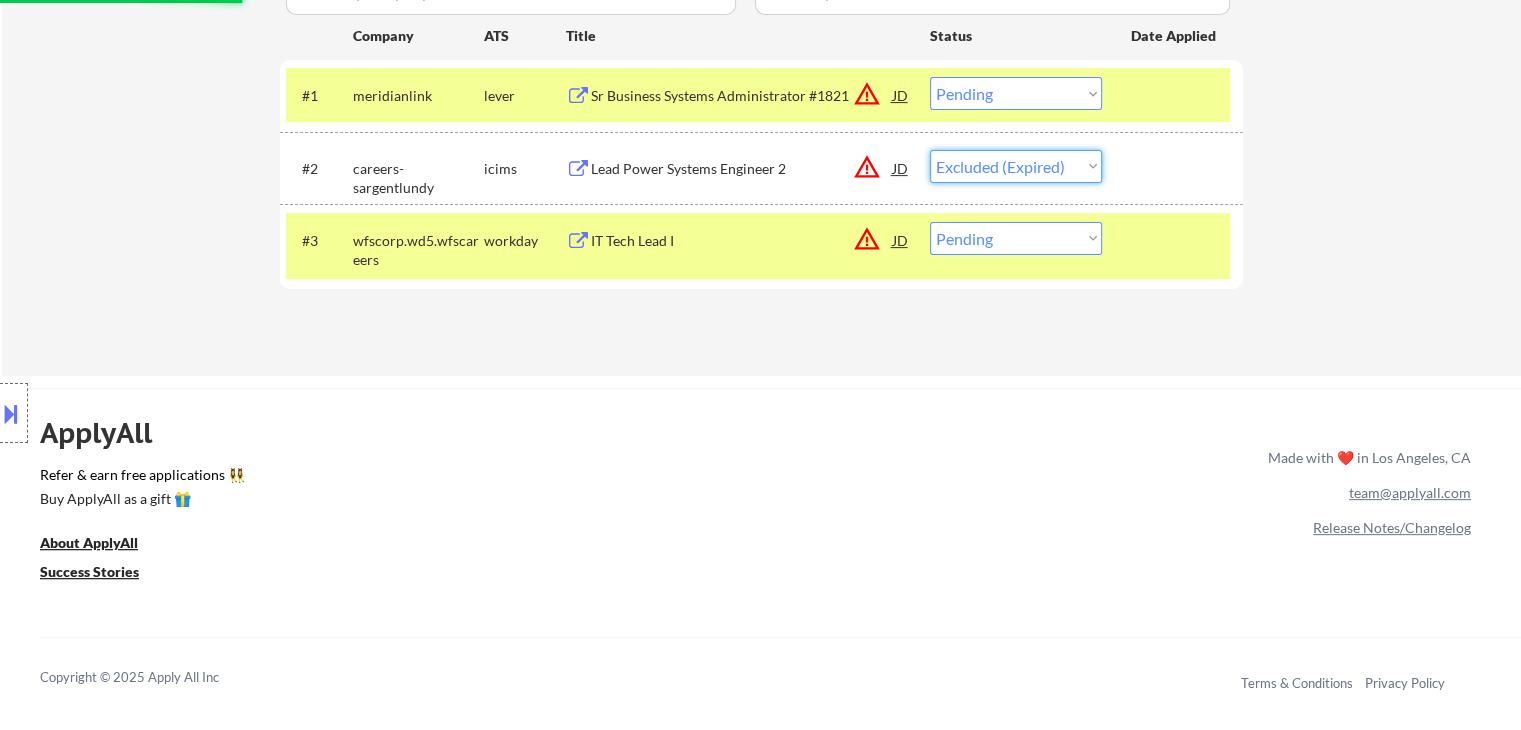 click on "Choose an option... Pending Applied Excluded (Questions) Excluded (Expired) Excluded (Location) Excluded (Bad Match) Excluded (Blocklist) Excluded (Salary) Excluded (Other)" at bounding box center (1016, 166) 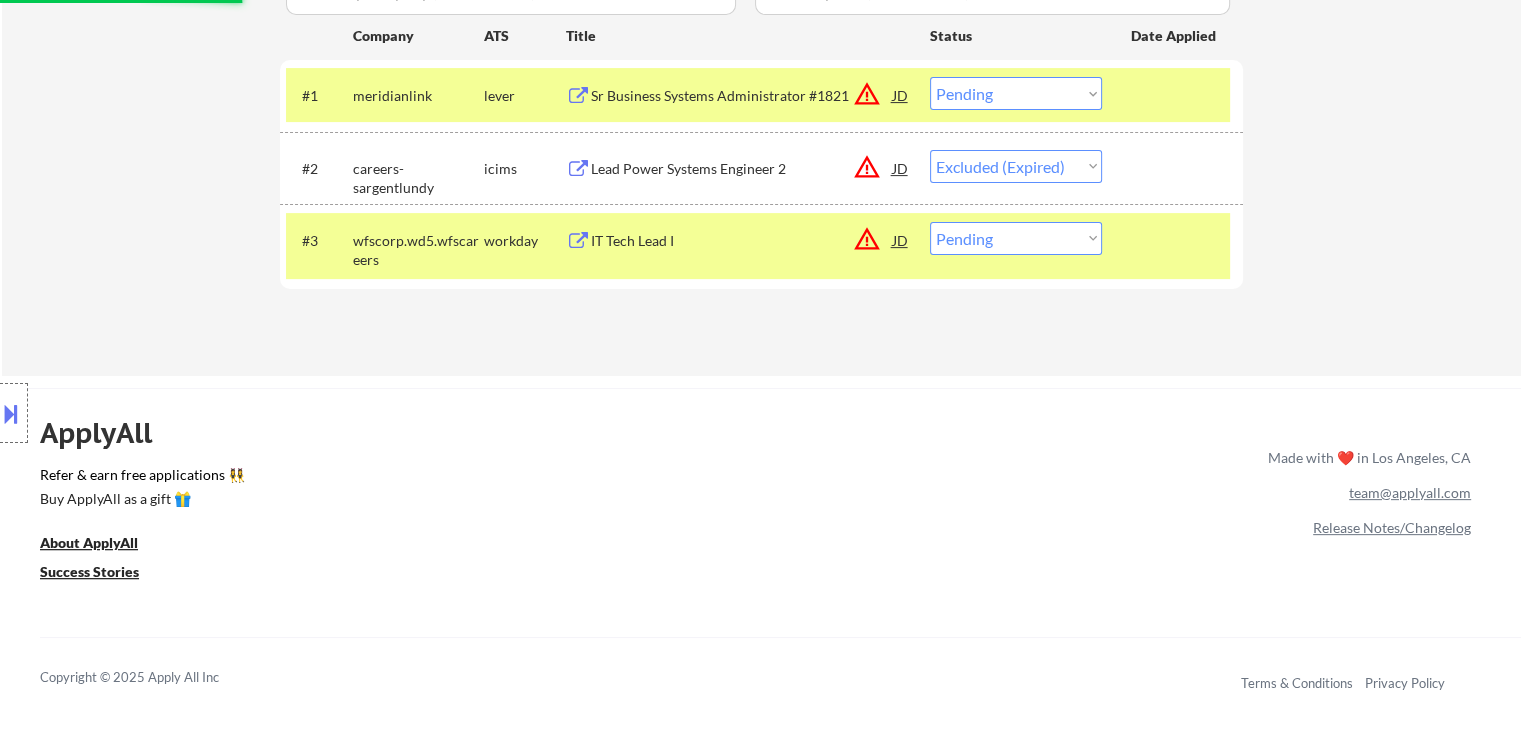 click on "← Return to /applysquad Mailslurp Inbox Job Search Builder [FIRST] [LAST] User Email: [EMAIL] Application Email: [EMAIL] Mailslurp Email: [EMAIL] LinkedIn: https://www.linkedin.com/in/[LINKEDIN_PROFILE]
Phone: [PHONE] Current Location: [CITY], [STATE] Applies: 28 sent / 200 bought Internal Notes Note he completed *SOME* college if applications ask -- the school name is on his LI, he told us he did 3 years out of 4 but never finished his degree. Can work in country of residence?: yes Squad Notes Minimum salary: $150,000 Will need Visa to work in that country now/future?: no Download Resume Add a Job Manually [LAST] Applications Pending (3) Excluded (169) Applied (42) All (214) View All Results Back 1 / 1
Next Company ATS Title Status Date Applied #1 meridianlink lever Sr Business Systems Administrator #1821 JD warning_amber Choose an option... Pending Applied Excluded (Questions) Excluded (Expired) Excluded (Location) success" at bounding box center (761, -72) 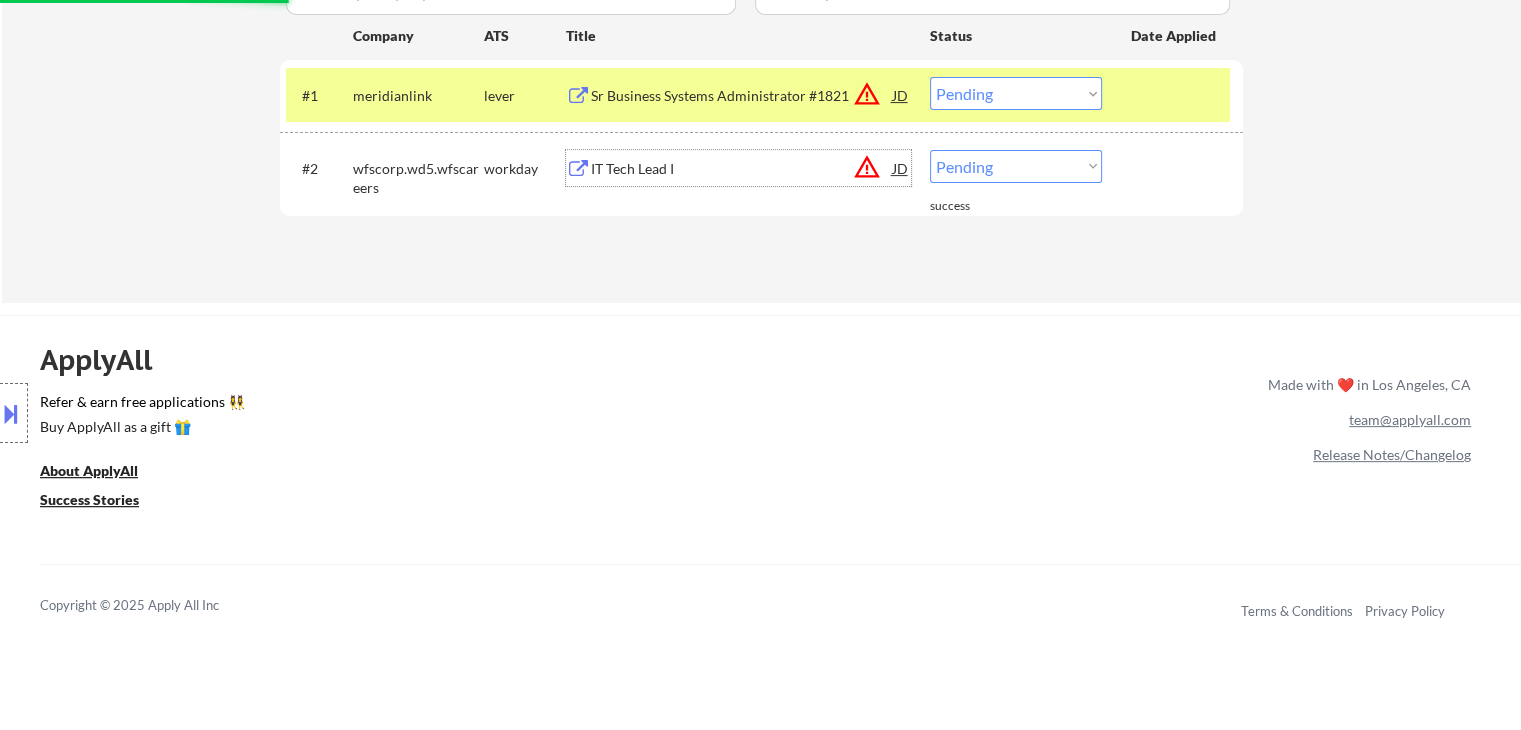 click on "IT Tech Lead I" at bounding box center [742, 169] 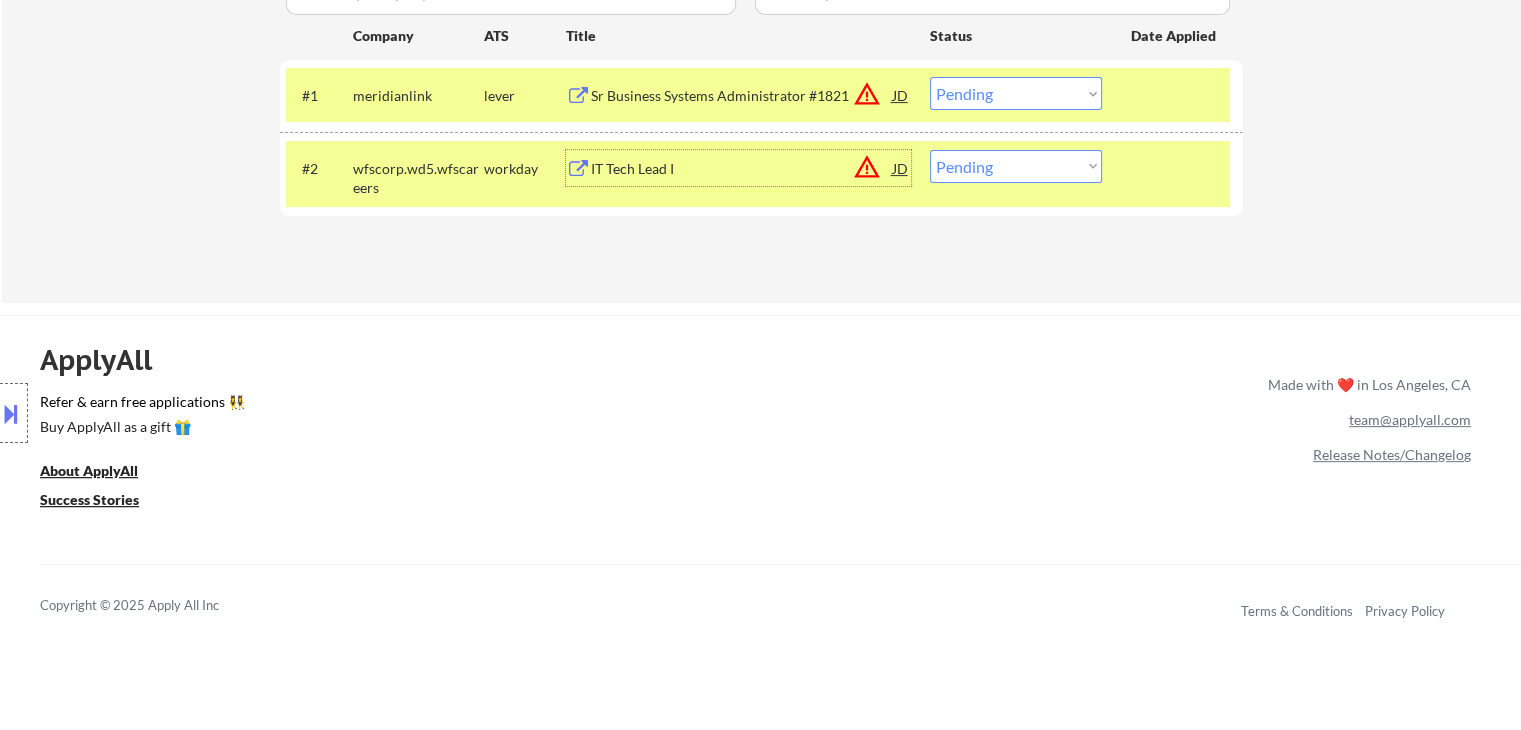 click on "Choose an option... Pending Applied Excluded (Questions) Excluded (Expired) Excluded (Location) Excluded (Bad Match) Excluded (Blocklist) Excluded (Salary) Excluded (Other)" at bounding box center [1016, 166] 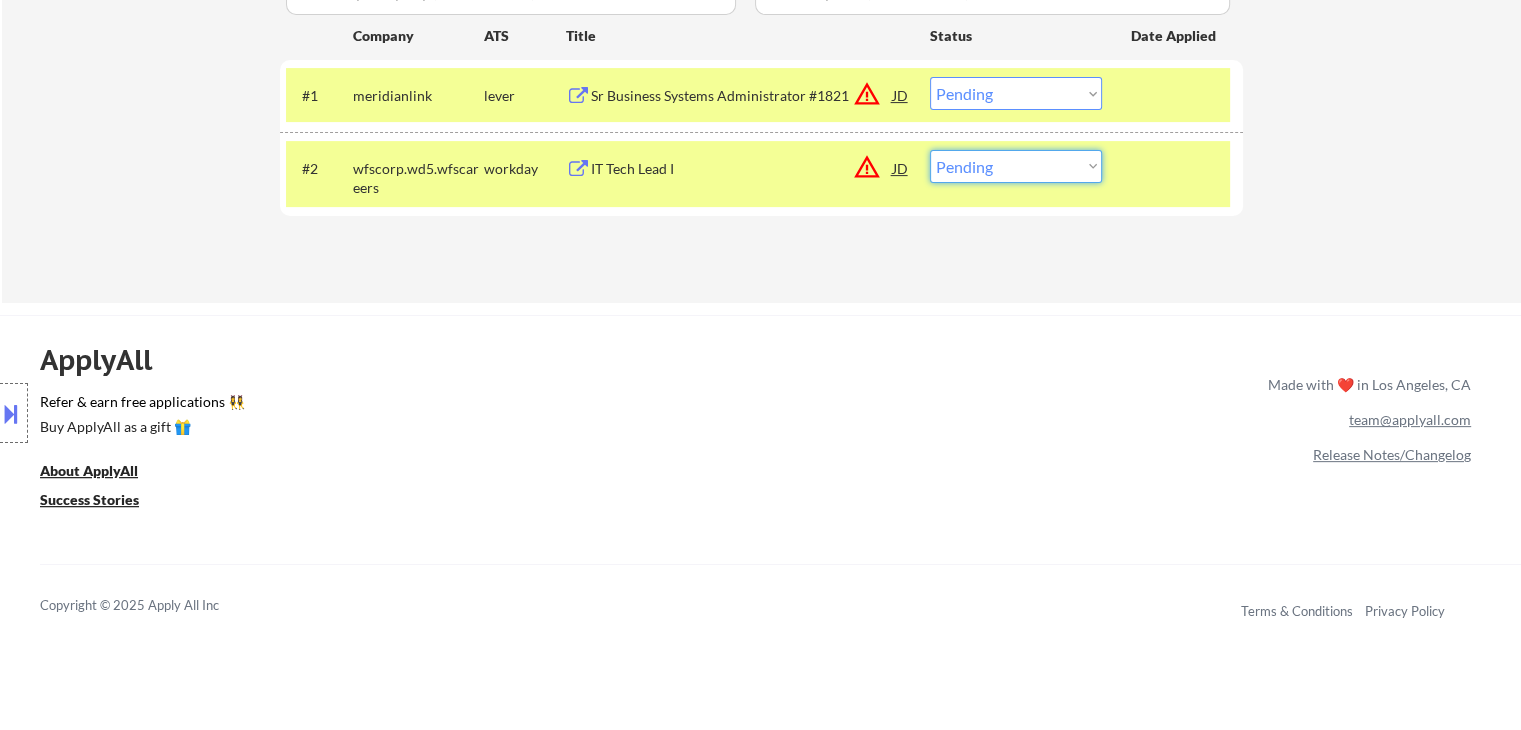 select on ""excluded__location_"" 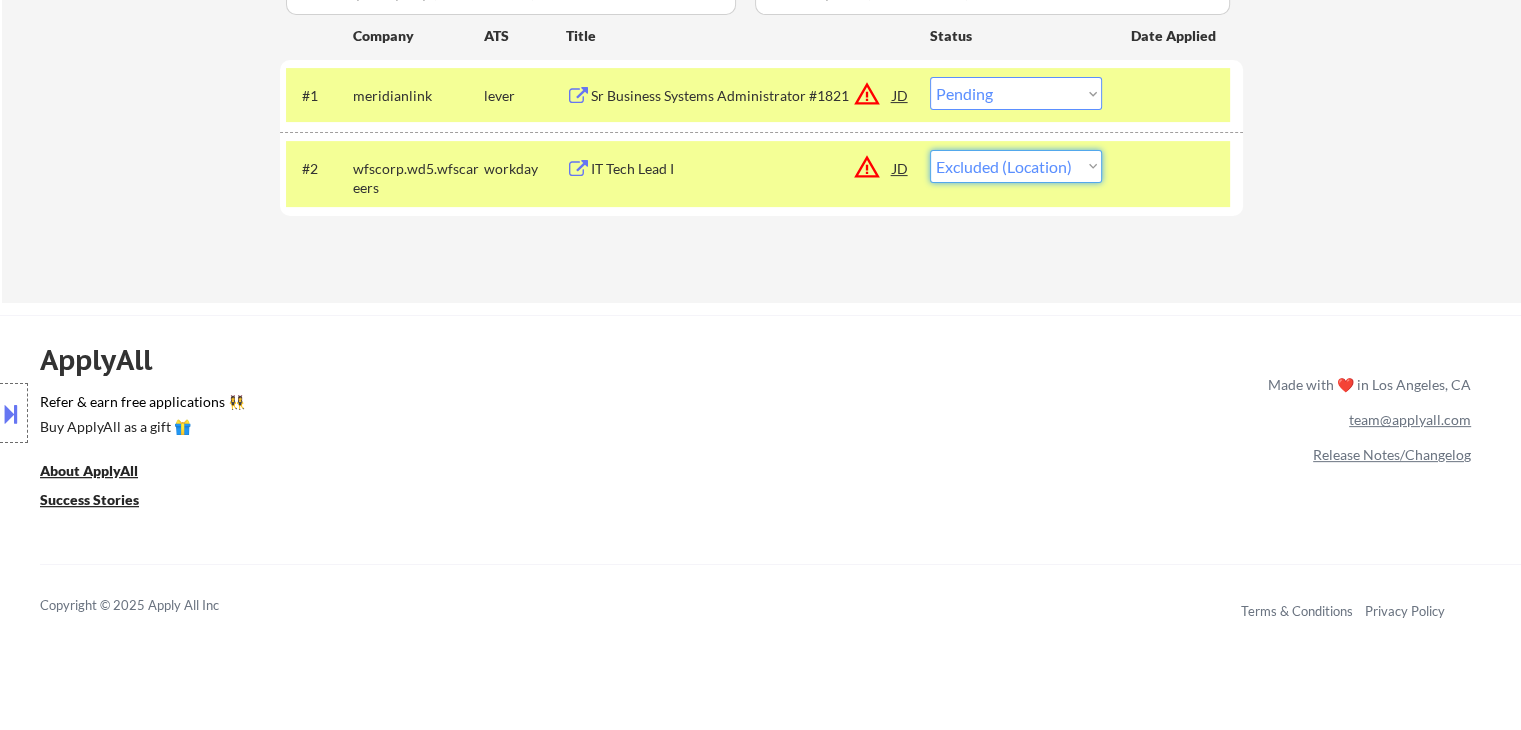 click on "Choose an option... Pending Applied Excluded (Questions) Excluded (Expired) Excluded (Location) Excluded (Bad Match) Excluded (Blocklist) Excluded (Salary) Excluded (Other)" at bounding box center (1016, 166) 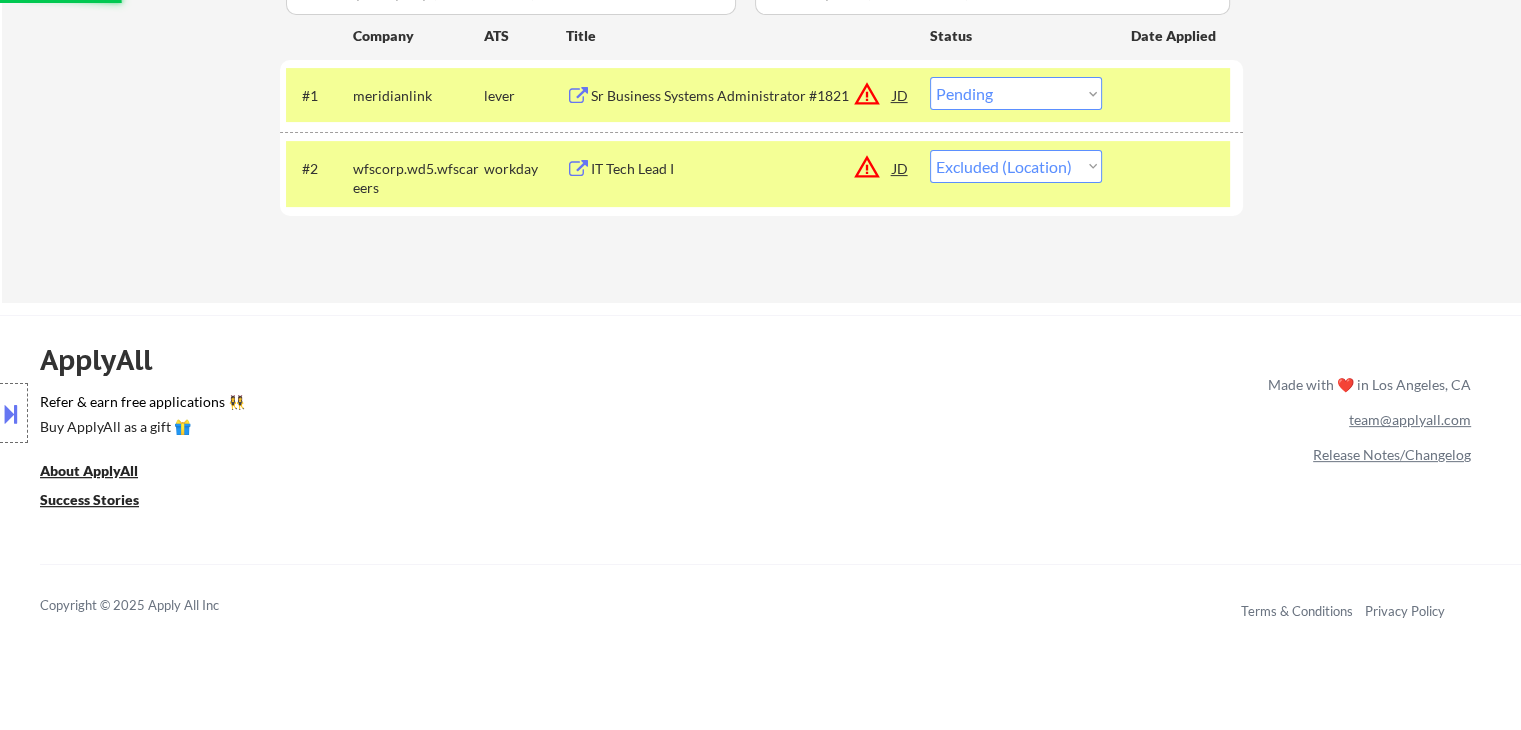 click on "← Return to /applysquad Mailslurp Inbox Job Search Builder [FIRST] [LAST] User Email: [EMAIL] Application Email: [EMAIL] Mailslurp Email: [EMAIL] LinkedIn: https://www.linkedin.com/in/[LINKEDIN_PROFILE]
Phone: [PHONE] Current Location: [CITY], [STATE] Applies: 28 sent / 200 bought Internal Notes Note he completed *SOME* college if applications ask -- the school name is on his LI, he told us he did 3 years out of 4 but never finished his degree. Can work in country of residence?: yes Squad Notes Minimum salary: $150,000 Will need Visa to work in that country now/future?: no Download Resume Add a Job Manually [LAST] Applications Pending (2) Excluded (170) Applied (42) All (214) View All Results Back 1 / 1
Next Company ATS Title Status Date Applied #1 meridianlink lever Sr Business Systems Administrator #1821 JD warning_amber Choose an option... Pending Applied Excluded (Questions) Excluded (Expired) Excluded (Location) success" at bounding box center (761, -109) 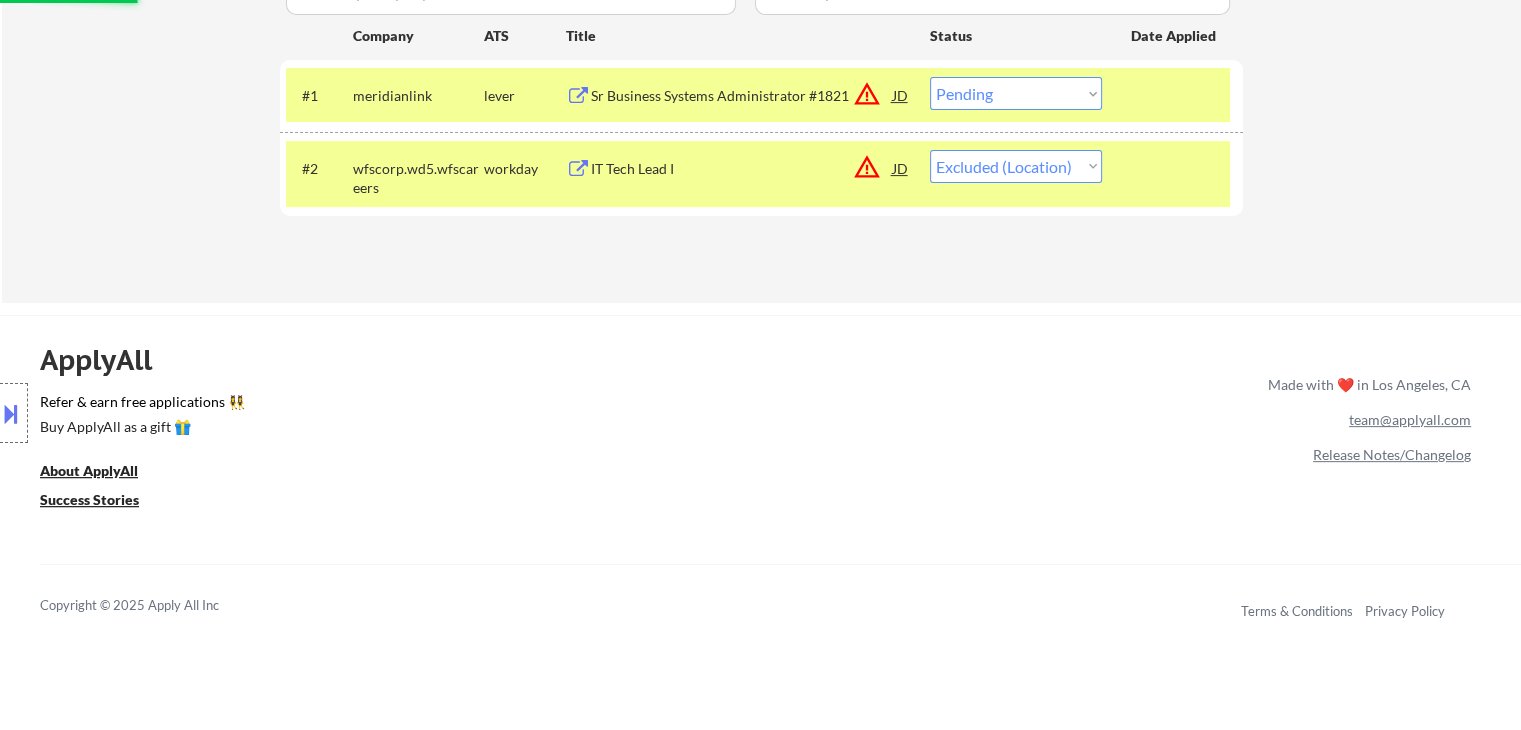 click on "Choose an option... Pending Applied Excluded (Questions) Excluded (Expired) Excluded (Location) Excluded (Bad Match) Excluded (Blocklist) Excluded (Salary) Excluded (Other)" at bounding box center [1016, 93] 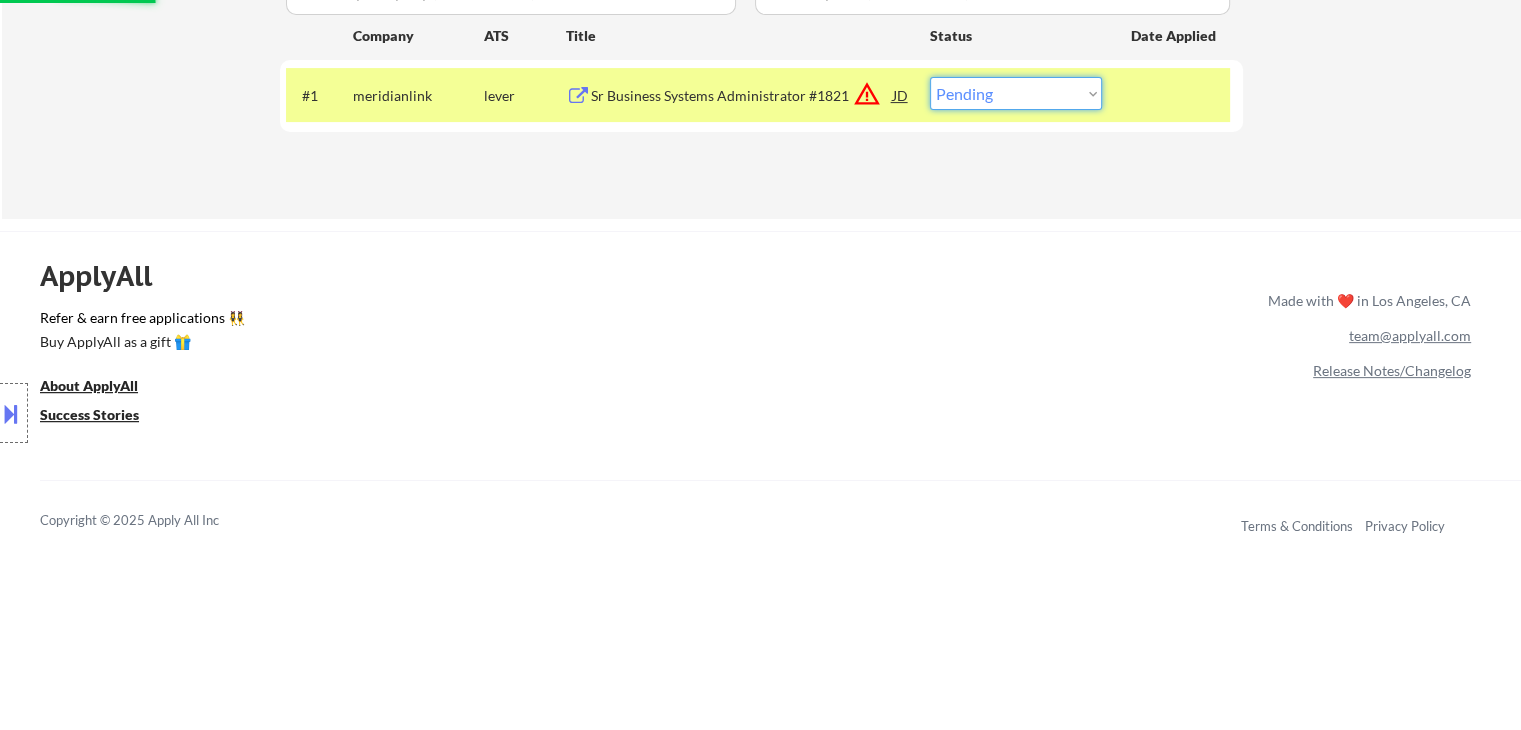 select on ""excluded__salary_"" 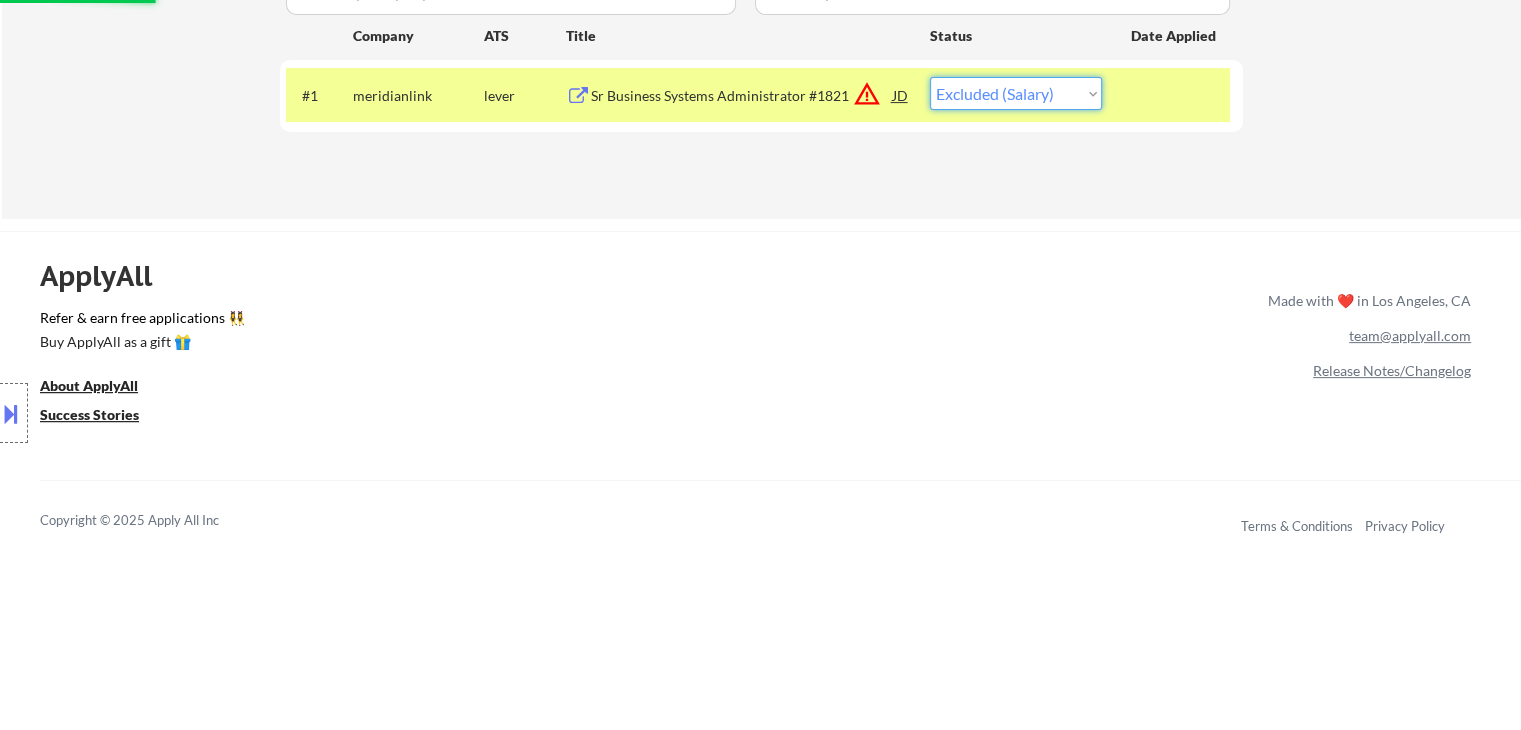 click on "Choose an option... Pending Applied Excluded (Questions) Excluded (Expired) Excluded (Location) Excluded (Bad Match) Excluded (Blocklist) Excluded (Salary) Excluded (Other)" at bounding box center (1016, 93) 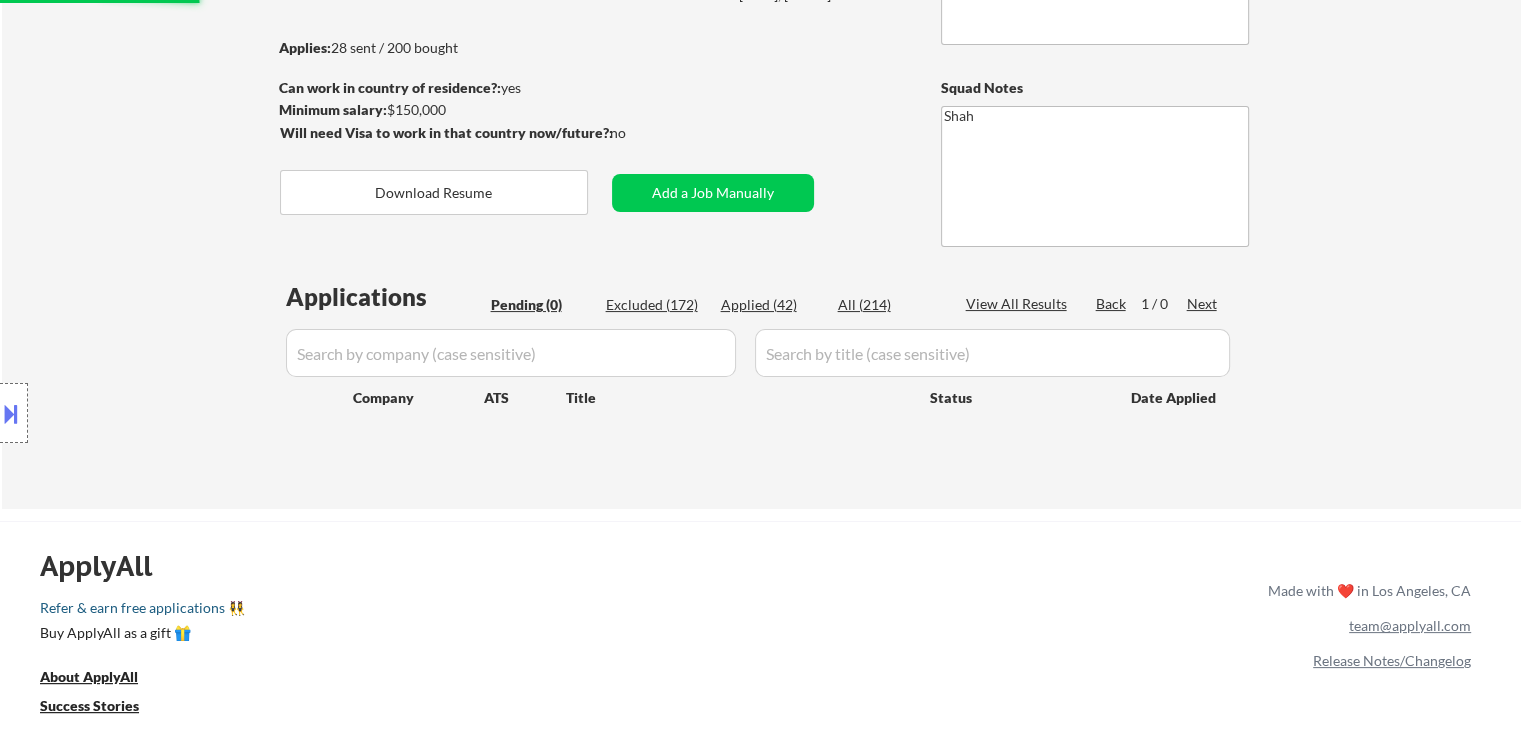 scroll, scrollTop: 200, scrollLeft: 0, axis: vertical 